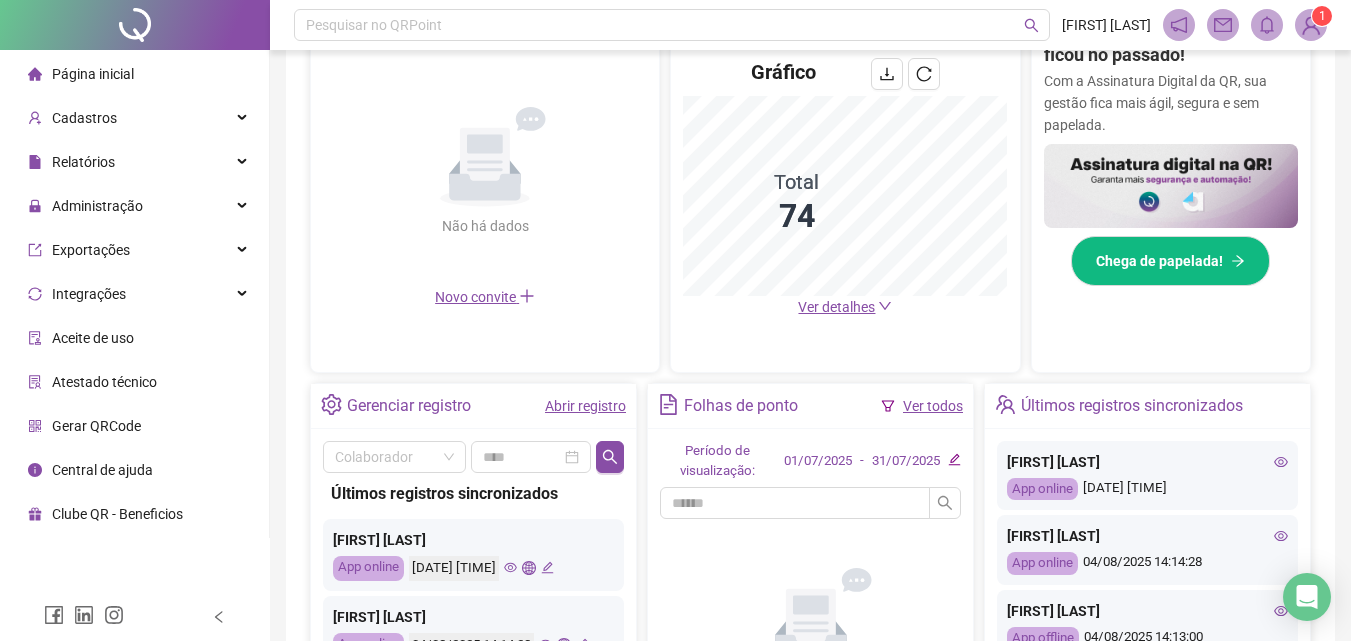 scroll, scrollTop: 500, scrollLeft: 0, axis: vertical 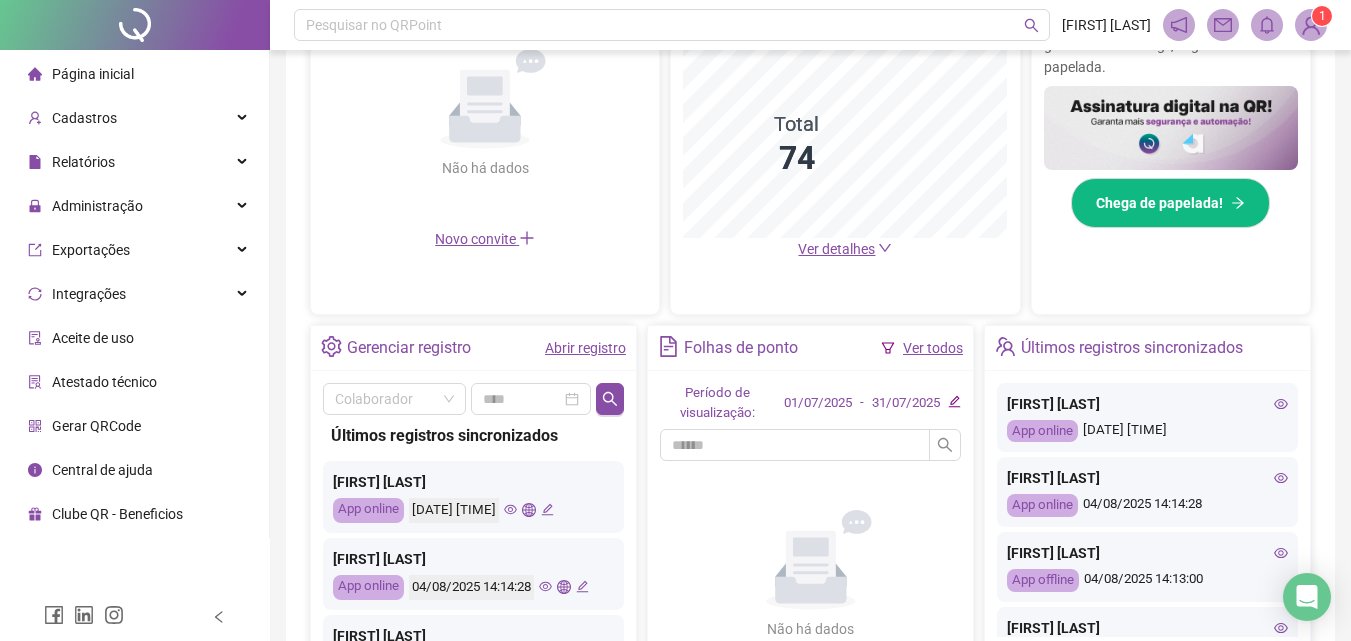 click on "Abrir registro" at bounding box center (585, 348) 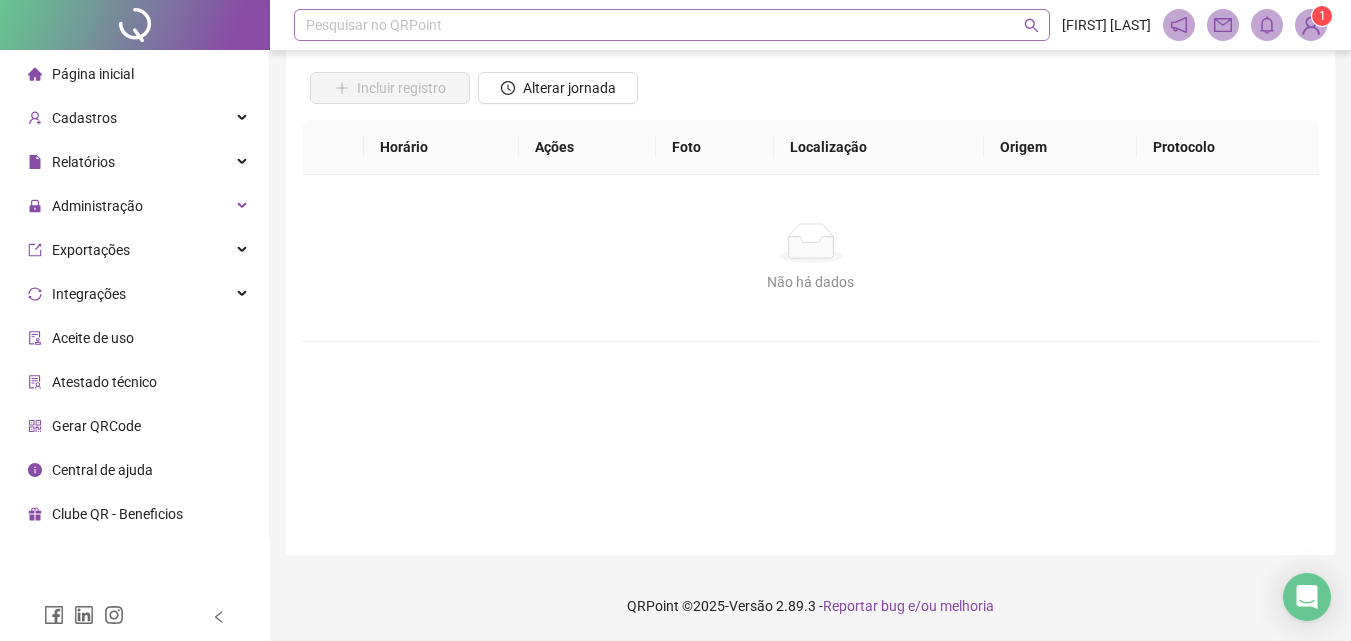 scroll, scrollTop: 134, scrollLeft: 0, axis: vertical 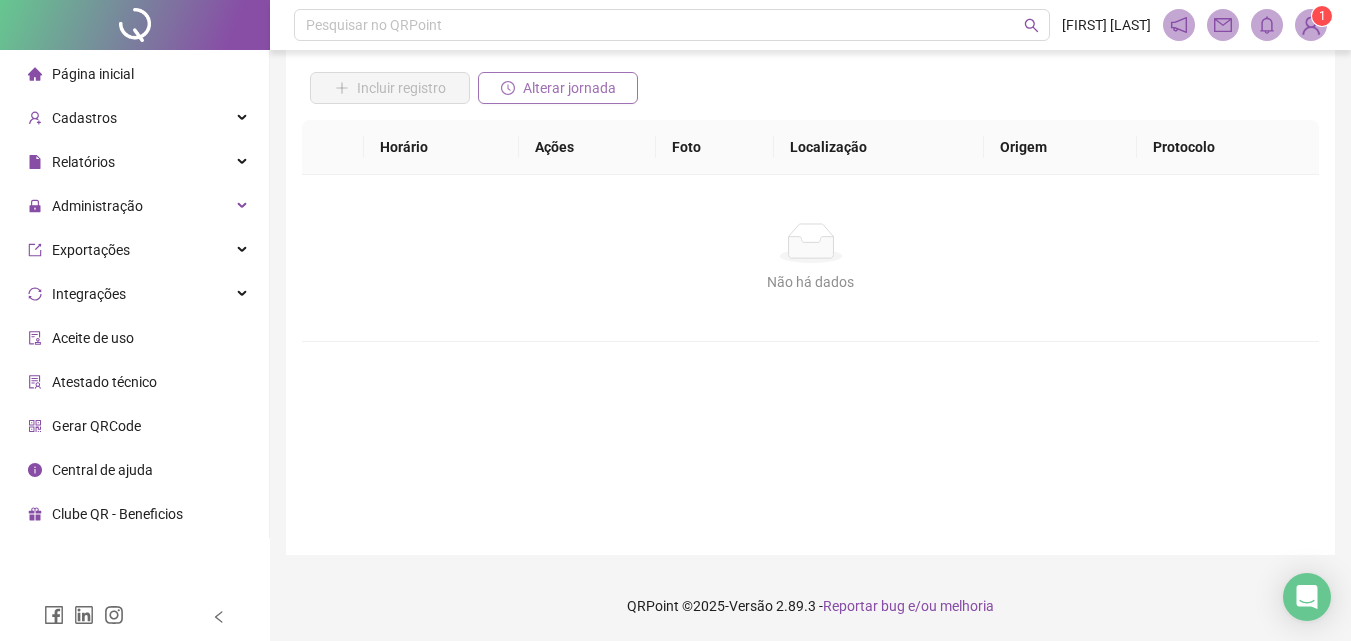 click on "Alterar jornada" at bounding box center [569, 88] 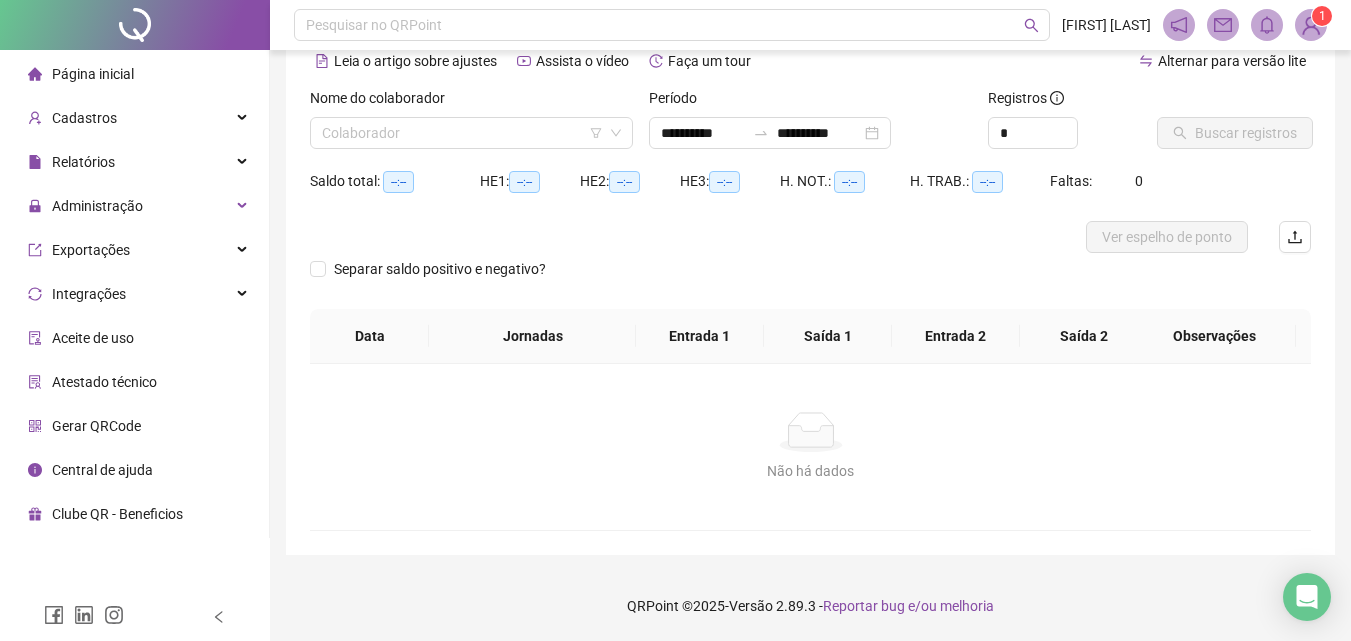 scroll, scrollTop: 0, scrollLeft: 0, axis: both 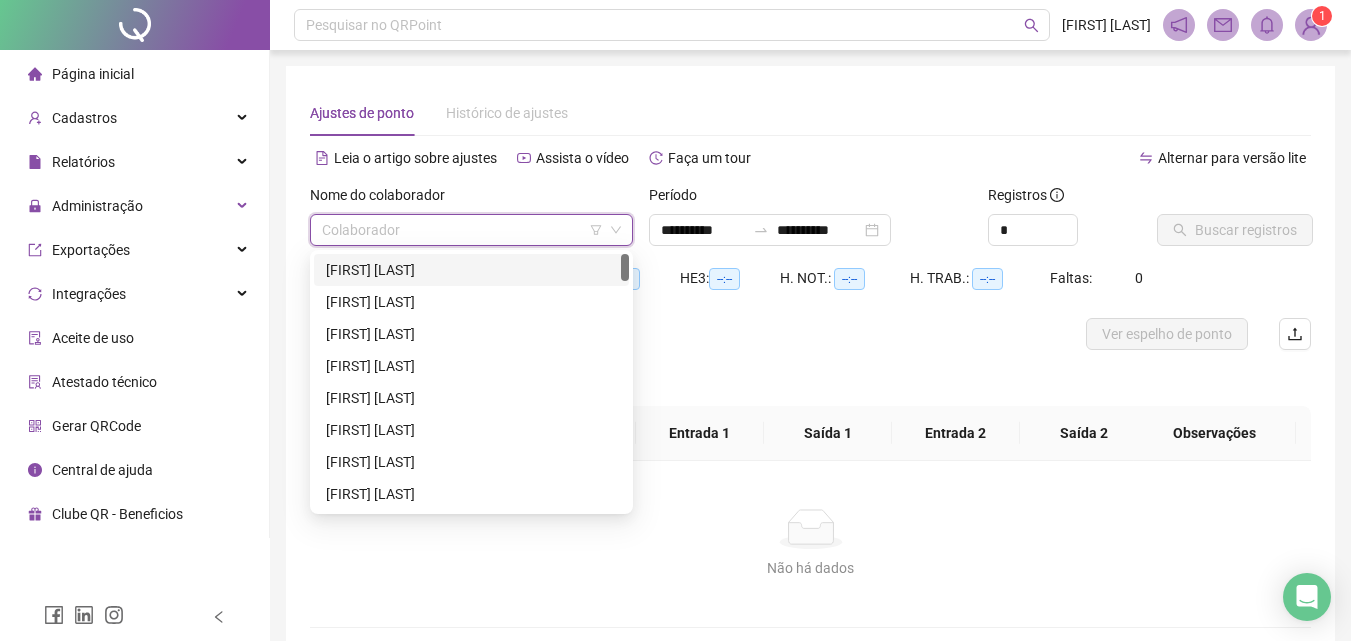 click at bounding box center [462, 230] 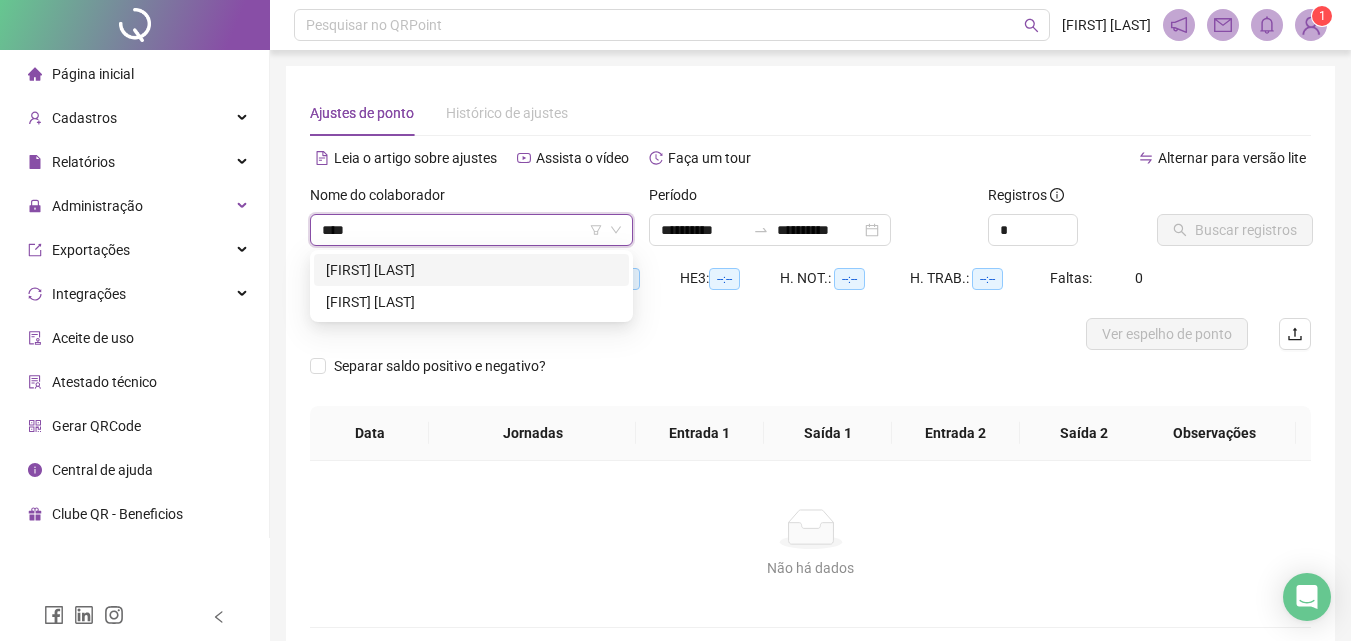 type on "*****" 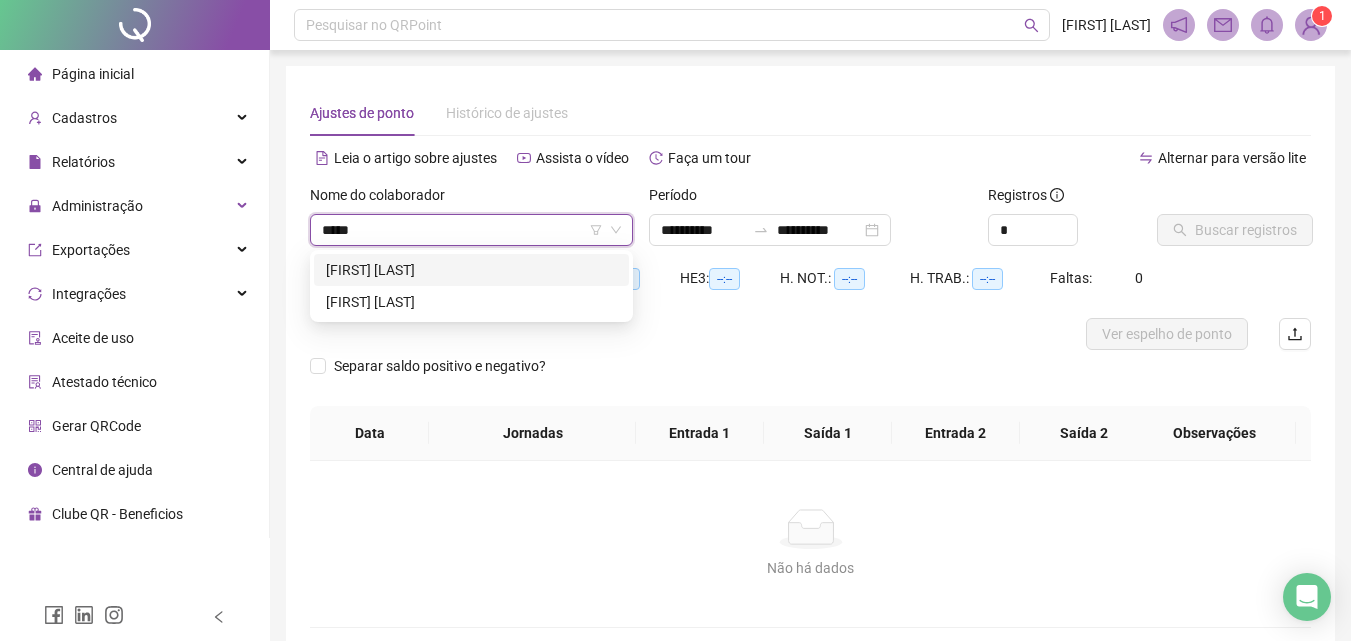 click on "[FIRST] [LAST]" at bounding box center [471, 270] 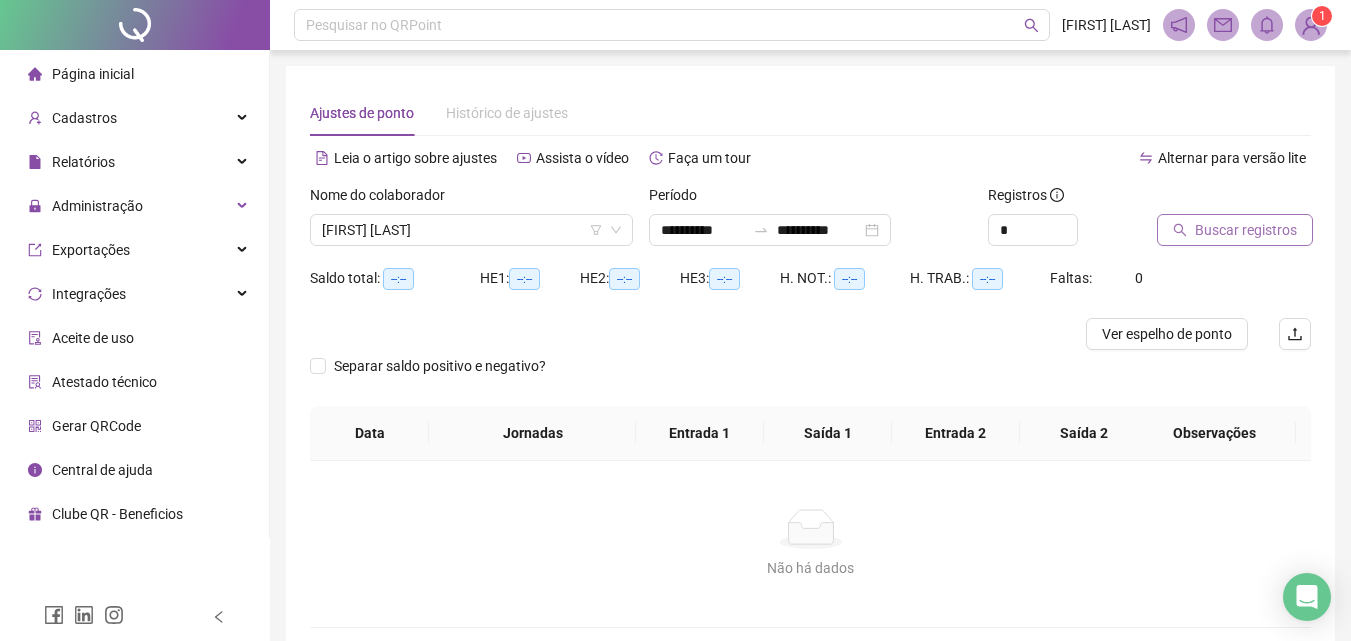 click on "Buscar registros" at bounding box center [1246, 230] 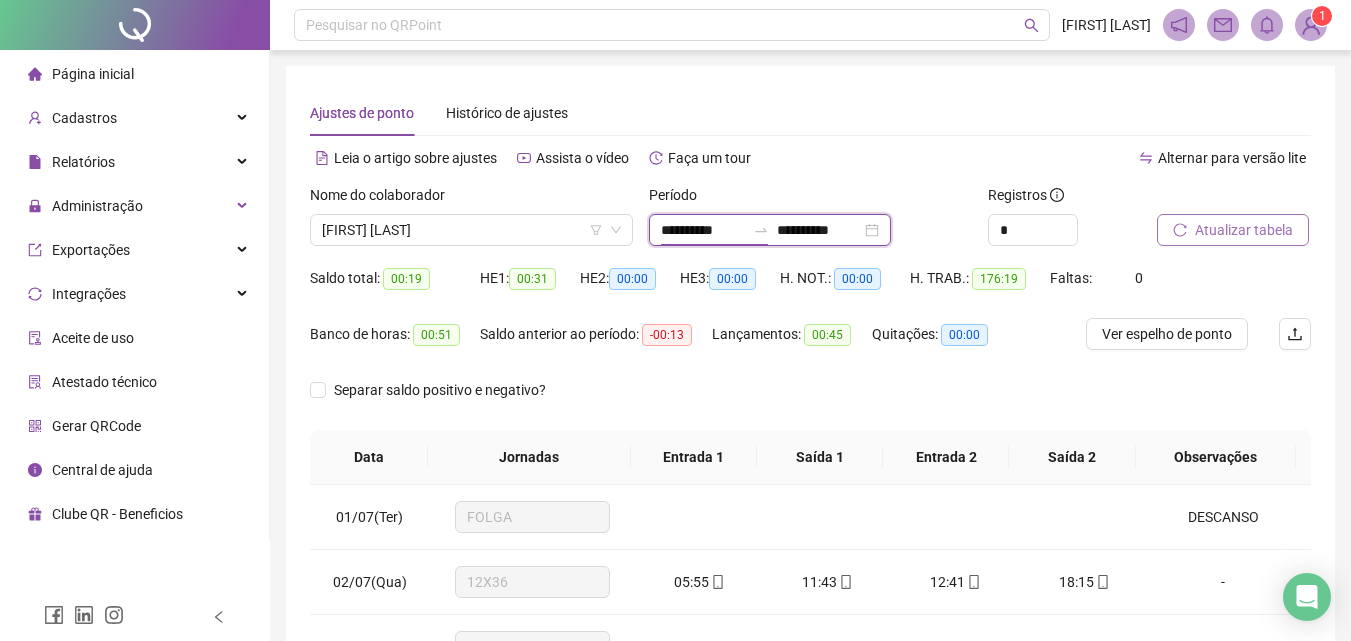click on "**********" at bounding box center (703, 230) 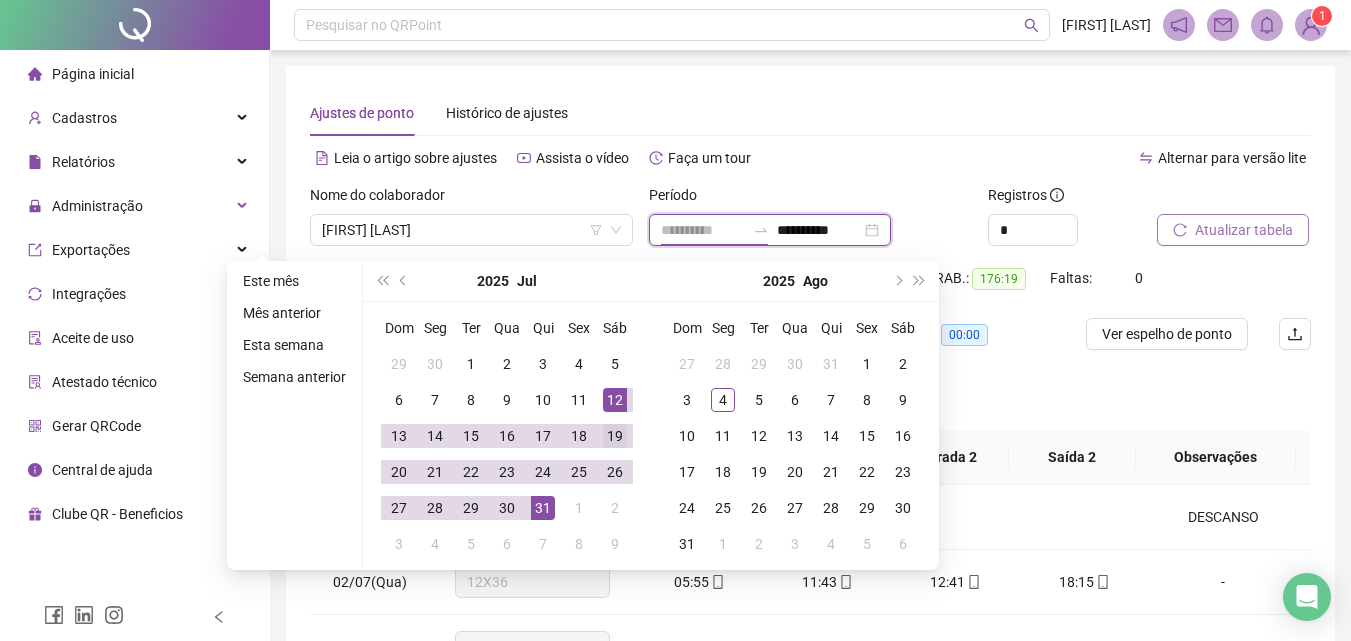 type on "**********" 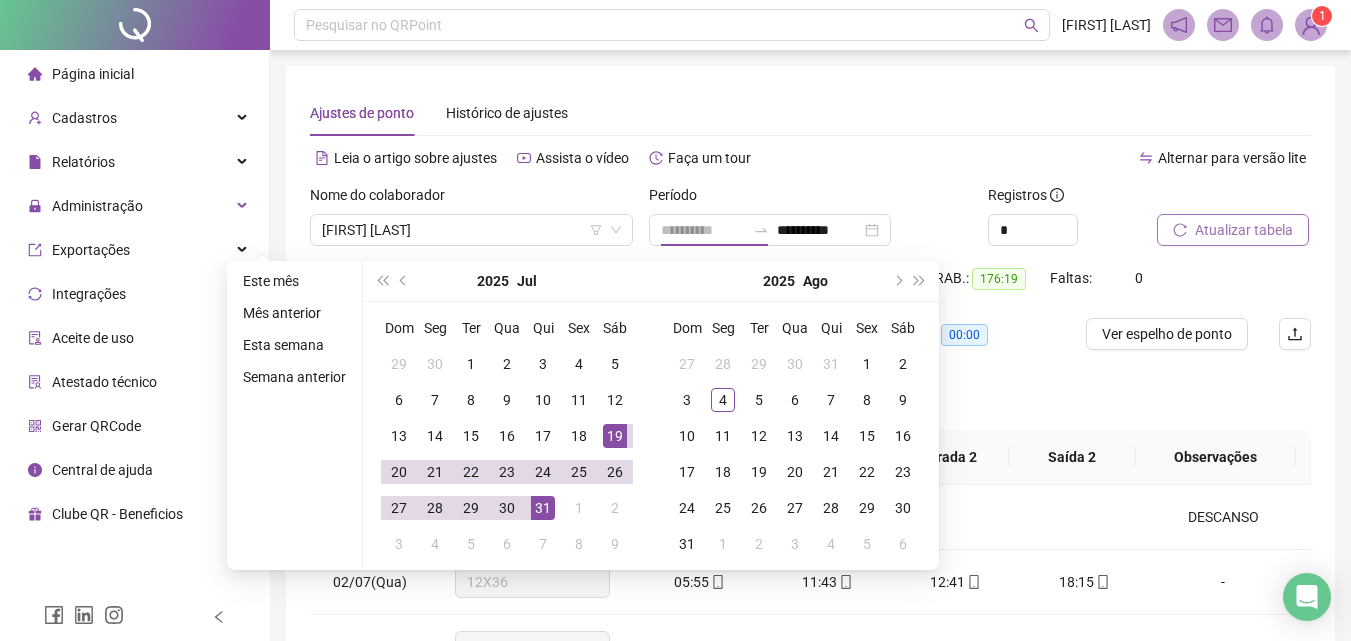 click on "19" at bounding box center (615, 436) 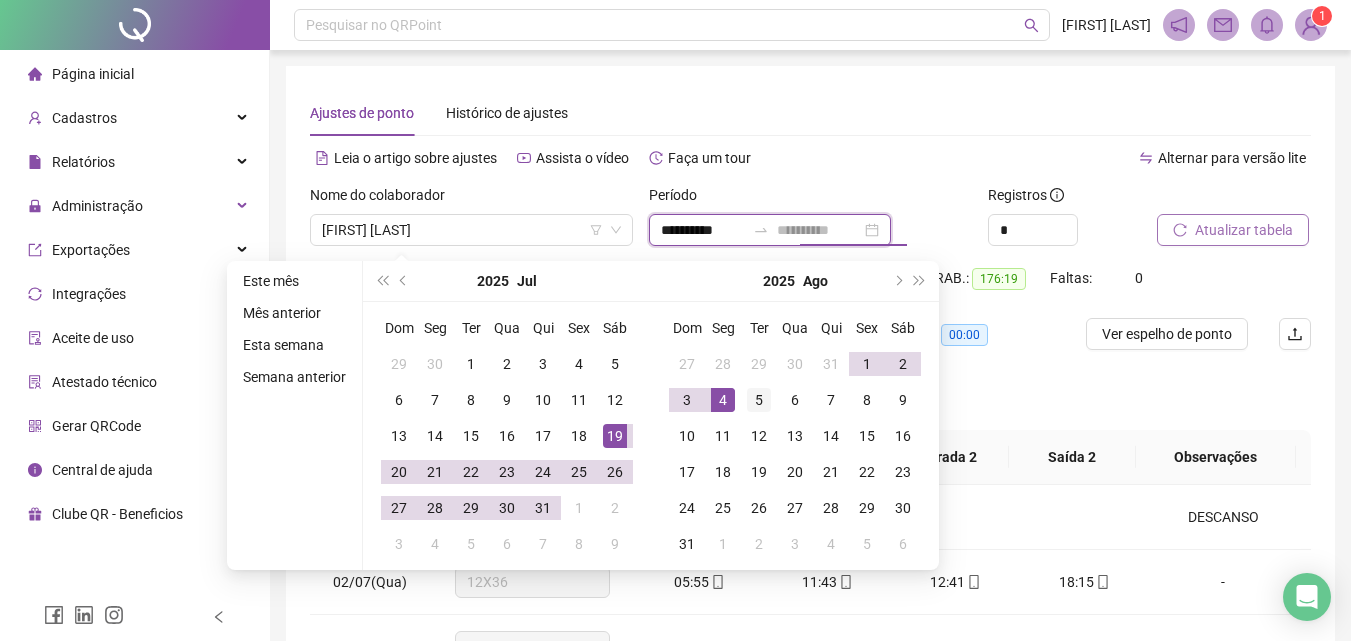 type on "**********" 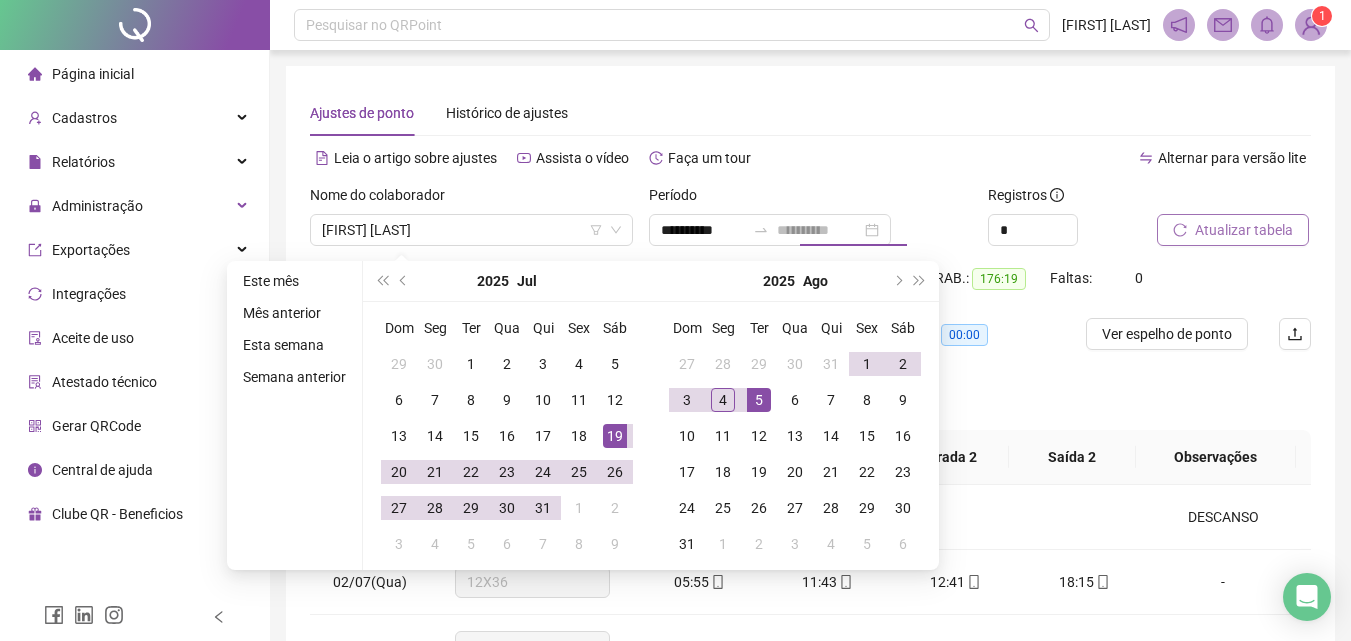 click on "5" at bounding box center (759, 400) 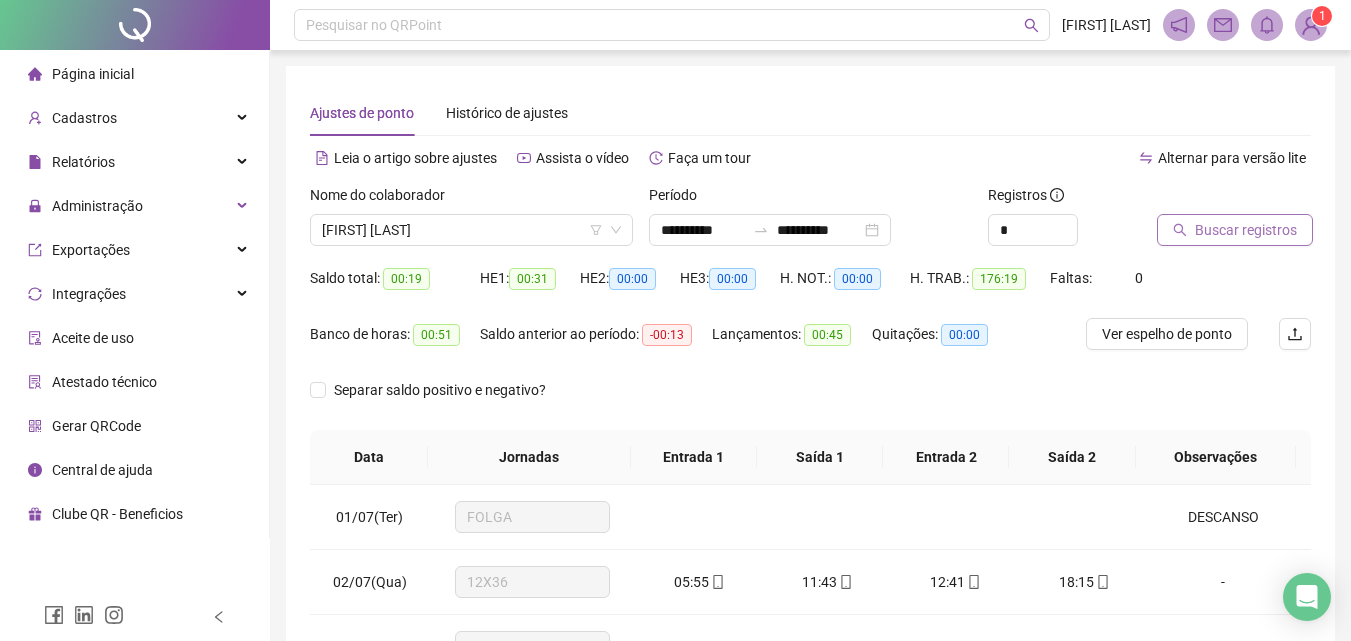 click on "Buscar registros" at bounding box center [1246, 230] 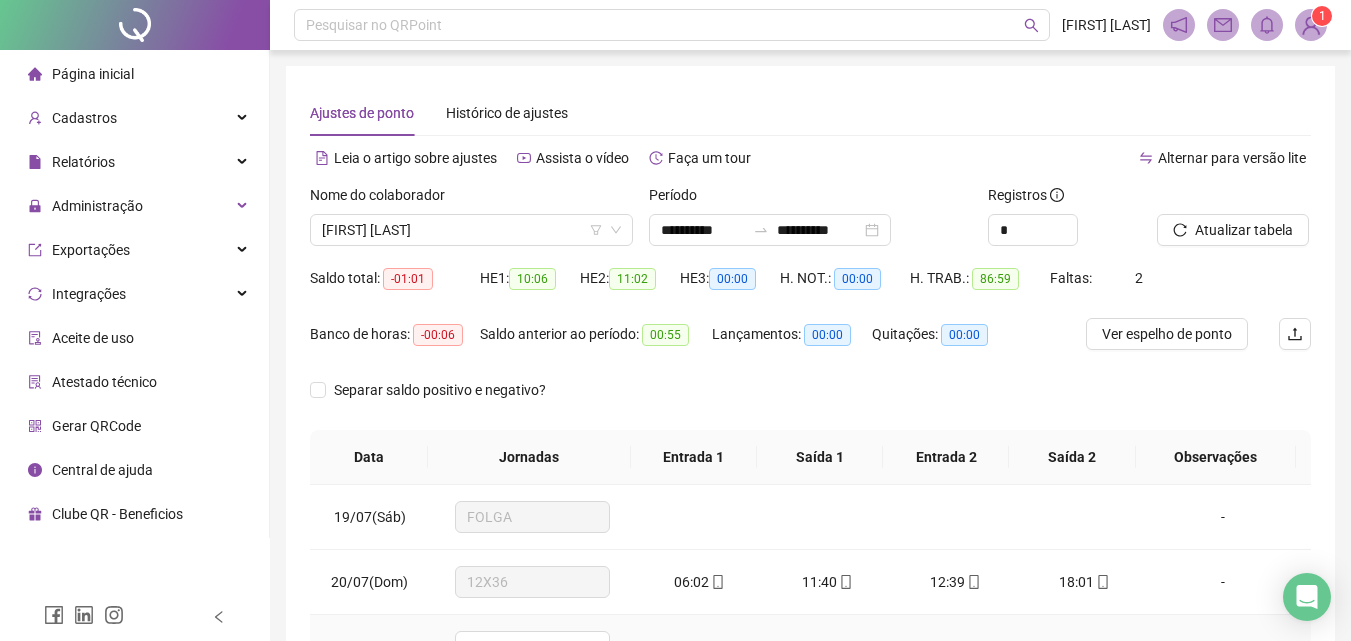 scroll, scrollTop: 381, scrollLeft: 0, axis: vertical 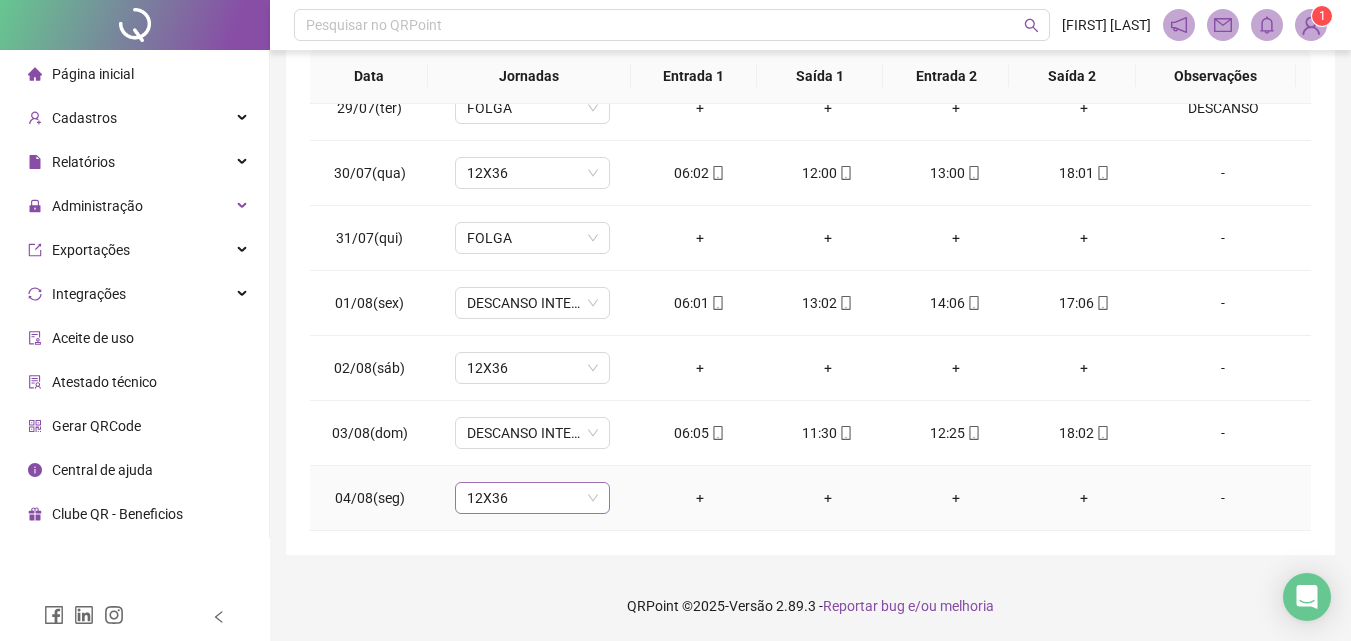 click on "12X36" at bounding box center (532, 498) 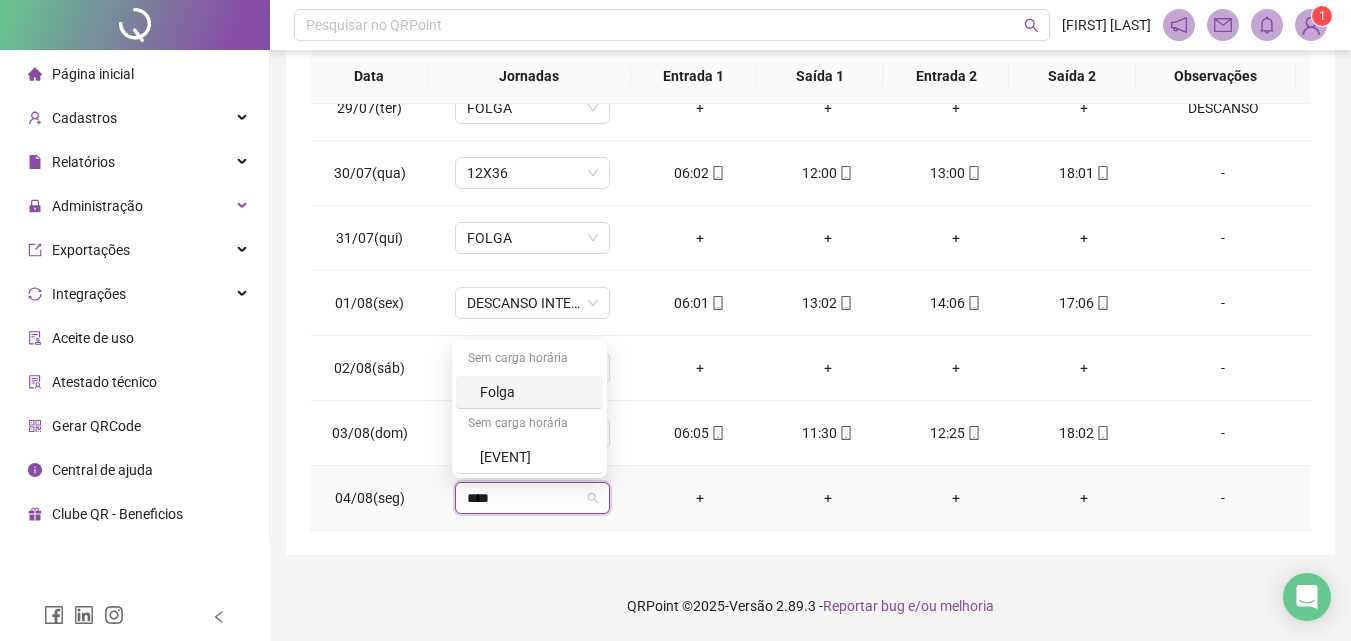 type on "*****" 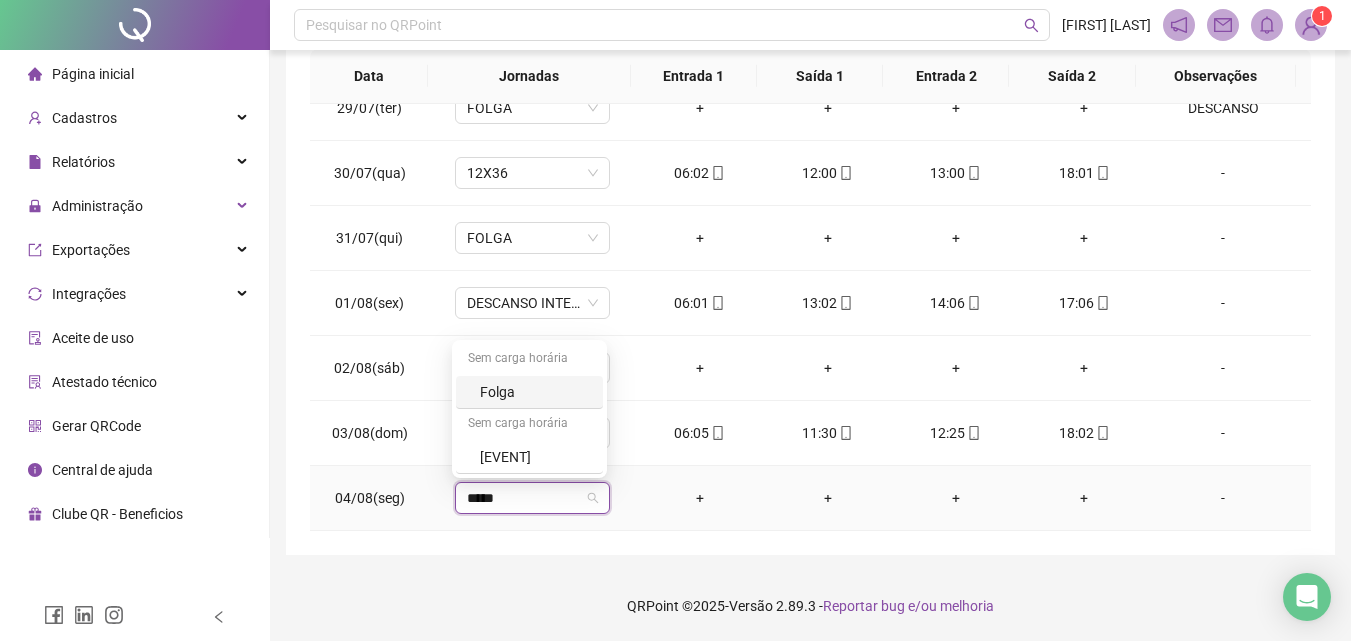 click on "Folga" at bounding box center [535, 392] 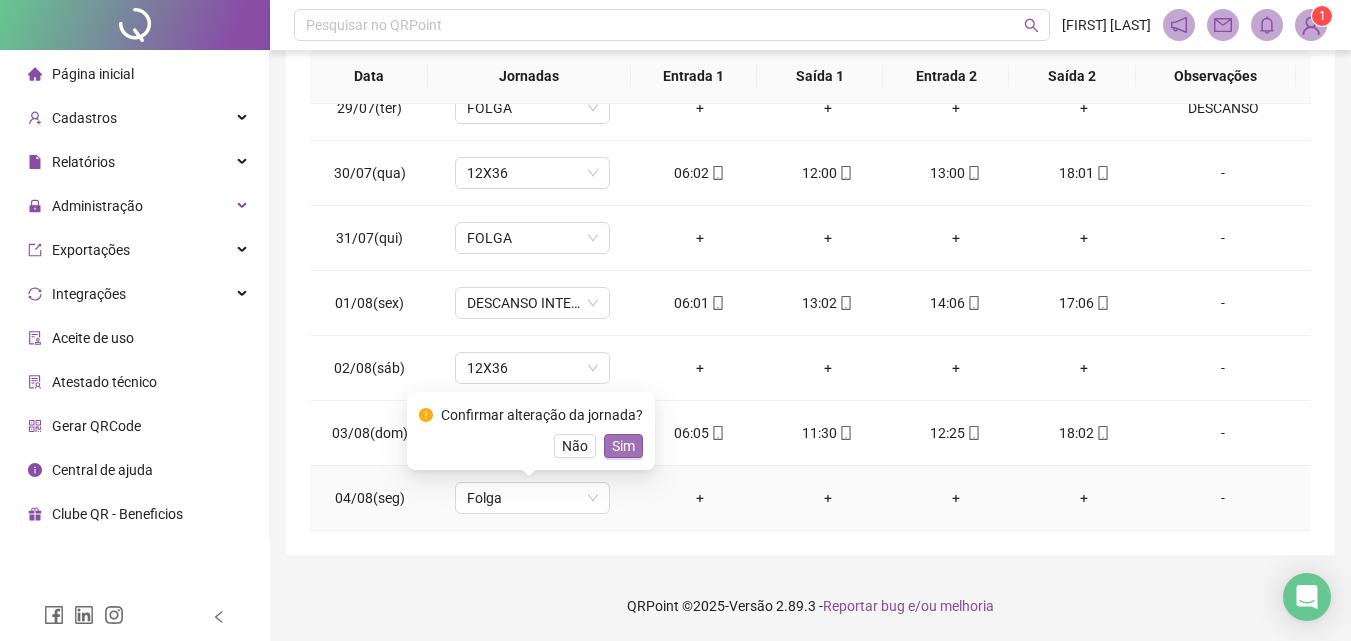 click on "Sim" at bounding box center (623, 446) 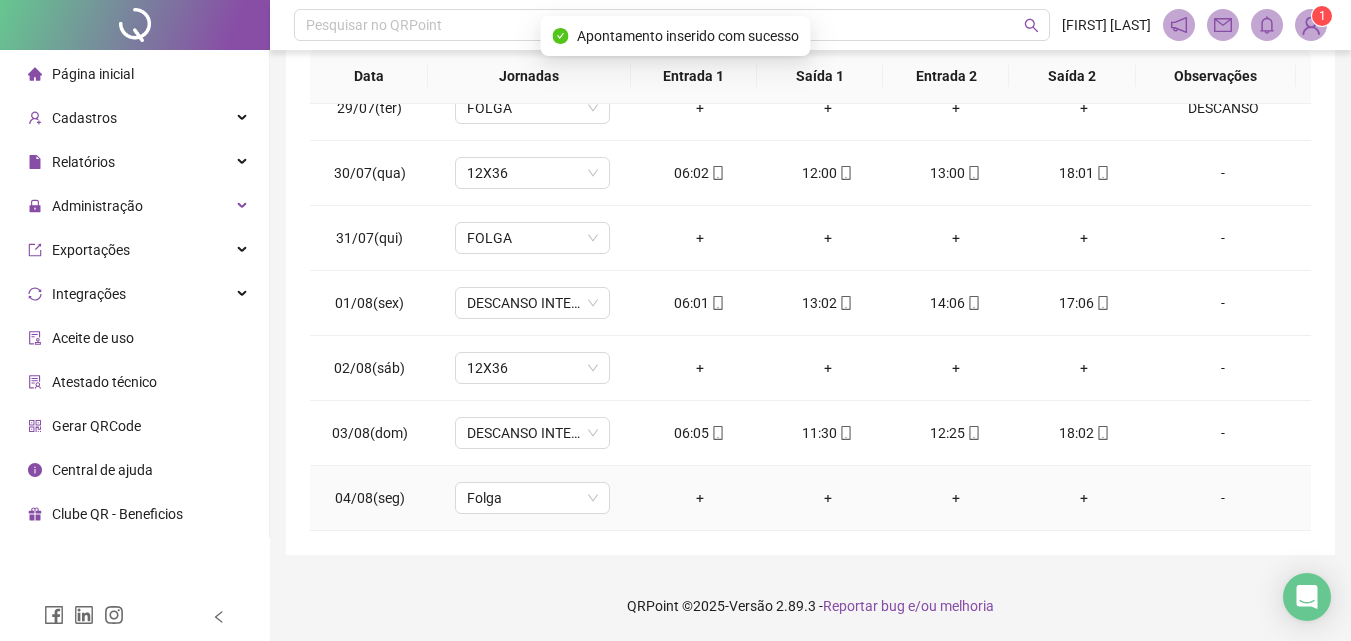 click on "-" at bounding box center (1223, 498) 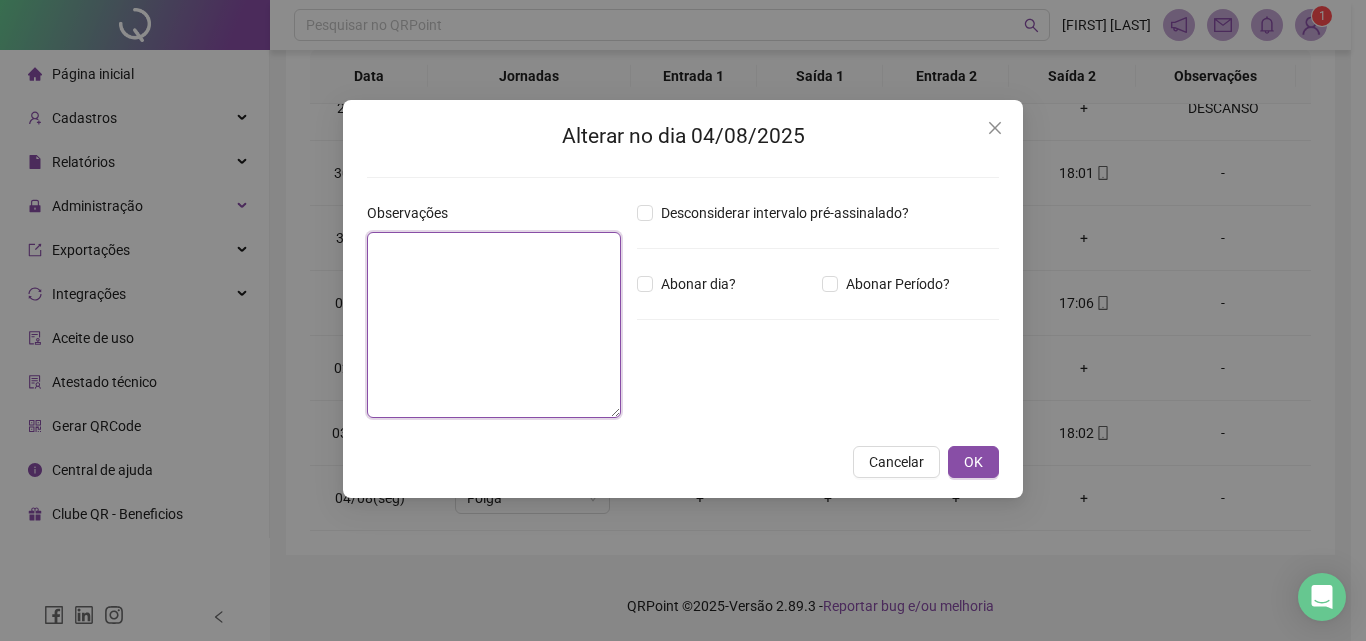click at bounding box center (494, 325) 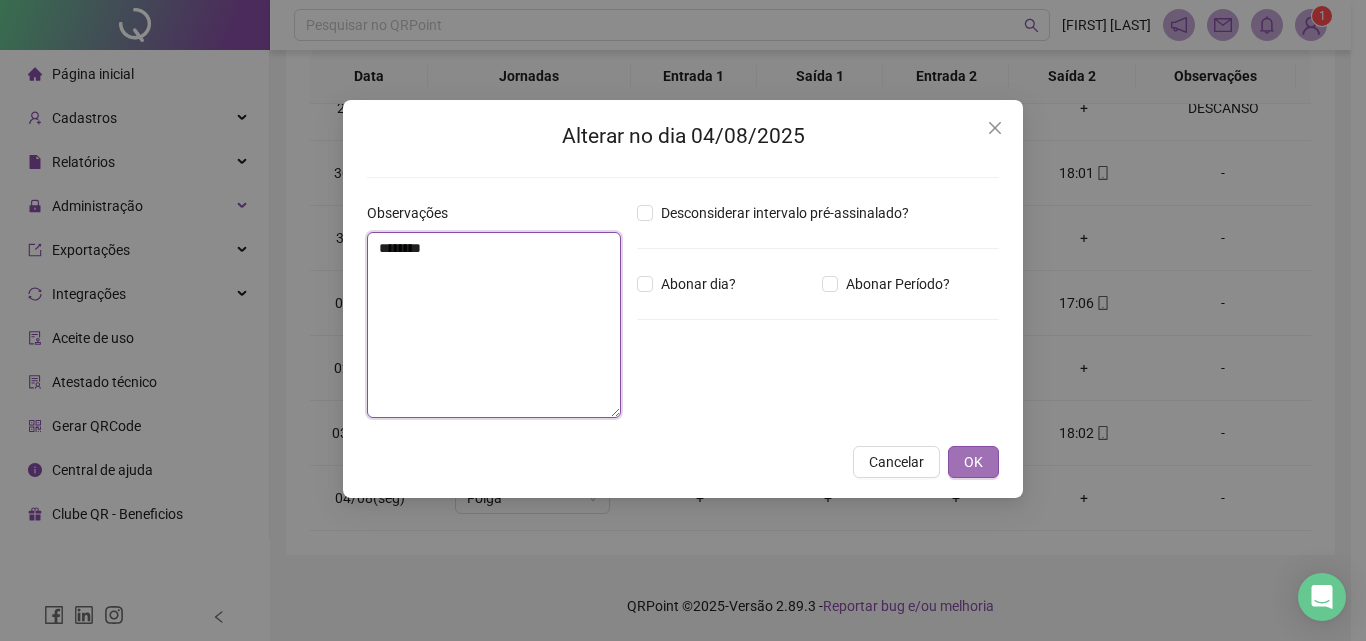 type on "********" 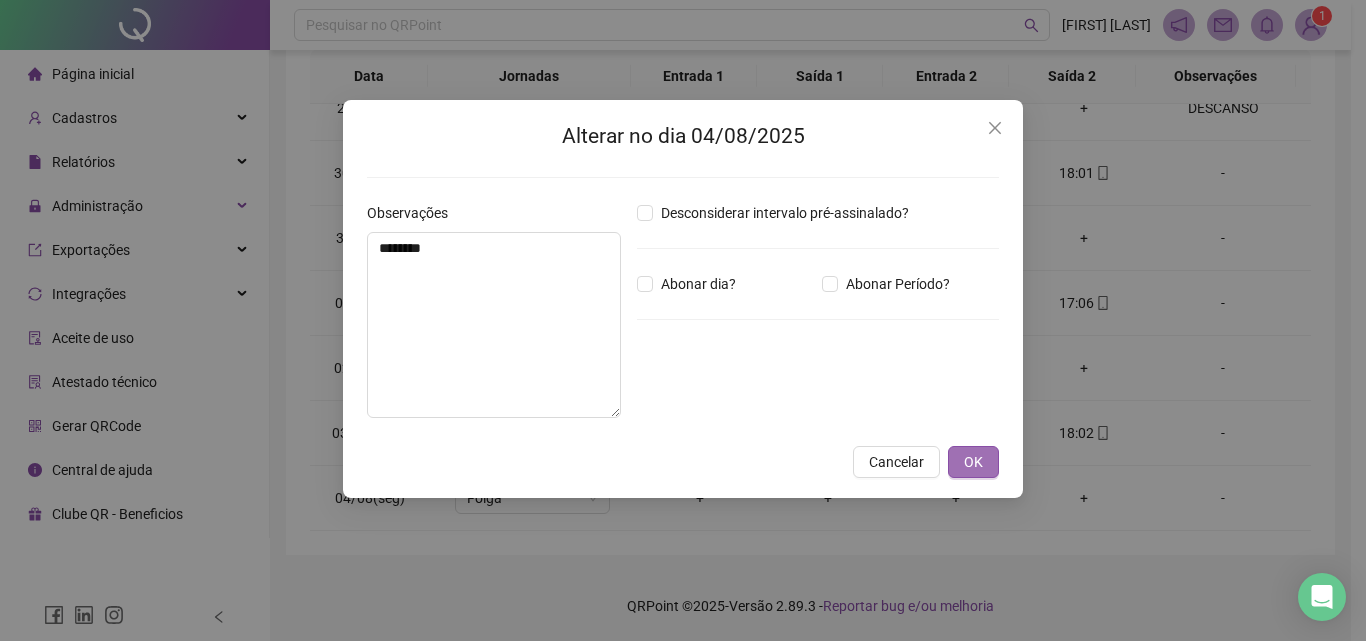 click on "OK" at bounding box center [973, 462] 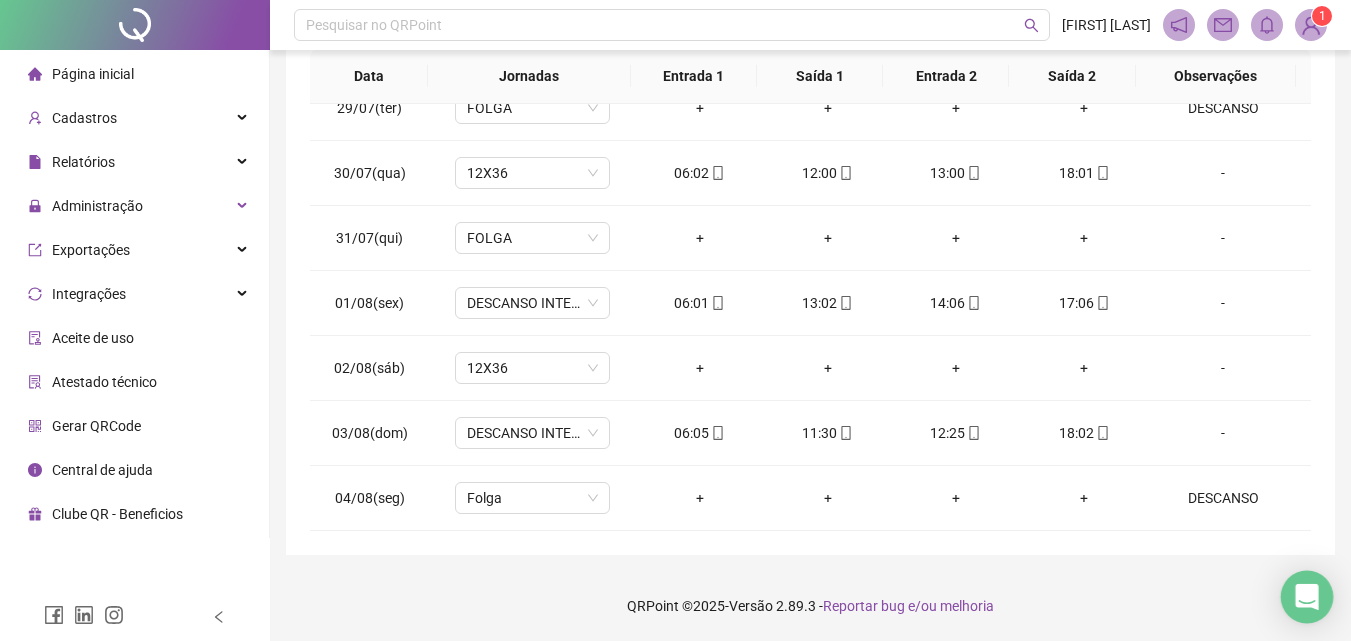 scroll, scrollTop: 281, scrollLeft: 0, axis: vertical 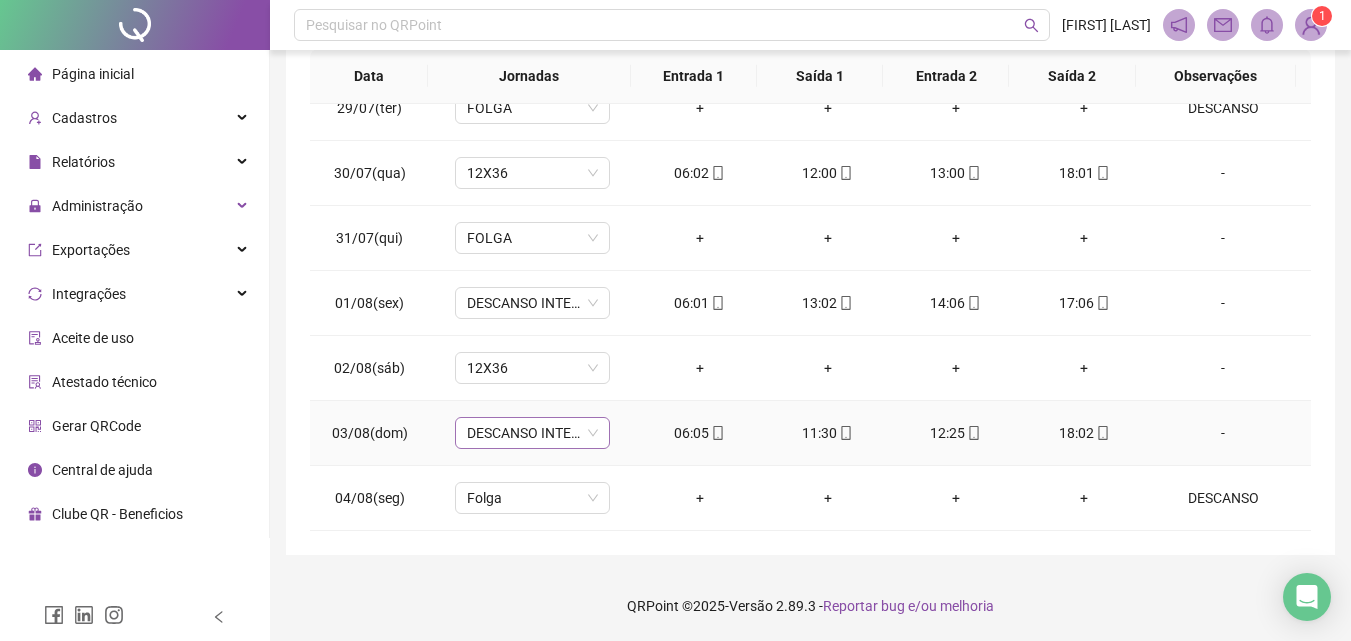 click on "DESCANSO INTER-JORNADA" at bounding box center [532, 433] 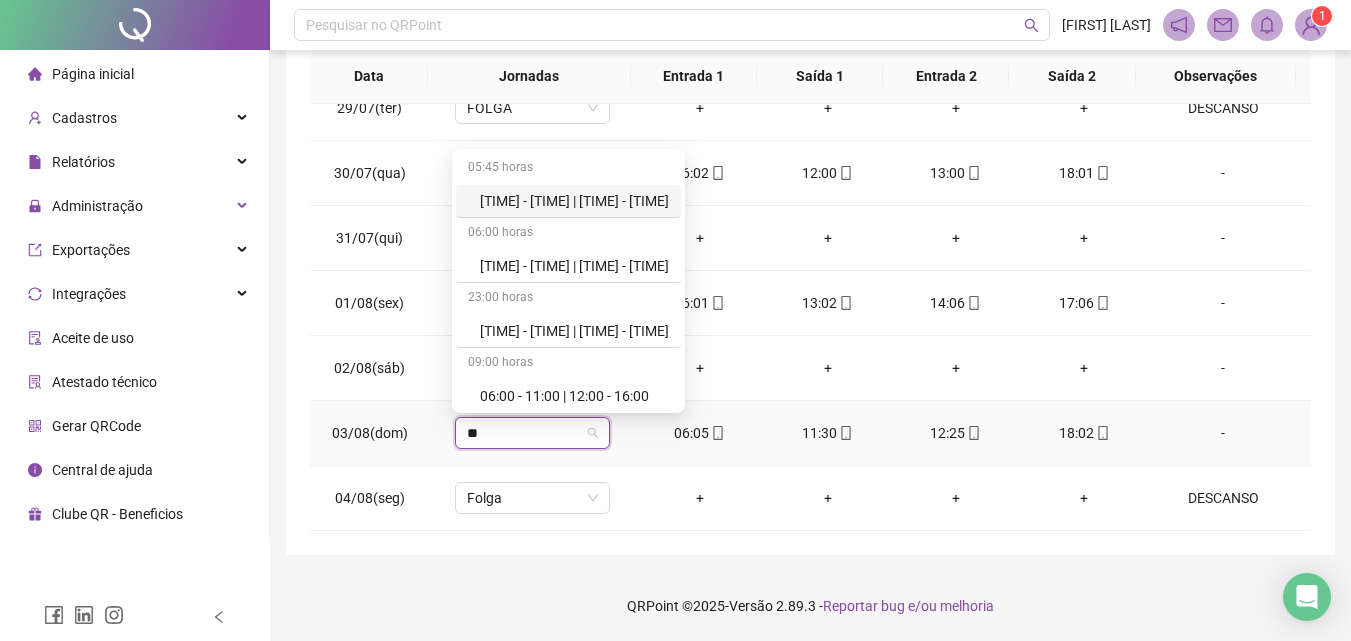 type on "***" 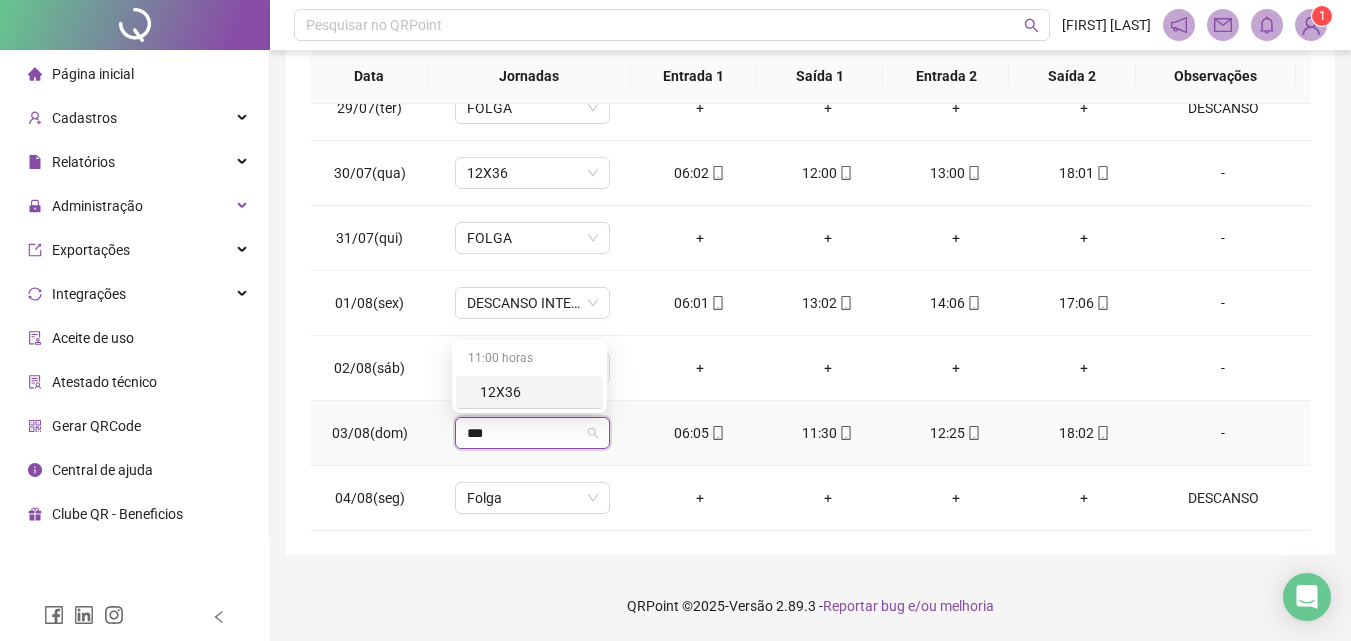 click on "12X36" at bounding box center (535, 392) 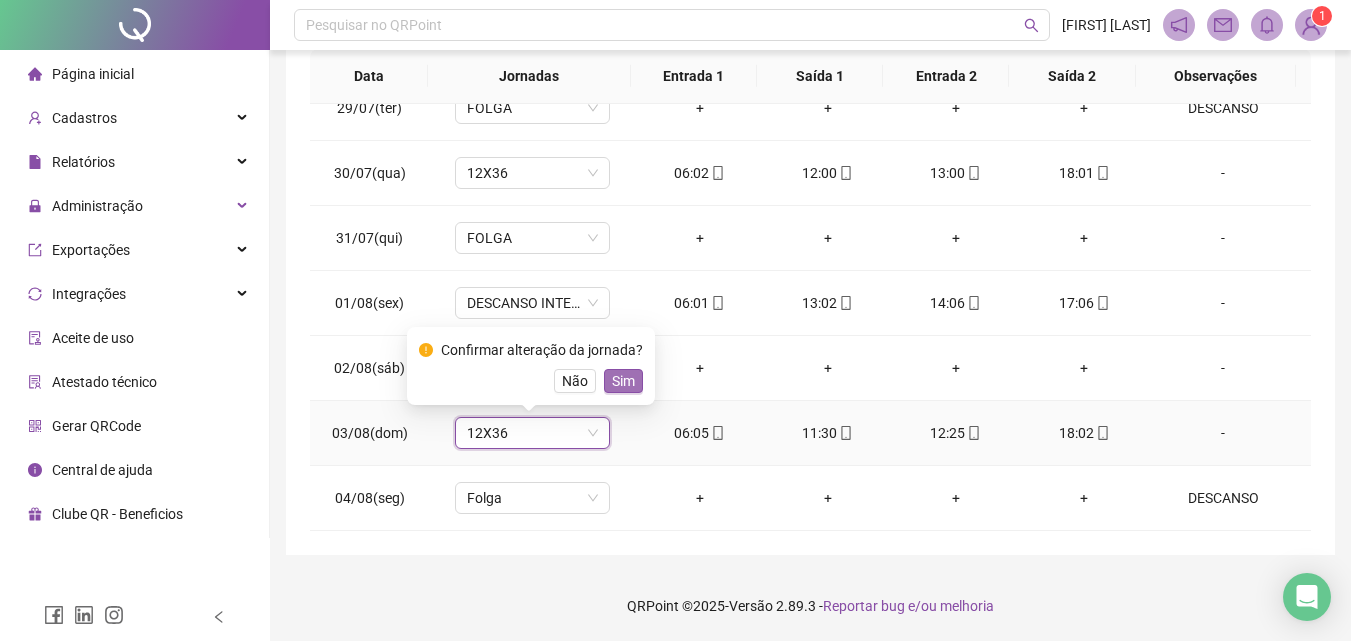 click on "Sim" at bounding box center (623, 381) 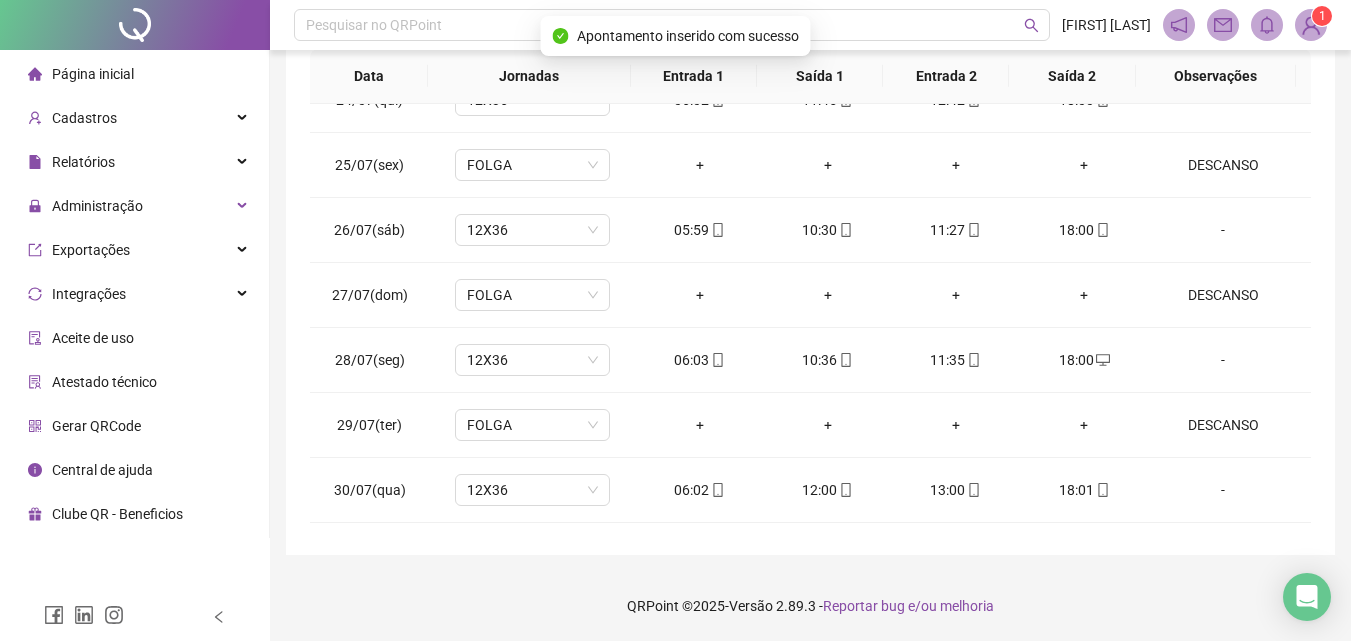 scroll, scrollTop: 0, scrollLeft: 0, axis: both 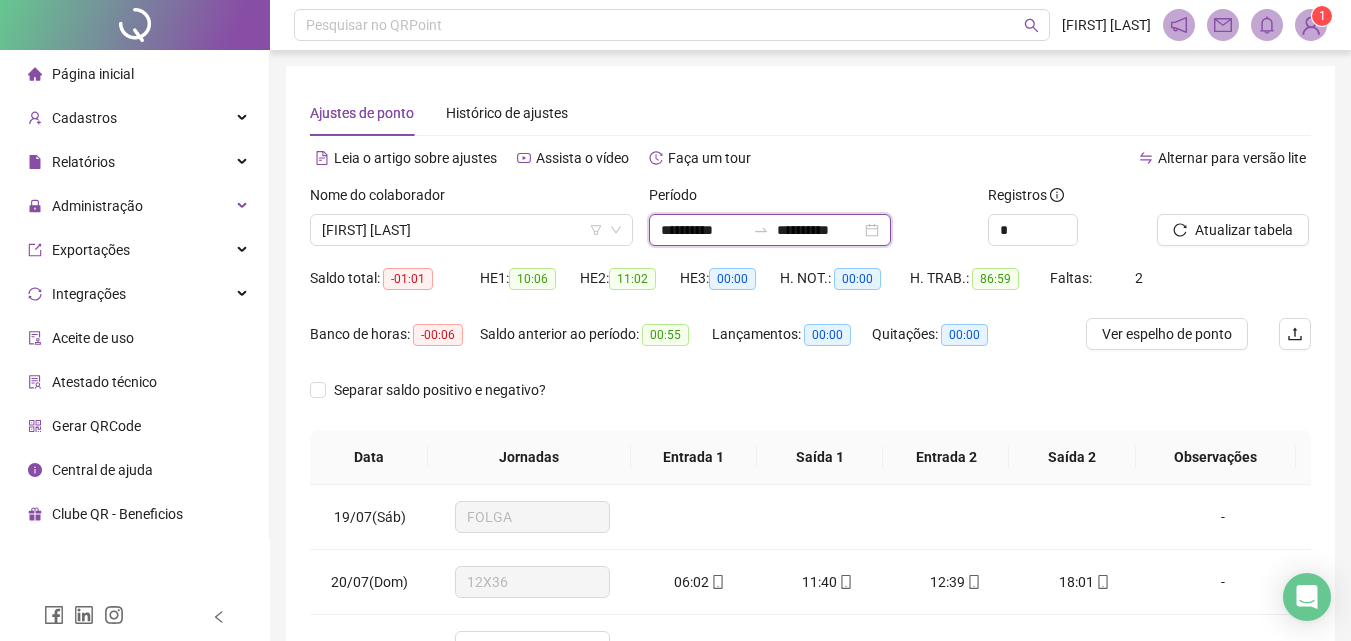click on "**********" at bounding box center [703, 230] 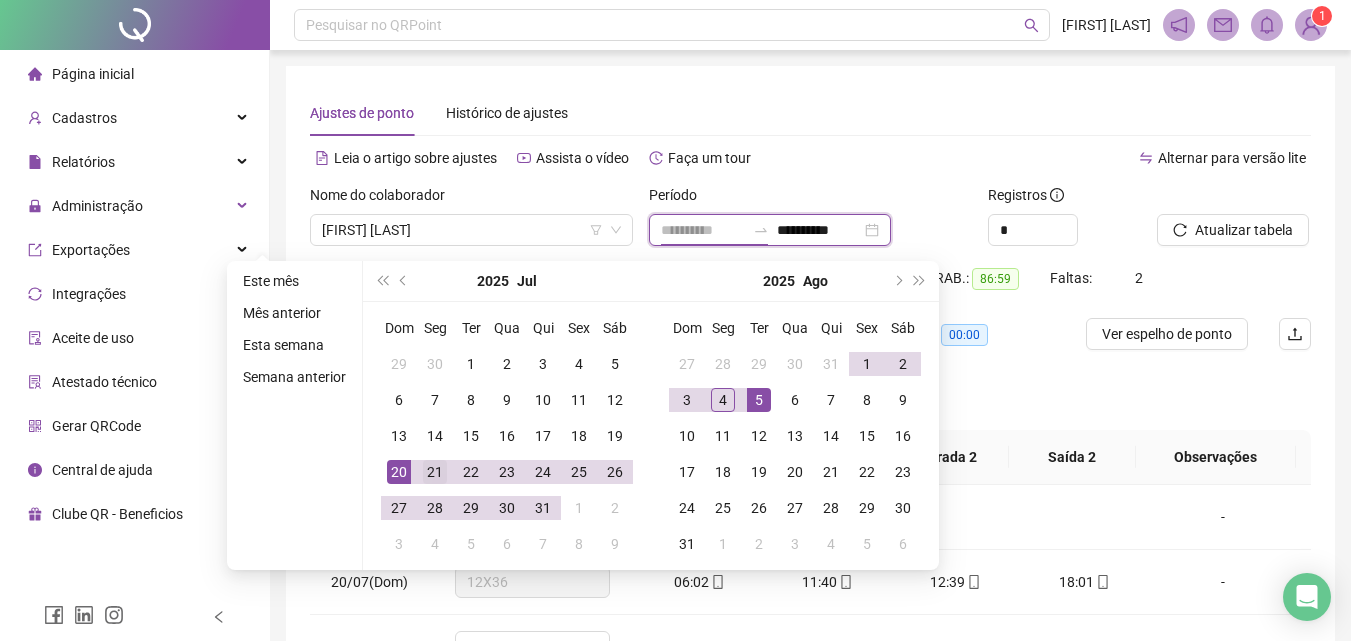 type on "**********" 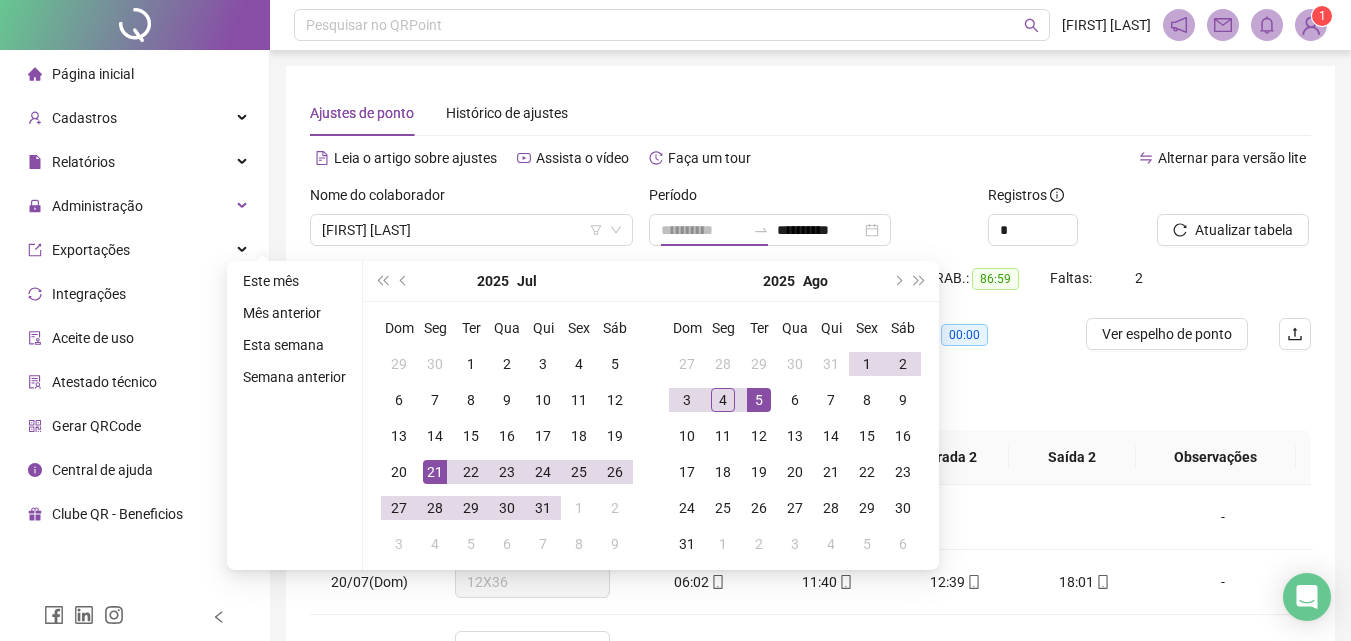click on "21" at bounding box center [435, 472] 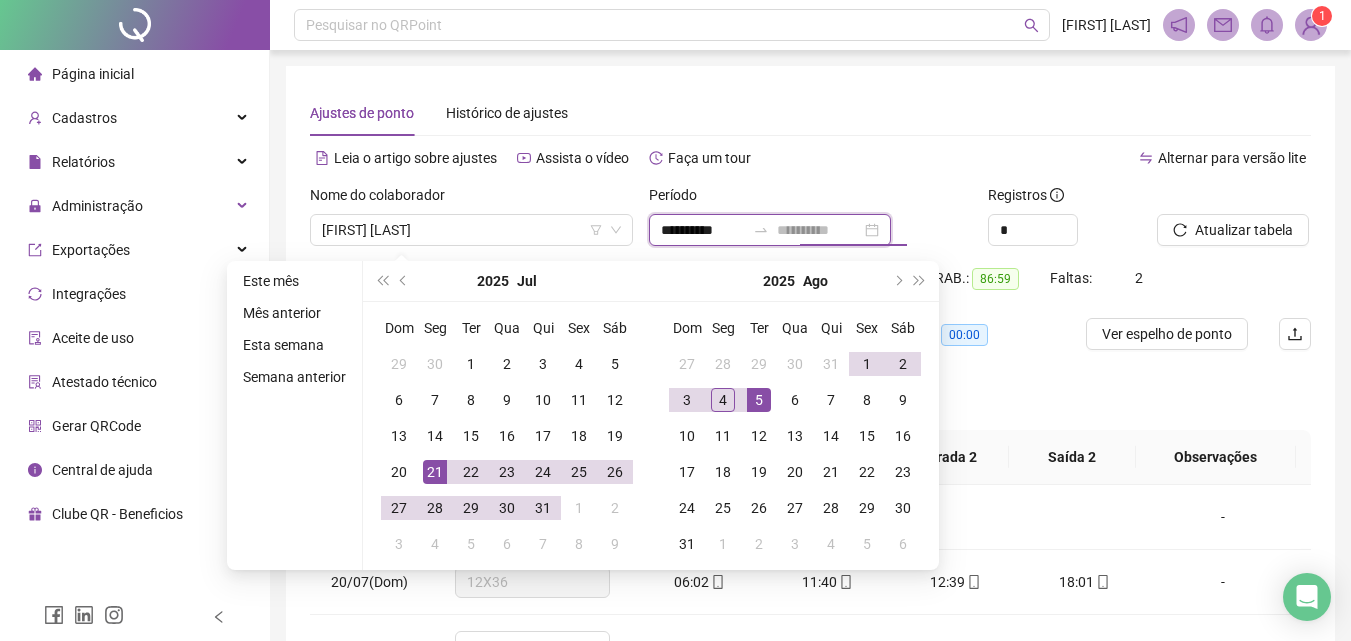 type on "**********" 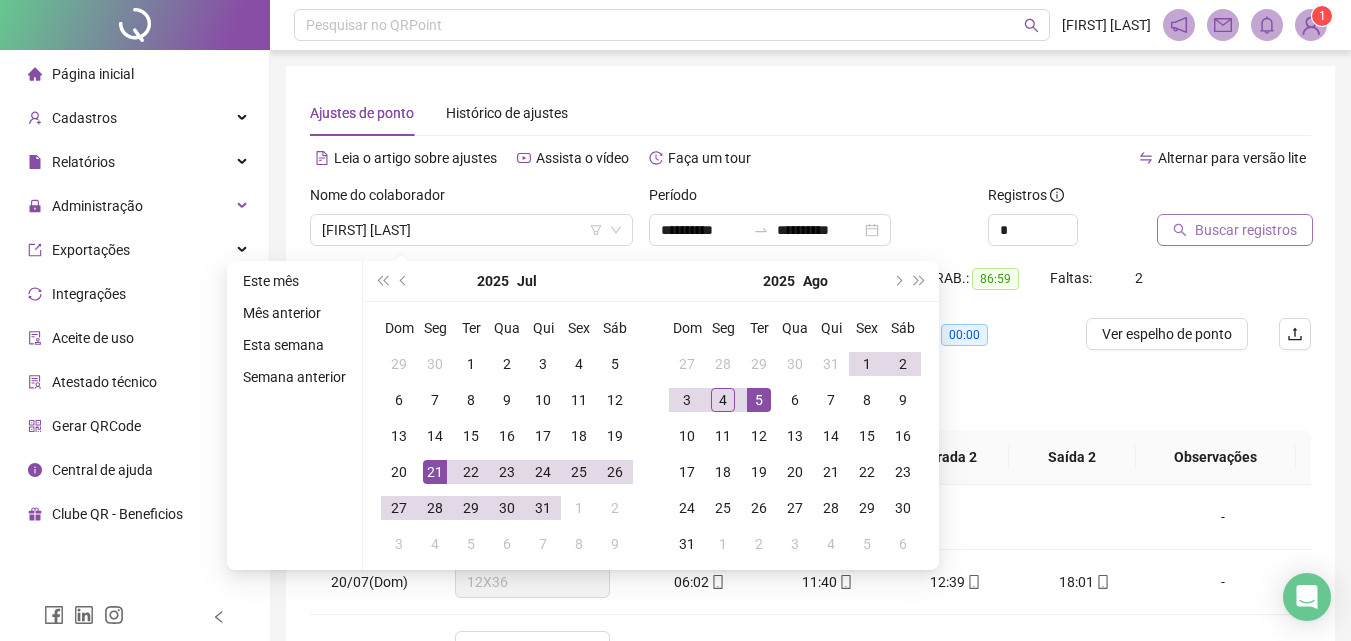 click on "Buscar registros" at bounding box center [1235, 230] 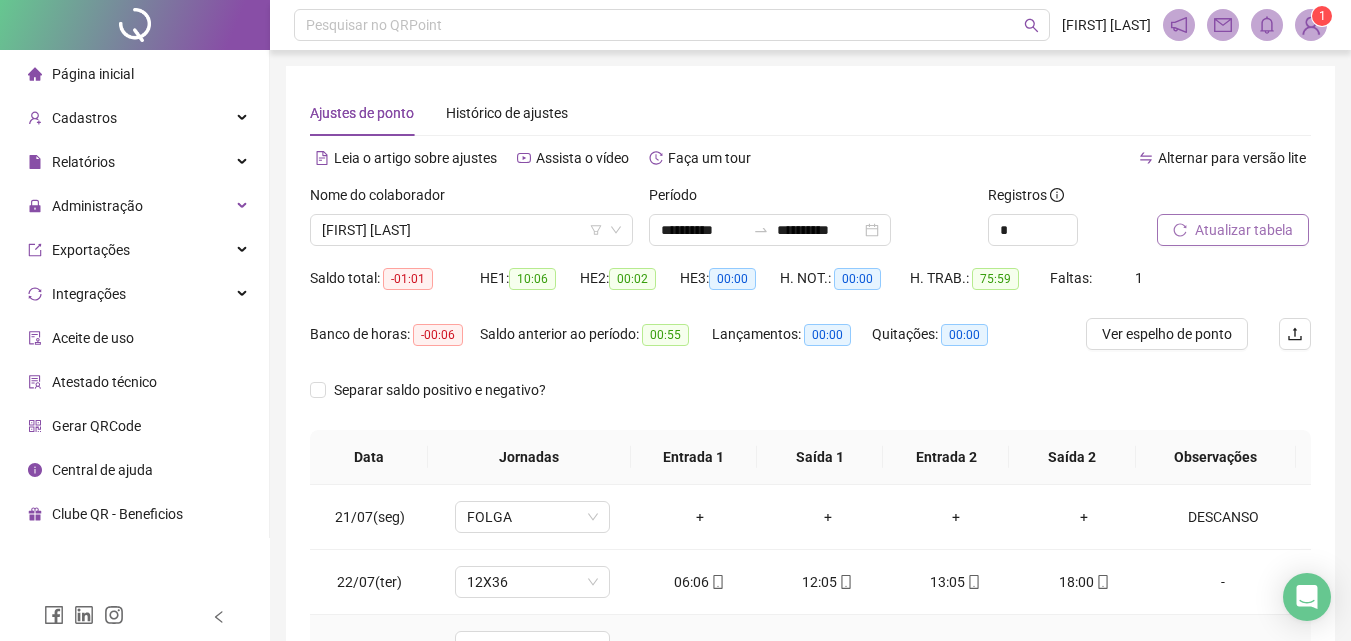 scroll, scrollTop: 381, scrollLeft: 0, axis: vertical 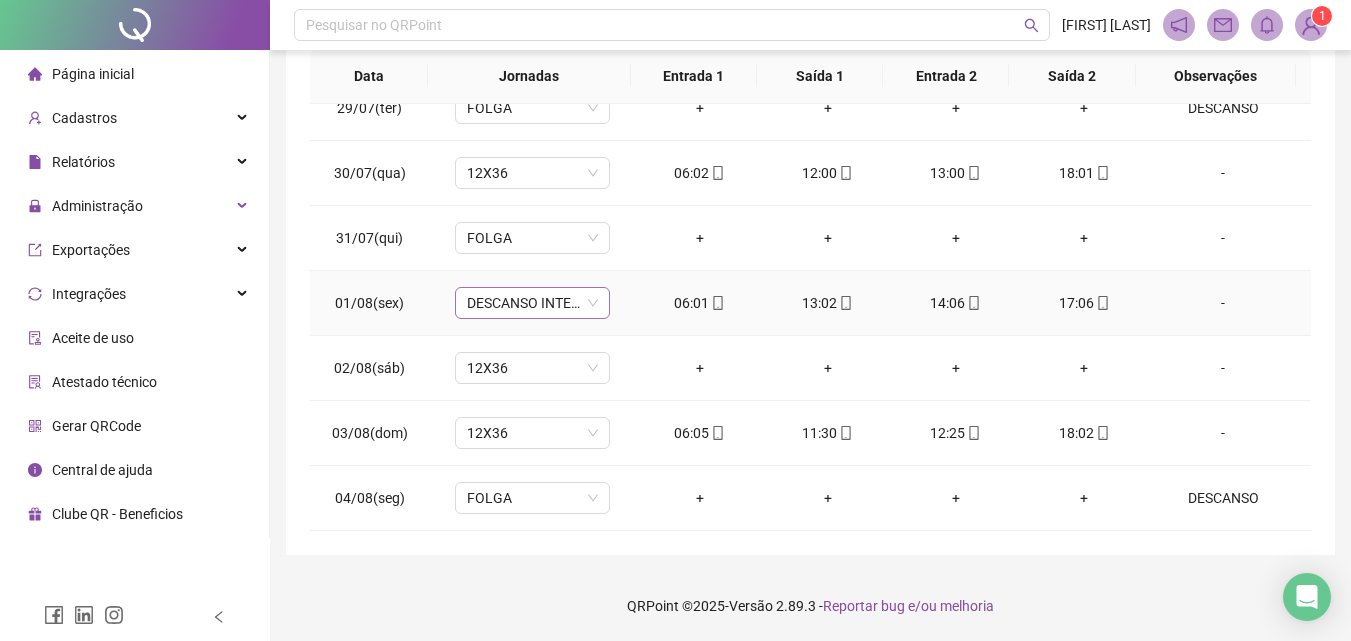 click on "DESCANSO INTER-JORNADA" at bounding box center [532, 303] 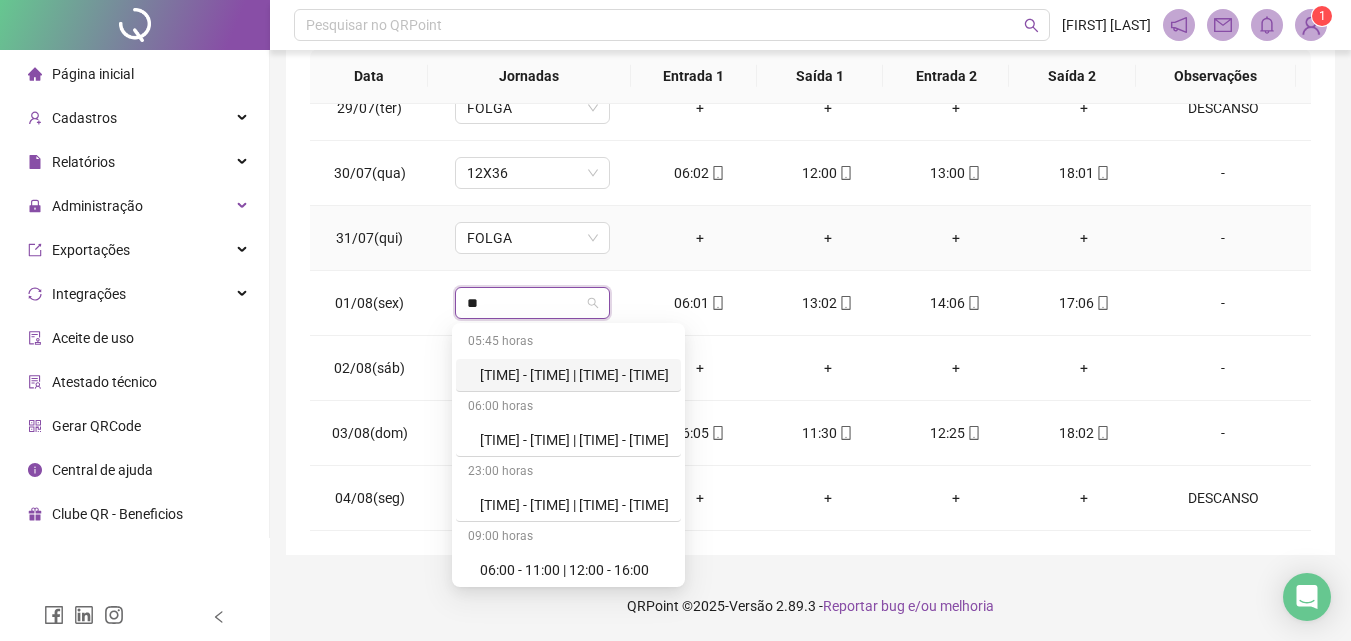 type on "***" 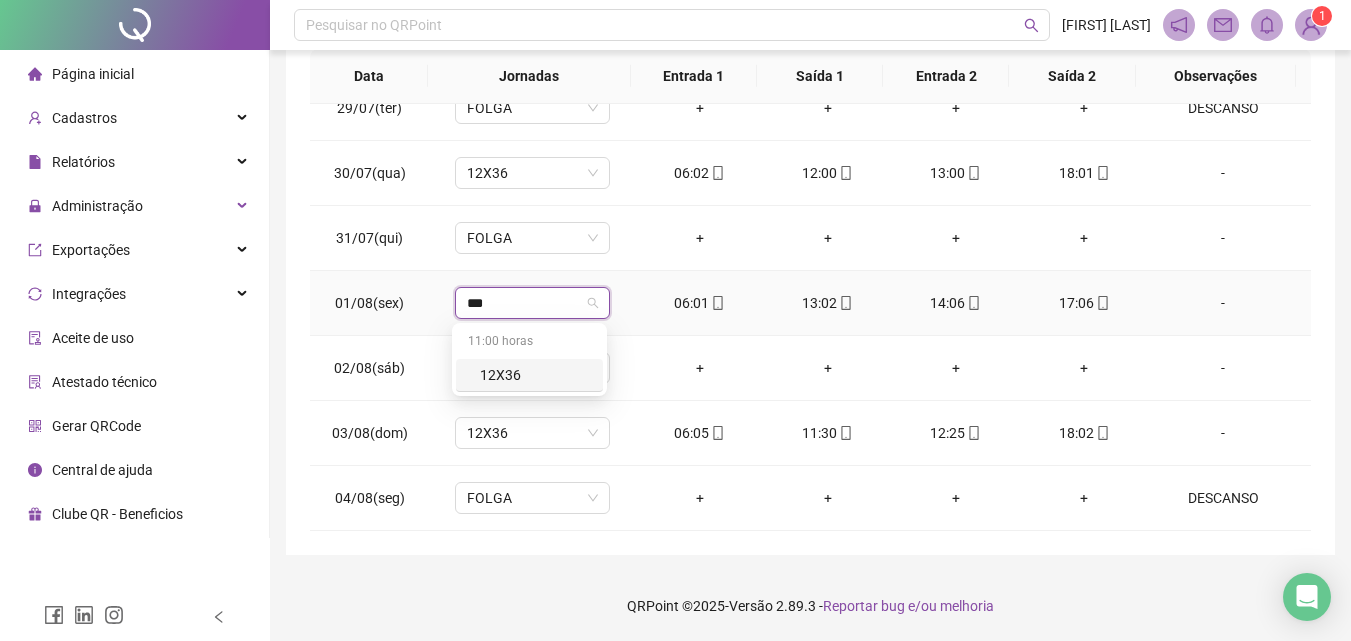 click on "12X36" at bounding box center [535, 375] 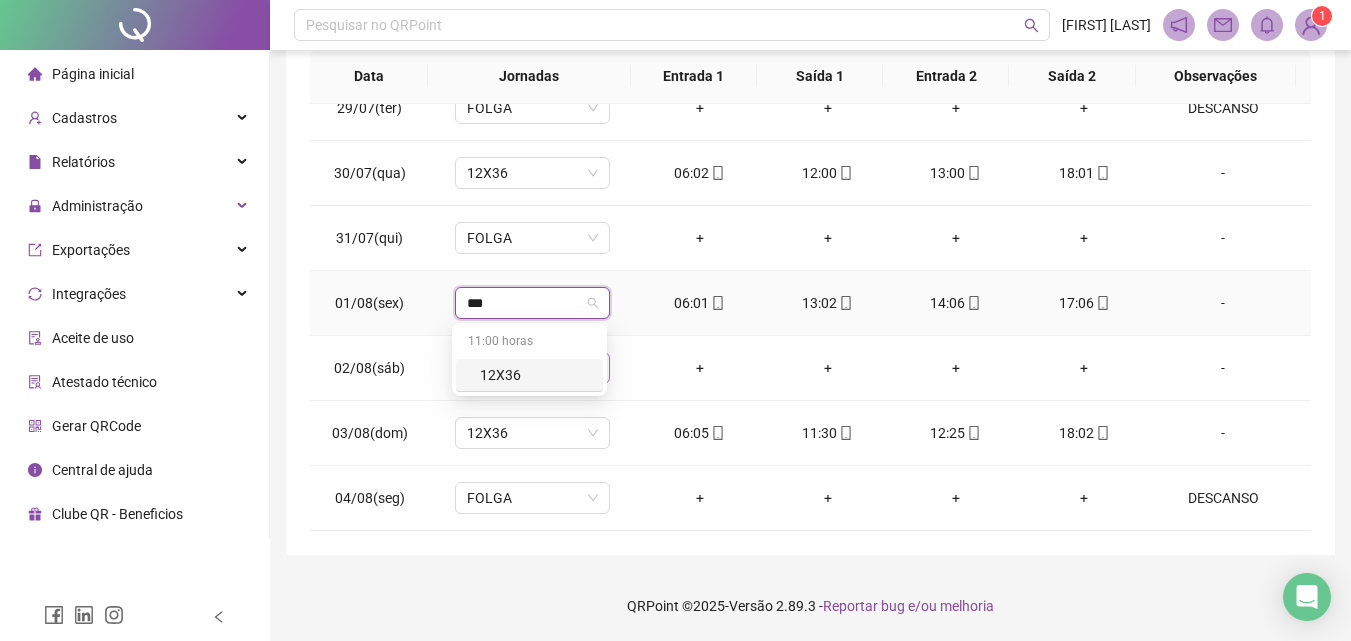 type 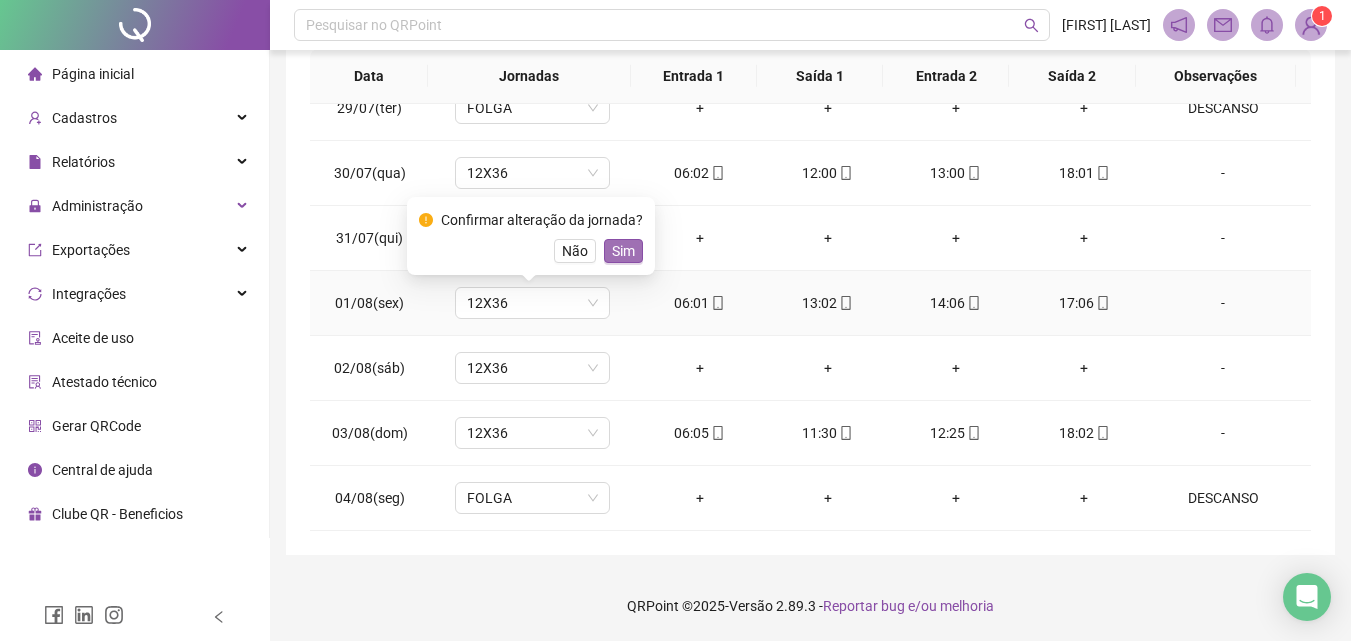click on "Sim" at bounding box center [623, 251] 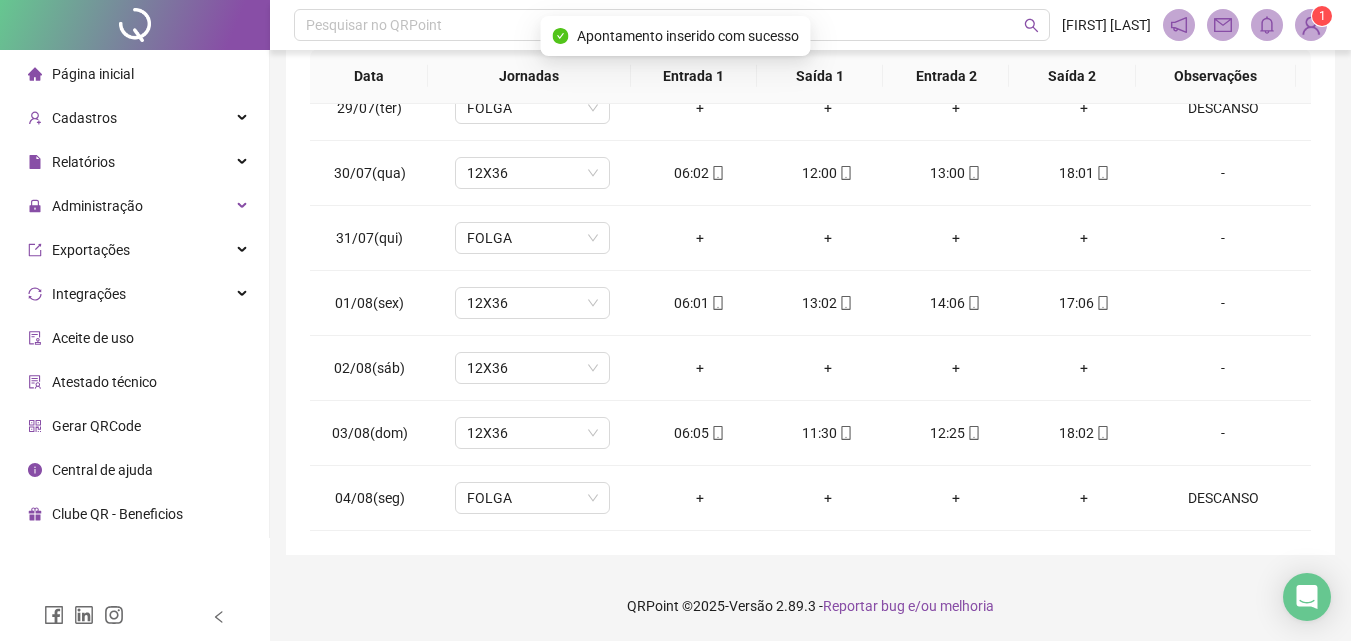 scroll, scrollTop: 0, scrollLeft: 0, axis: both 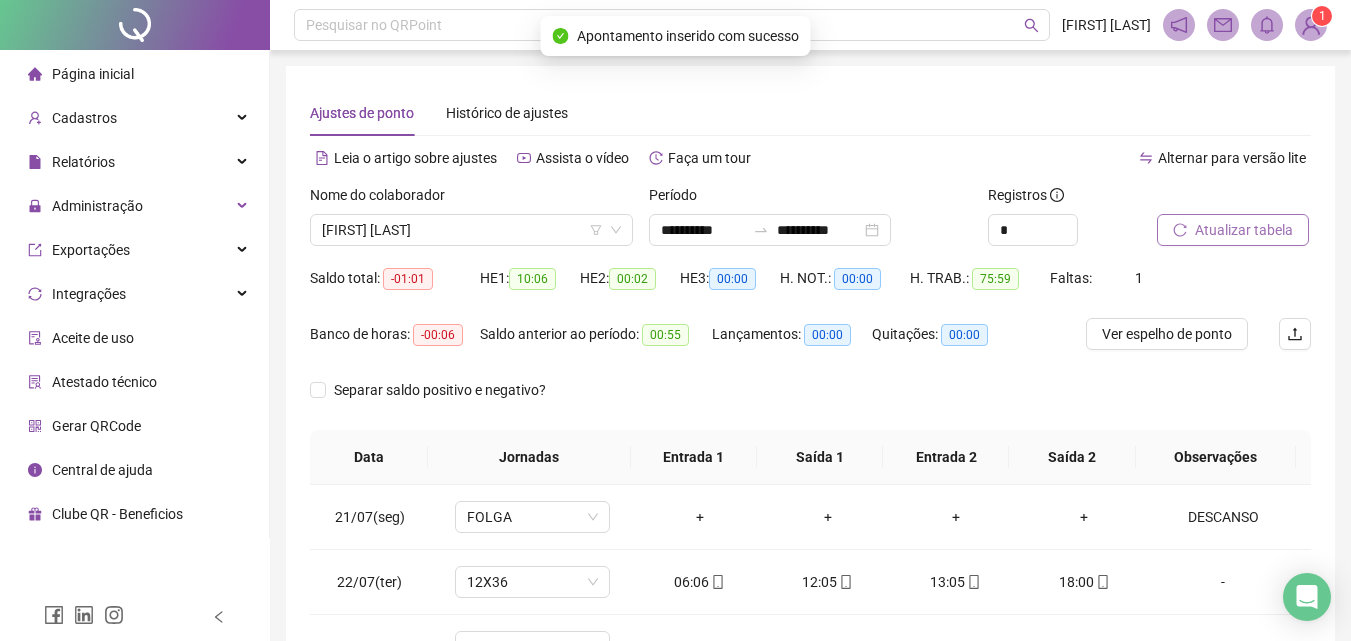click on "Atualizar tabela" at bounding box center [1244, 230] 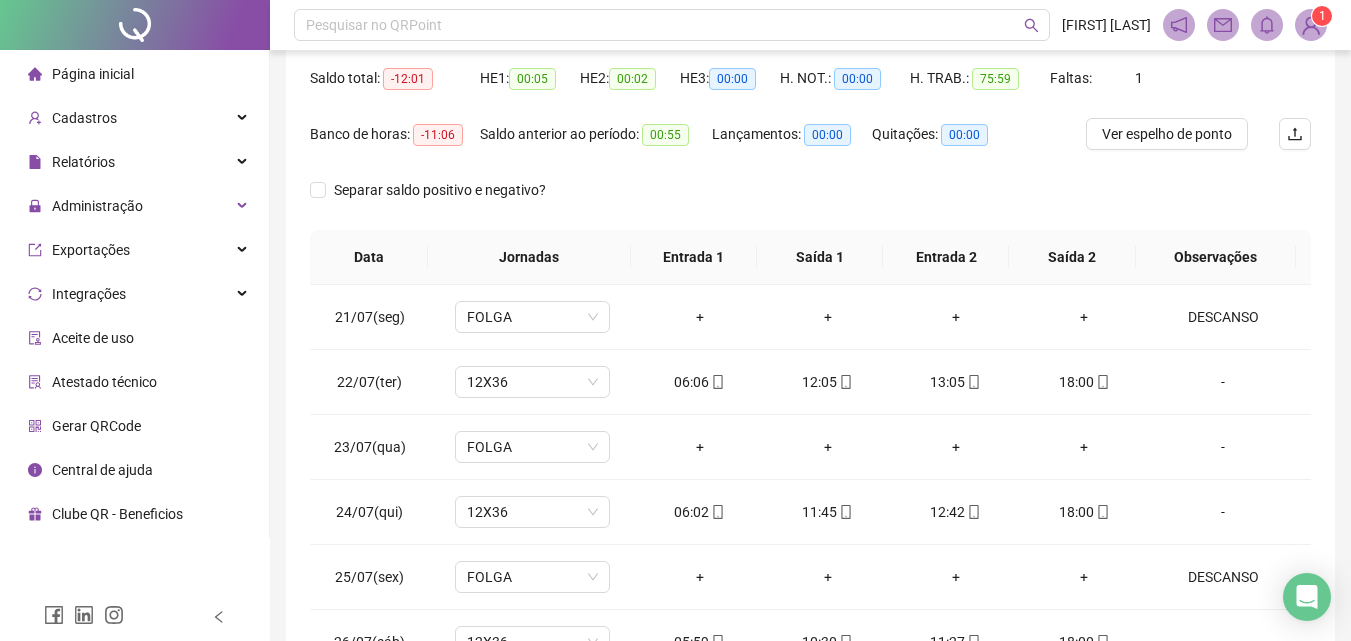 scroll, scrollTop: 300, scrollLeft: 0, axis: vertical 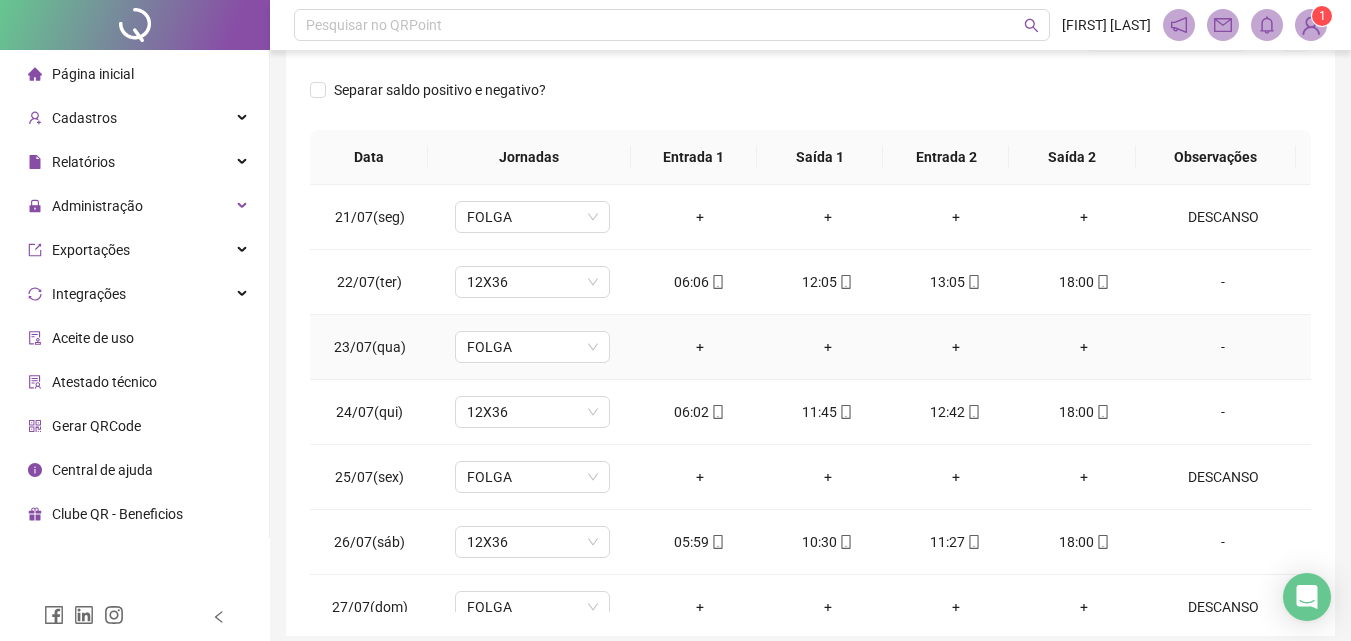 click on "-" at bounding box center (1223, 347) 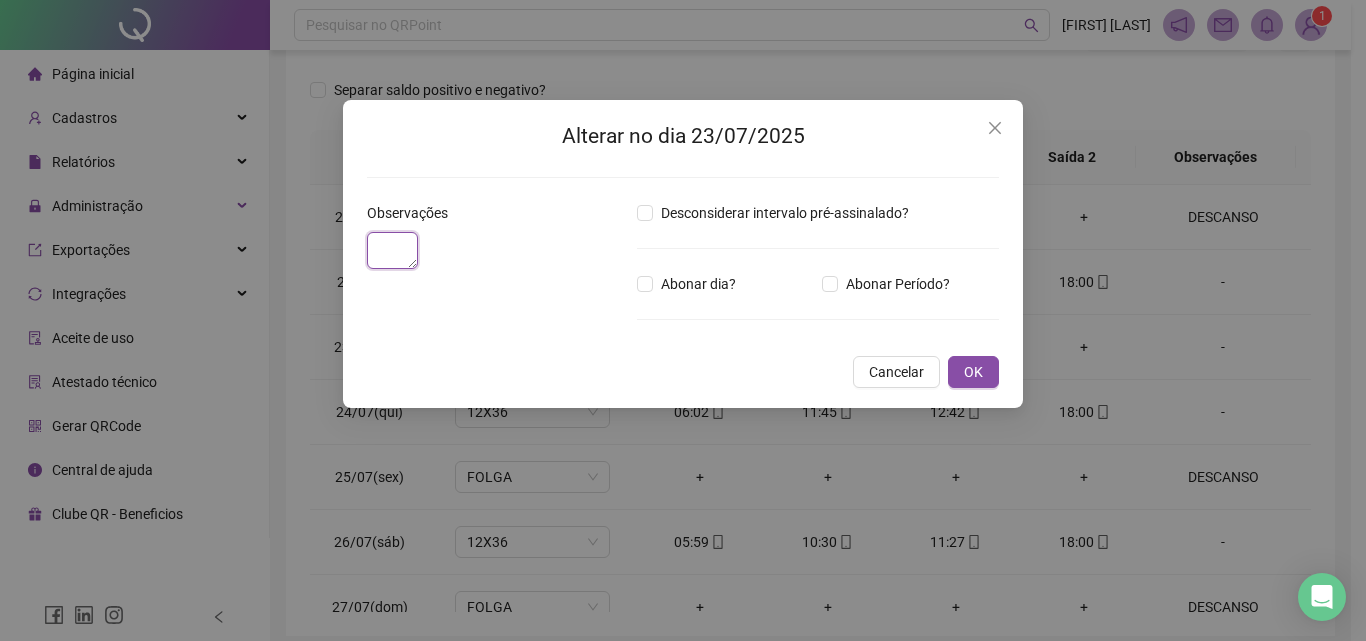 click at bounding box center (392, 250) 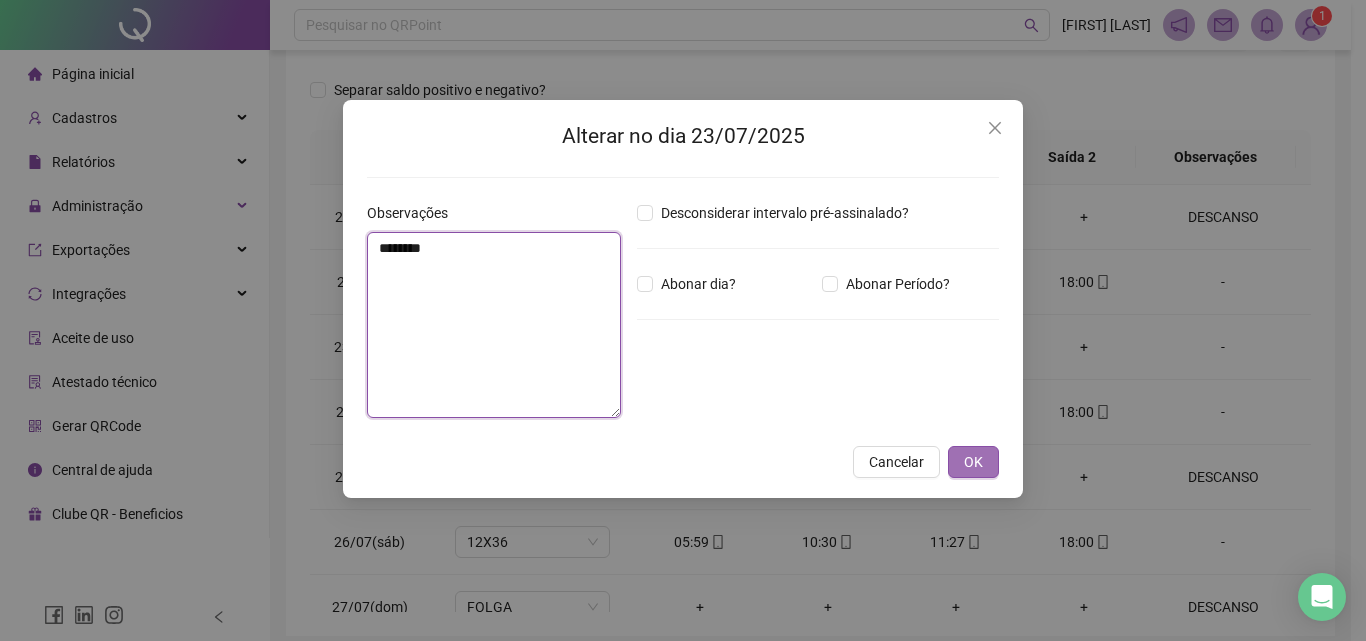 type on "********" 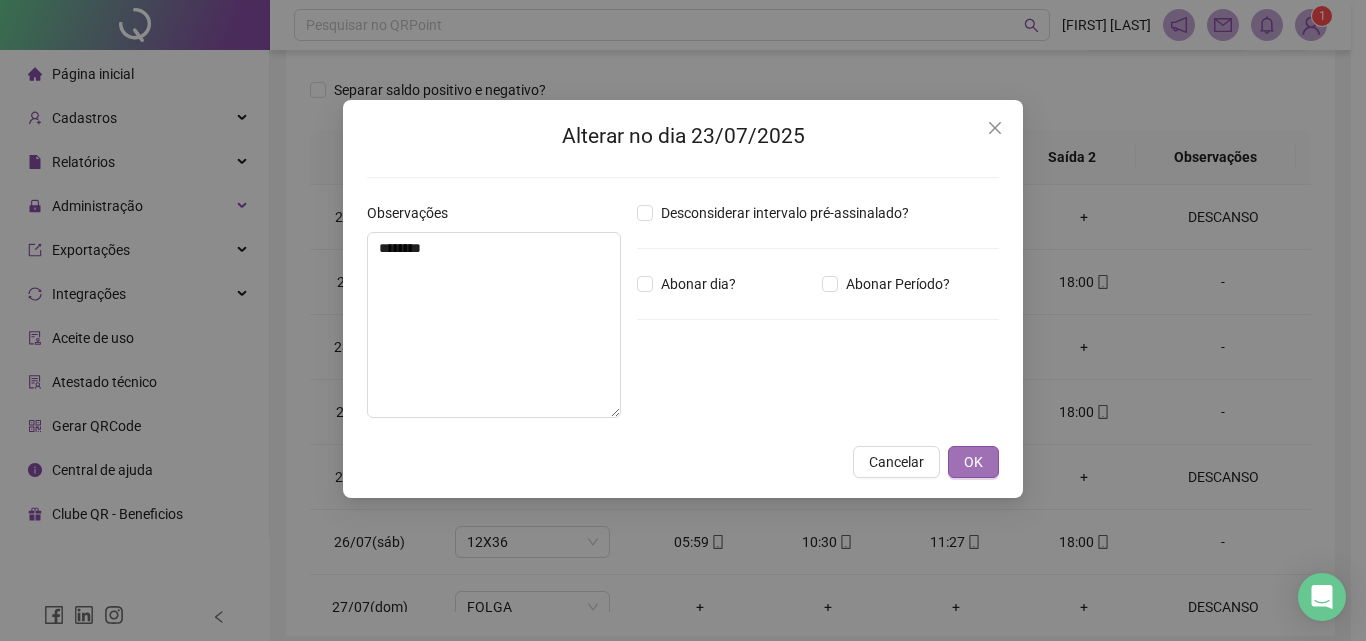 click on "OK" at bounding box center [973, 462] 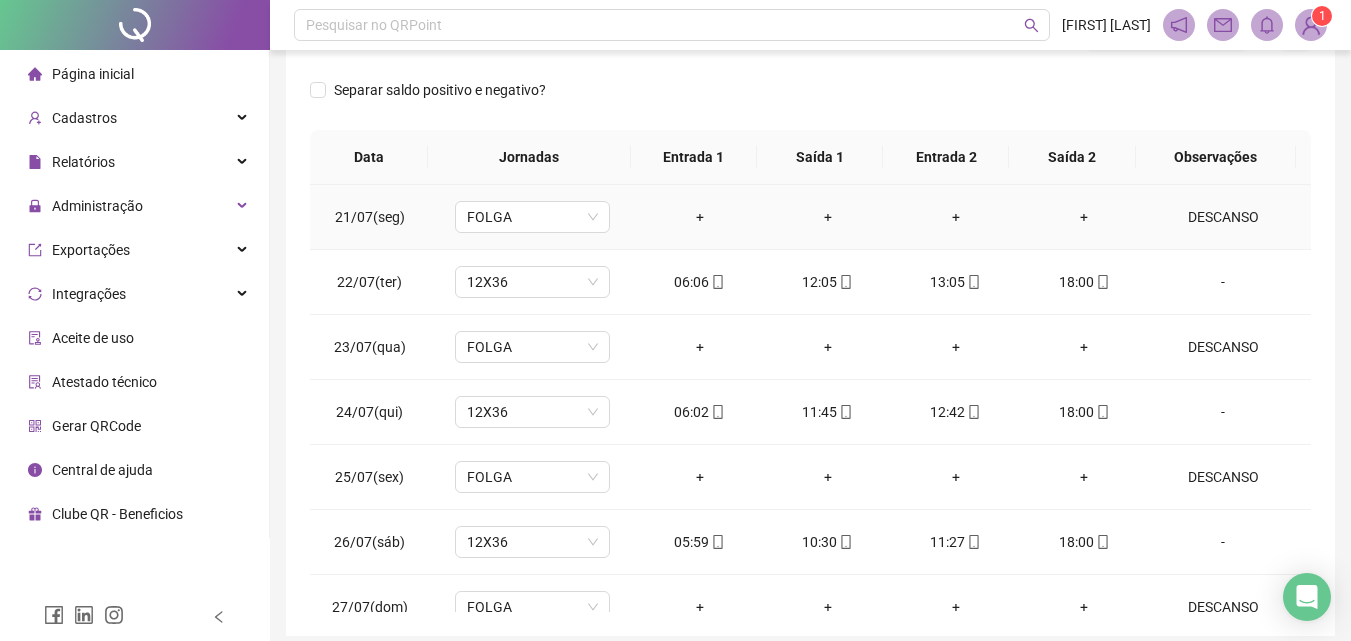 scroll, scrollTop: 0, scrollLeft: 0, axis: both 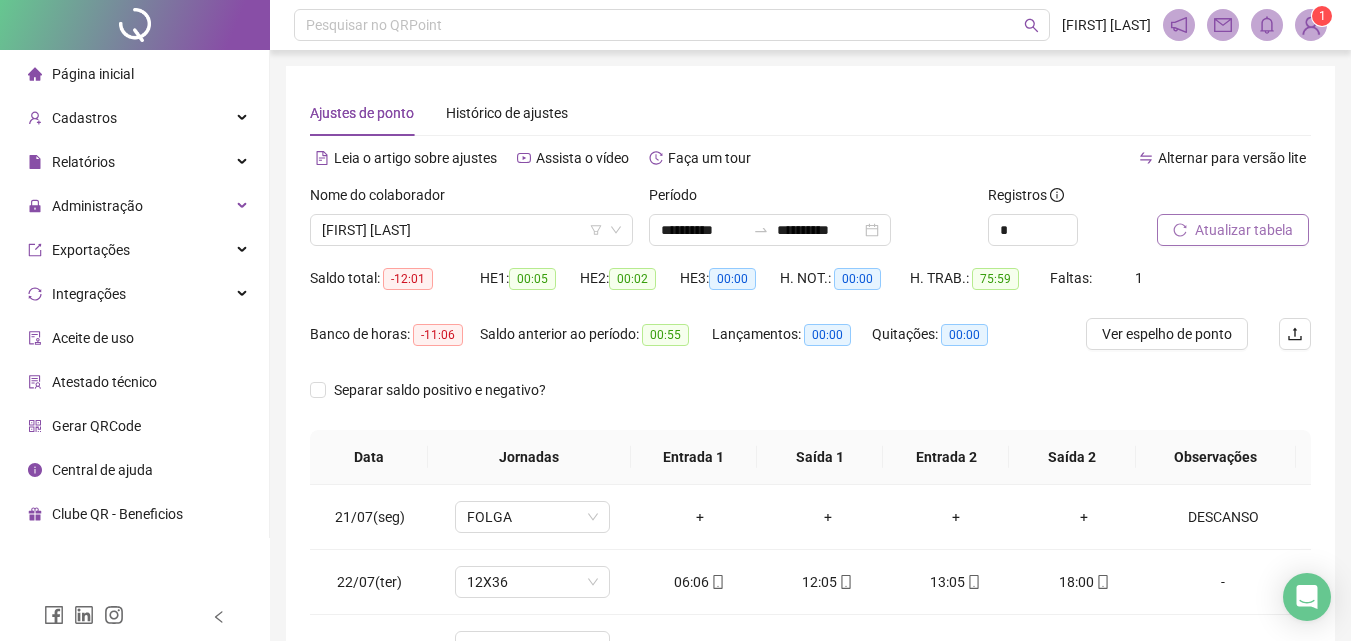 click on "Atualizar tabela" at bounding box center (1233, 230) 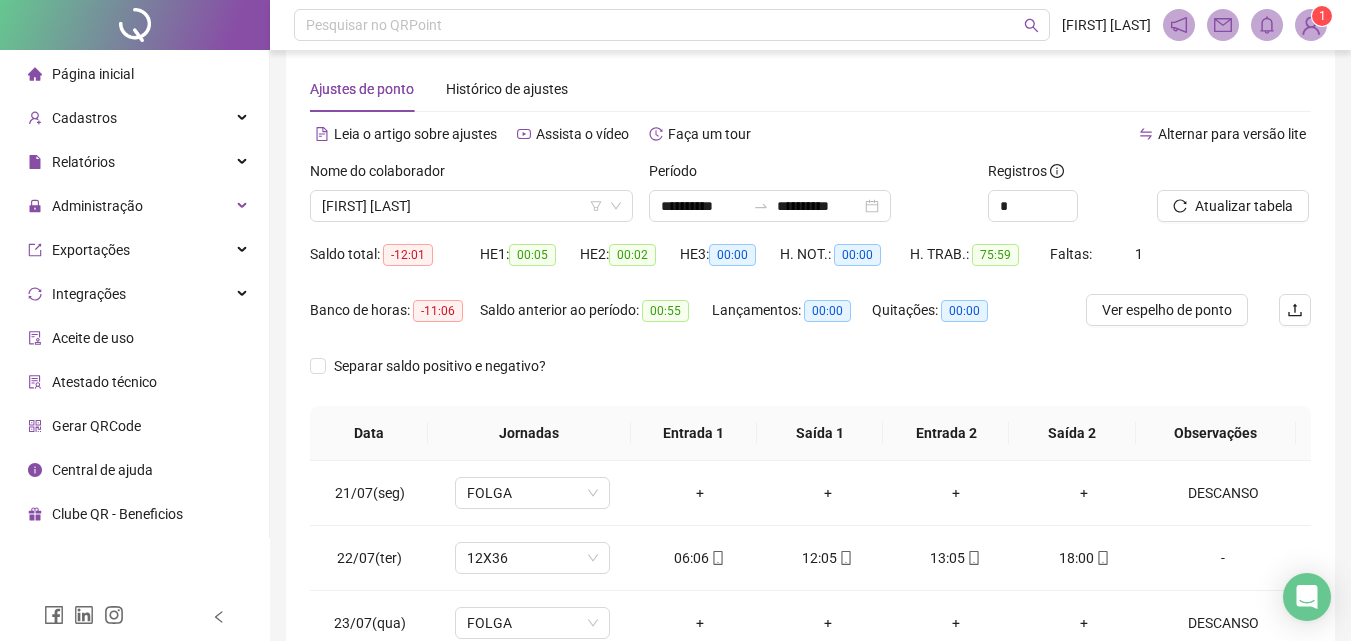scroll, scrollTop: 381, scrollLeft: 0, axis: vertical 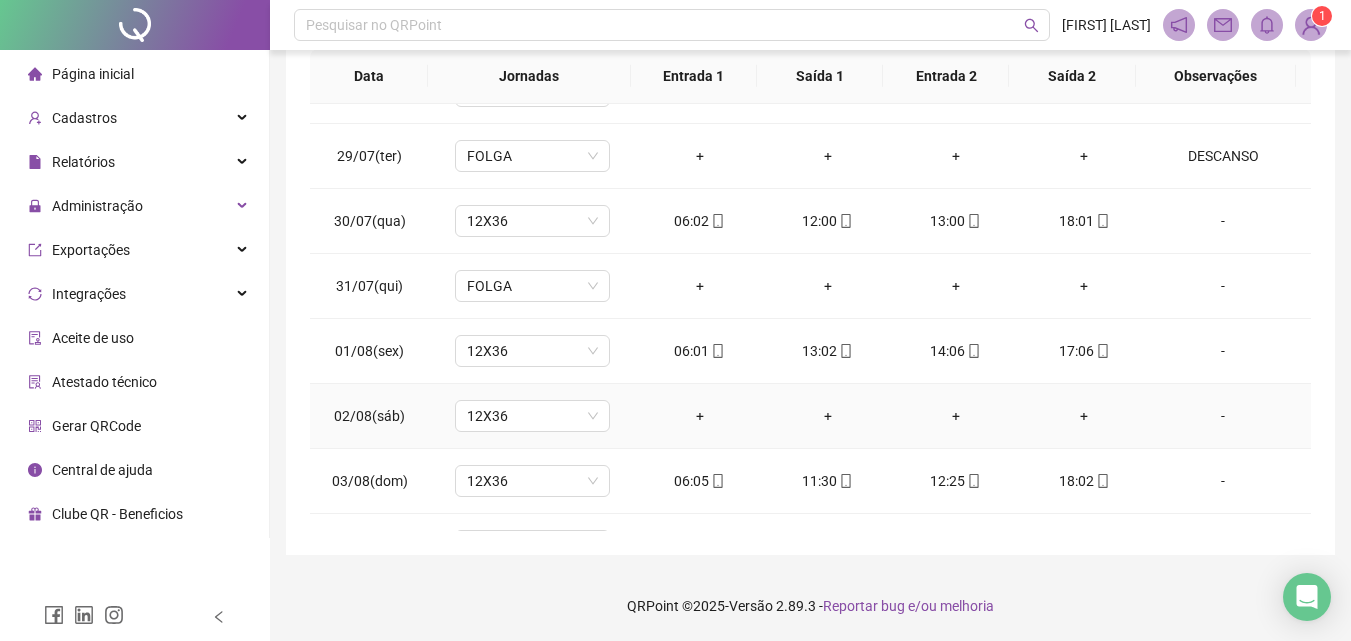 click on "-" at bounding box center (1223, 416) 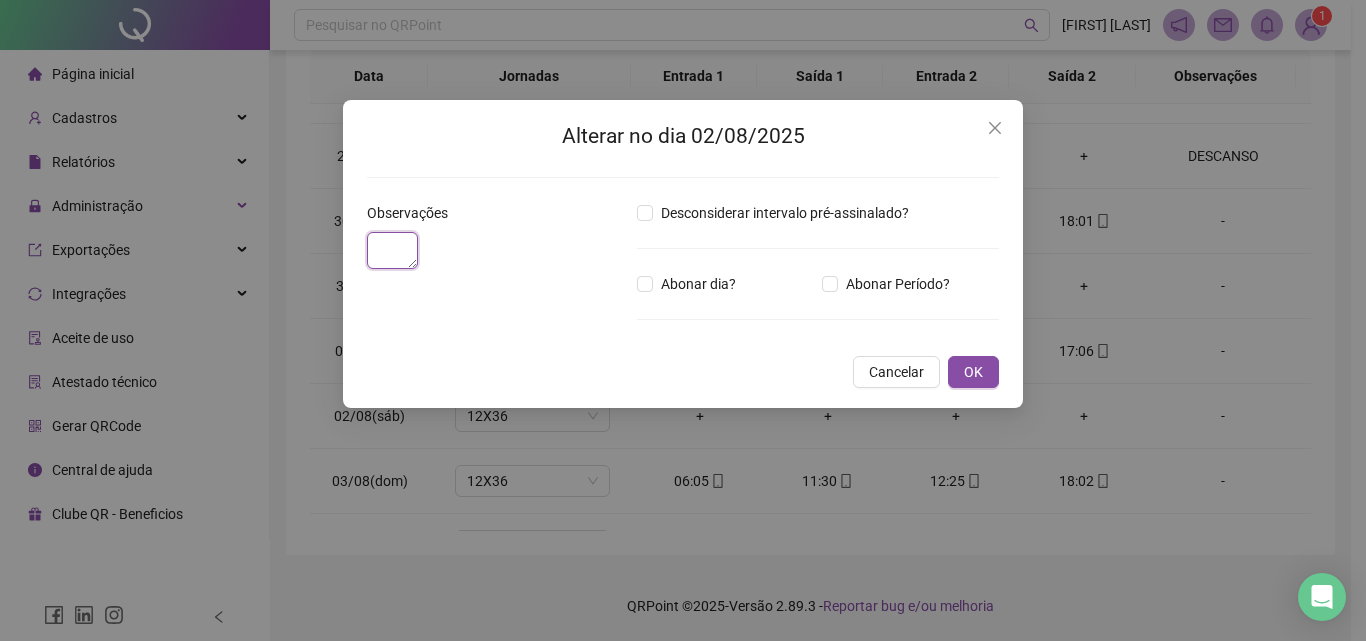 click at bounding box center (392, 250) 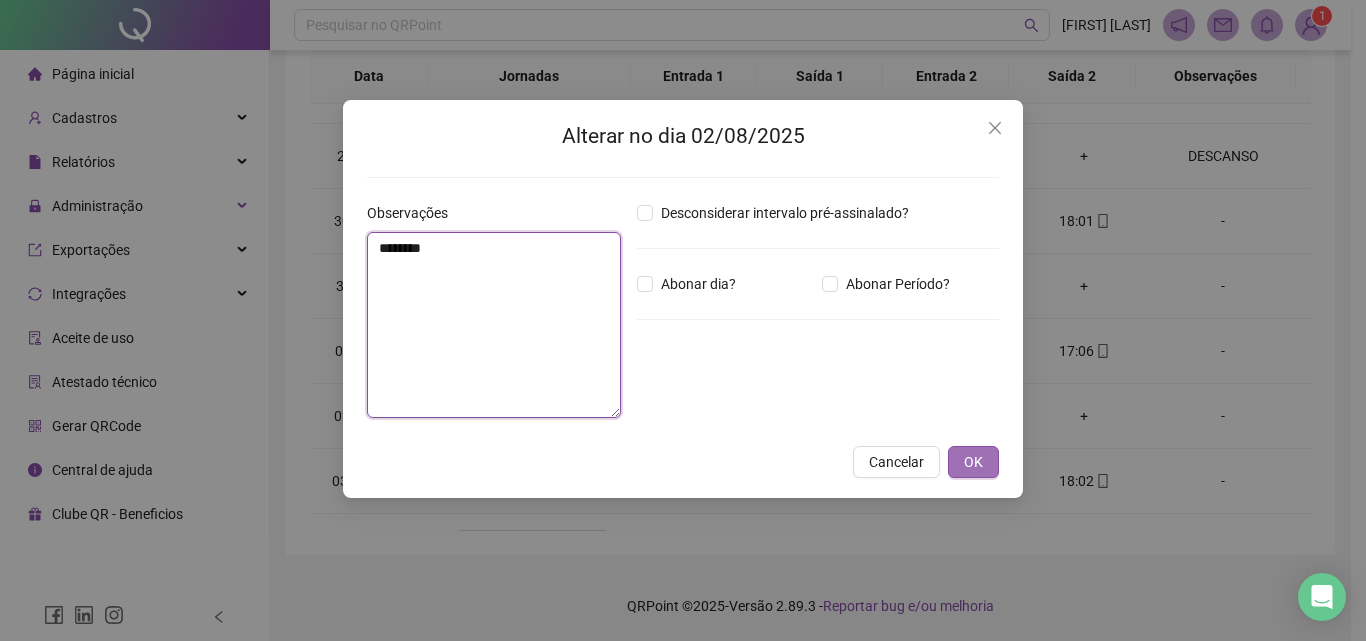 type on "********" 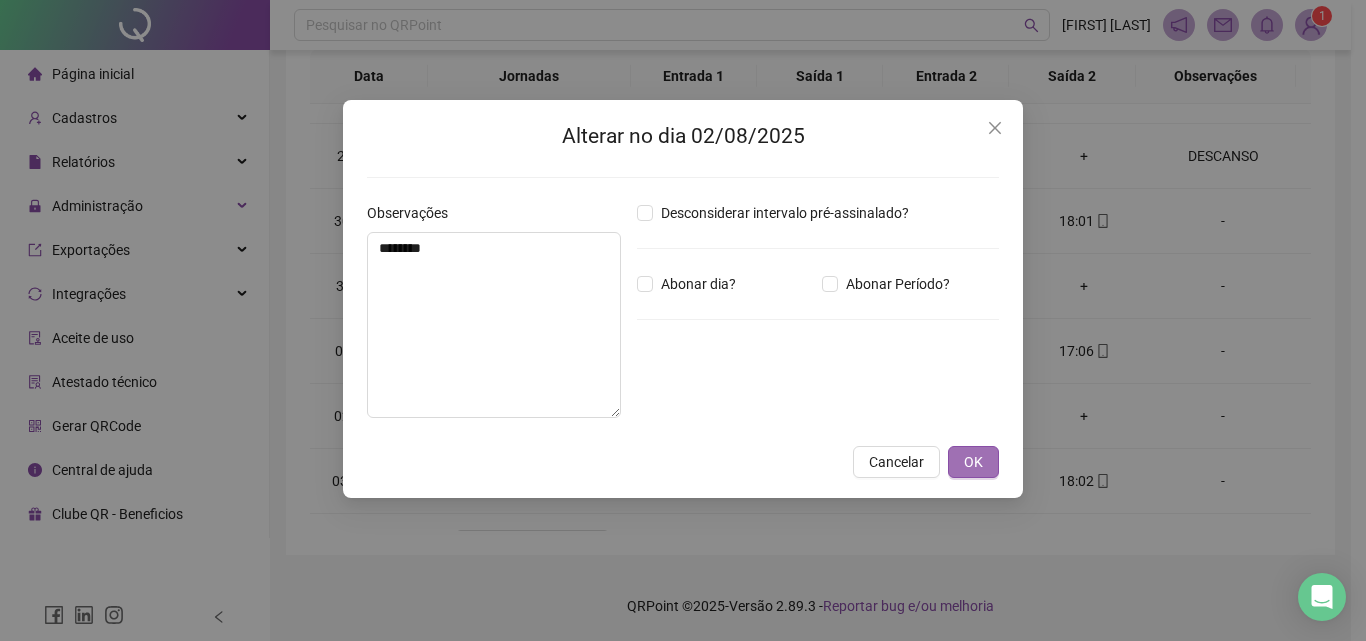 click on "OK" at bounding box center (973, 462) 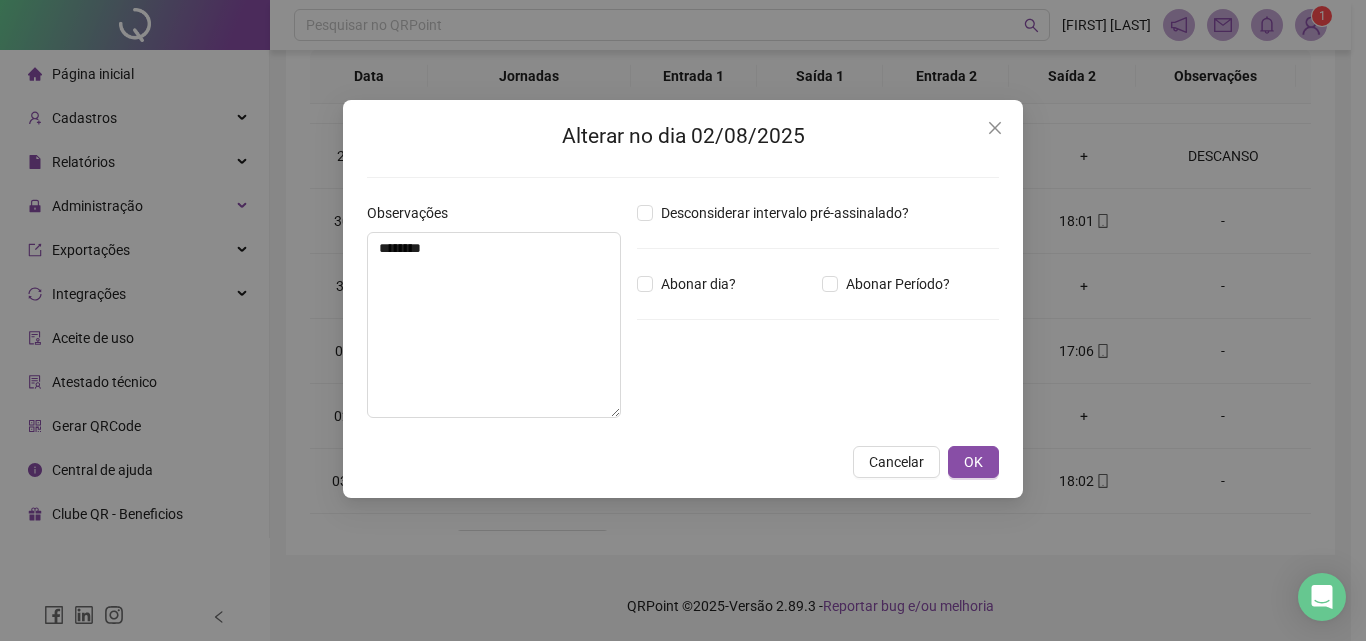 click on "Alterar no dia   02/08/2025 Observações ******** Desconsiderar intervalo pré-assinalado? Abonar dia? Abonar Período? Horas a abonar ***** Aplicar regime de compensação Cancelar OK" at bounding box center (683, 320) 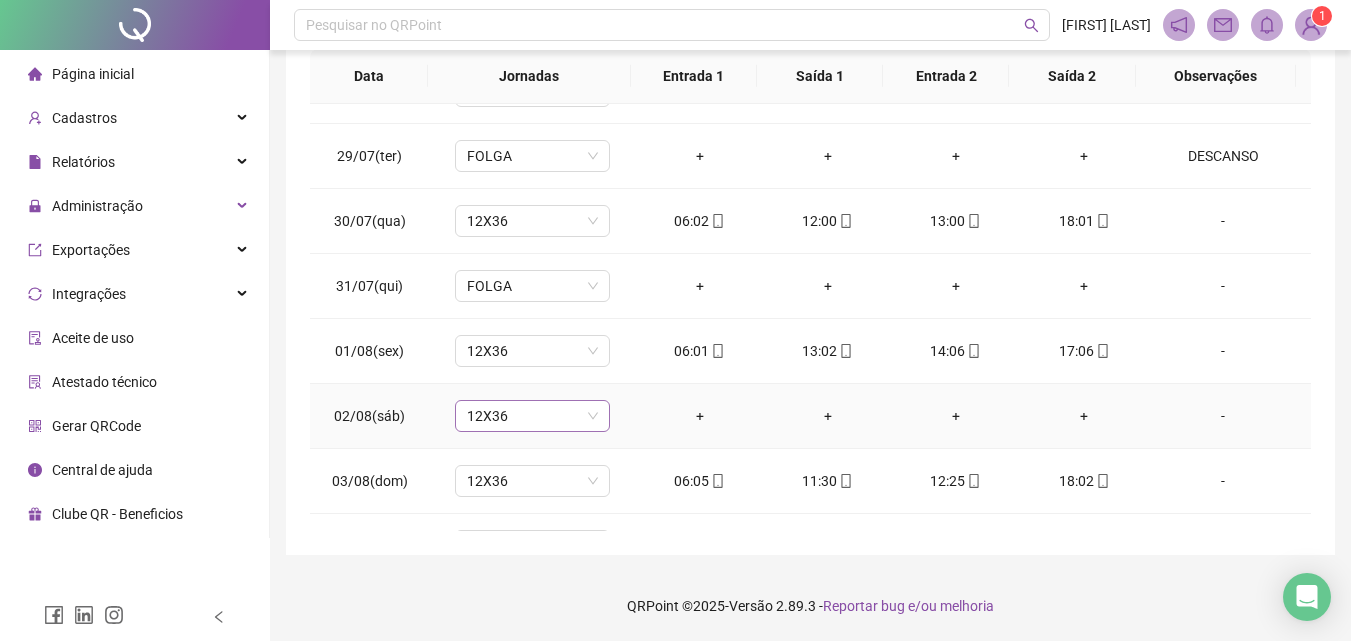 click on "12X36" at bounding box center [532, 416] 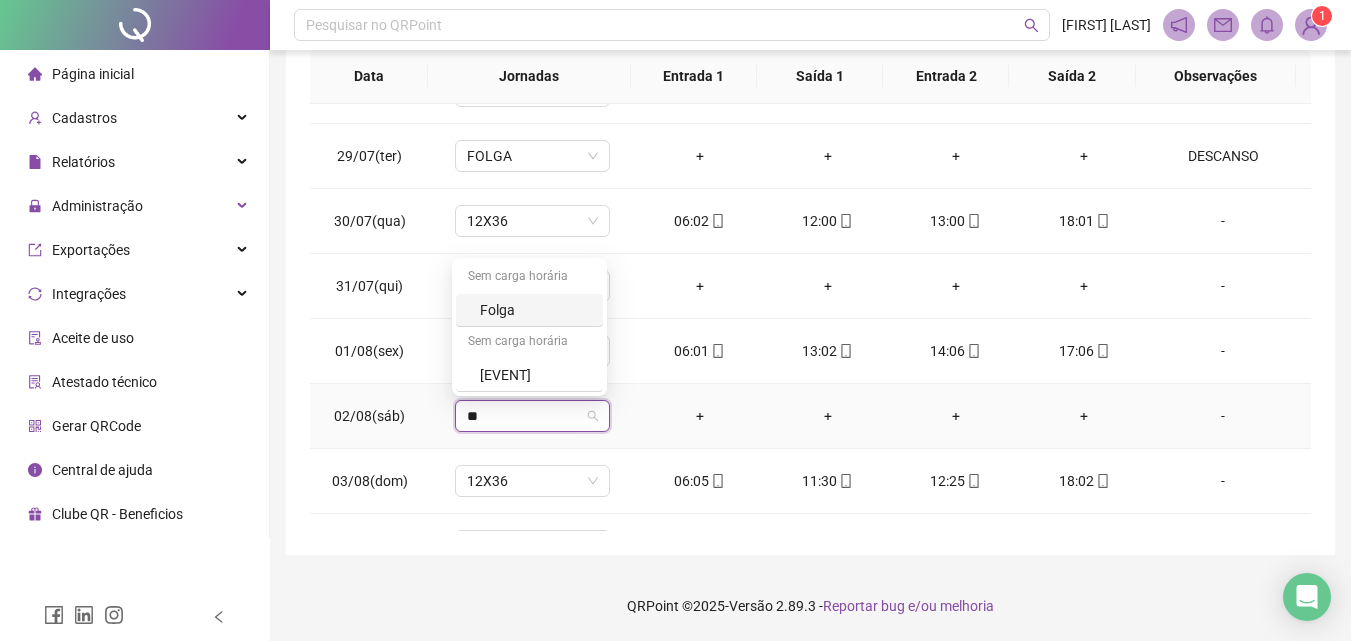 type on "***" 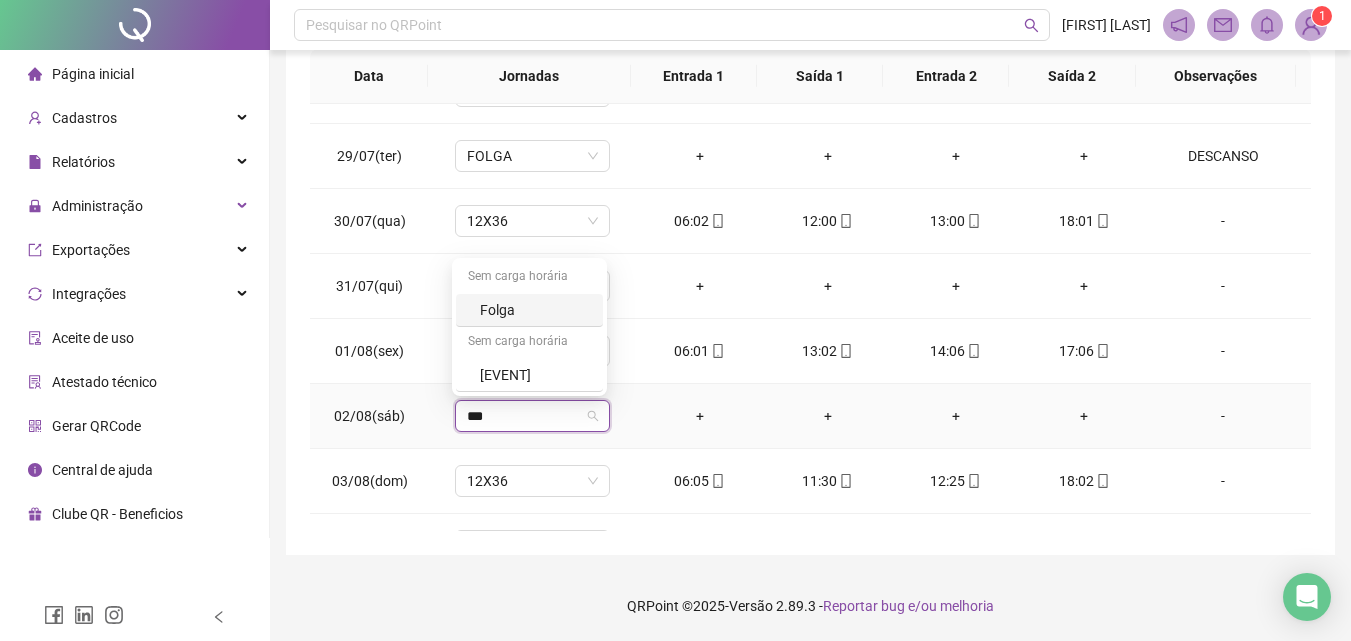 click on "Folga" at bounding box center (535, 310) 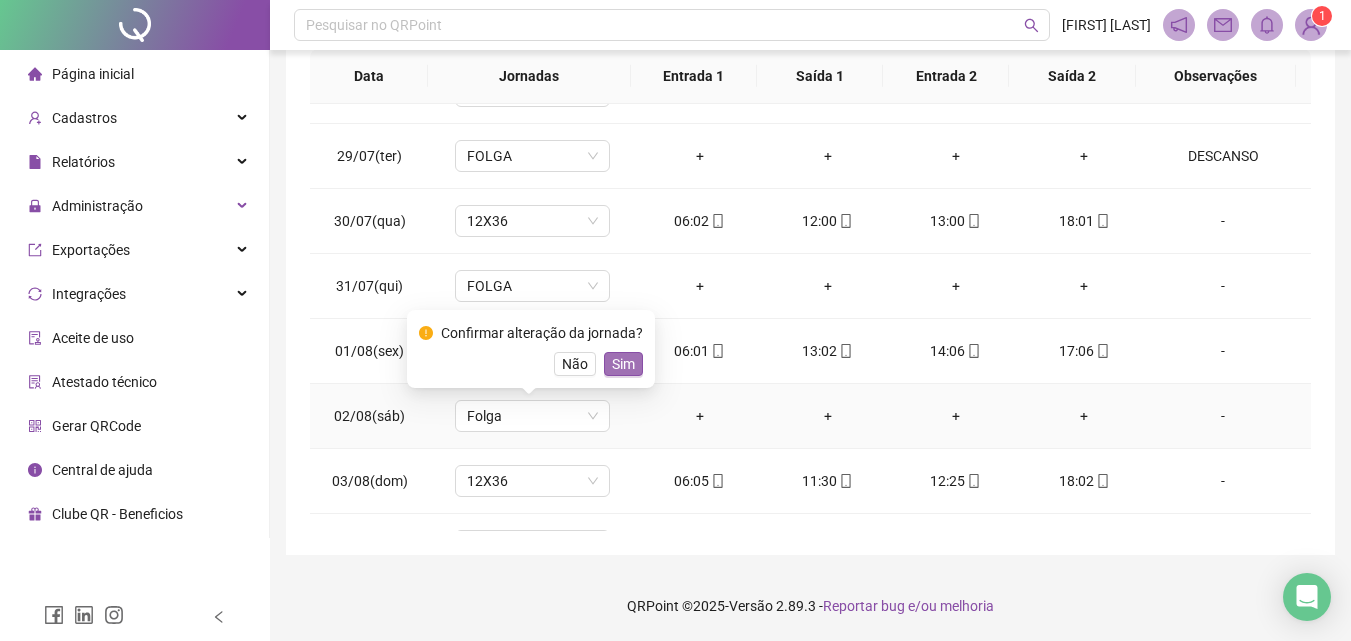 click on "Sim" at bounding box center [623, 364] 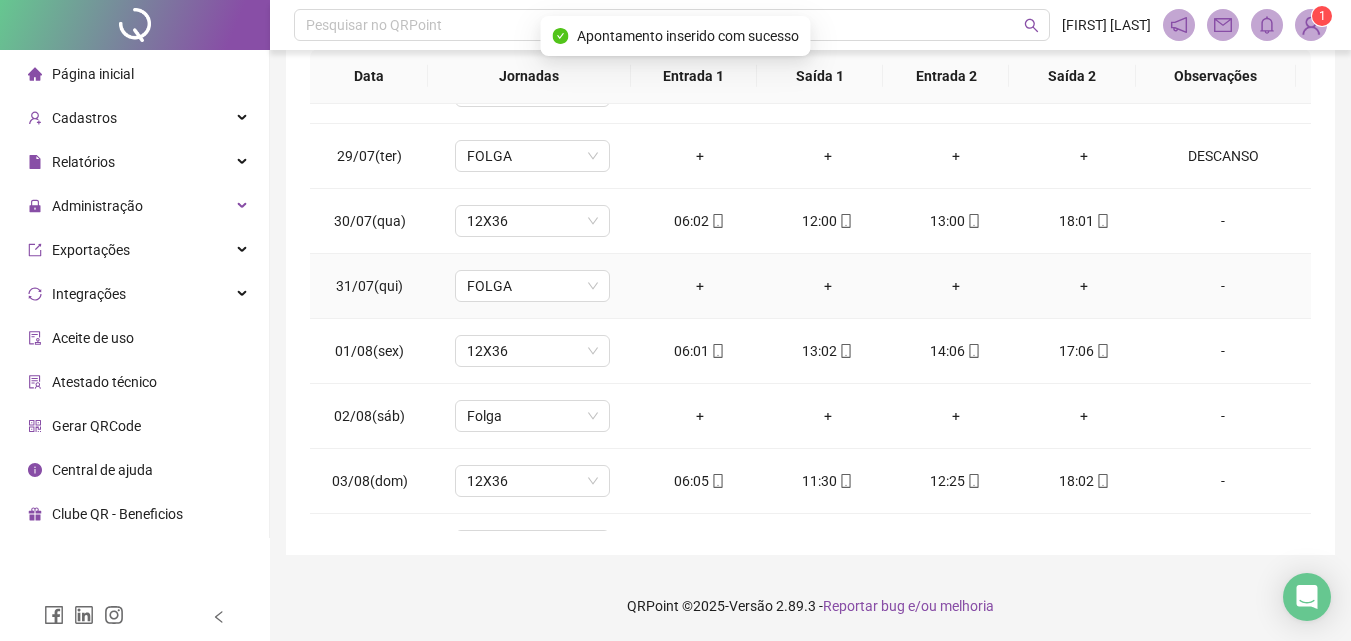 click on "-" at bounding box center (1223, 286) 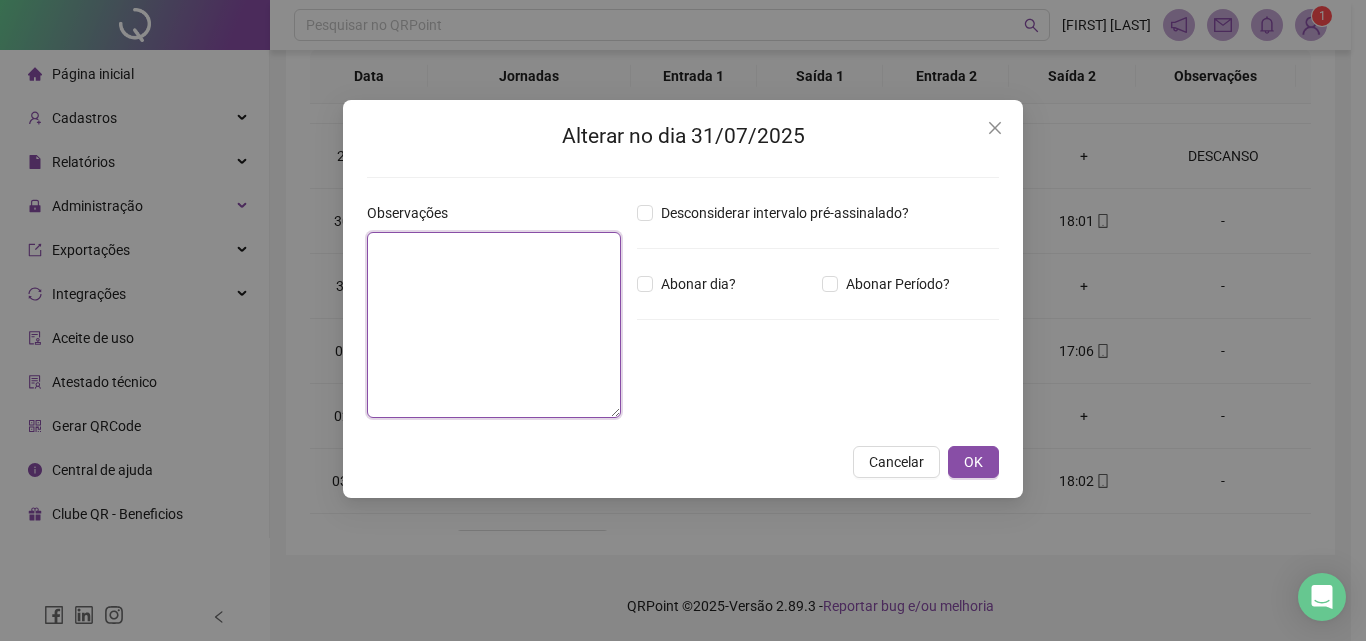 click at bounding box center [494, 325] 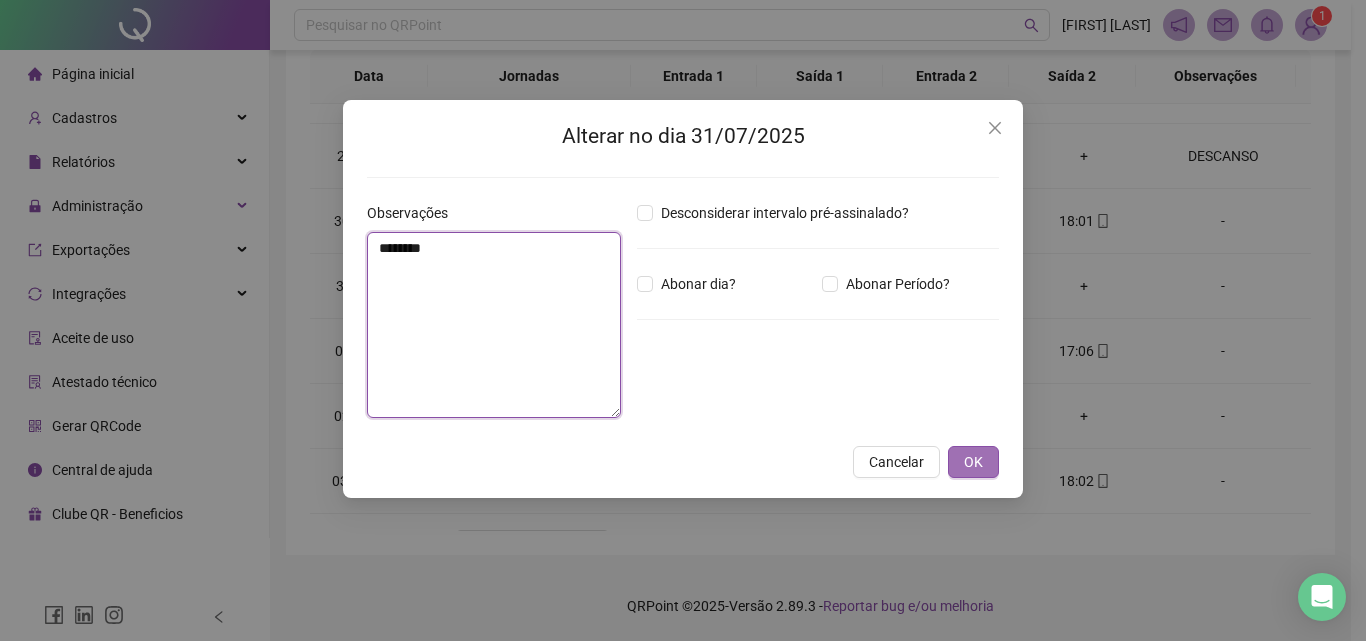 type on "********" 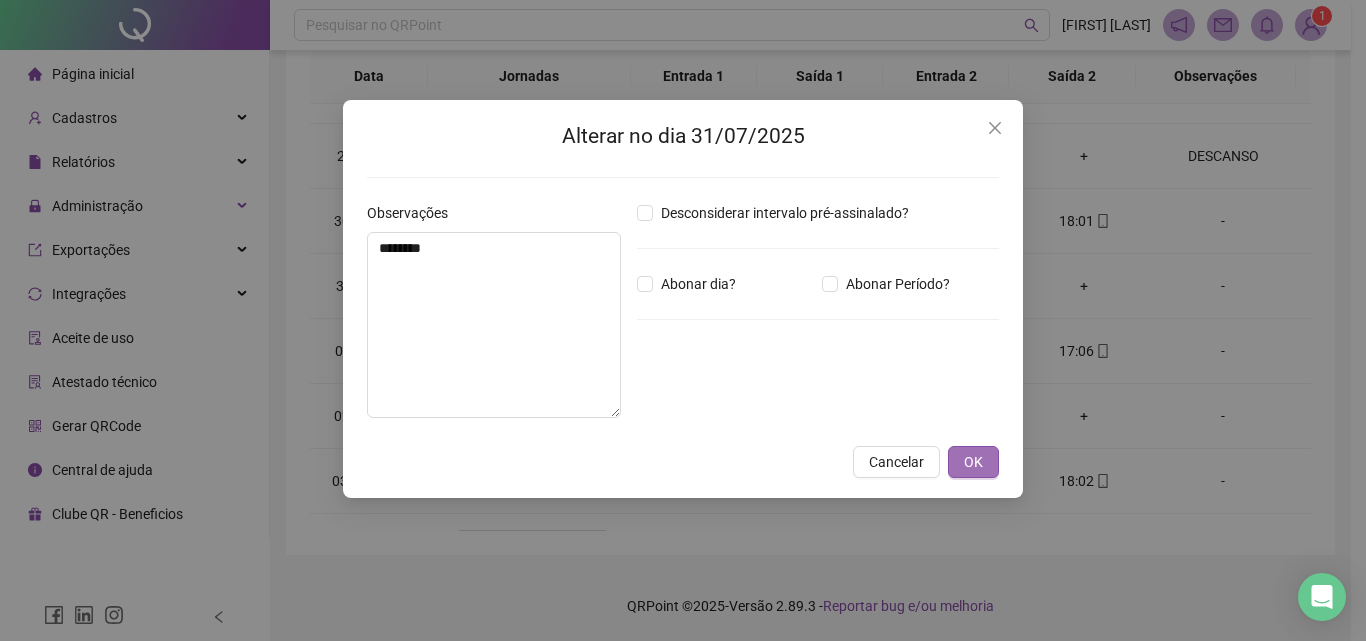 click on "OK" at bounding box center (973, 462) 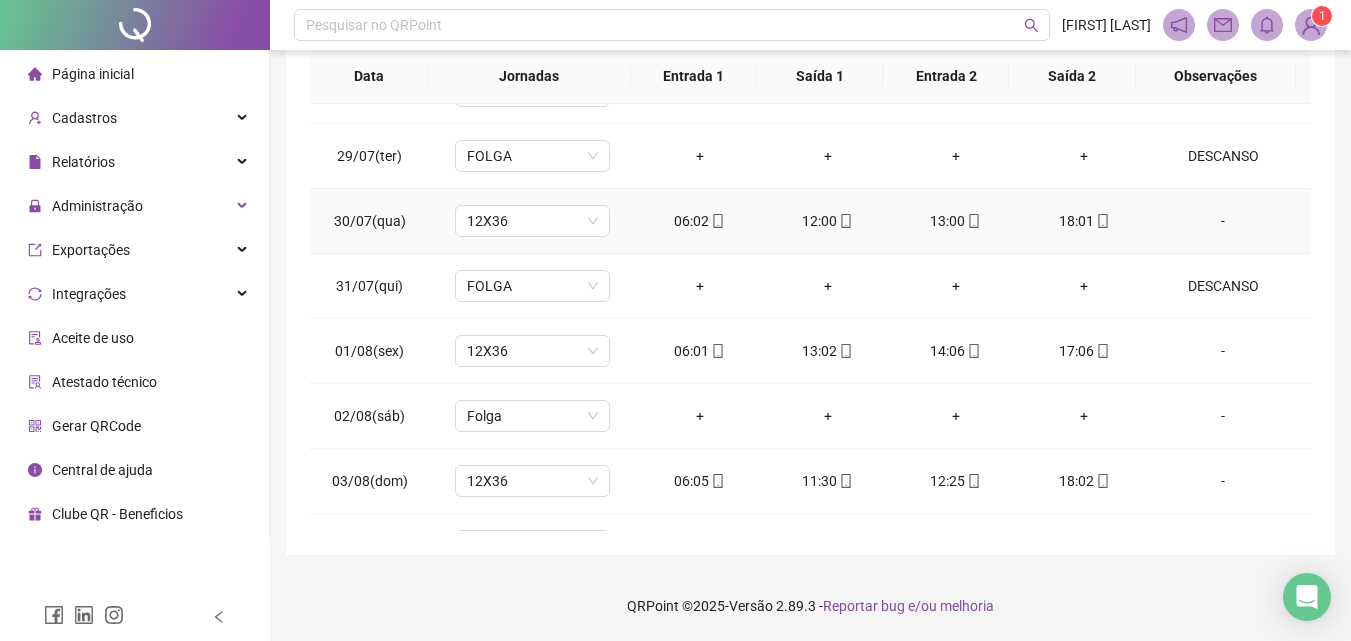 scroll, scrollTop: 0, scrollLeft: 0, axis: both 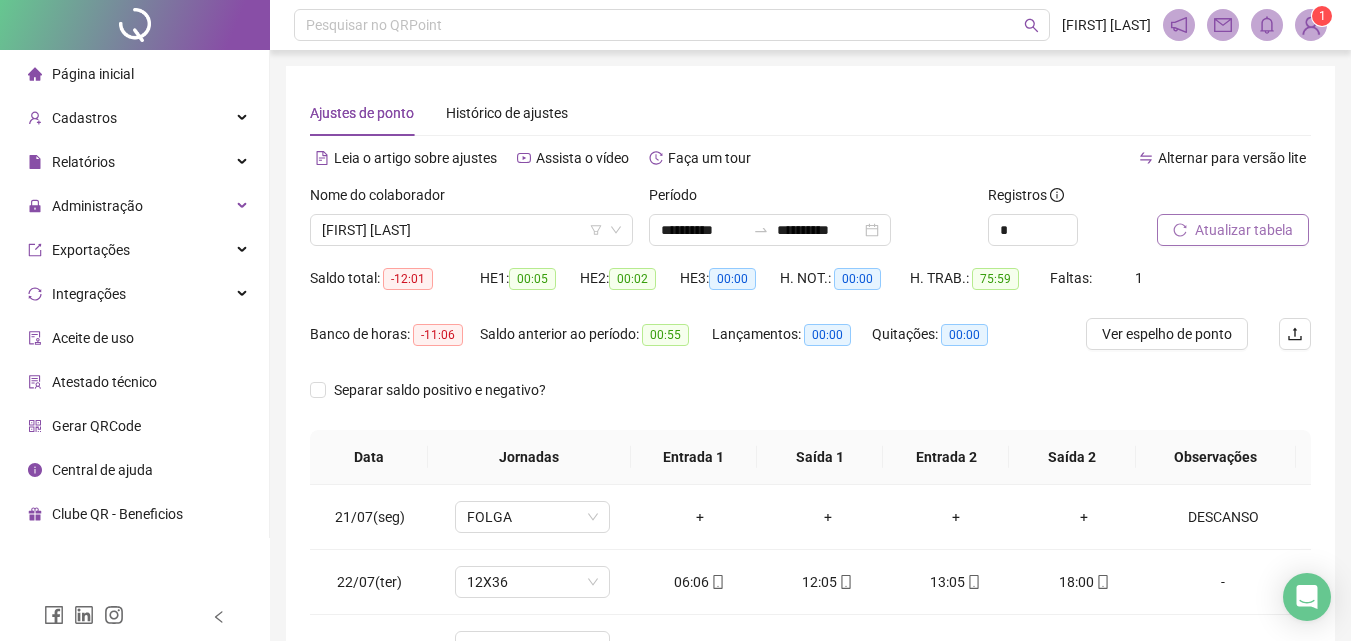 click on "Atualizar tabela" at bounding box center (1244, 230) 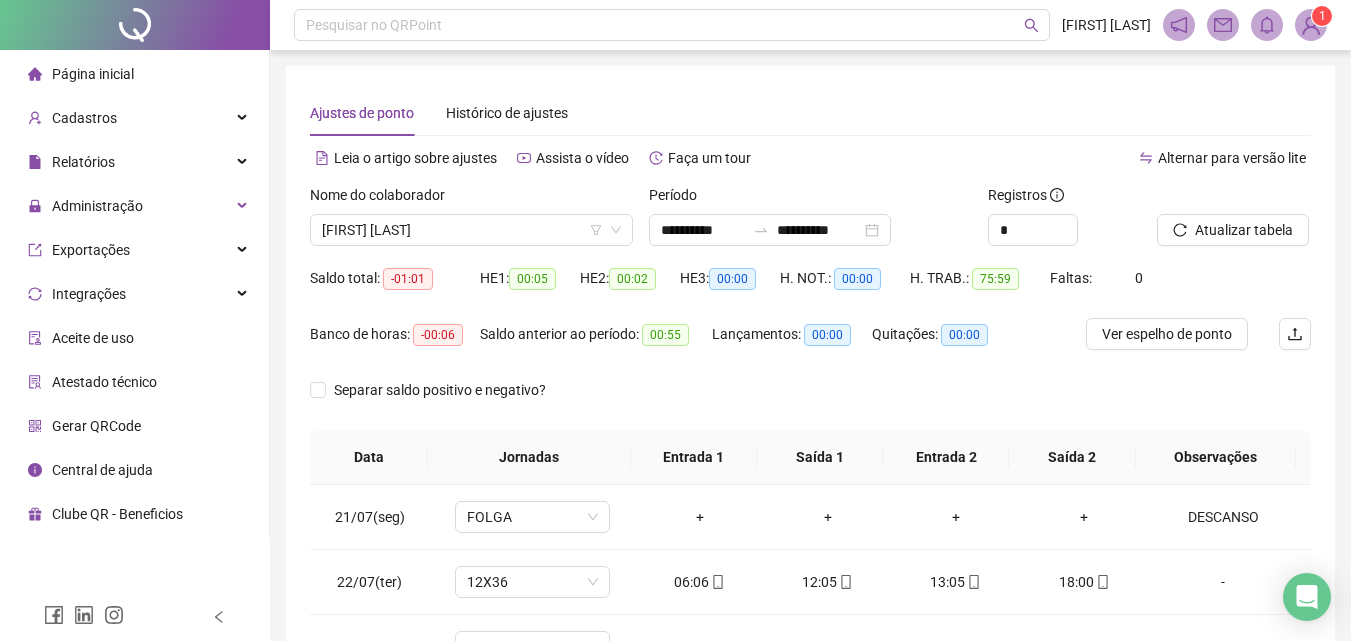 scroll, scrollTop: 300, scrollLeft: 0, axis: vertical 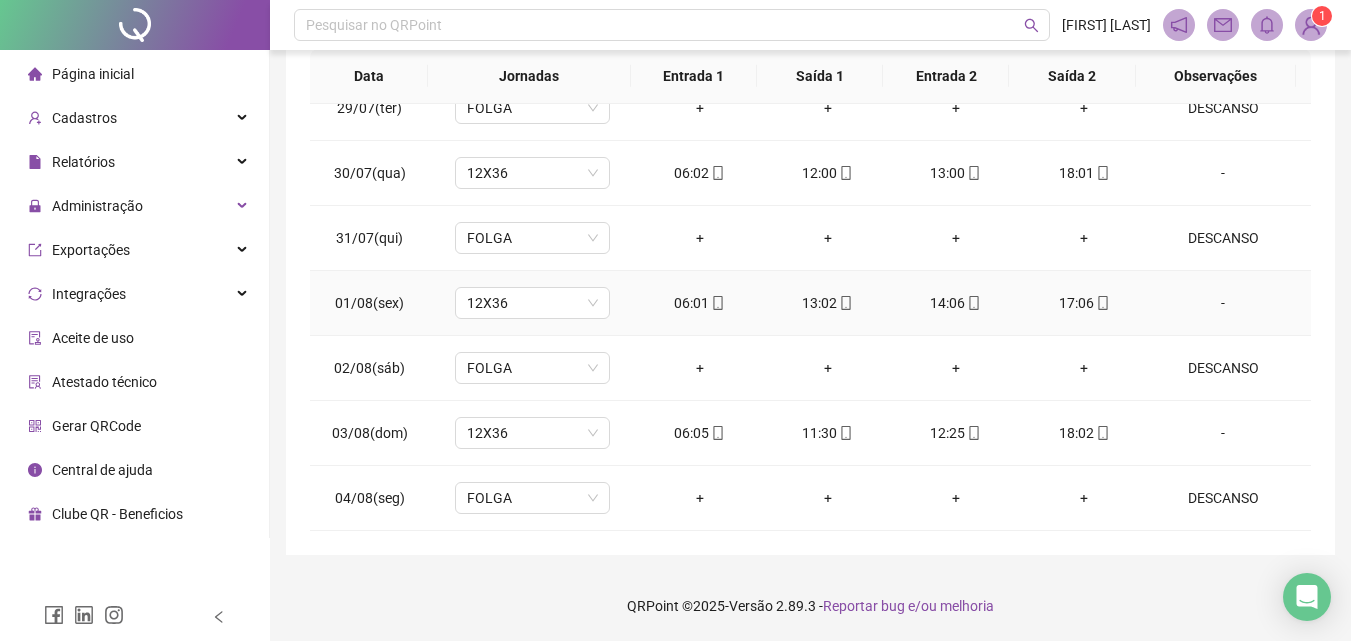 click on "-" at bounding box center [1223, 303] 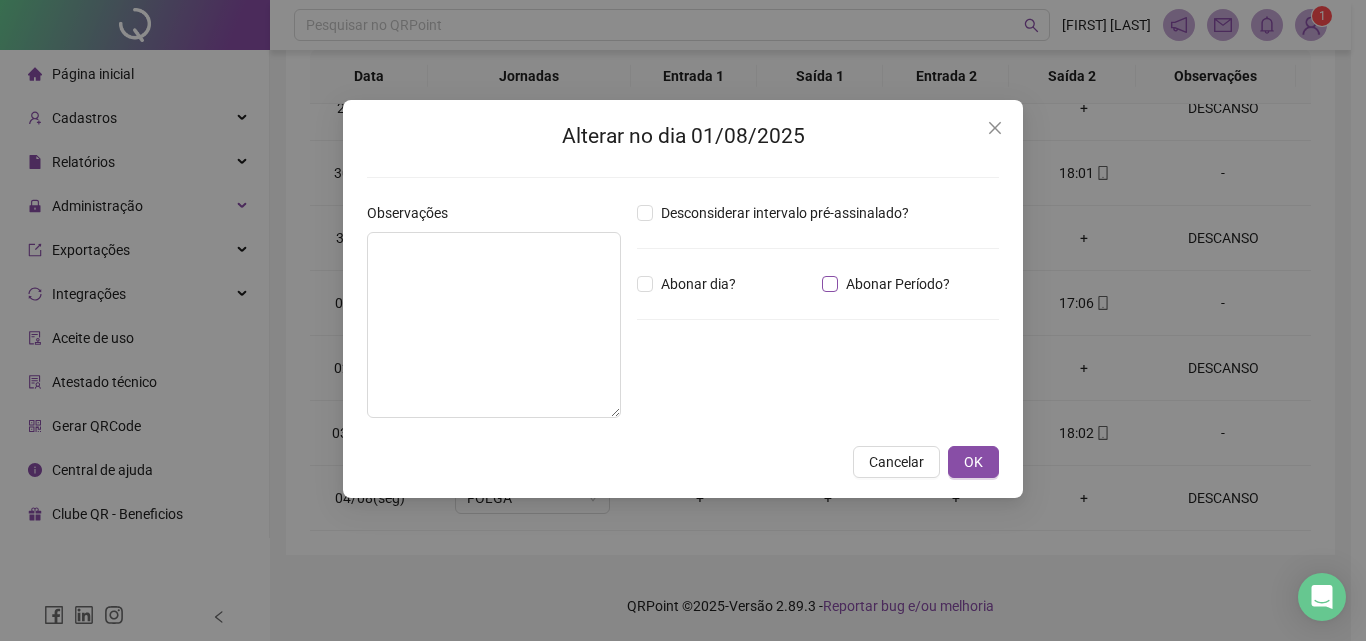 type 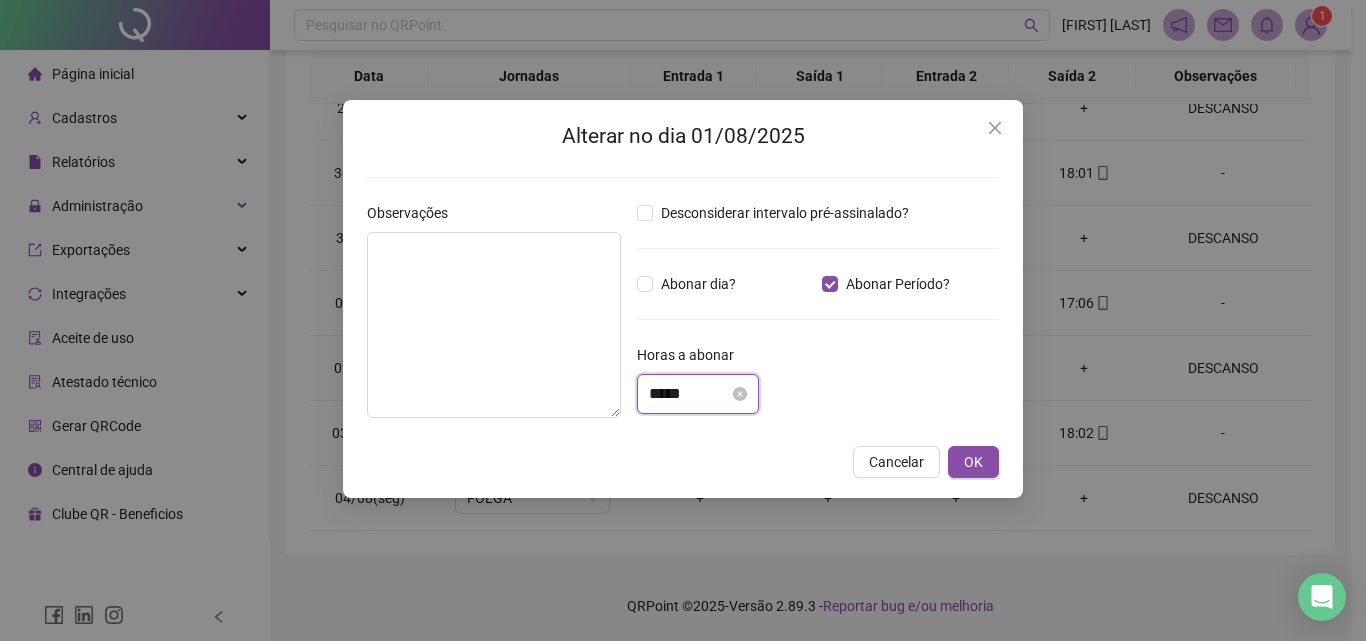 click on "*****" at bounding box center (689, 394) 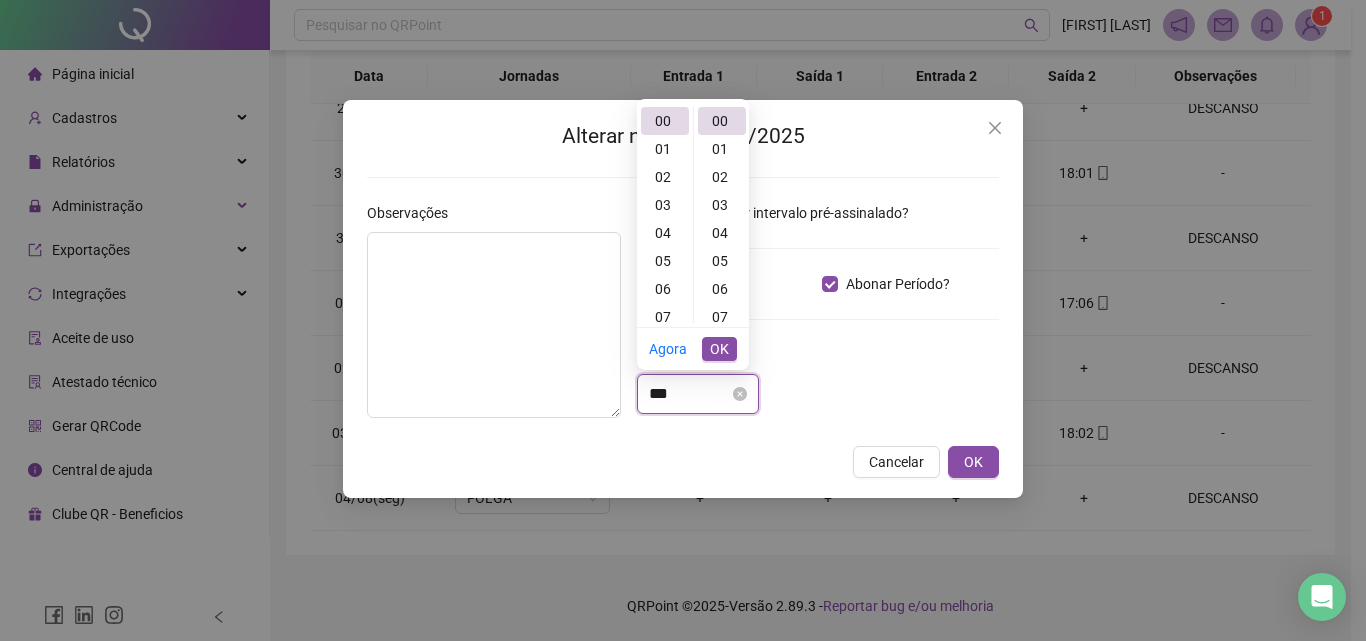 click on "***" at bounding box center (689, 394) 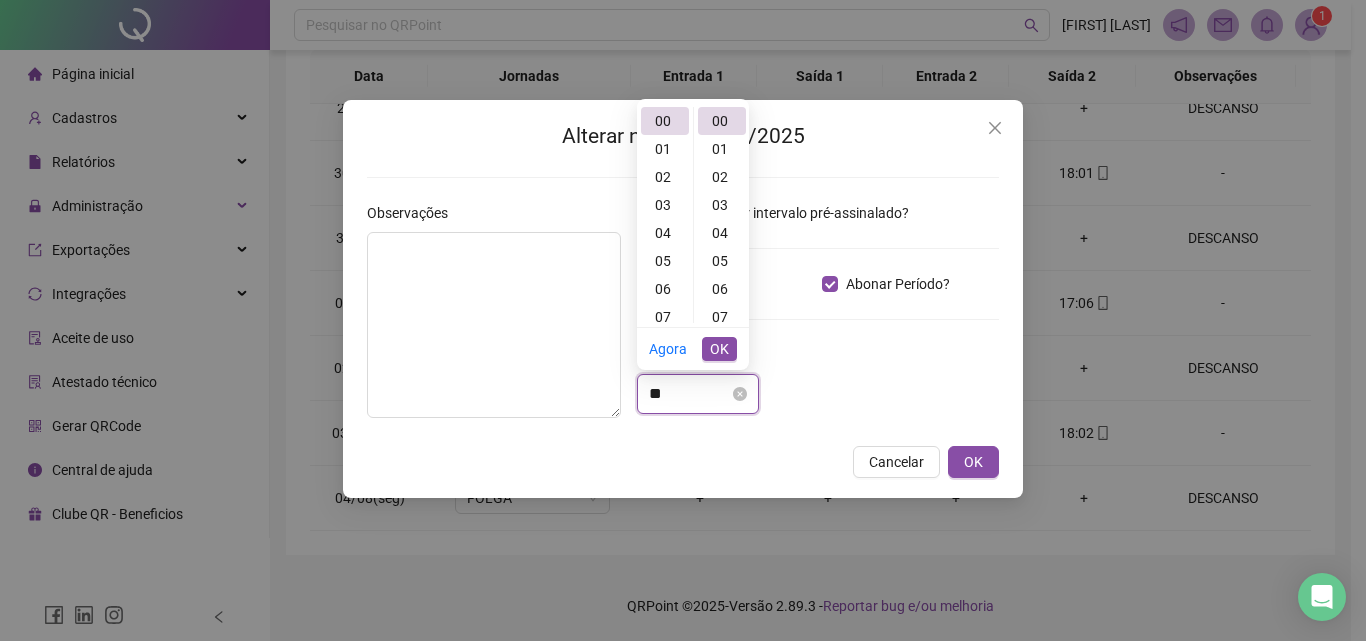 type on "*" 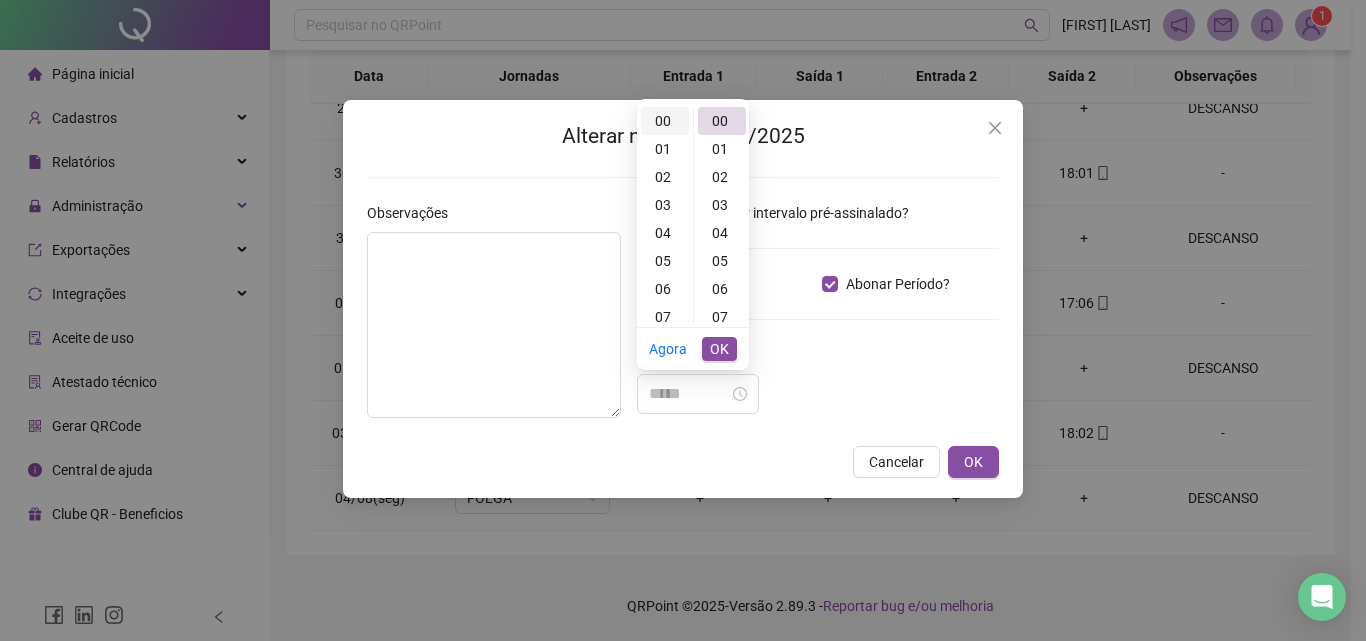 click on "00" at bounding box center (665, 121) 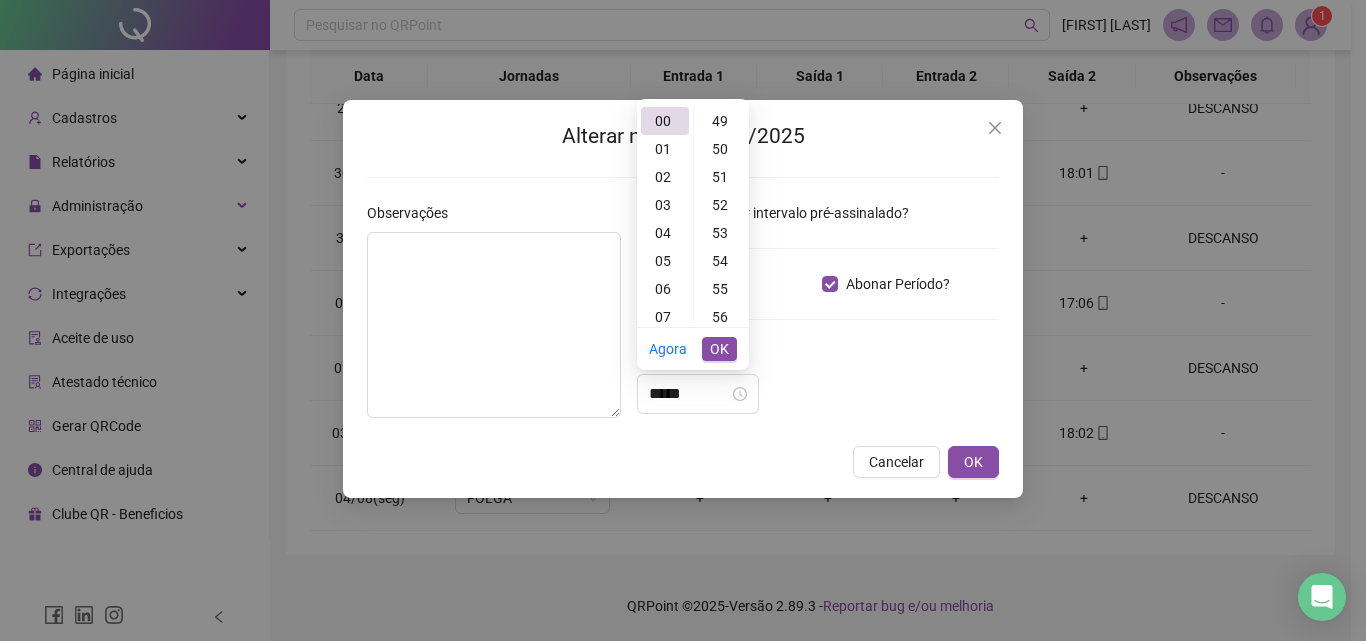 scroll, scrollTop: 1352, scrollLeft: 0, axis: vertical 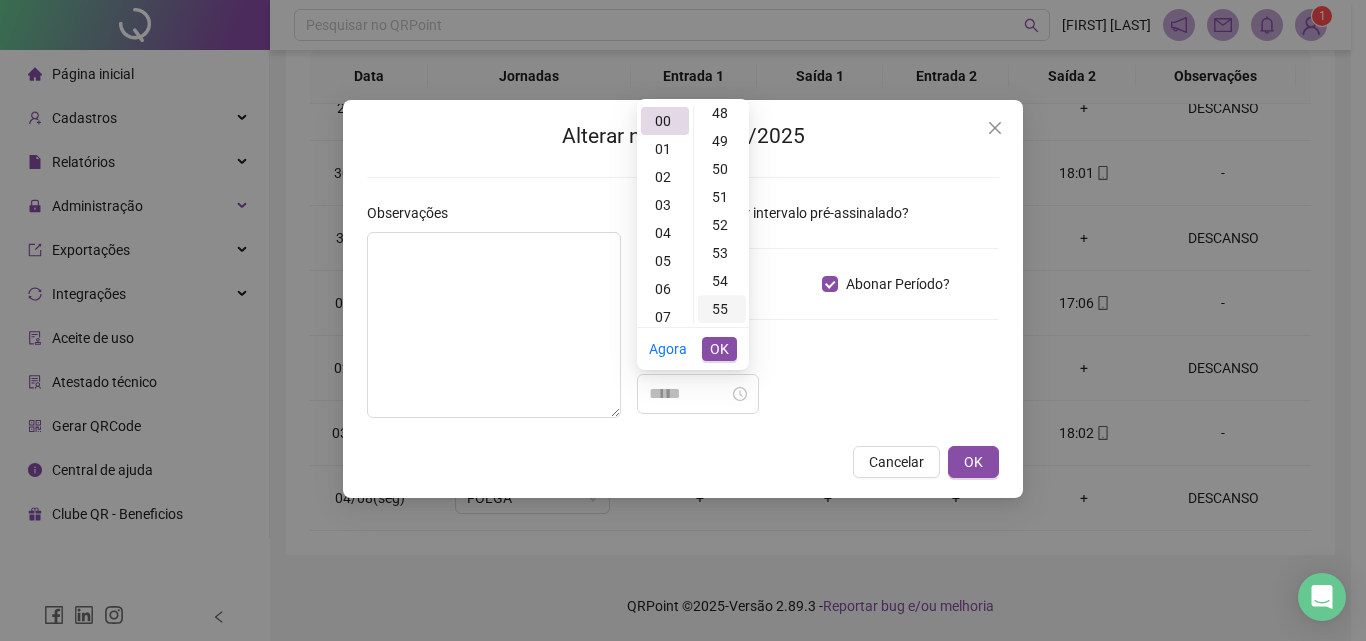 click on "55" at bounding box center [722, 309] 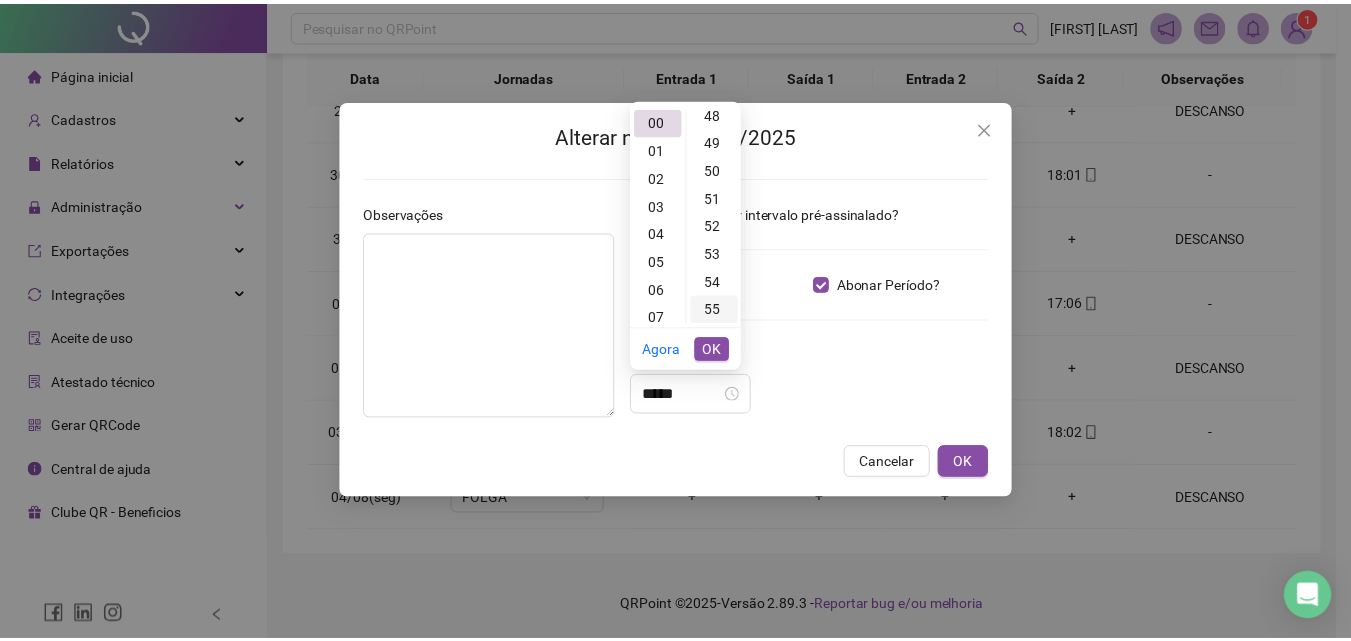 scroll, scrollTop: 1540, scrollLeft: 0, axis: vertical 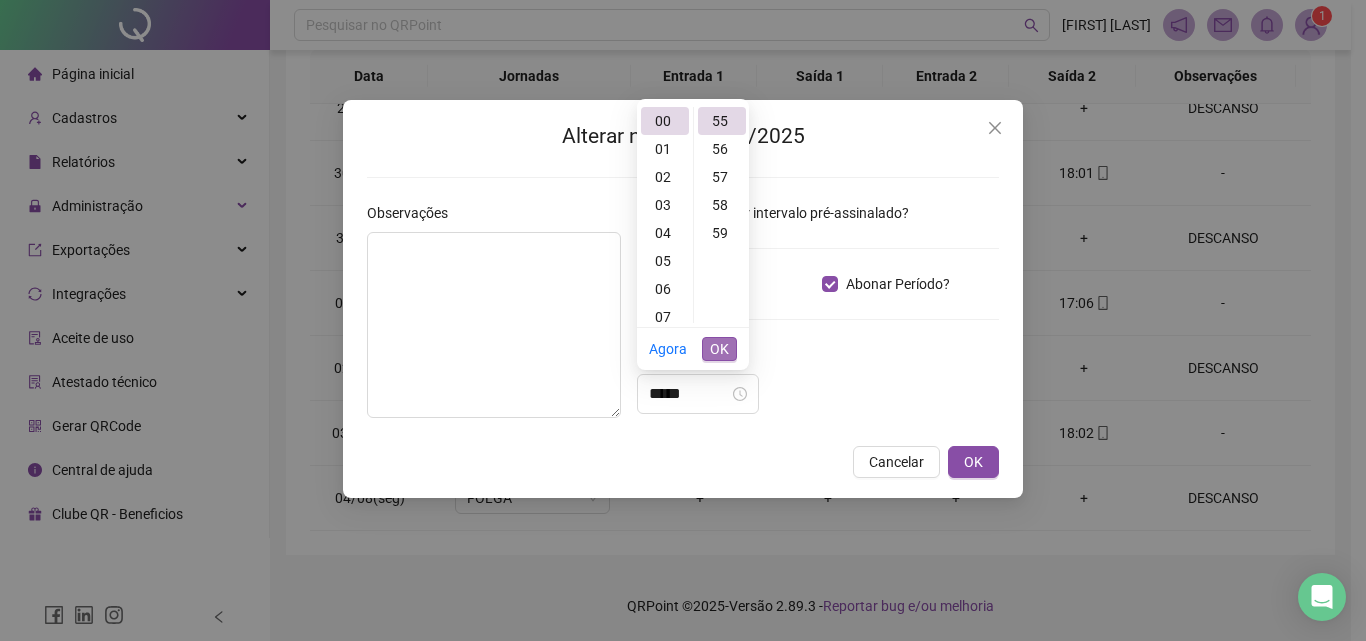 click on "OK" at bounding box center [719, 349] 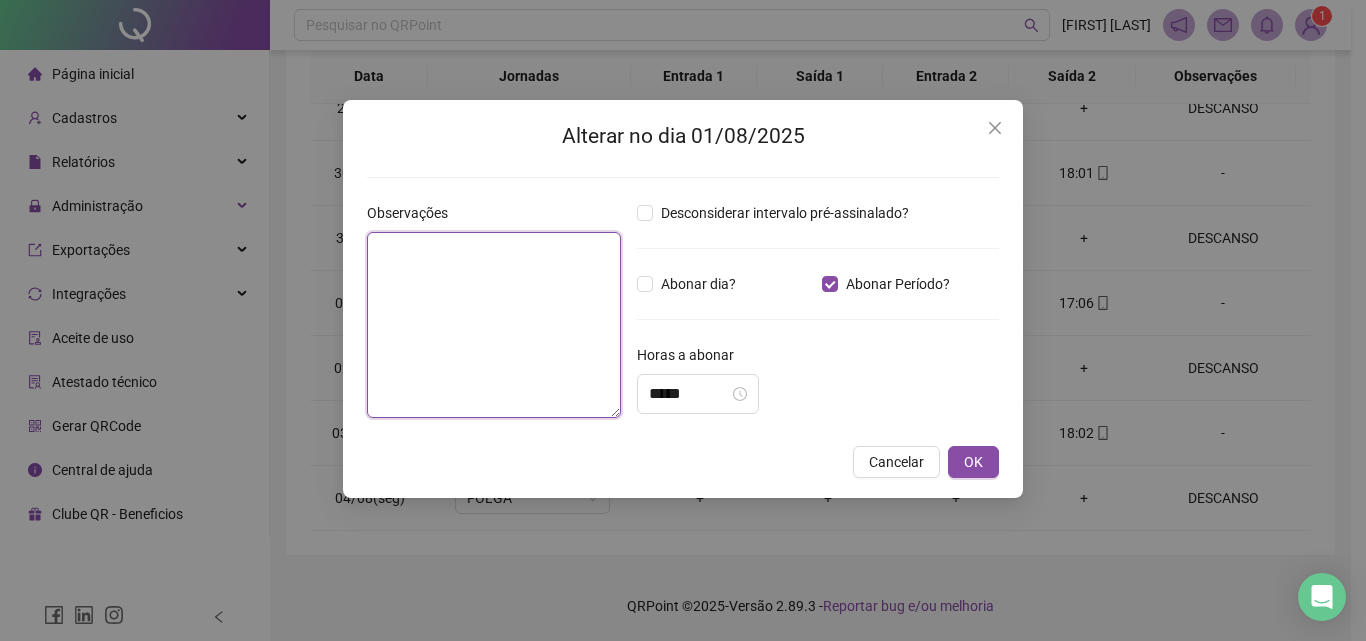 click at bounding box center [494, 325] 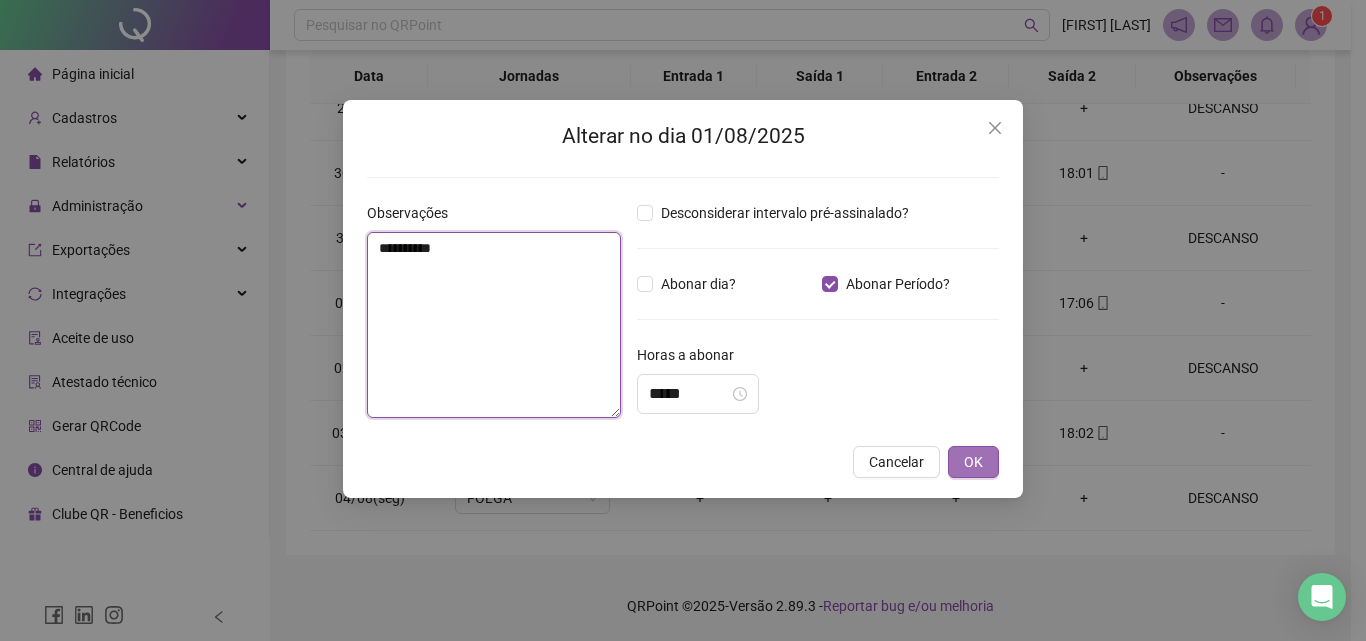 type on "**********" 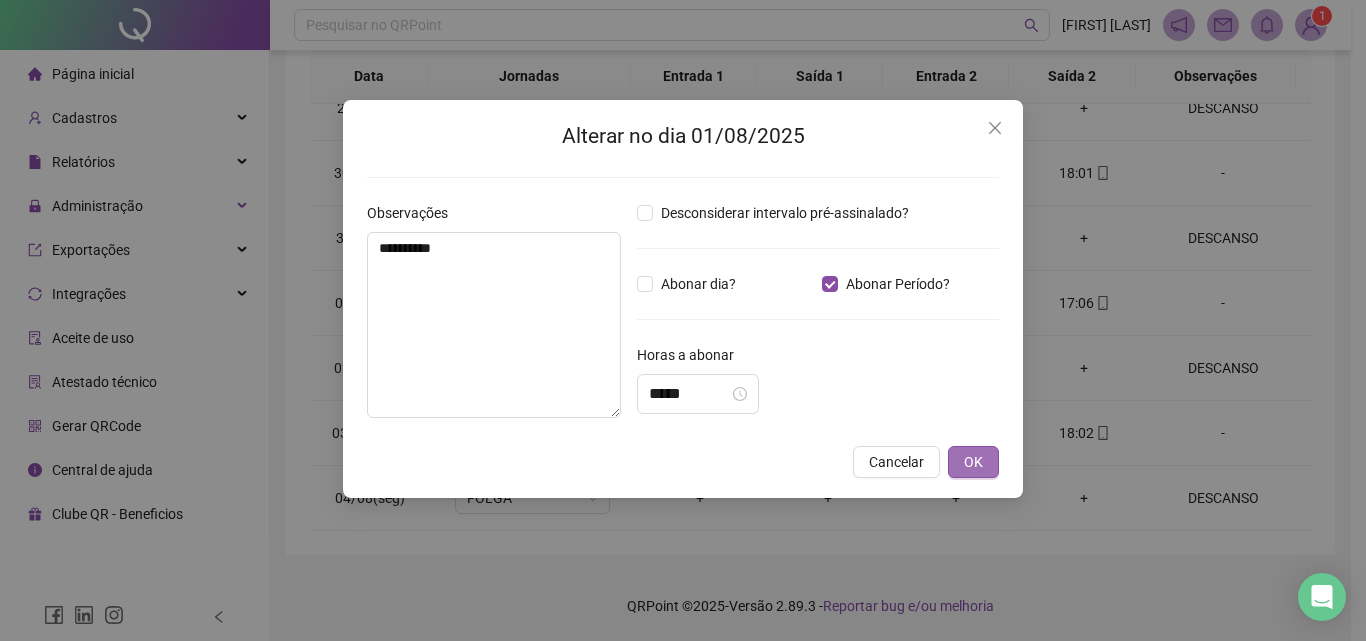click on "OK" at bounding box center (973, 462) 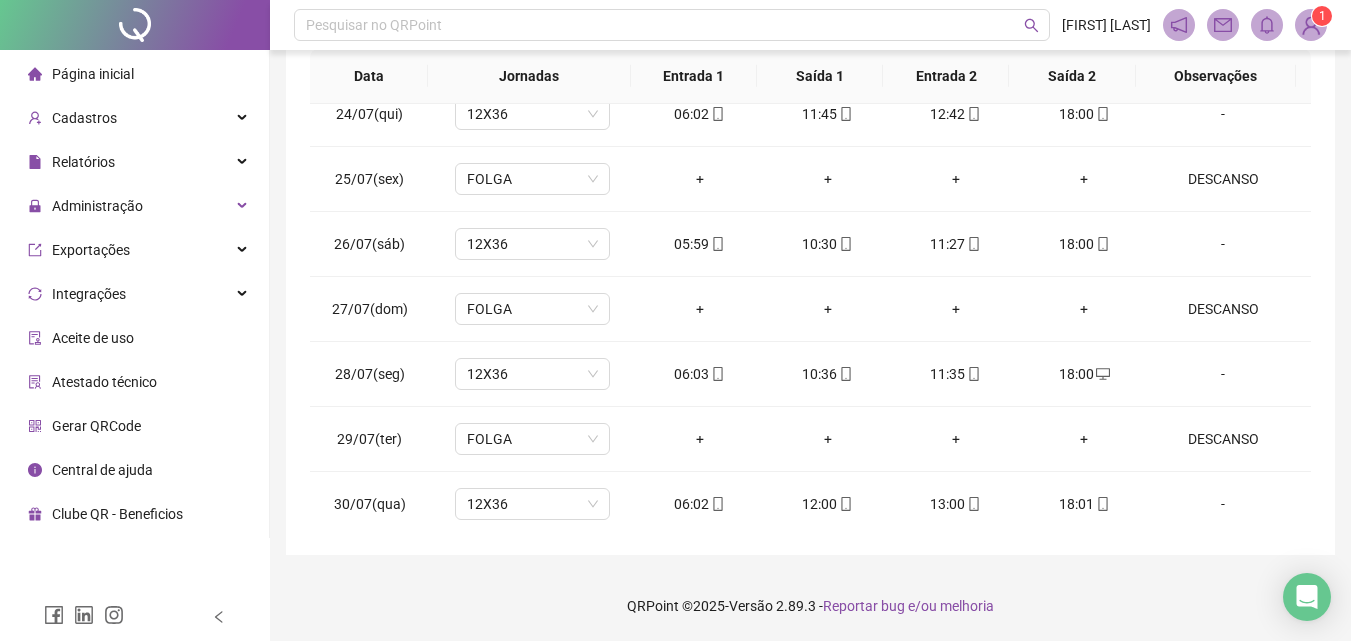 scroll, scrollTop: 0, scrollLeft: 0, axis: both 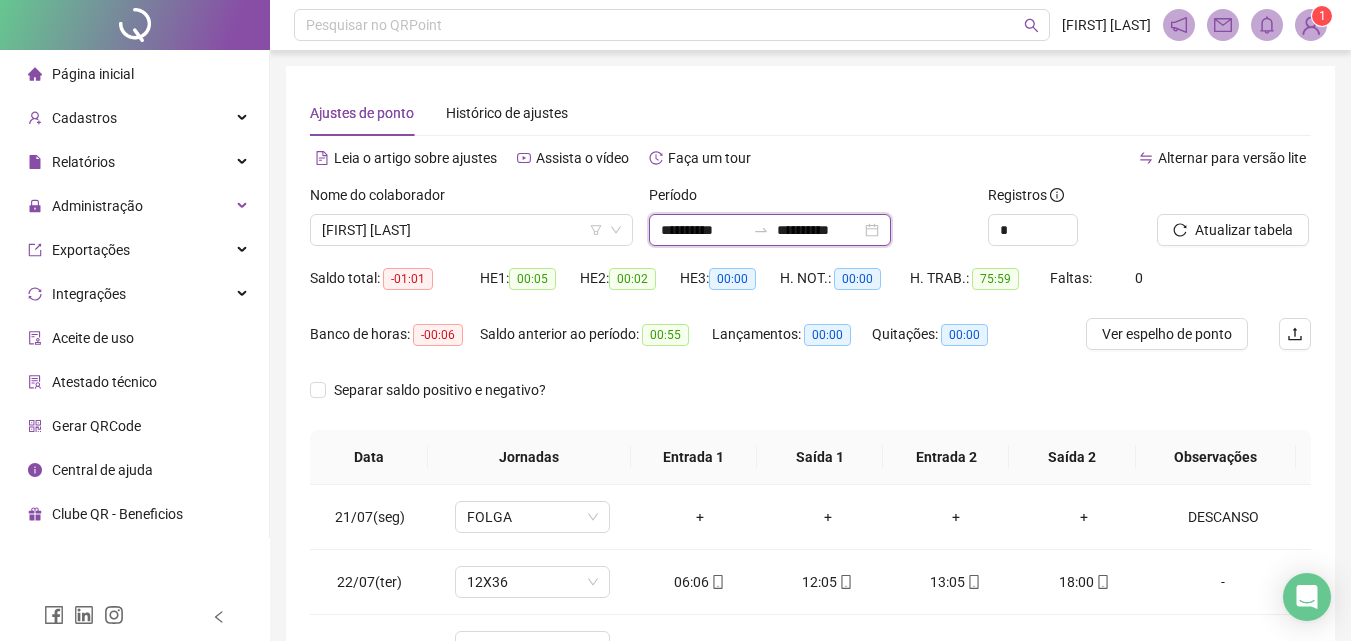 click on "**********" at bounding box center [819, 230] 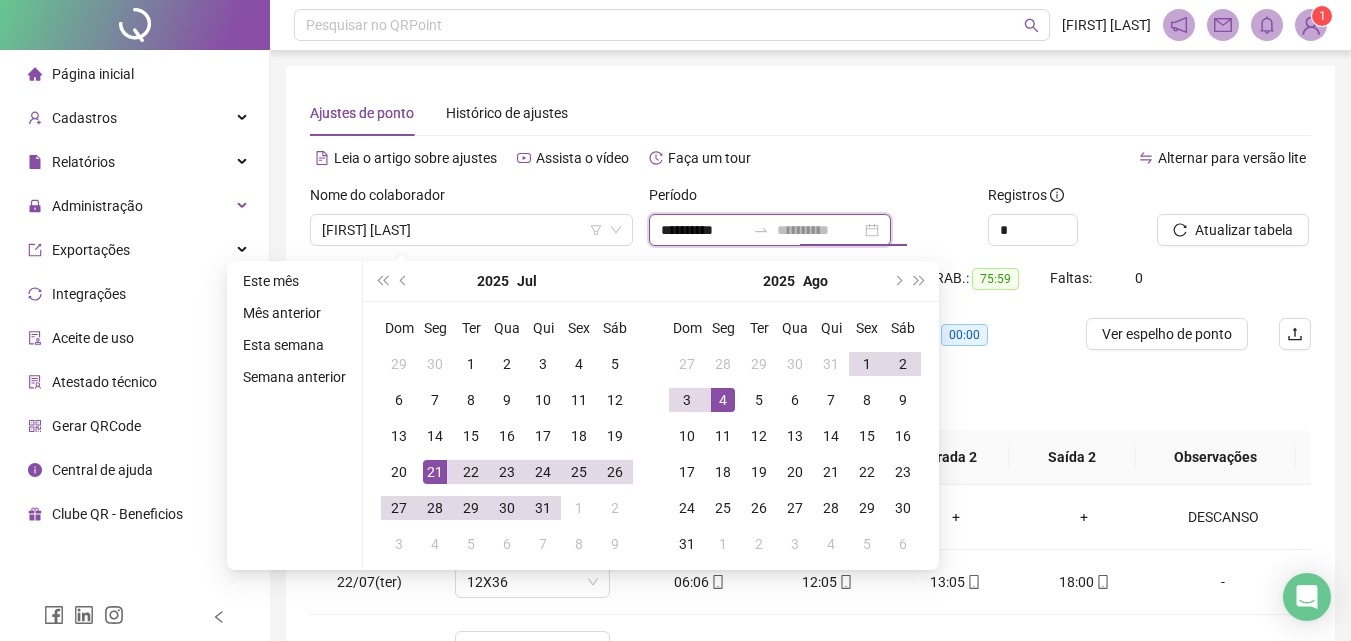 type on "**********" 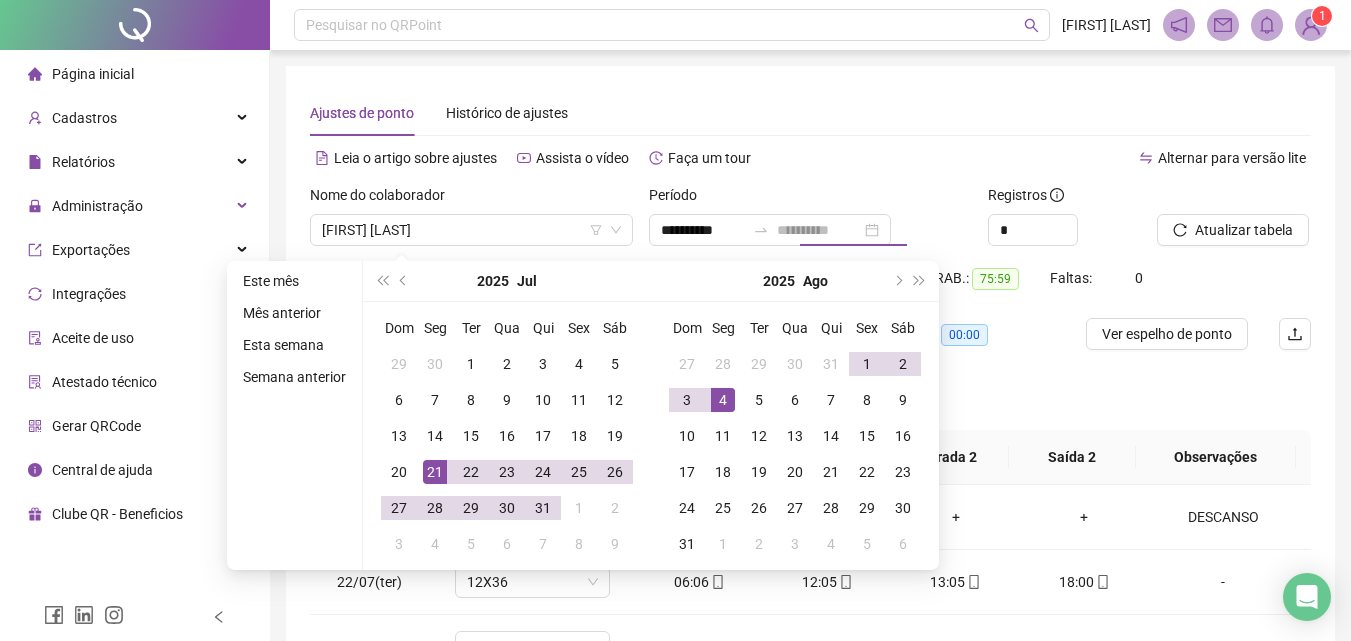 click on "4" at bounding box center (723, 400) 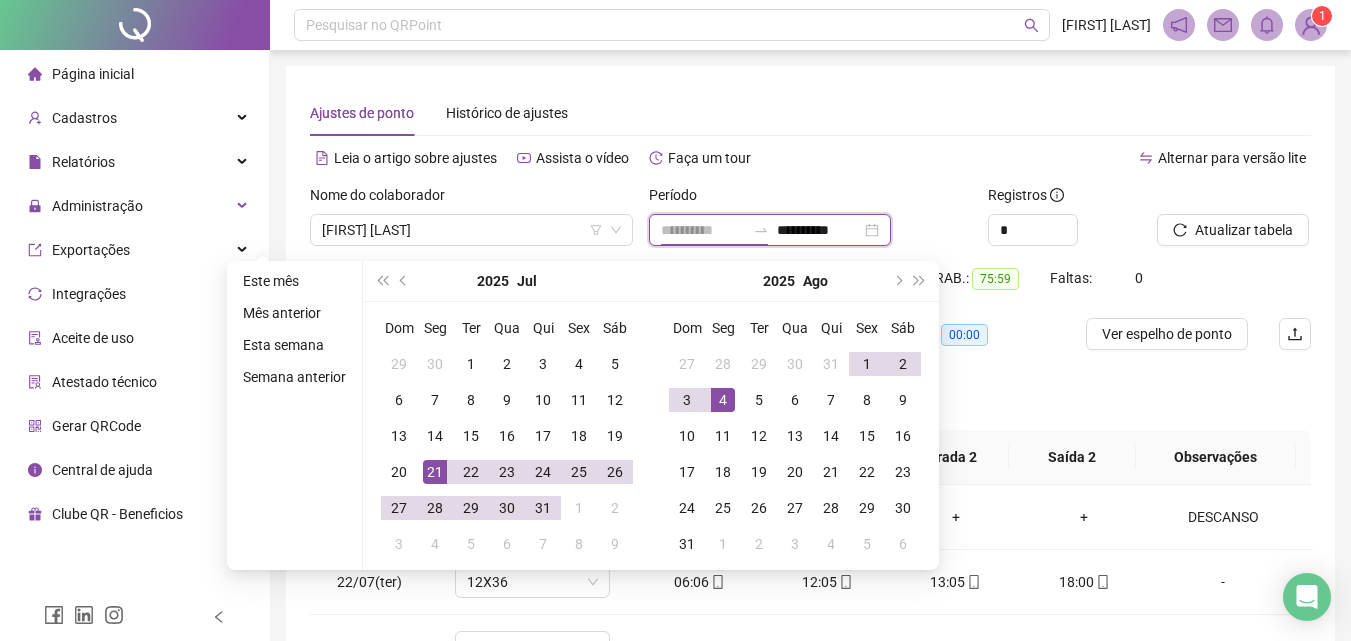 type on "**********" 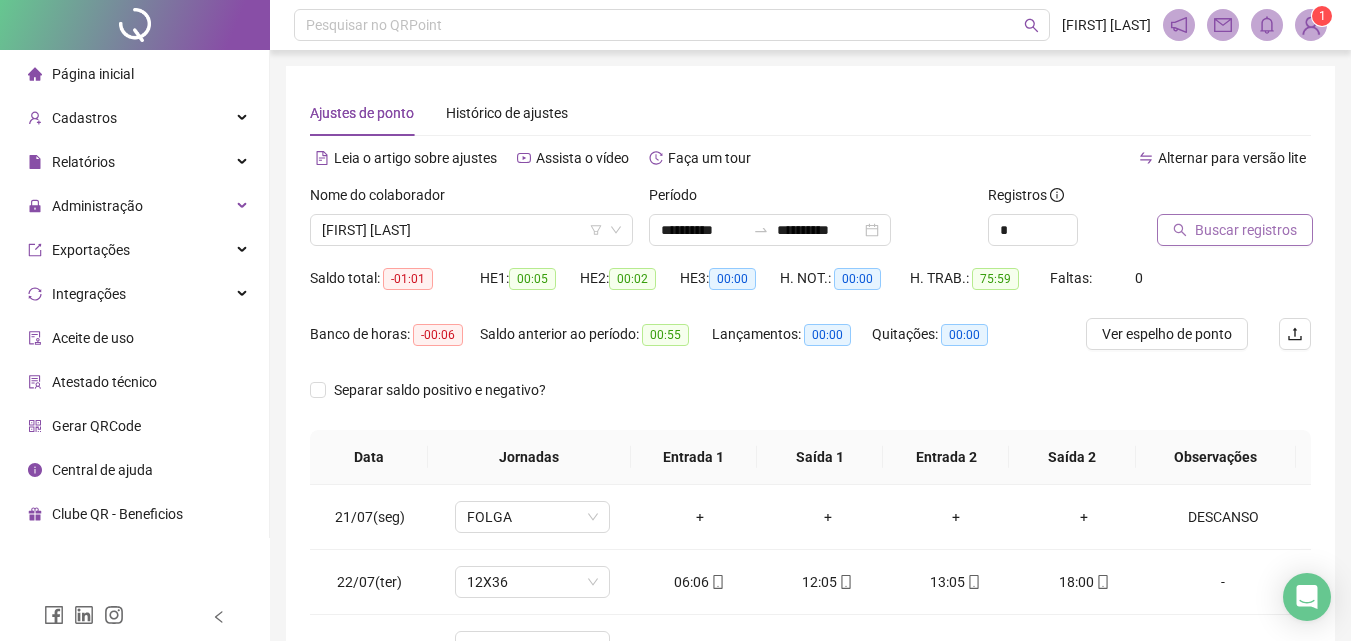 click on "Buscar registros" at bounding box center [1246, 230] 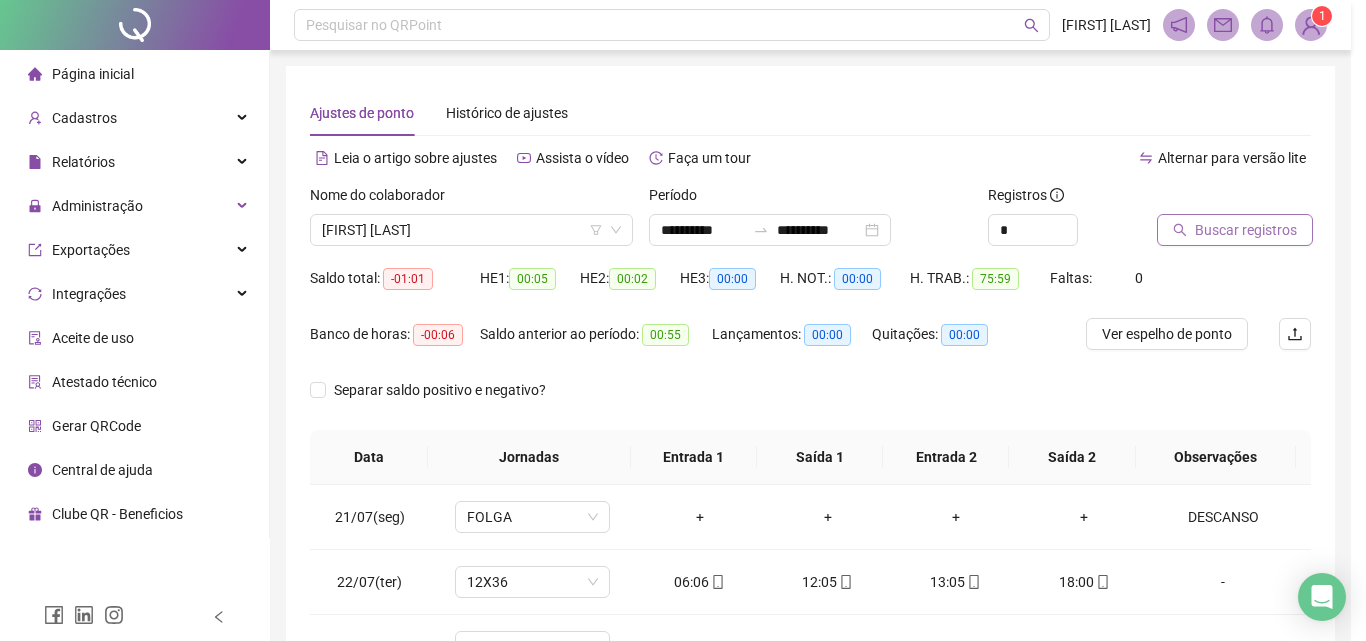 click on "Buscando registros Os registros de ponto estão sendo buscados... OK" at bounding box center (683, 320) 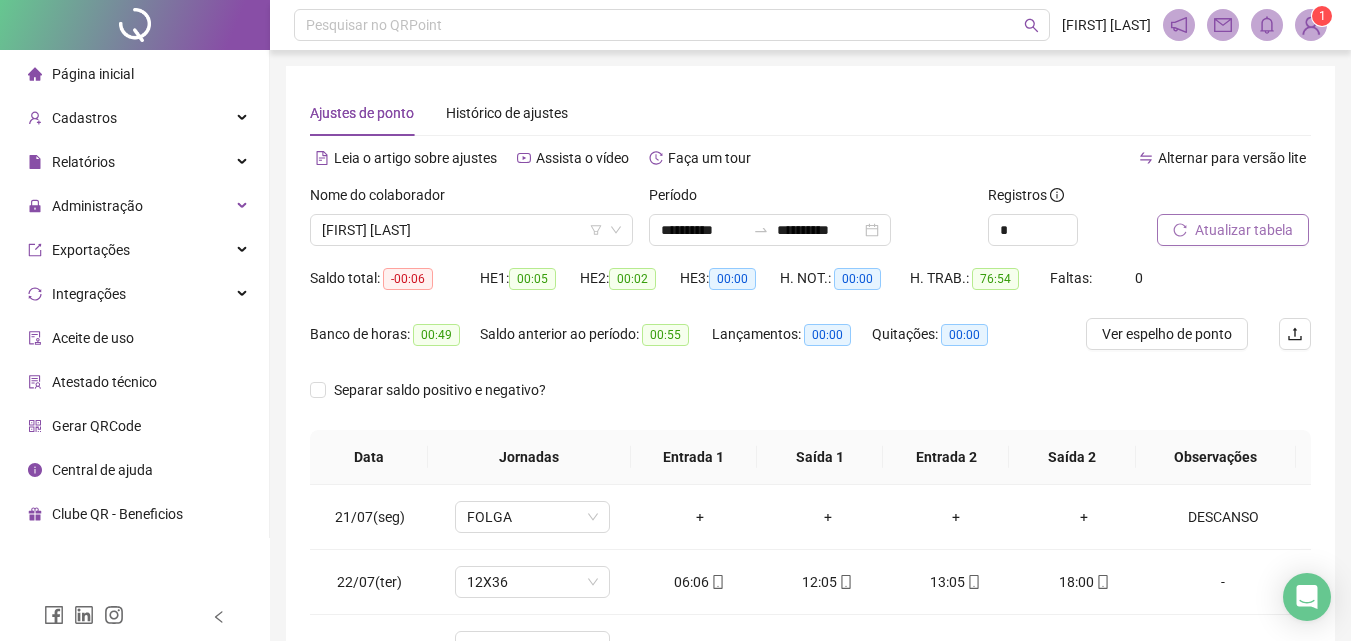 scroll, scrollTop: 381, scrollLeft: 0, axis: vertical 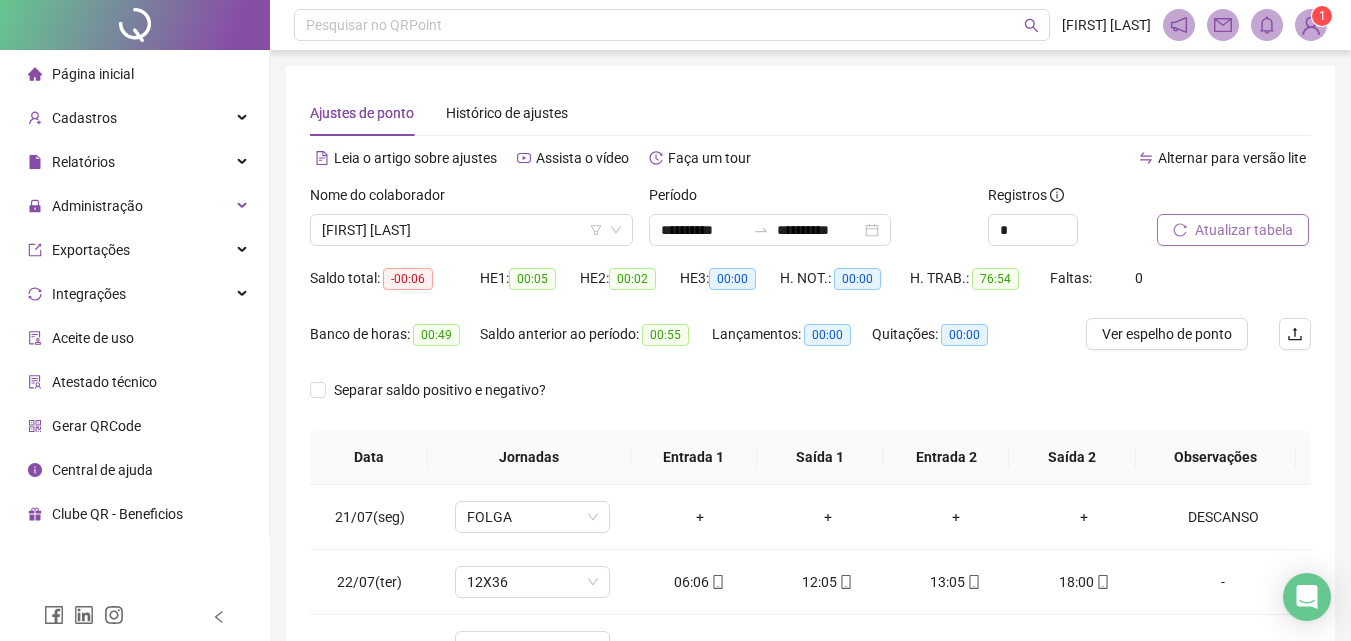 click on "Atualizar tabela" at bounding box center [1244, 230] 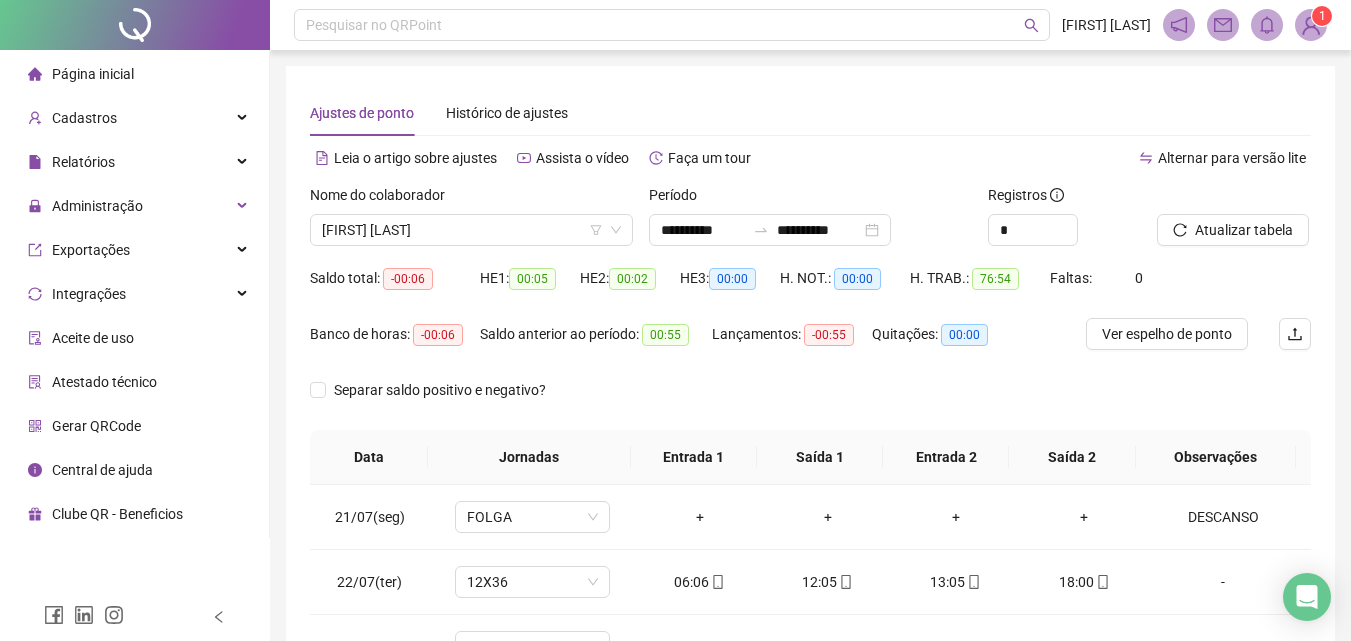 click on "Página inicial" at bounding box center [93, 74] 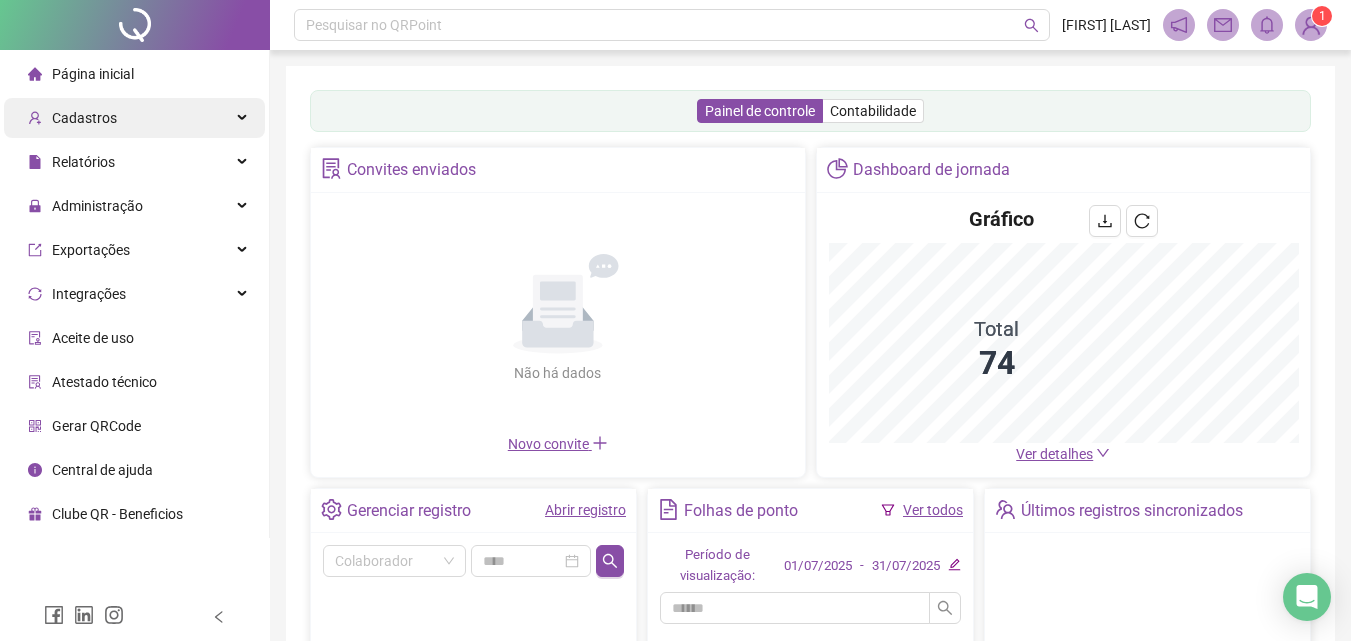 click on "Cadastros" at bounding box center [134, 118] 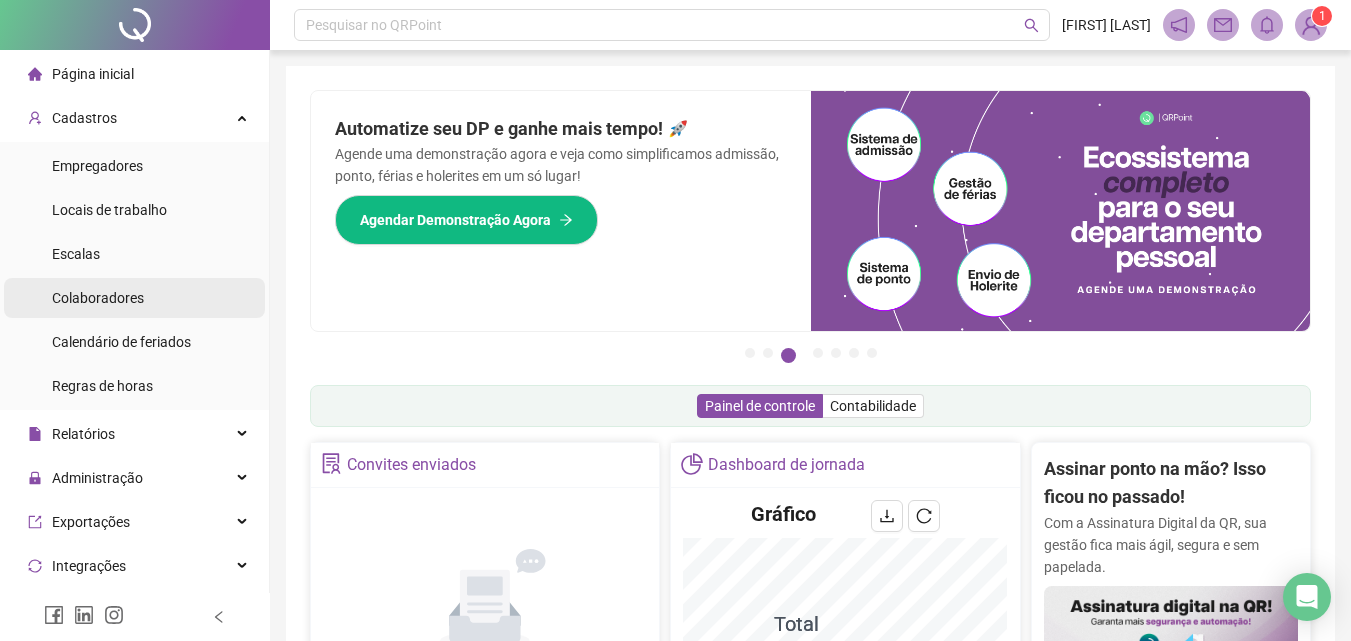 click on "Colaboradores" at bounding box center [98, 298] 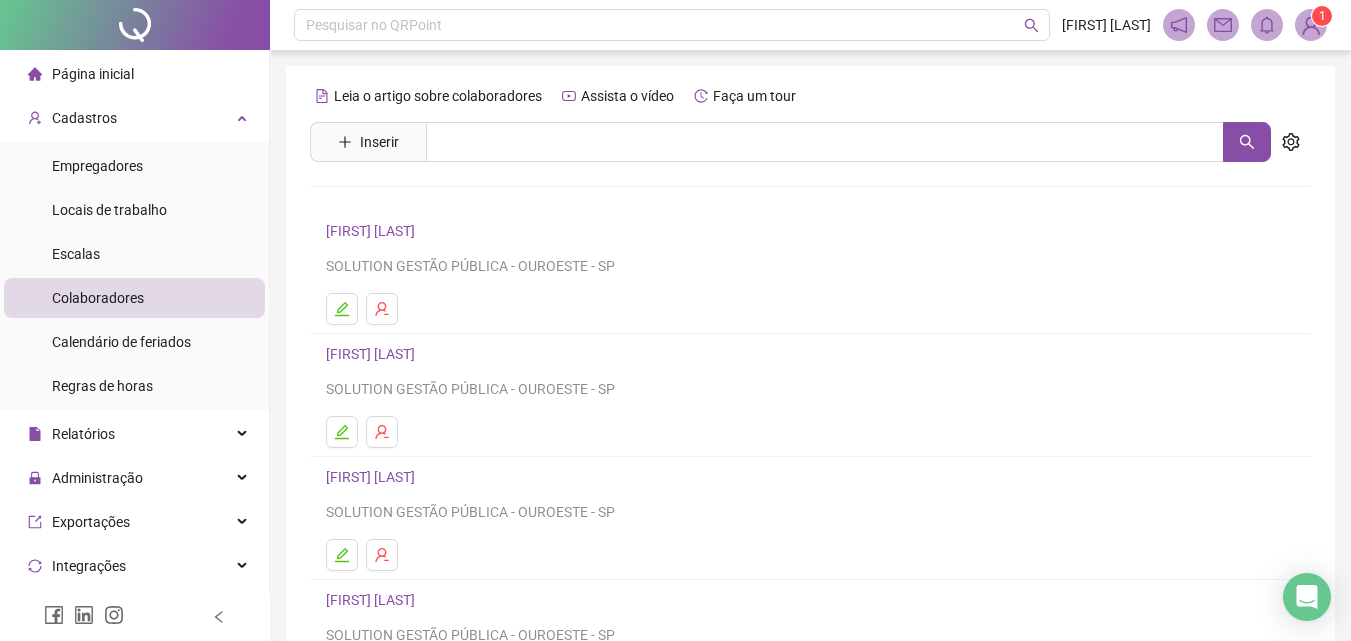 click on "Colaboradores" at bounding box center [98, 298] 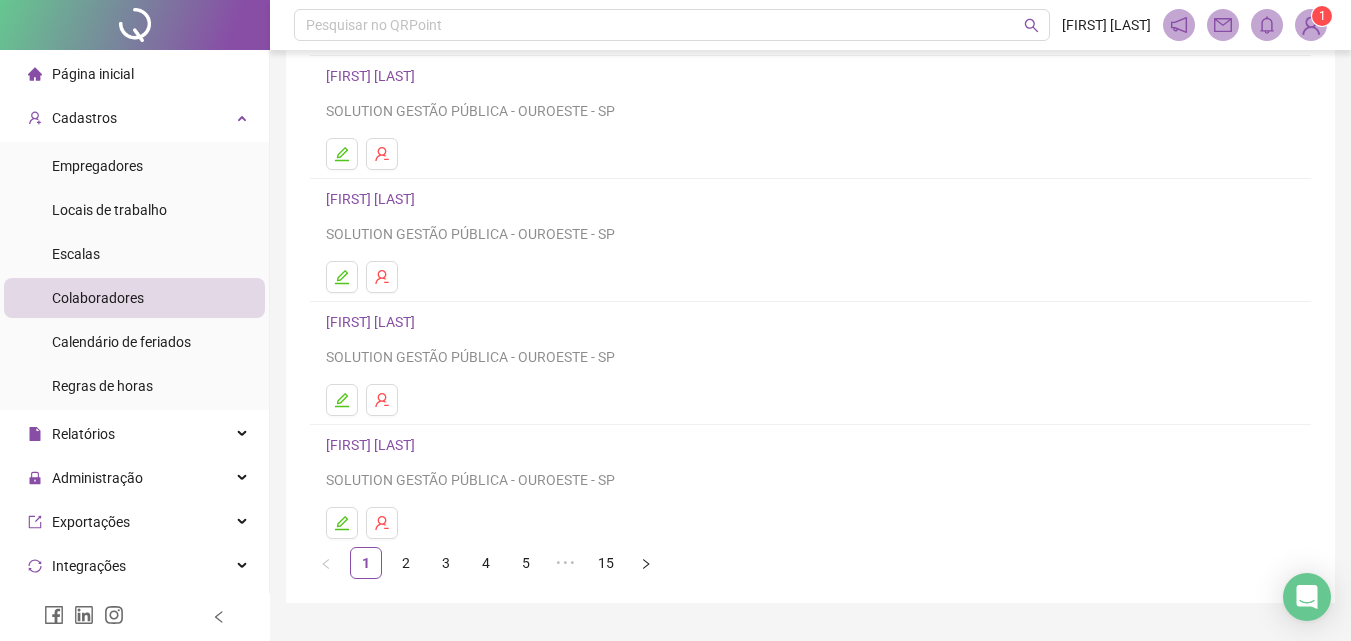 scroll, scrollTop: 326, scrollLeft: 0, axis: vertical 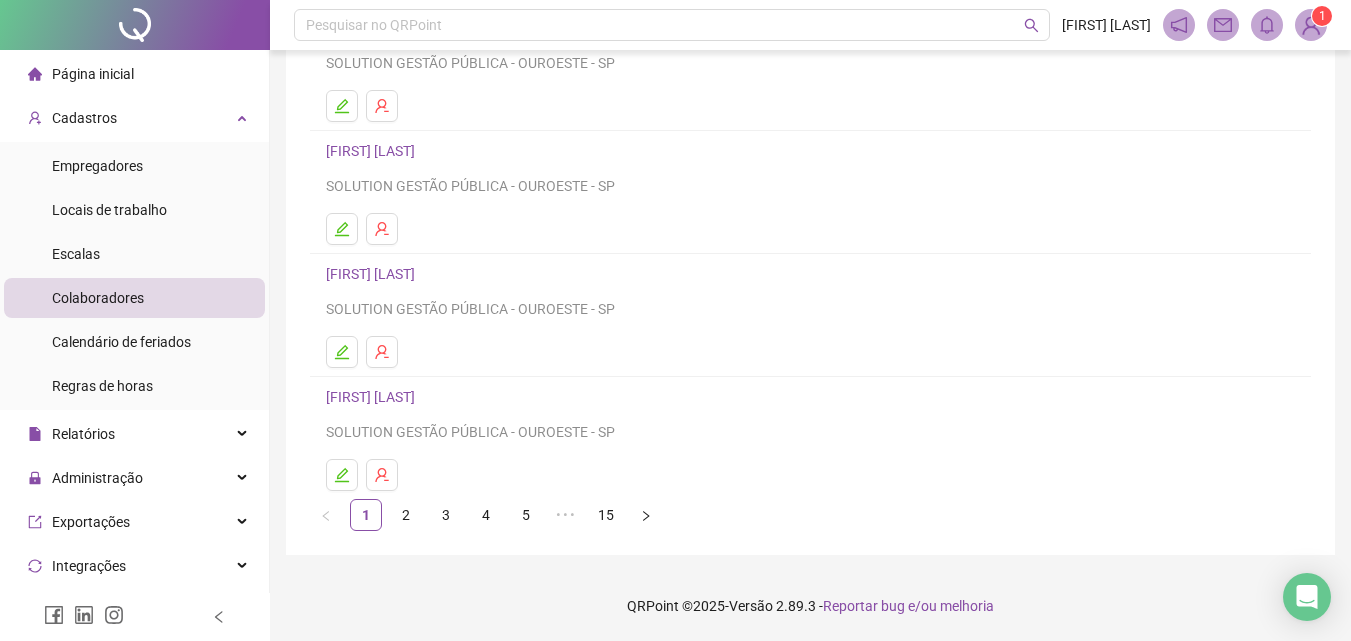 click on "2" at bounding box center (406, 515) 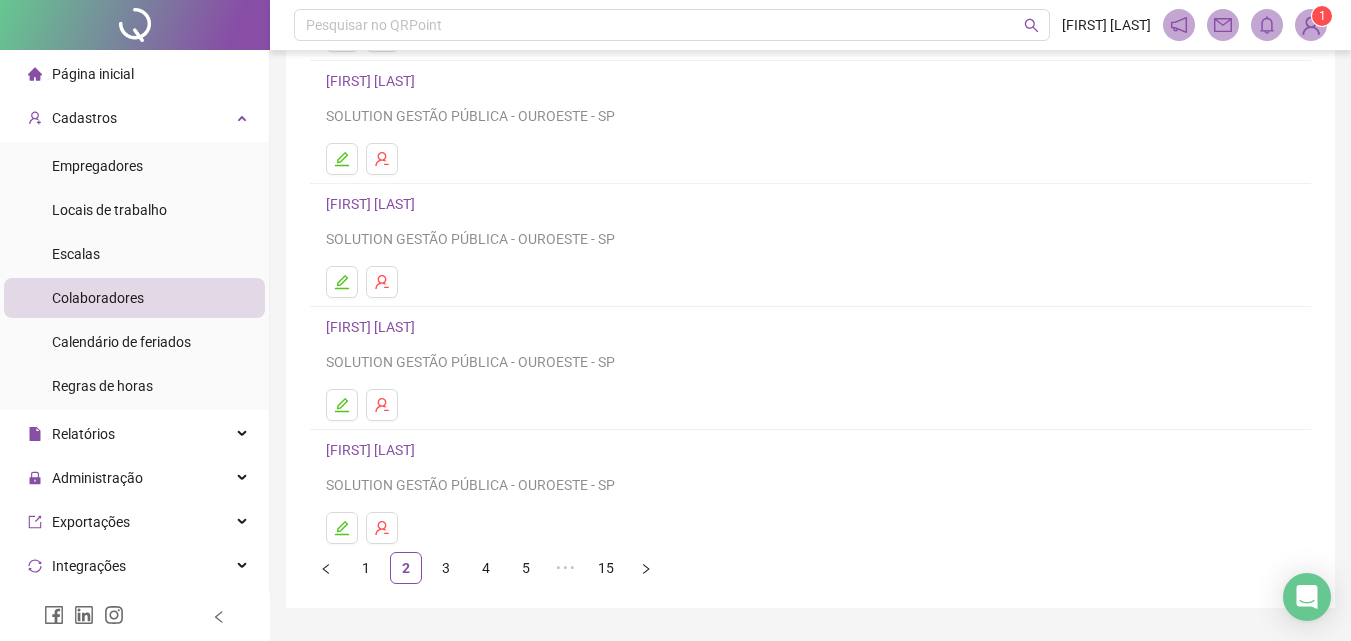 scroll, scrollTop: 326, scrollLeft: 0, axis: vertical 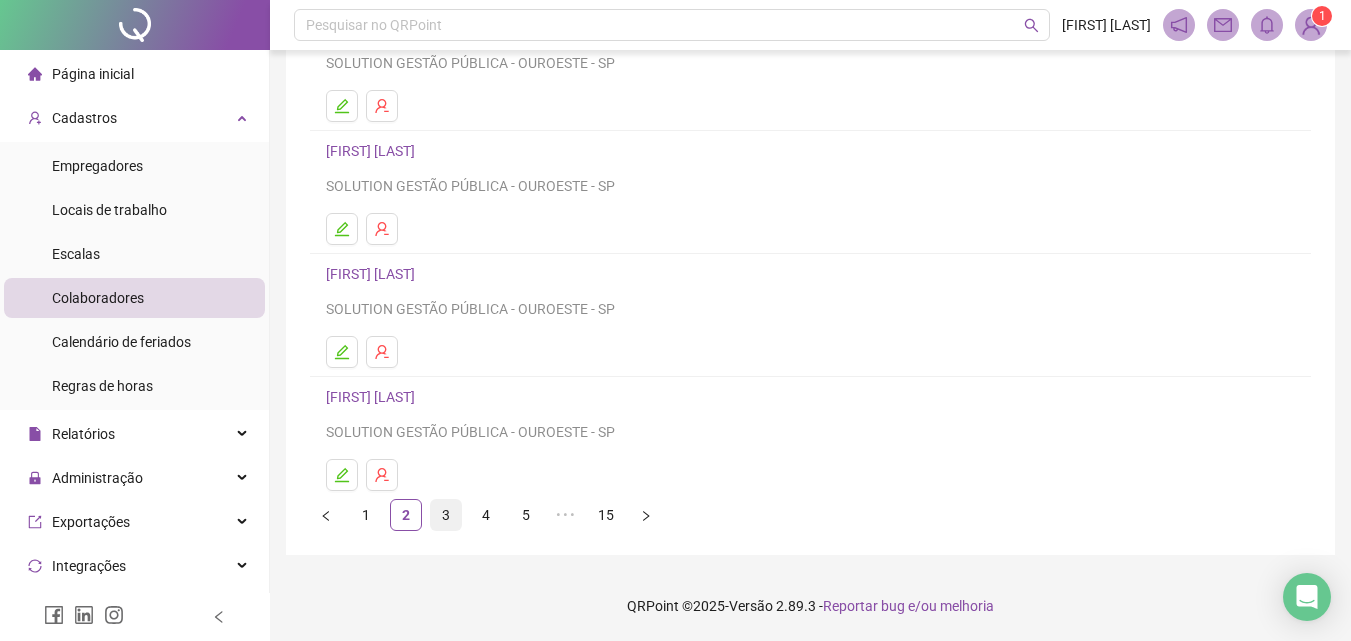 click on "3" at bounding box center [446, 515] 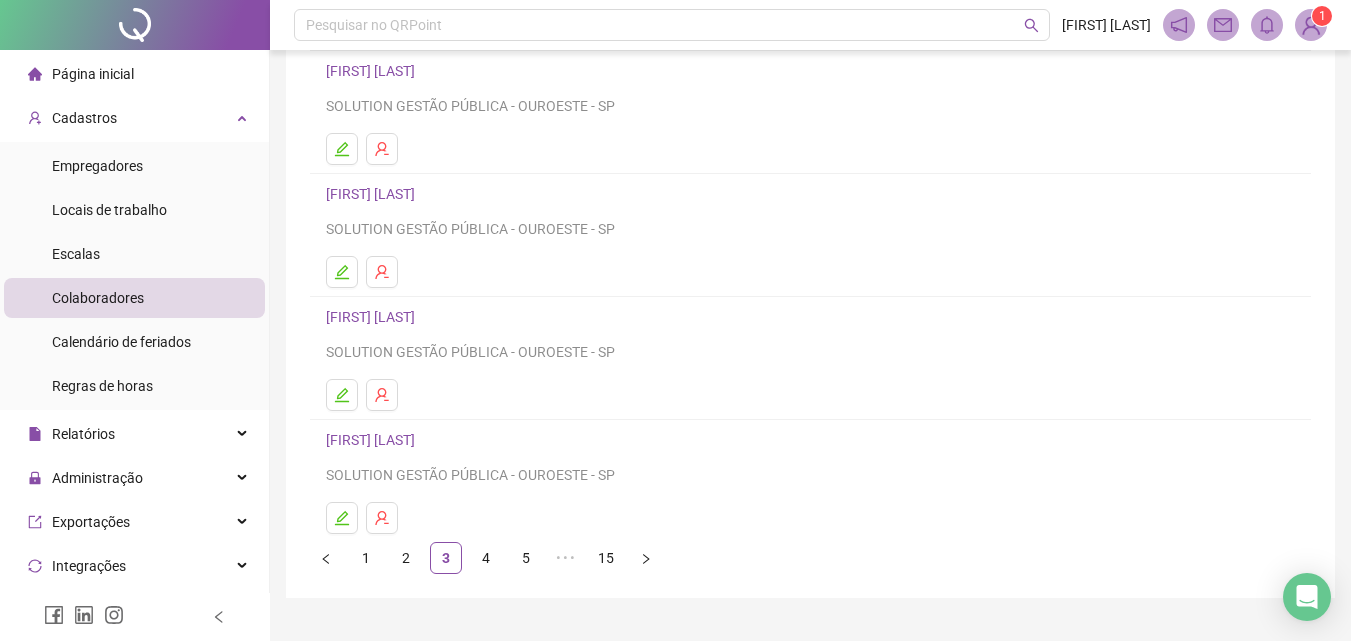 scroll, scrollTop: 326, scrollLeft: 0, axis: vertical 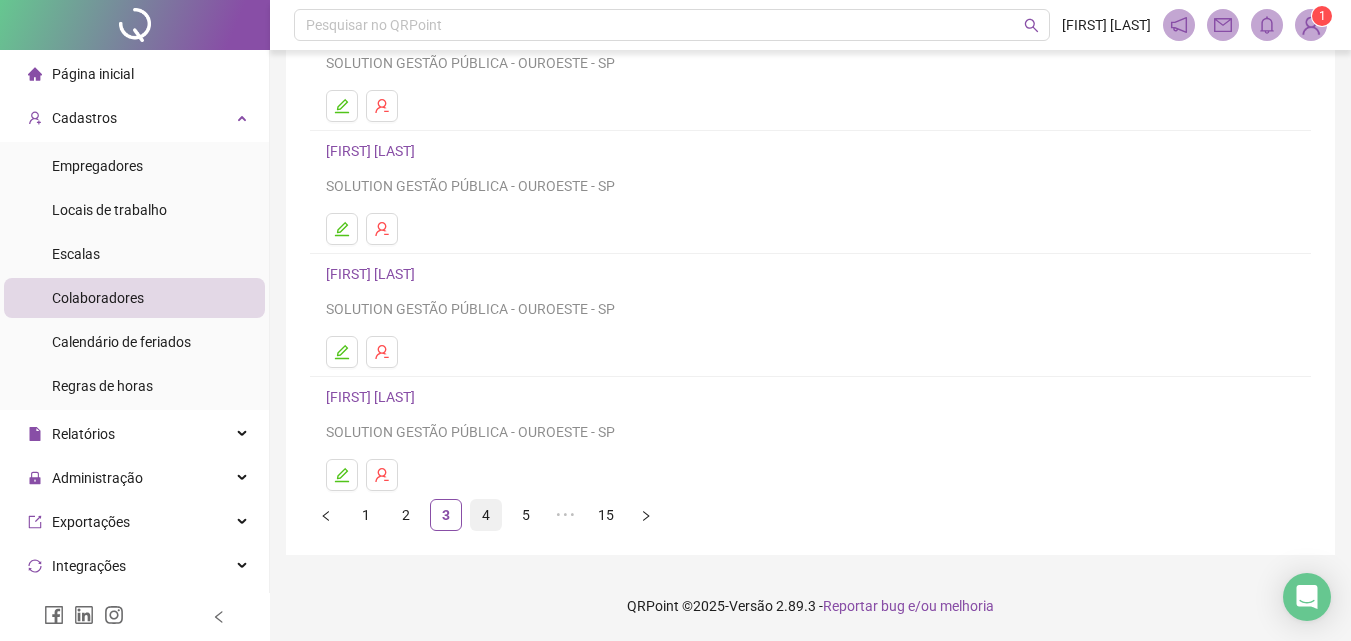 click on "4" at bounding box center (486, 515) 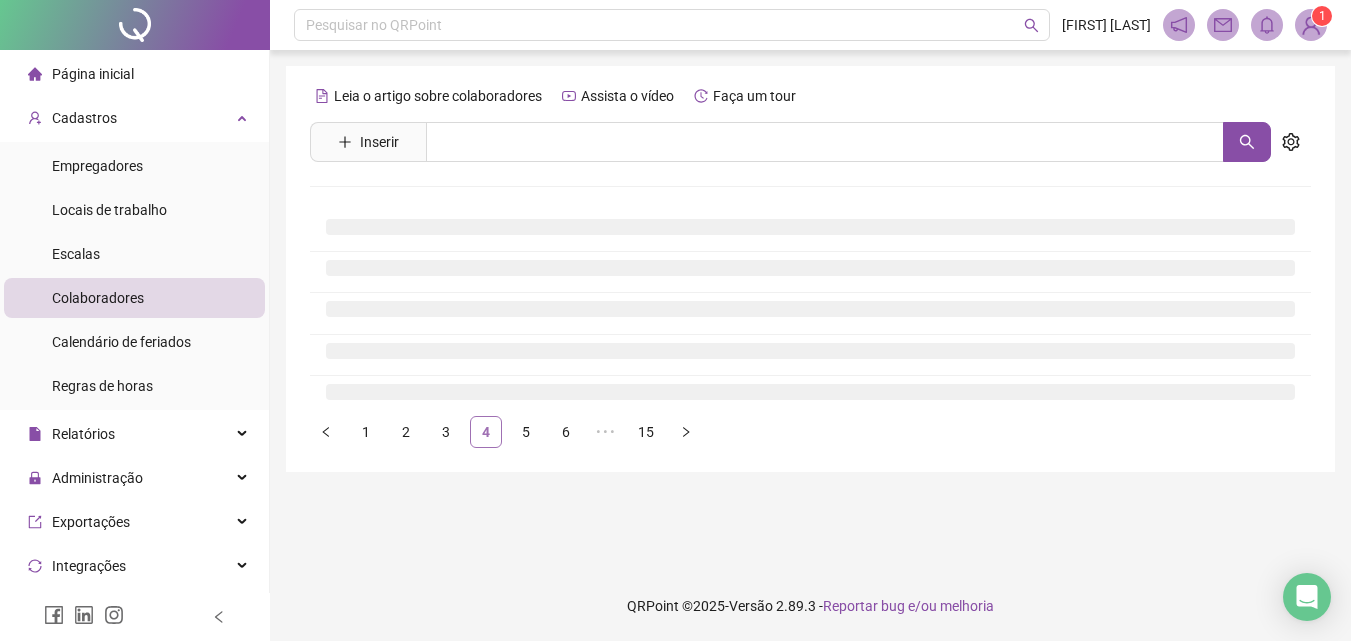 scroll, scrollTop: 0, scrollLeft: 0, axis: both 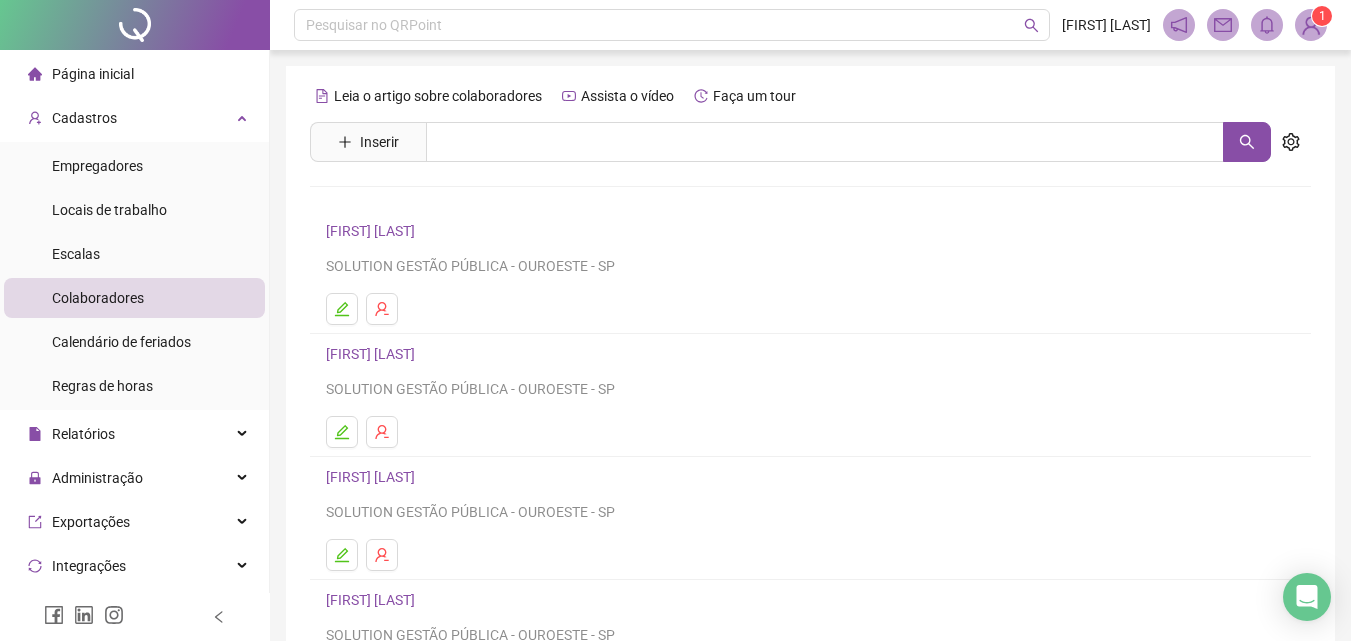 click on "[FIRST] [LAST]" at bounding box center (373, 354) 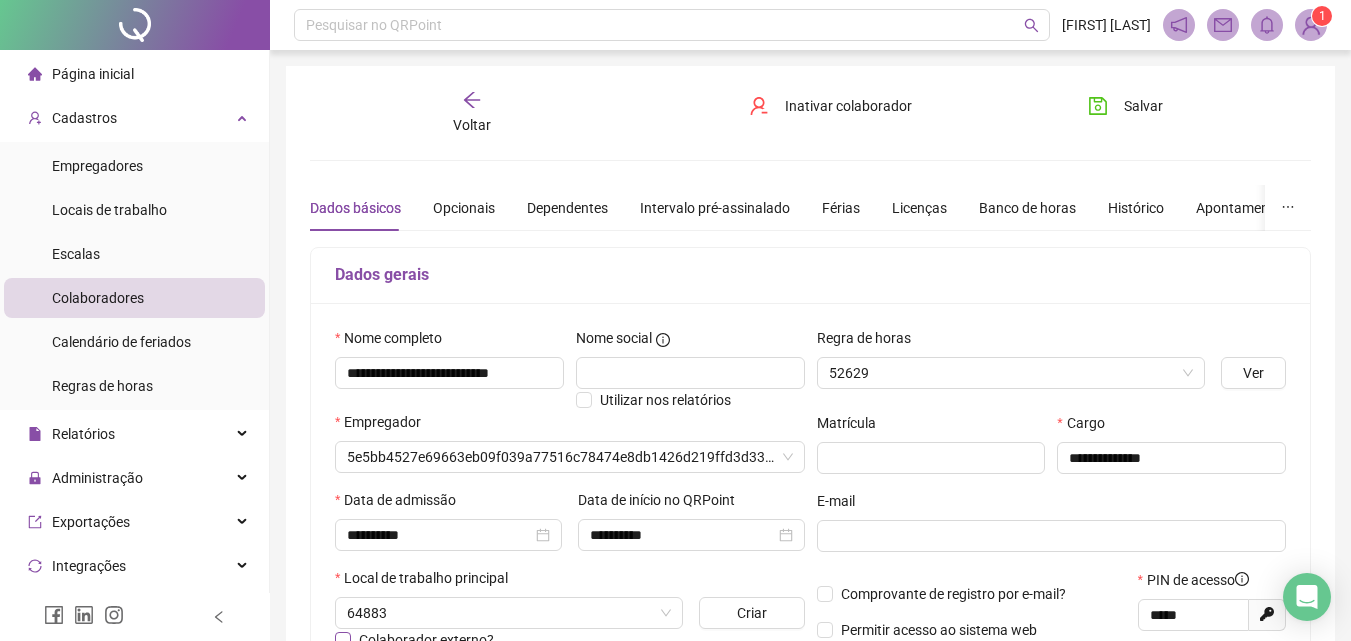 type on "*****" 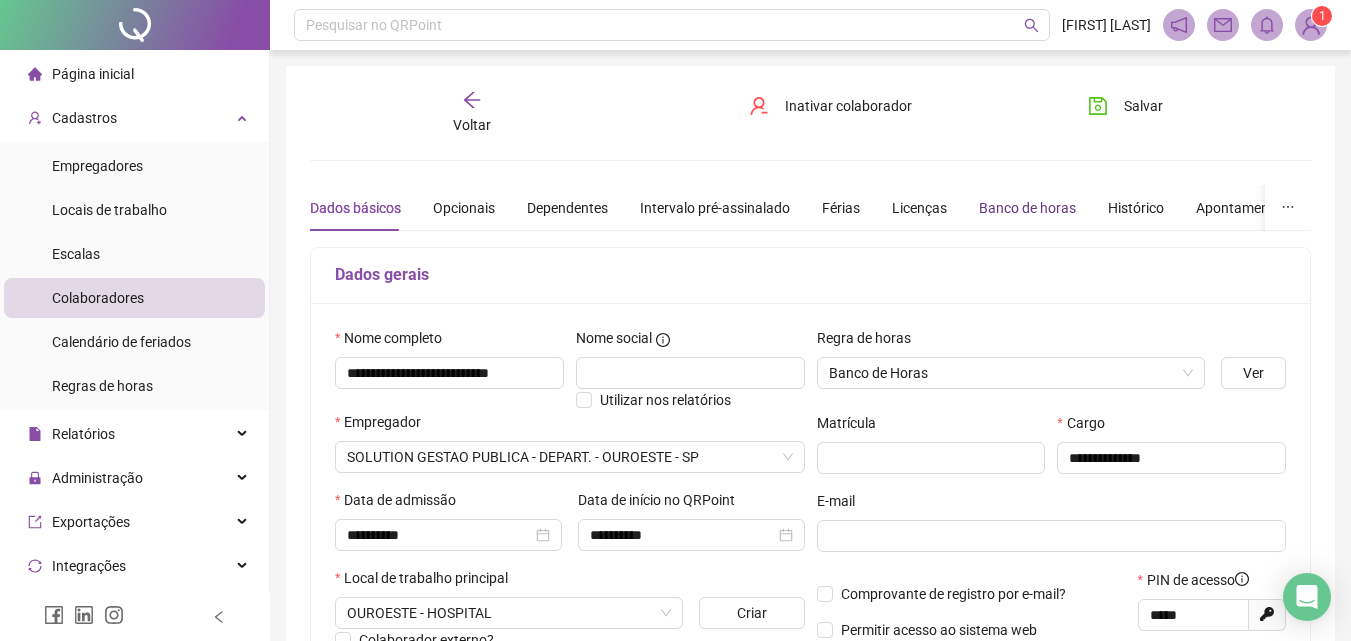click on "Banco de horas" at bounding box center [1027, 208] 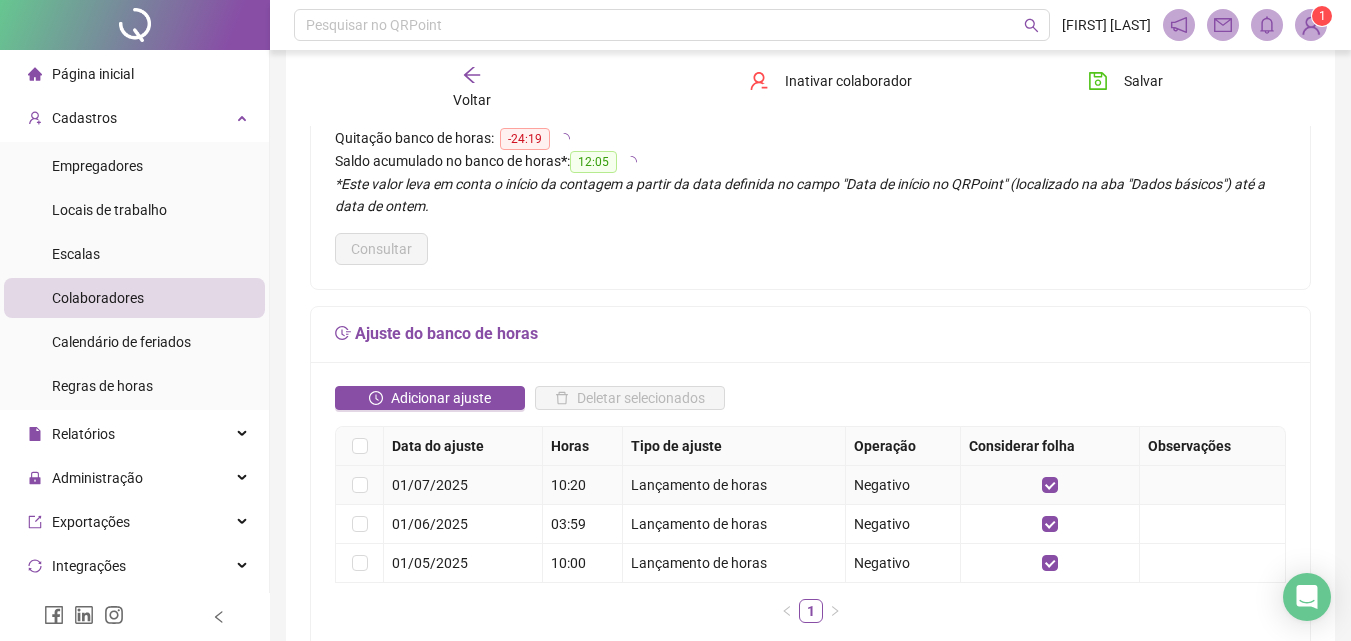scroll, scrollTop: 300, scrollLeft: 0, axis: vertical 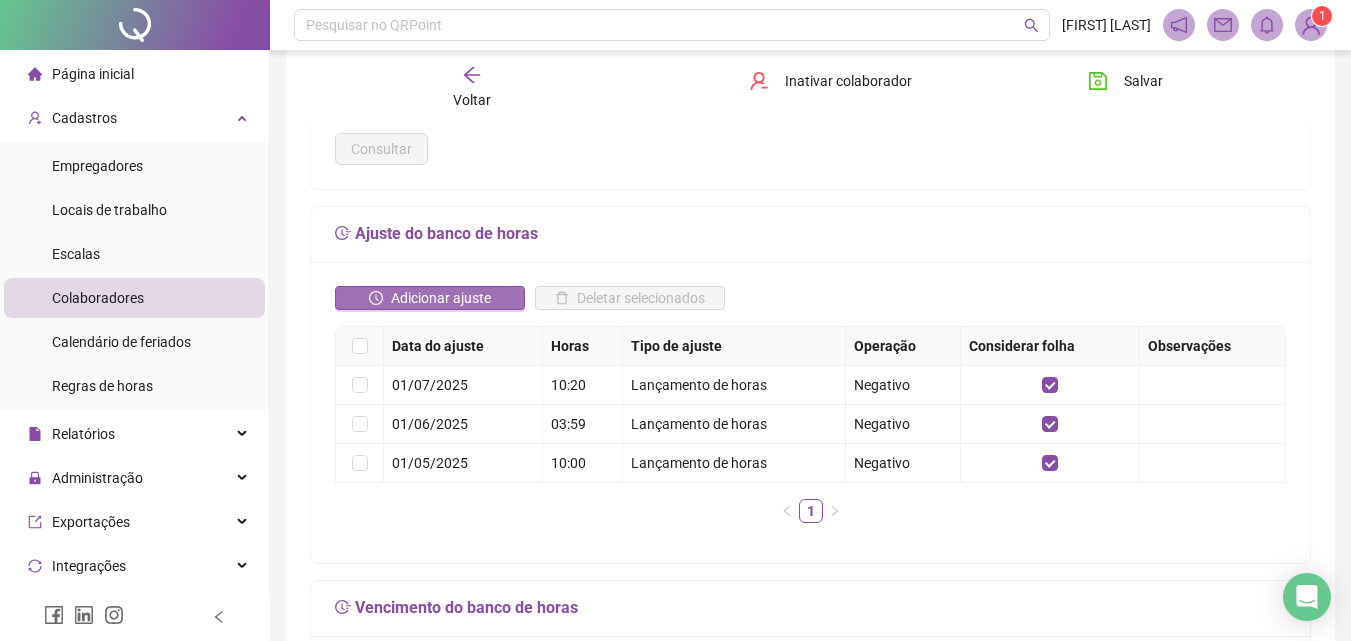click on "Adicionar ajuste" at bounding box center [441, 298] 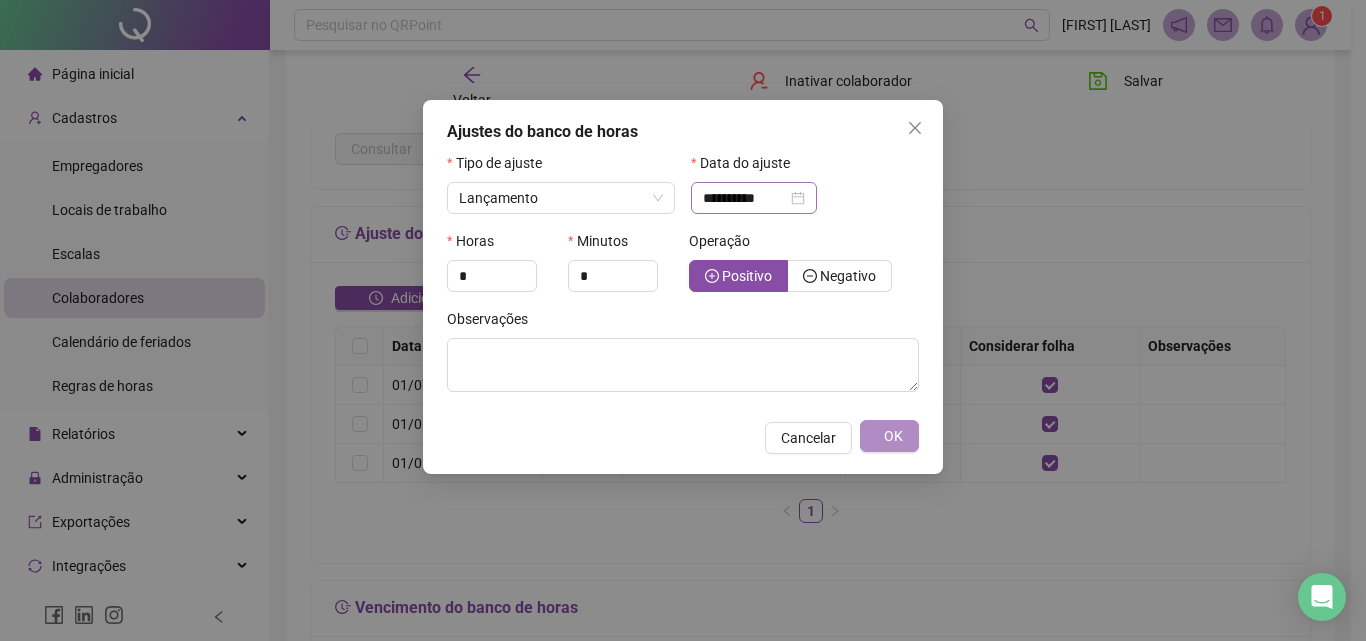 click on "**********" at bounding box center [754, 198] 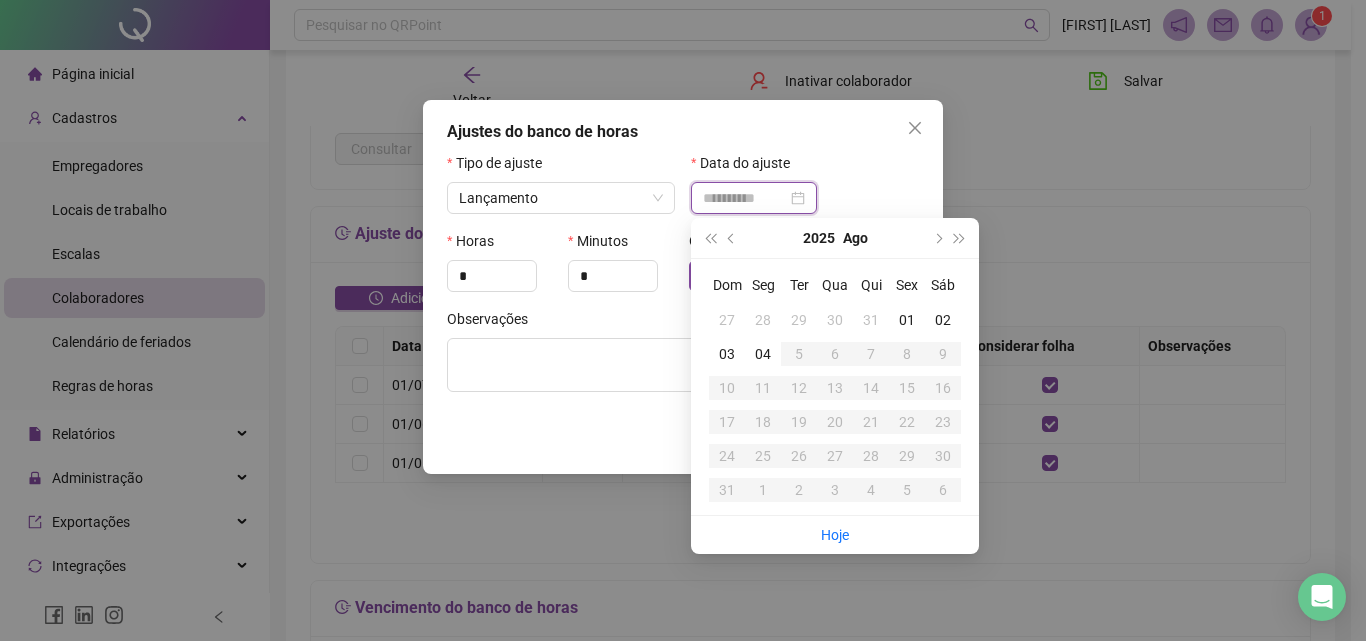type on "**********" 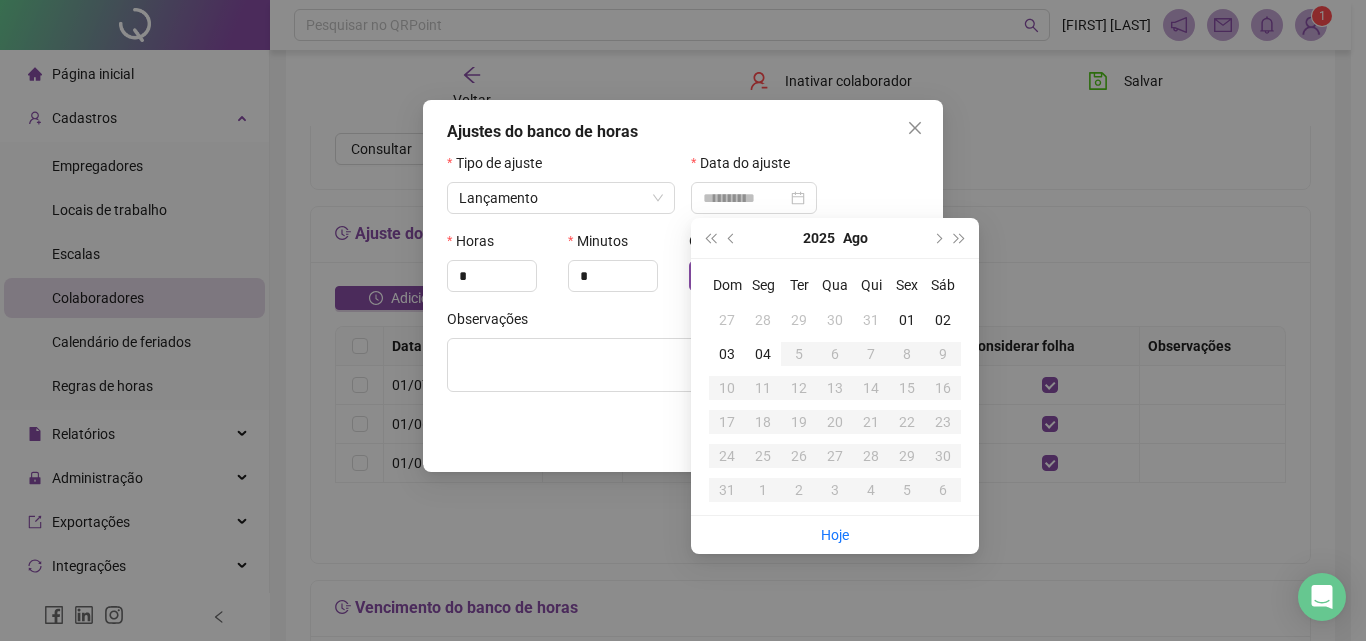 click on "01" at bounding box center (907, 320) 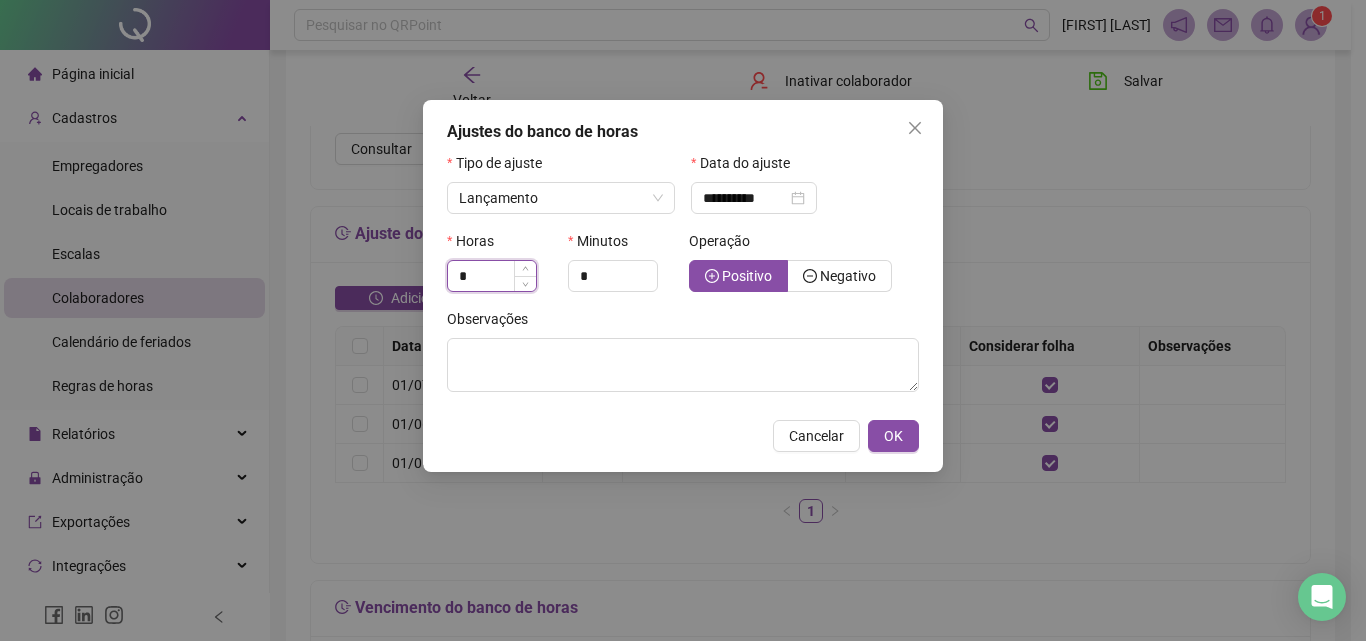 click on "*" at bounding box center (492, 276) 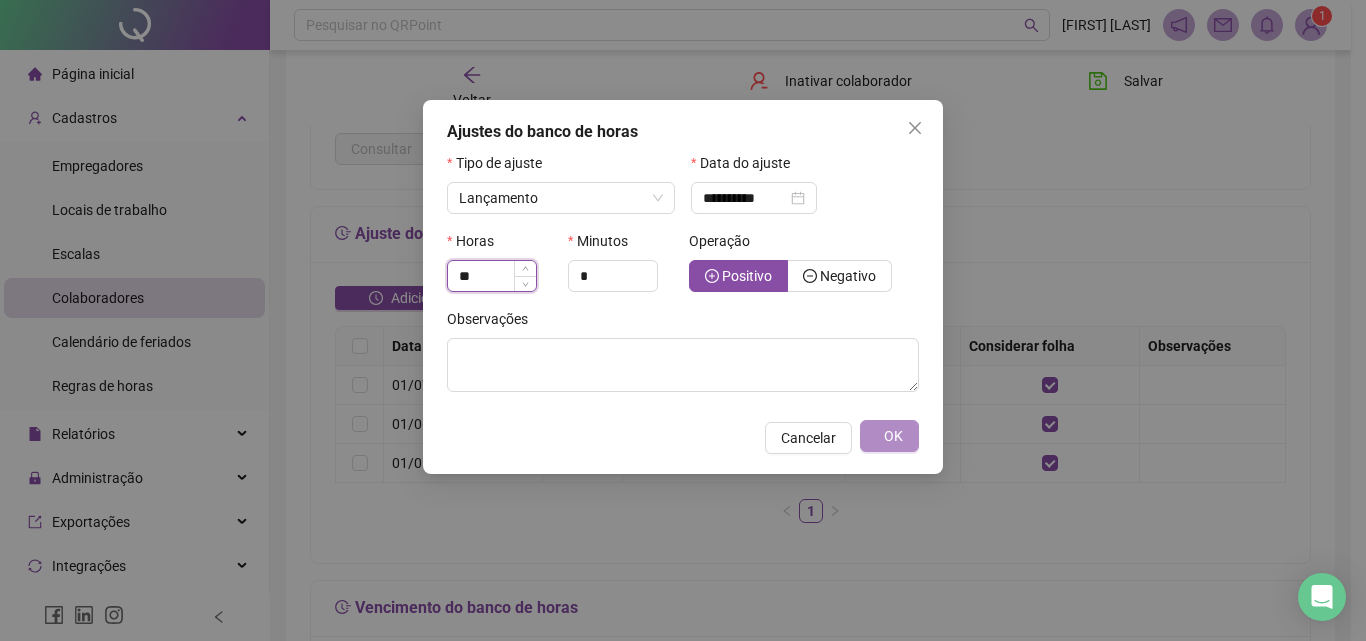 type on "*" 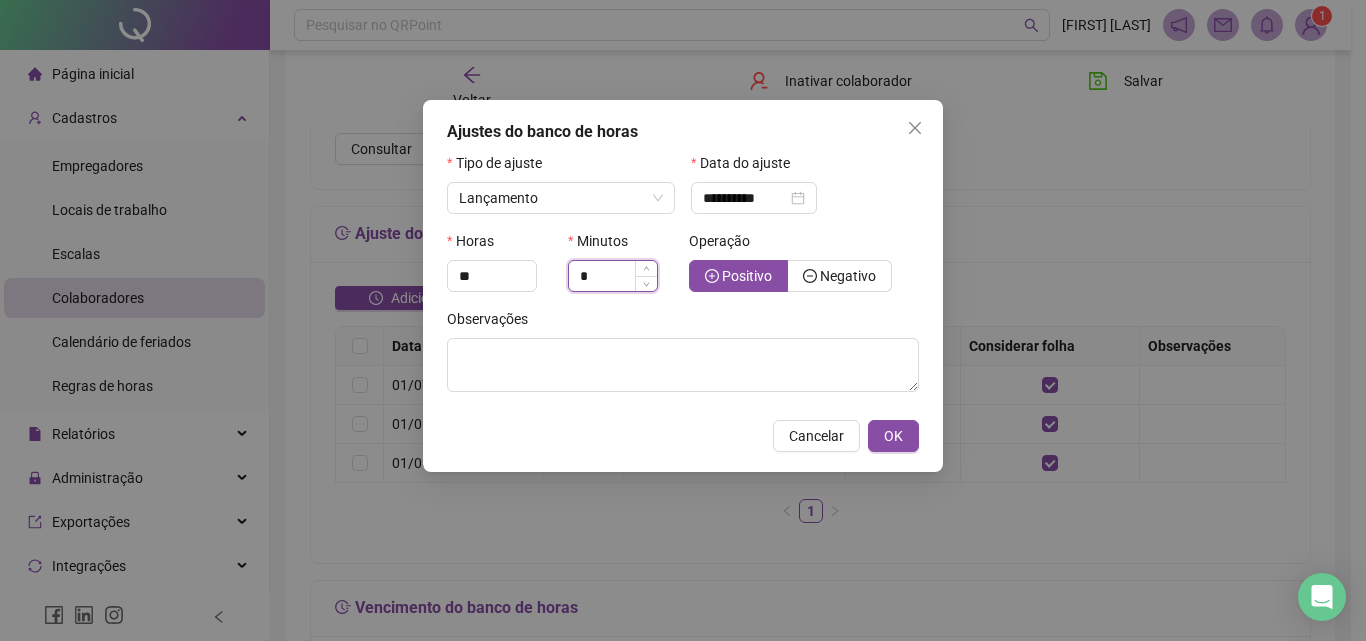 type on "*" 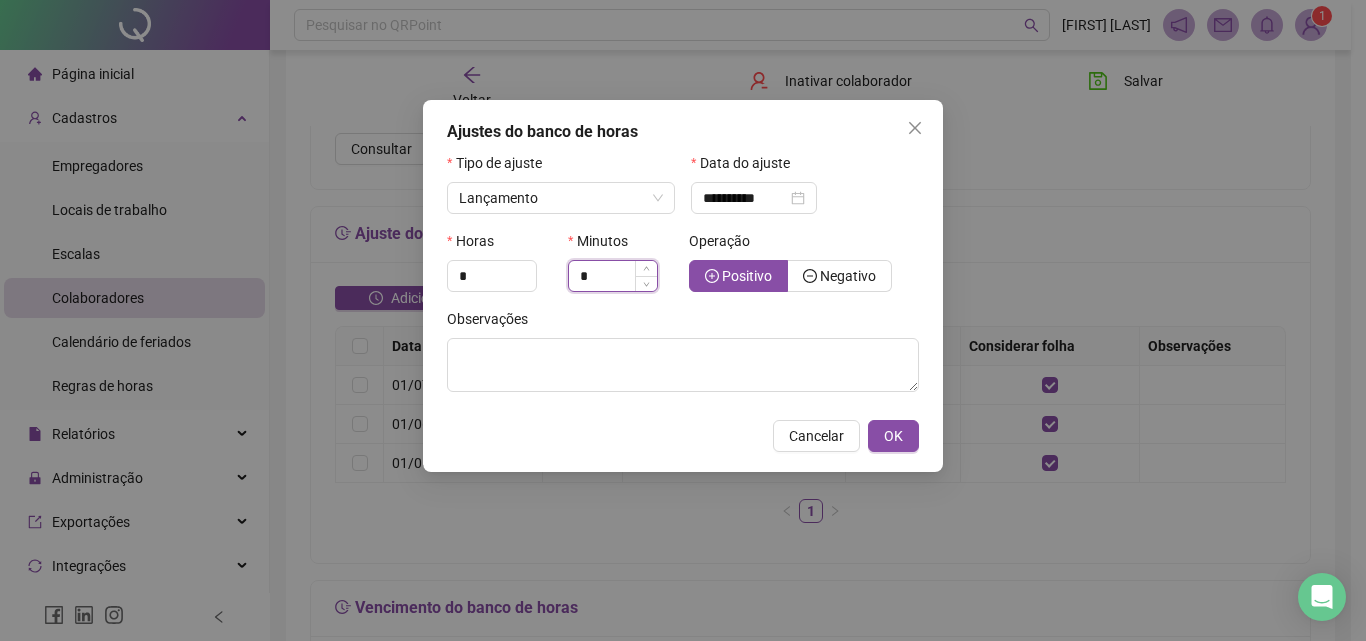 click on "*" 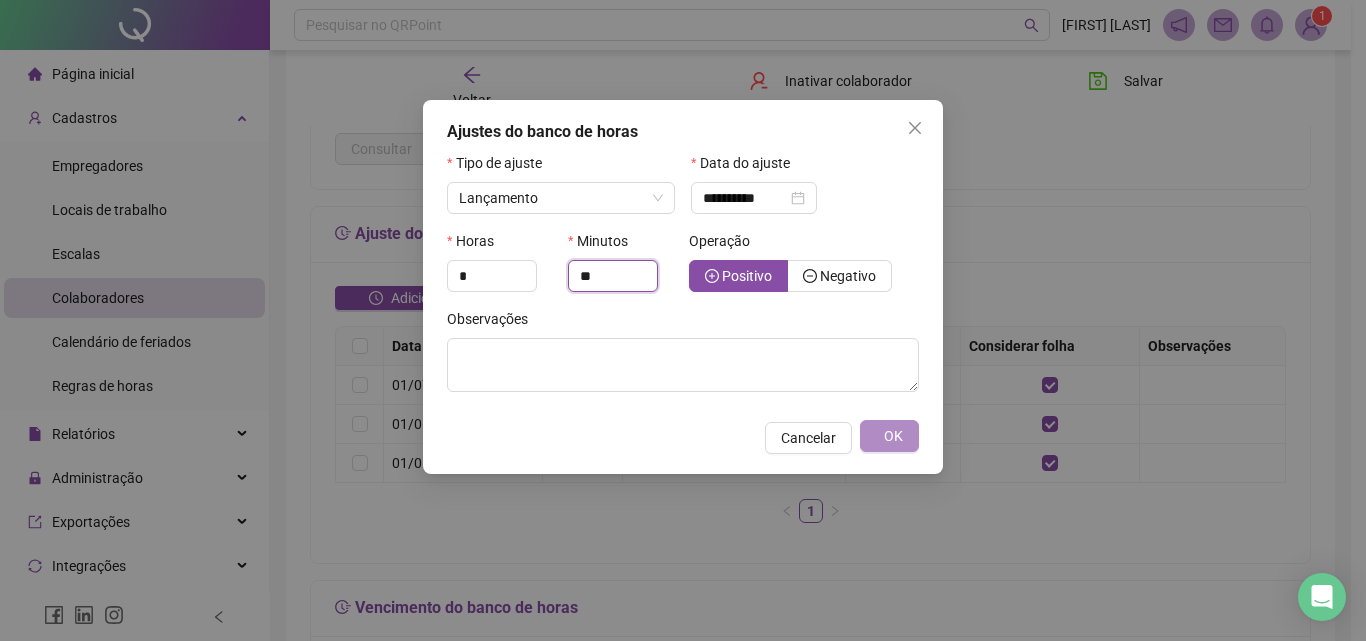 type on "**" 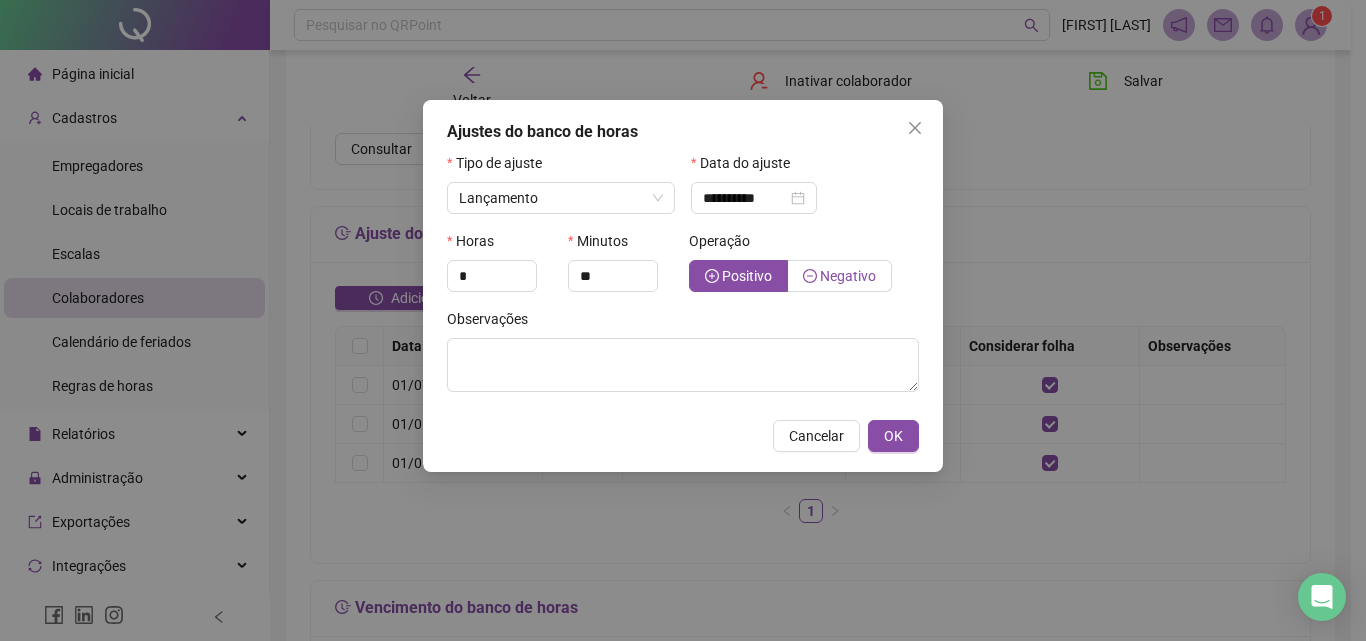 click on "Negativo" at bounding box center [848, 276] 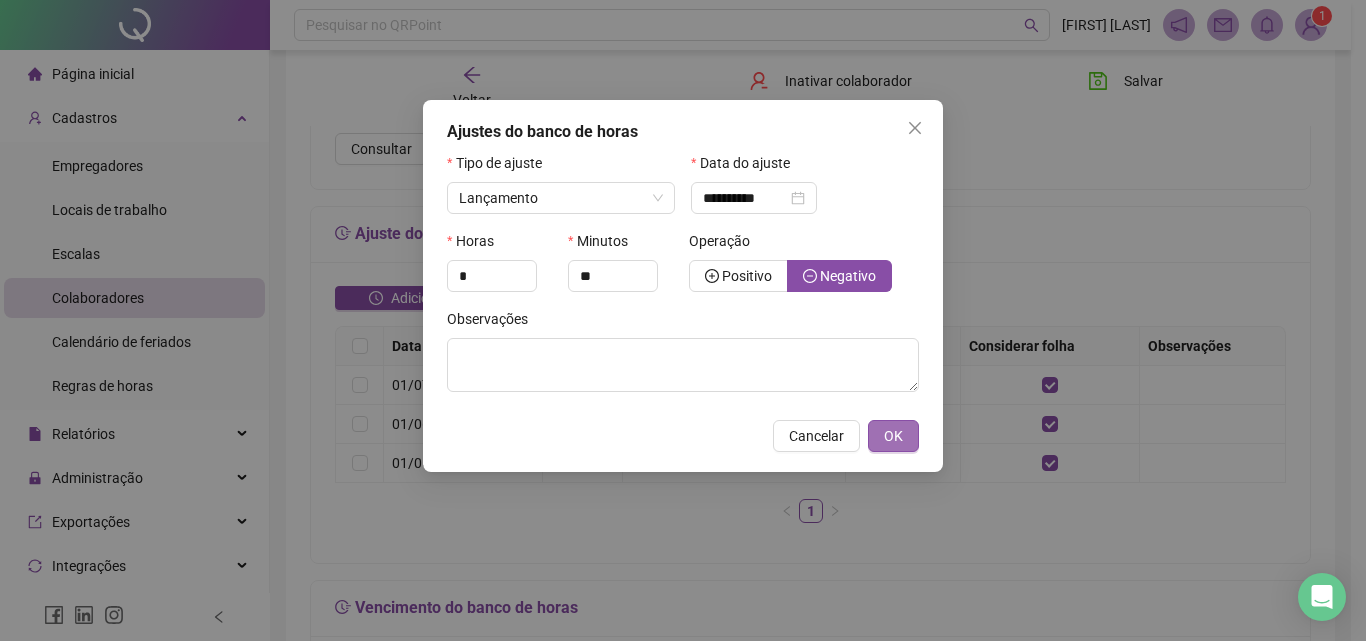 click on "OK" at bounding box center [893, 436] 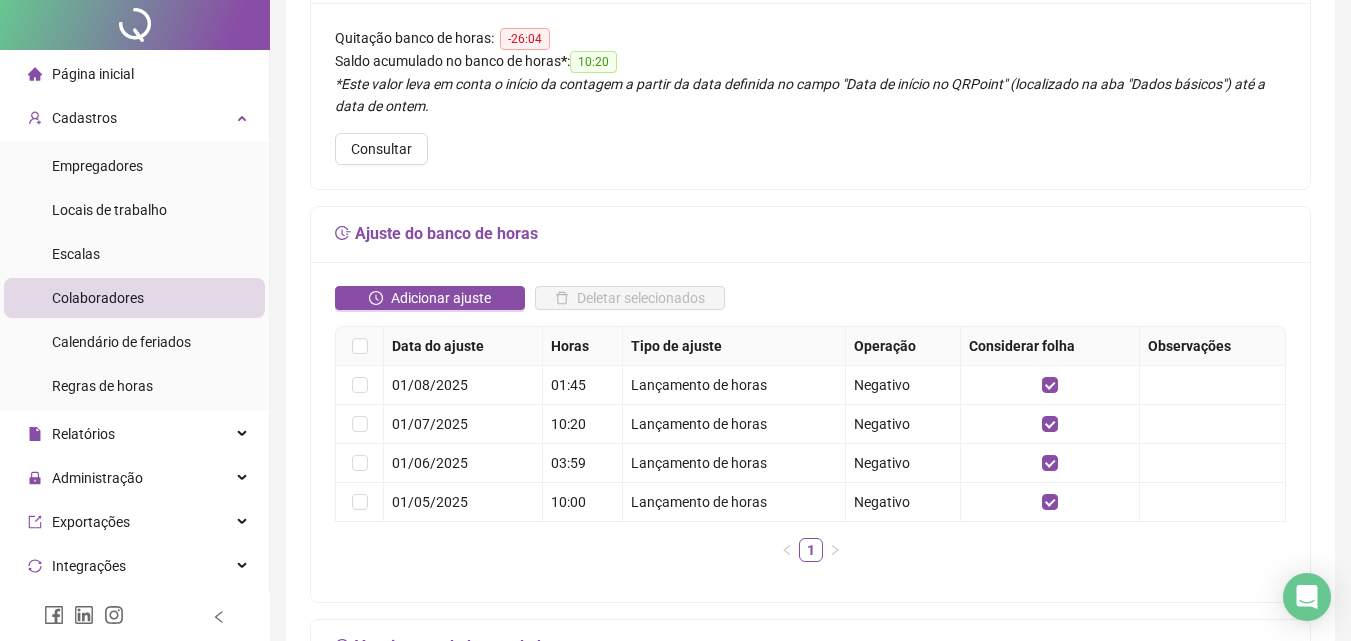 scroll, scrollTop: 0, scrollLeft: 0, axis: both 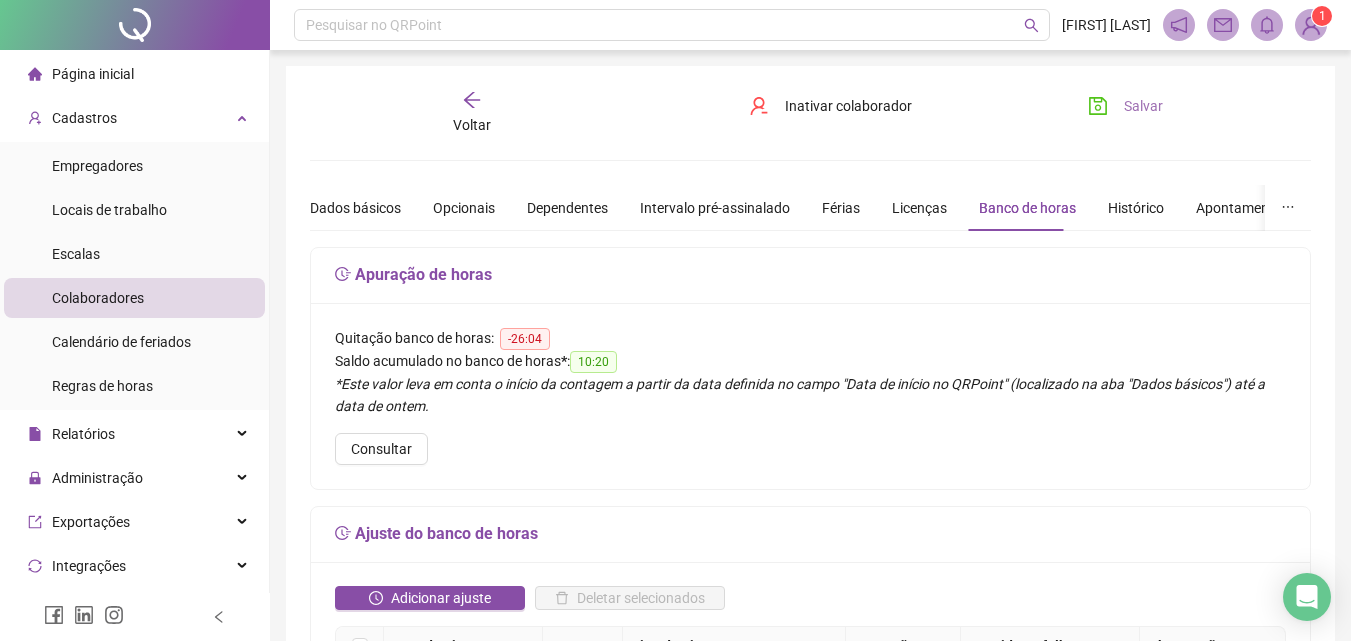 click on "Salvar" at bounding box center [1143, 106] 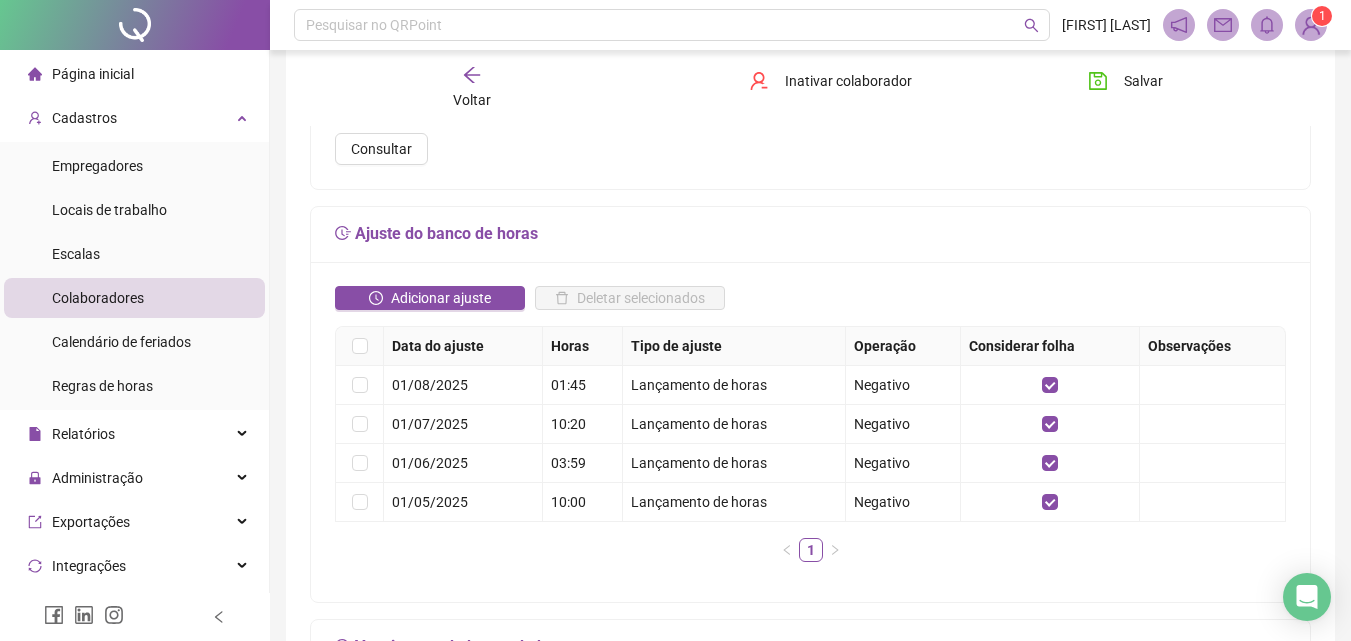 scroll, scrollTop: 0, scrollLeft: 0, axis: both 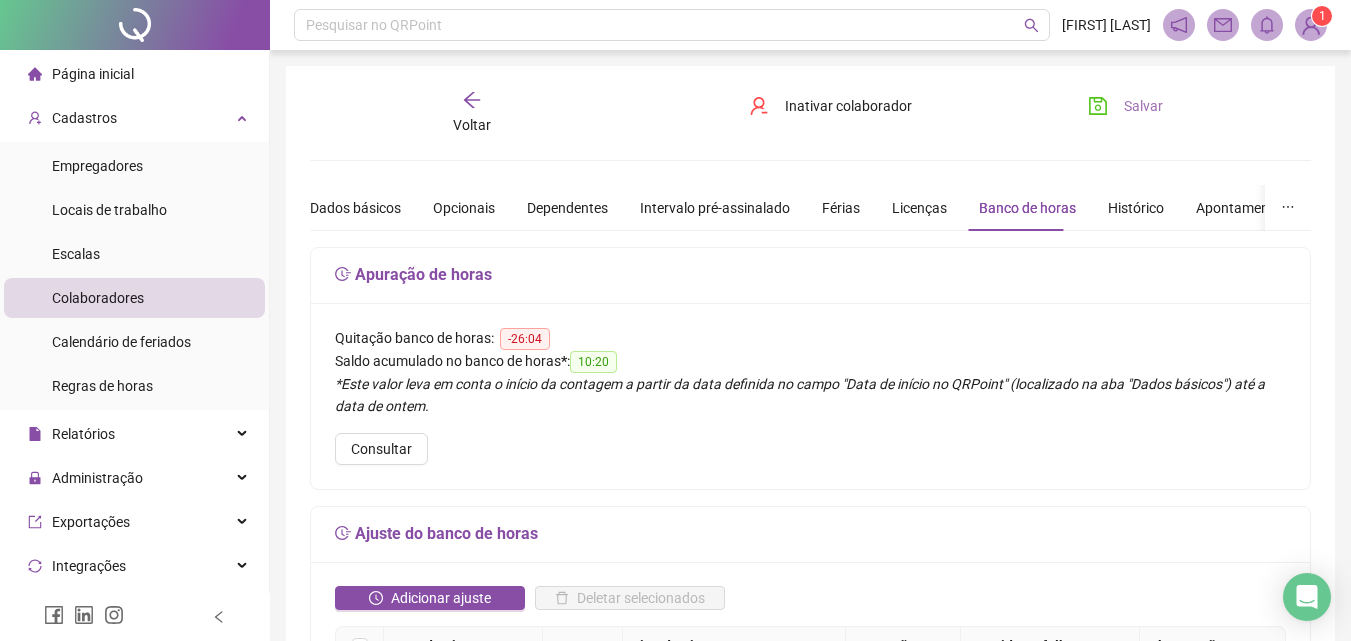 click on "Salvar" at bounding box center (1125, 106) 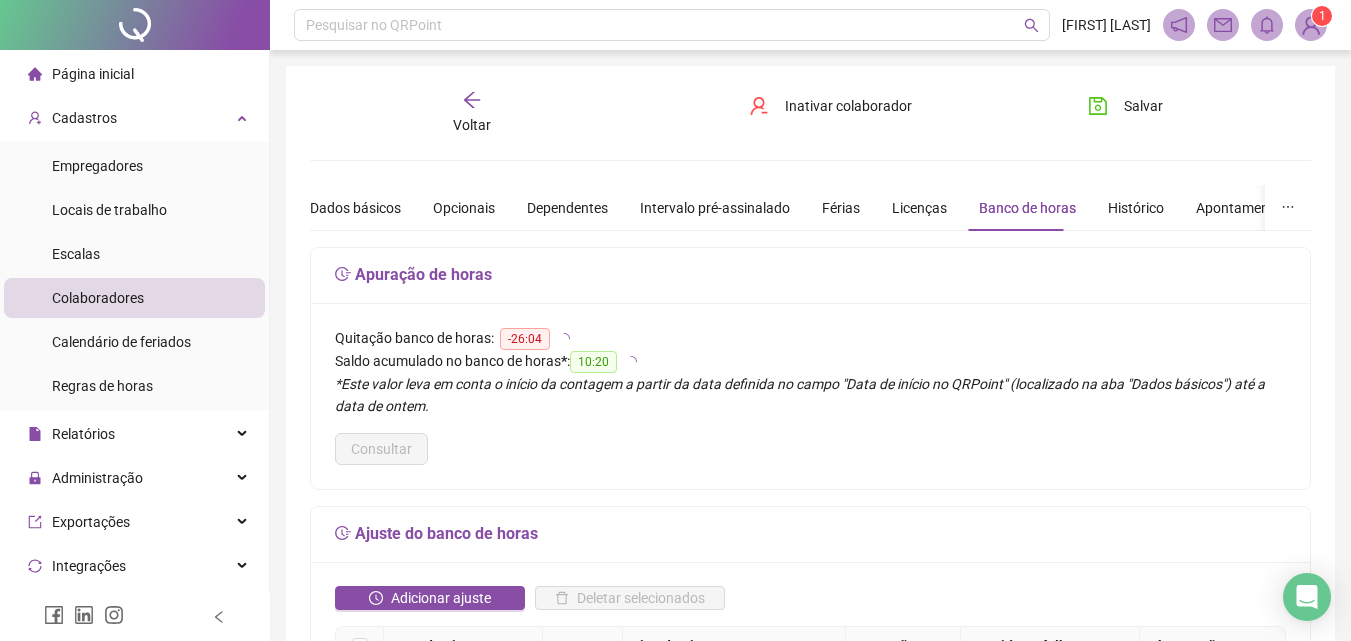 click on "Página inicial" at bounding box center (134, 74) 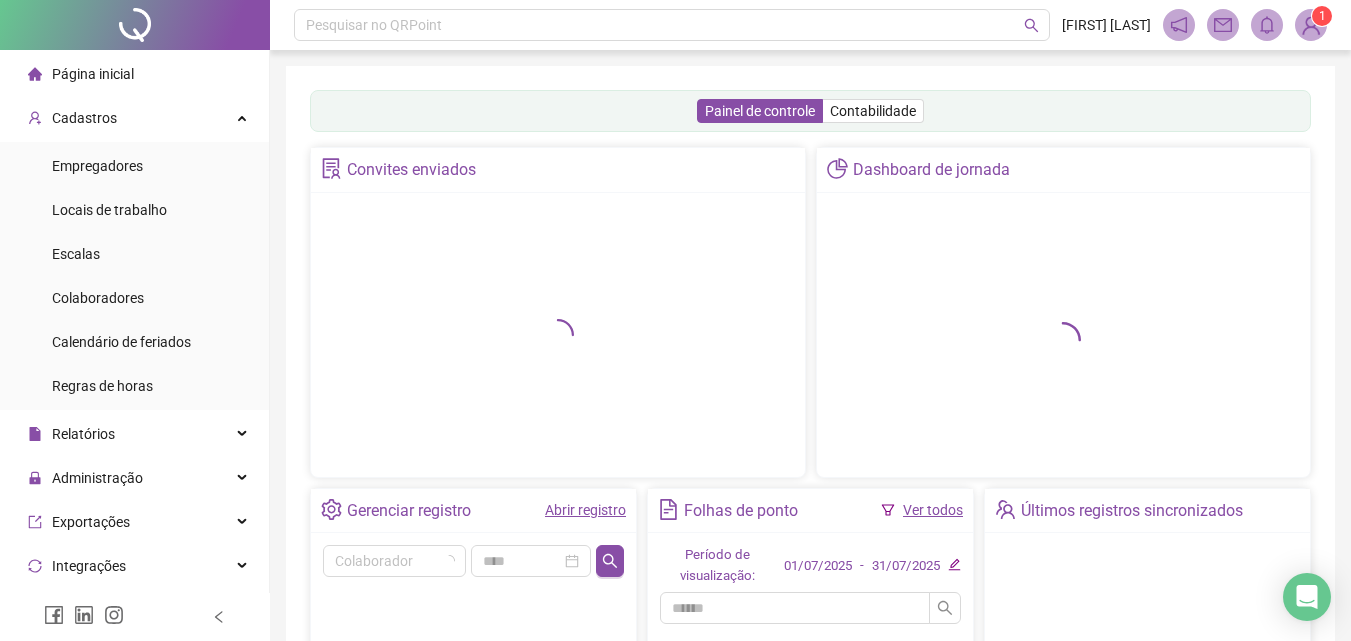 click on "Abrir registro" at bounding box center [585, 510] 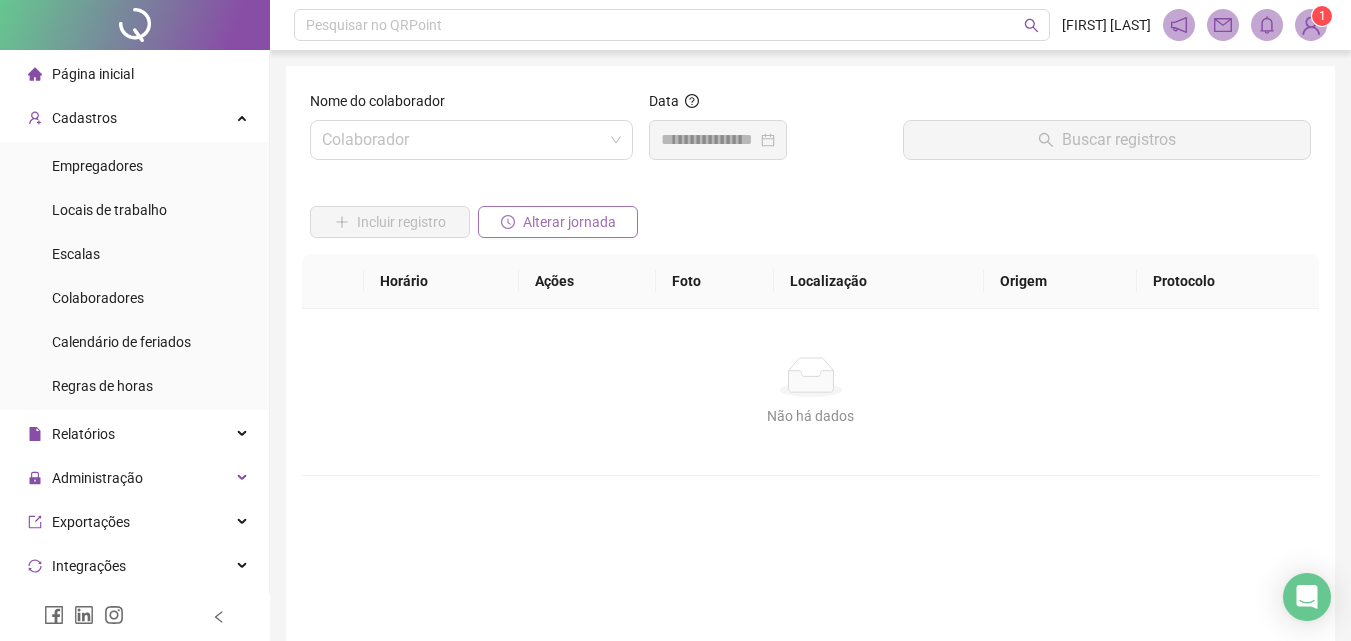 click on "Alterar jornada" at bounding box center (569, 222) 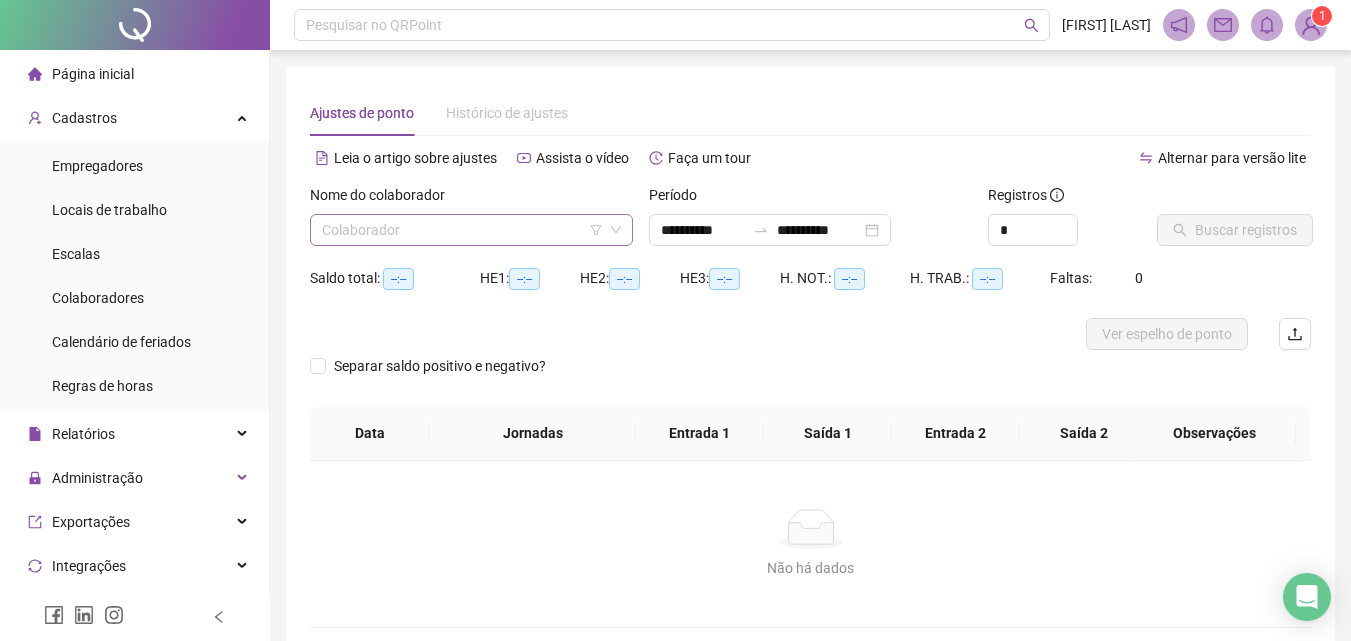 click at bounding box center (462, 230) 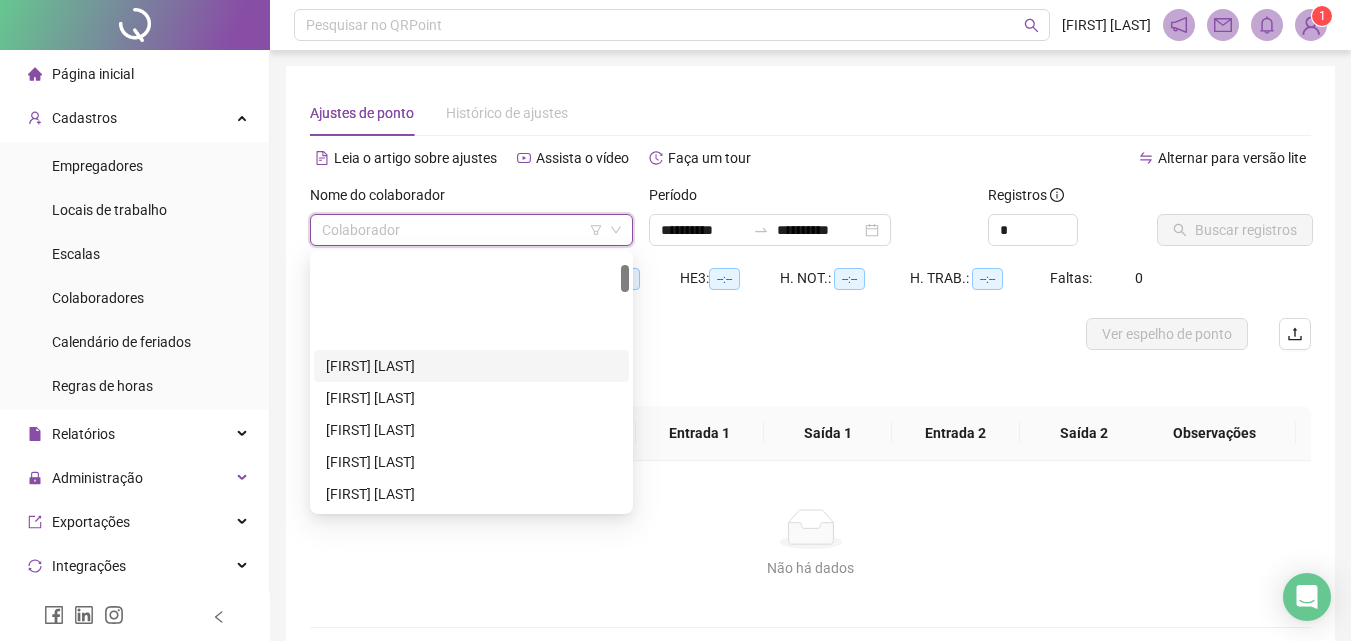 scroll, scrollTop: 300, scrollLeft: 0, axis: vertical 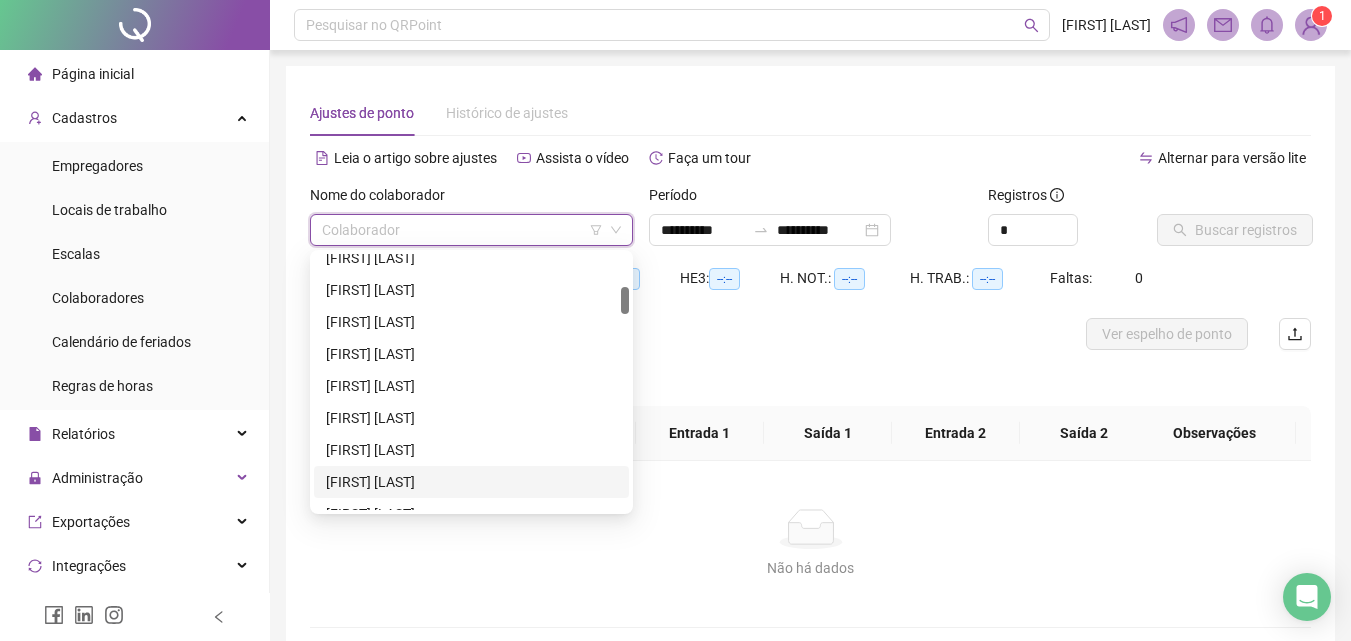 click on "[FIRST] [LAST]" at bounding box center [471, 482] 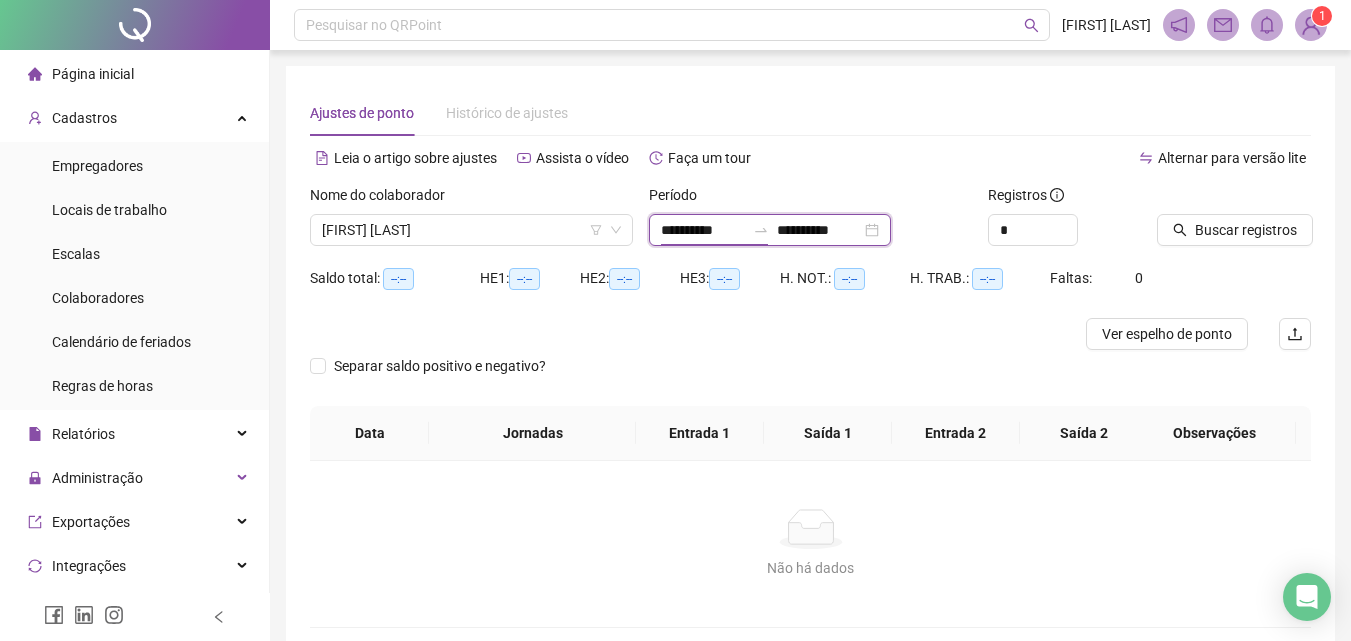 click on "**********" at bounding box center (703, 230) 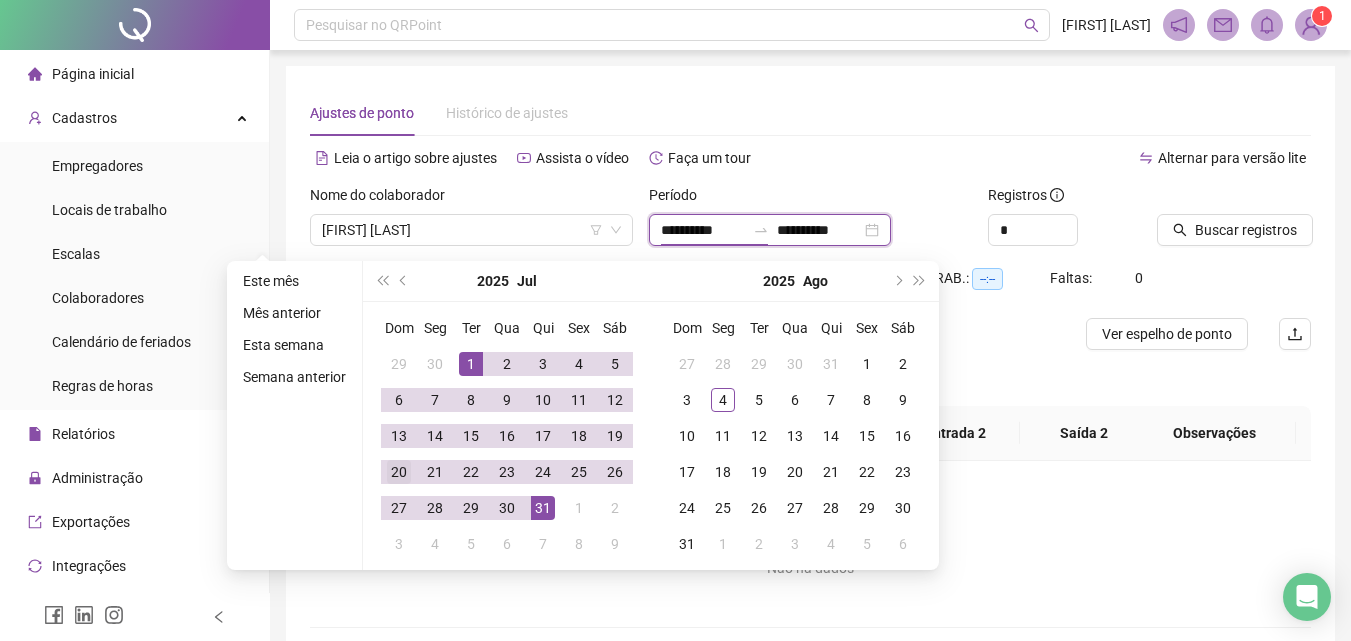 type on "**********" 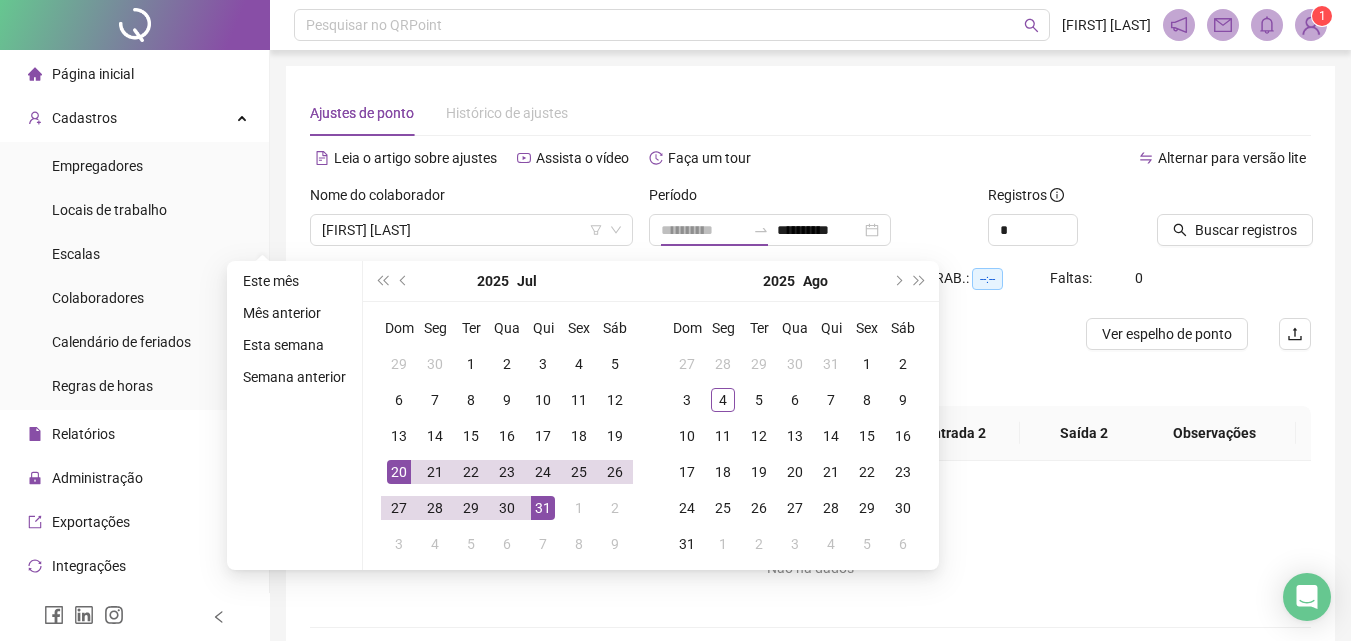 click on "20" at bounding box center (399, 472) 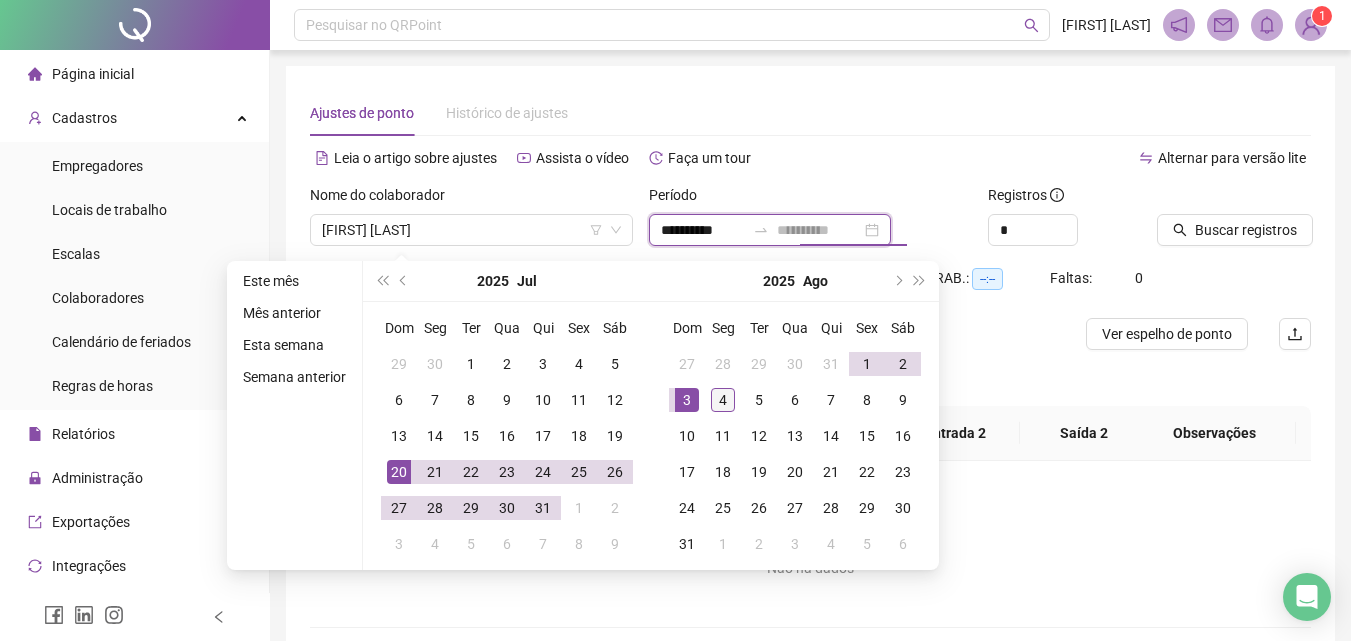 type on "**********" 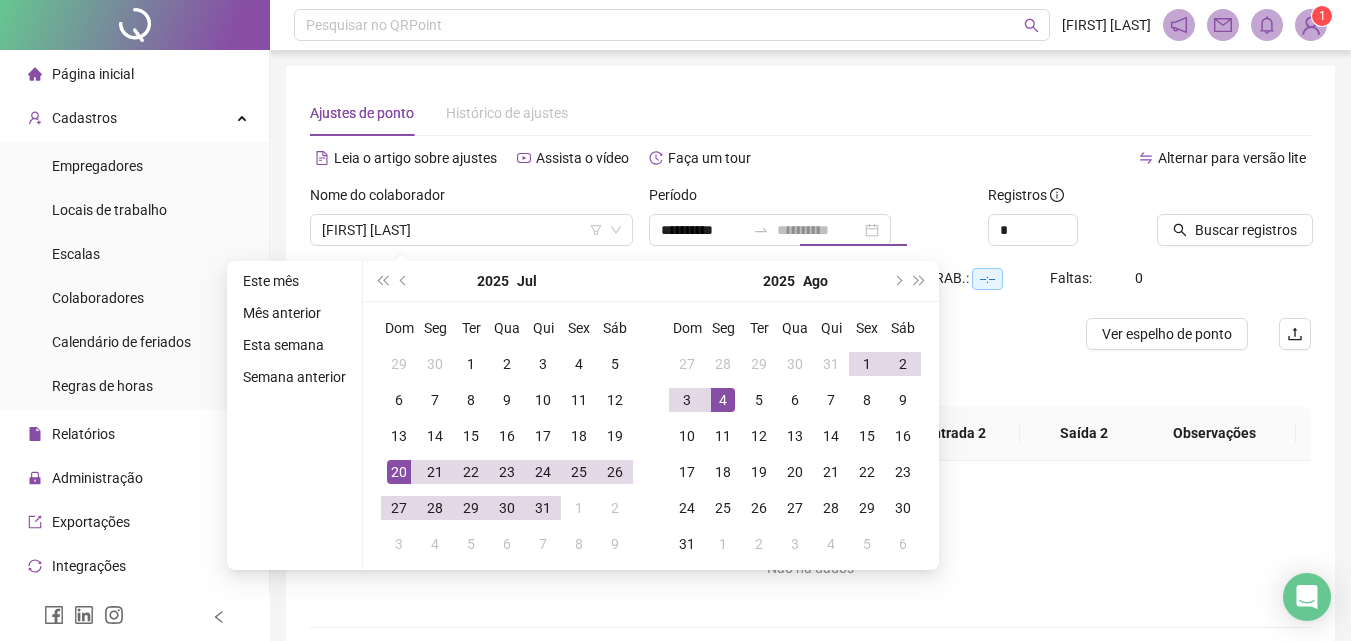 click on "4" at bounding box center (723, 400) 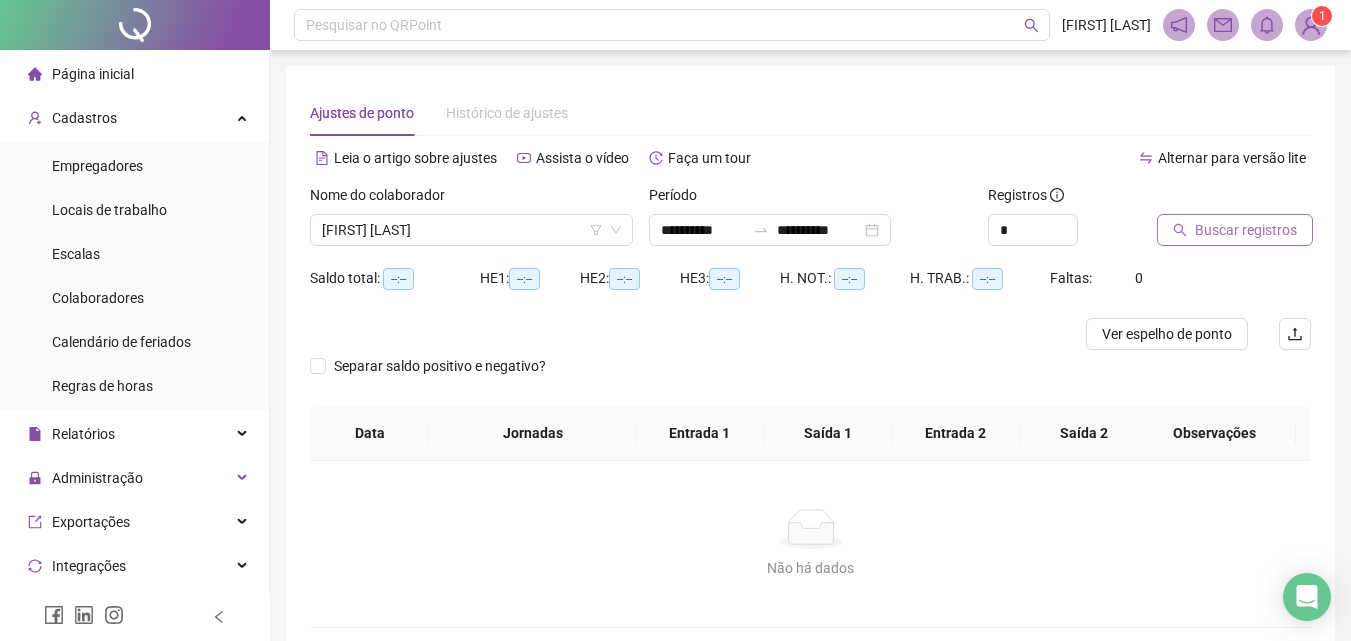 click on "Buscar registros" at bounding box center [1246, 230] 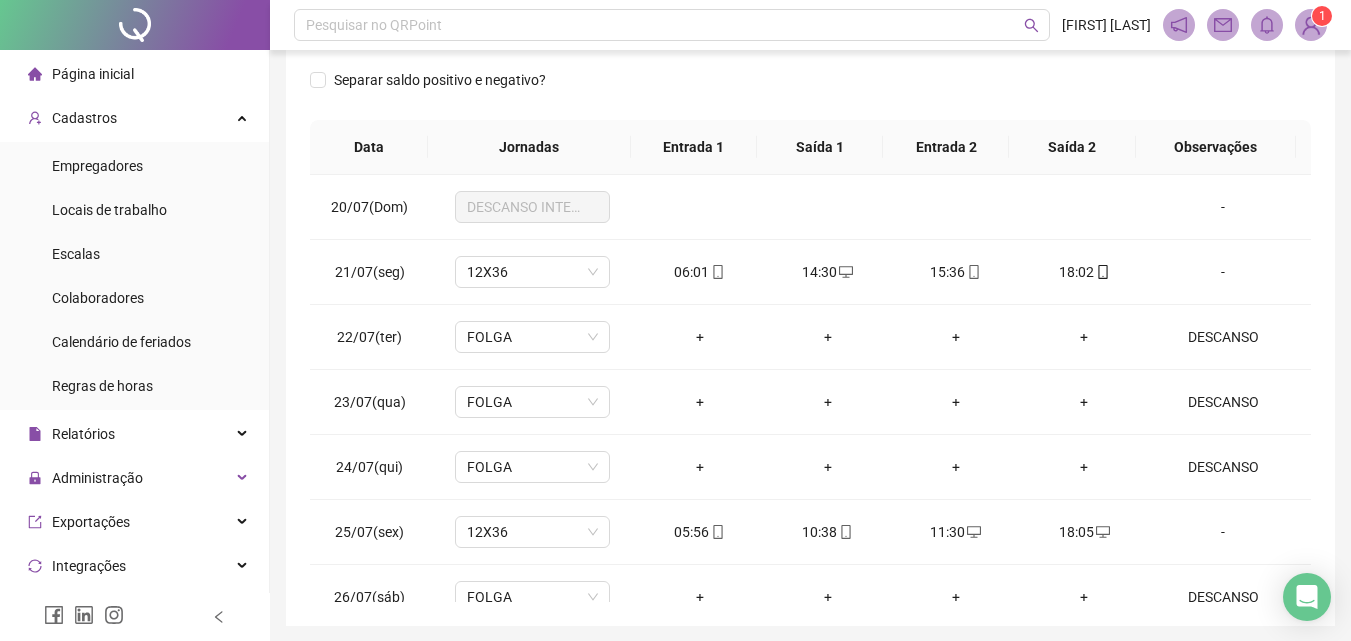 scroll, scrollTop: 381, scrollLeft: 0, axis: vertical 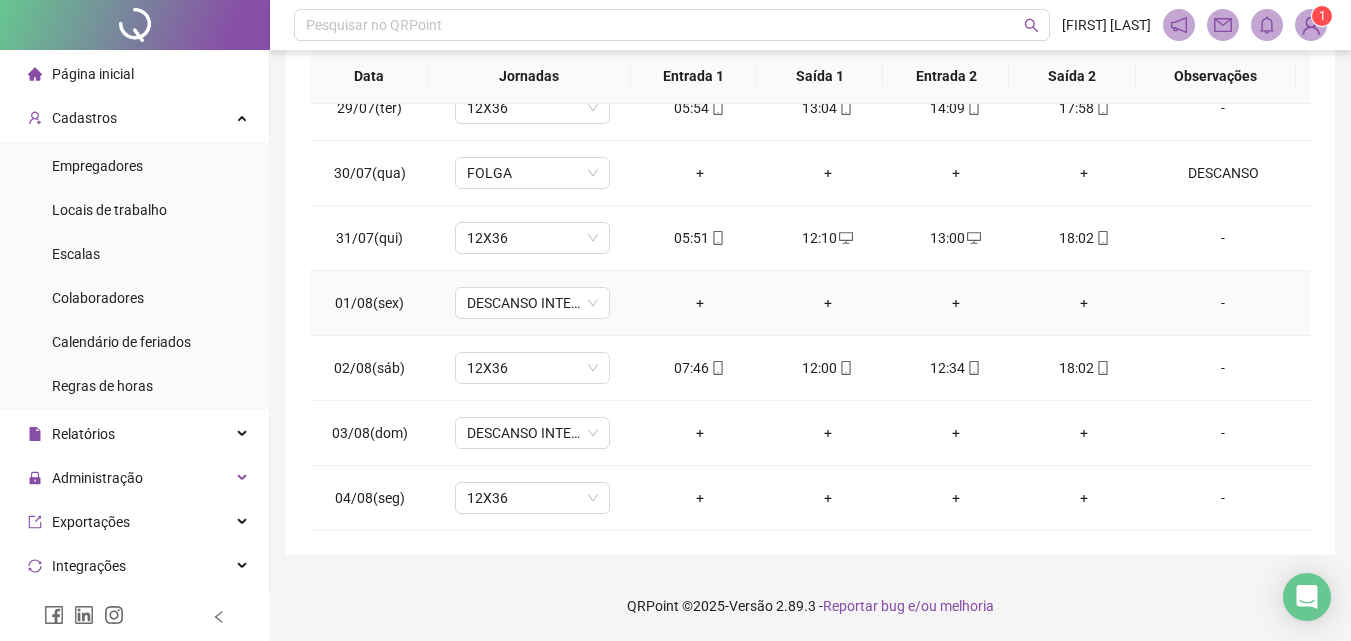 click on "-" at bounding box center [1223, 303] 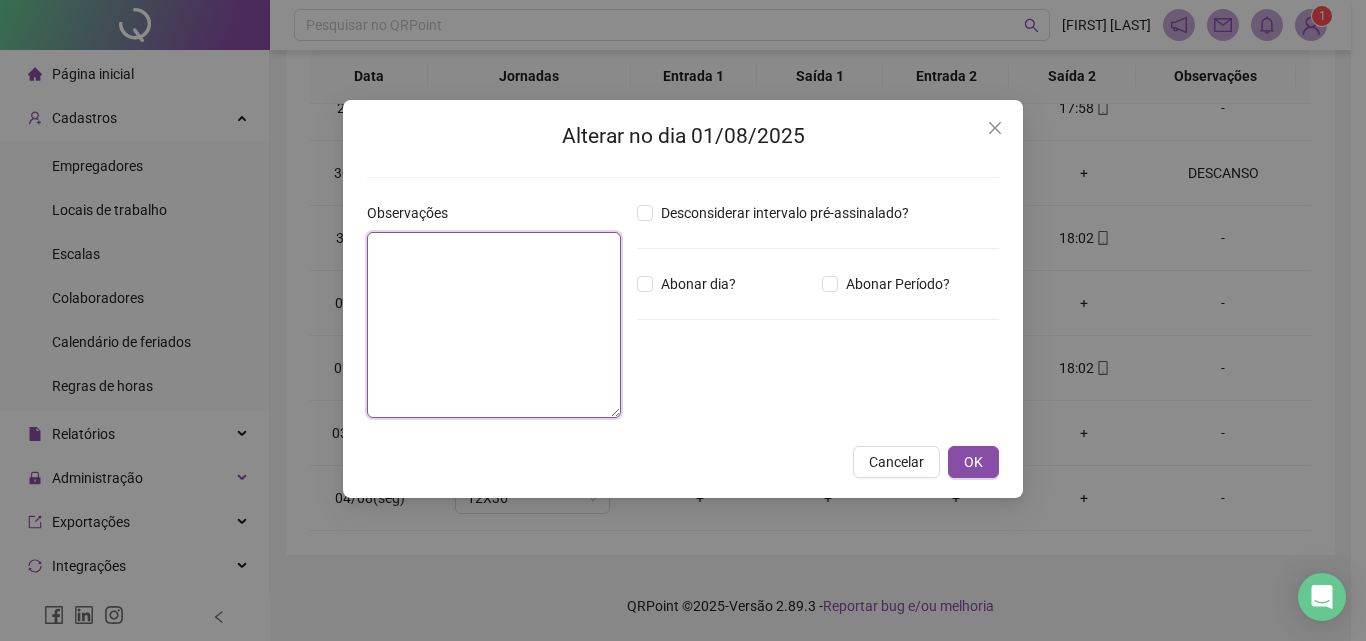 click at bounding box center [494, 325] 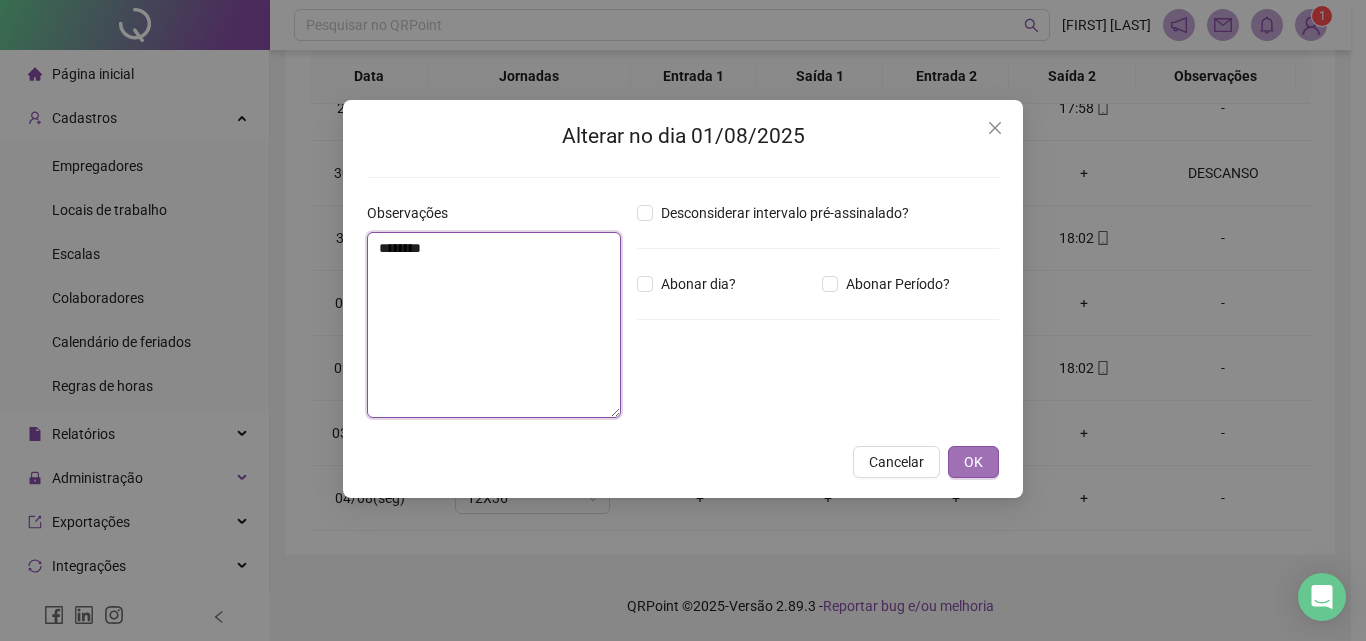 type on "********" 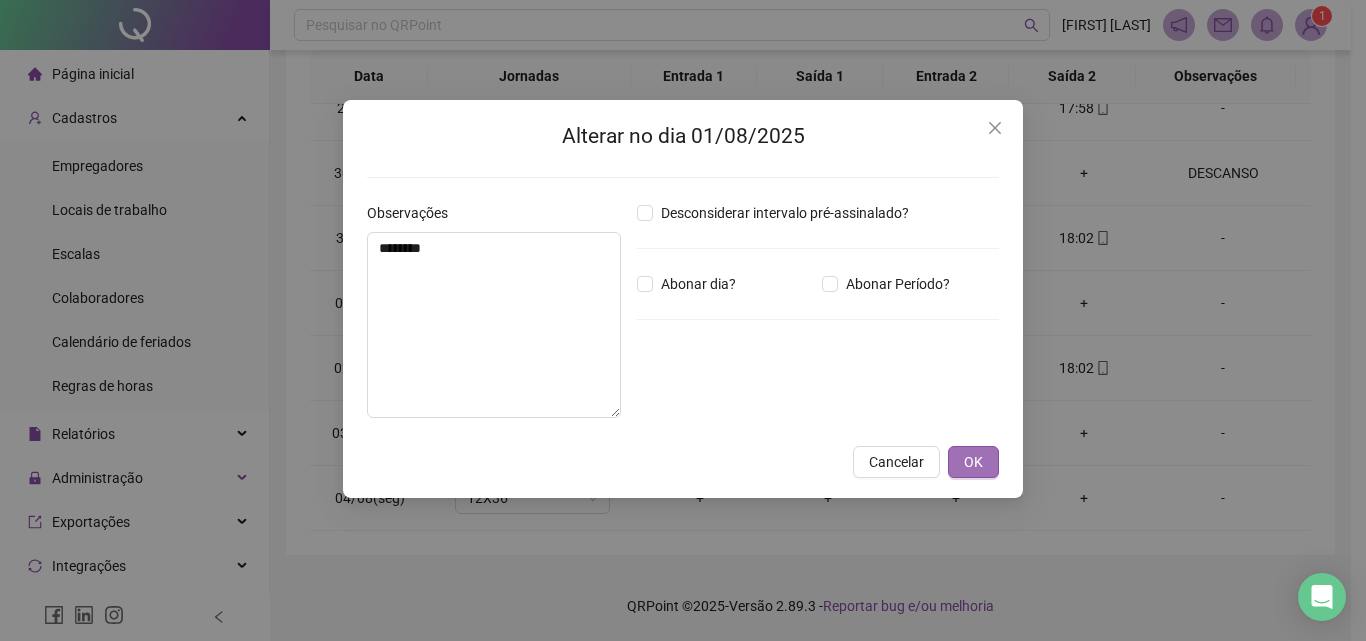 click on "OK" at bounding box center (973, 462) 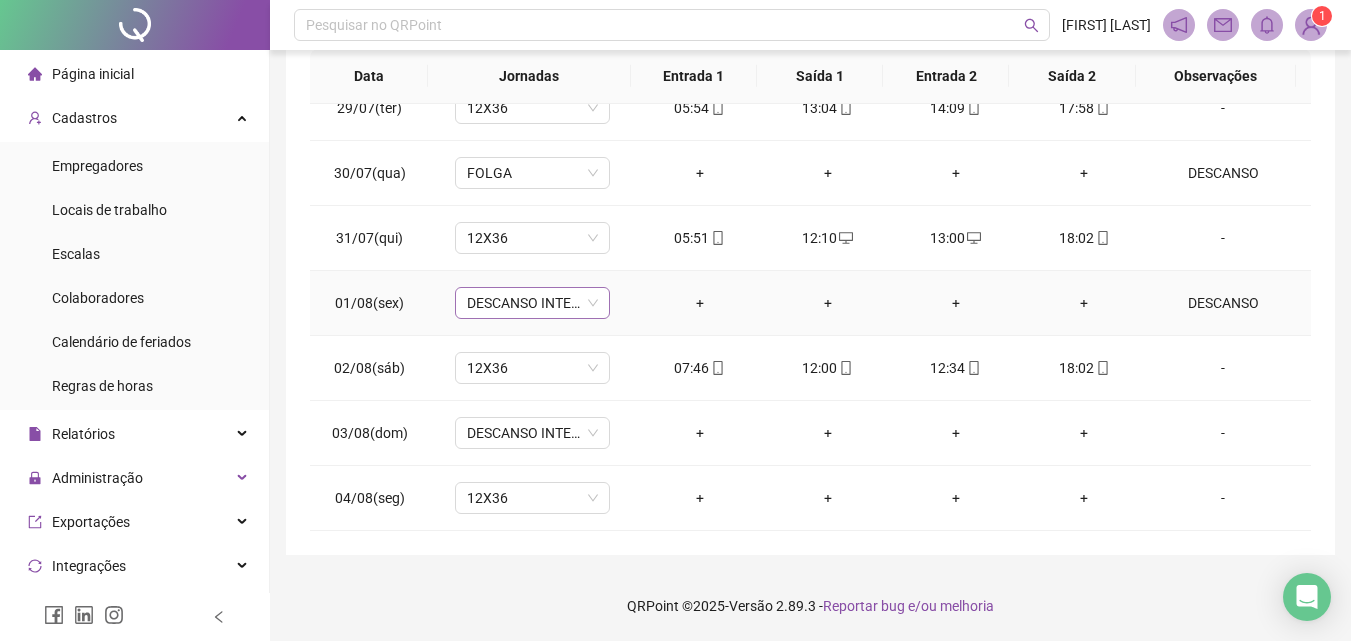 click on "DESCANSO INTER-JORNADA" at bounding box center (532, 303) 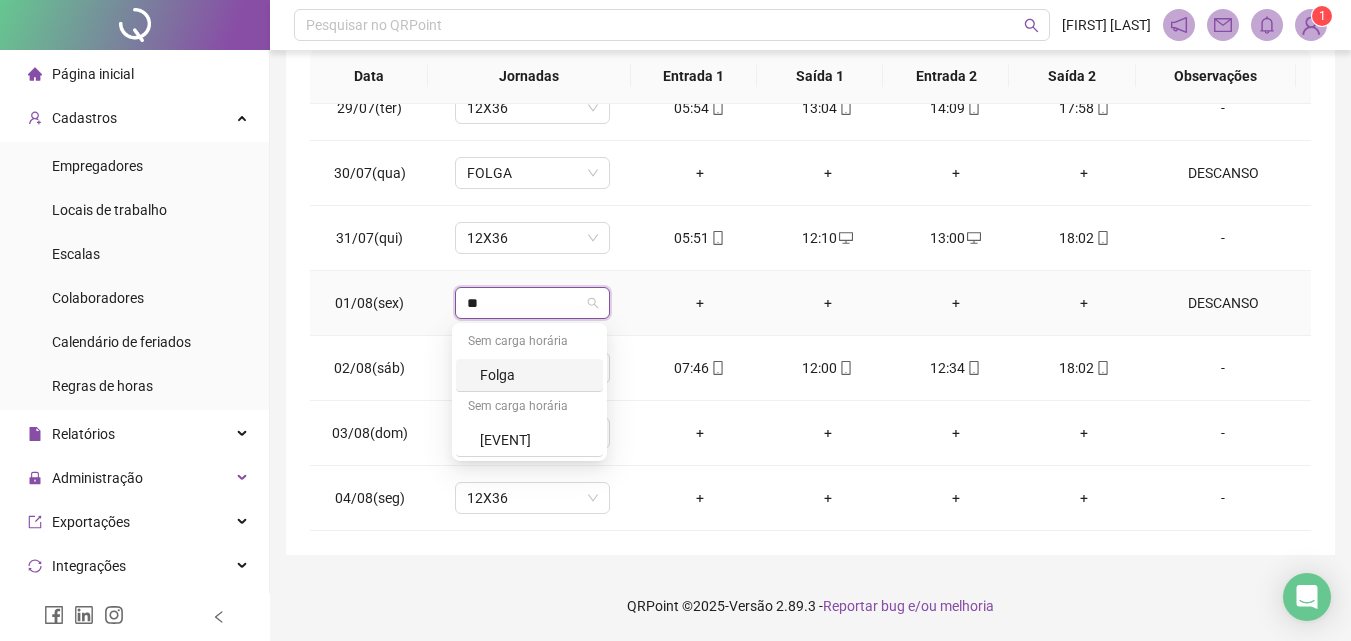 type on "***" 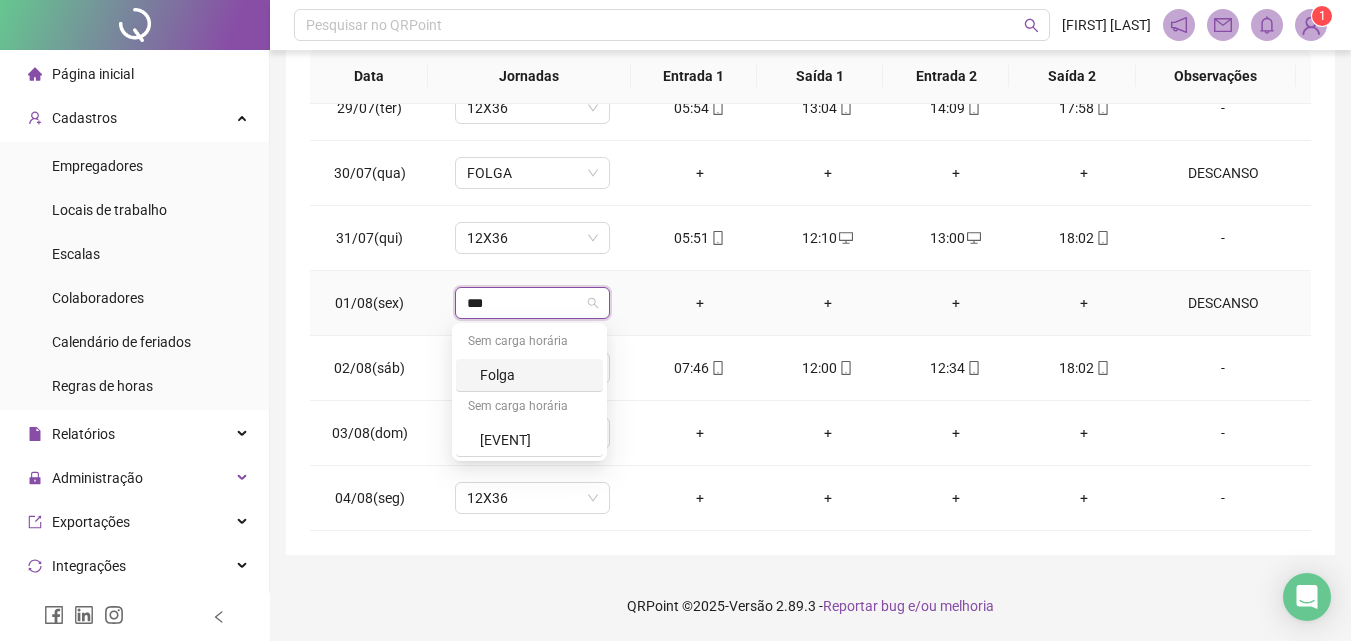 click on "Folga" at bounding box center (535, 375) 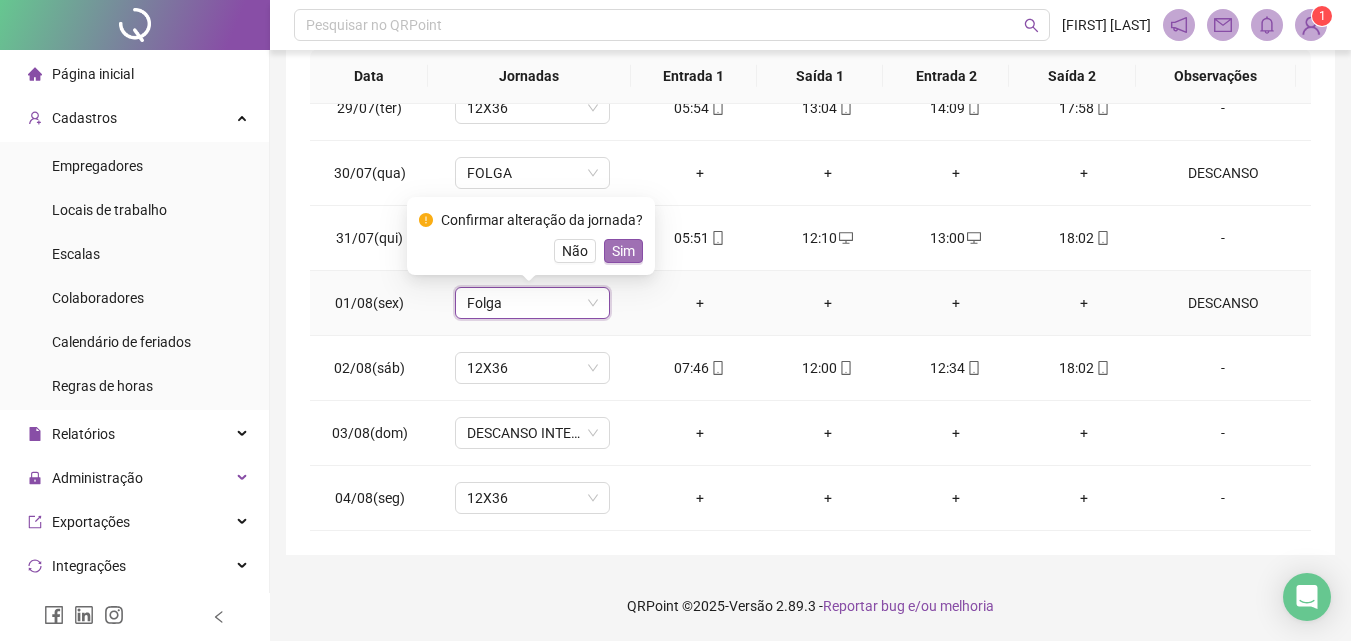 click on "Sim" at bounding box center (623, 251) 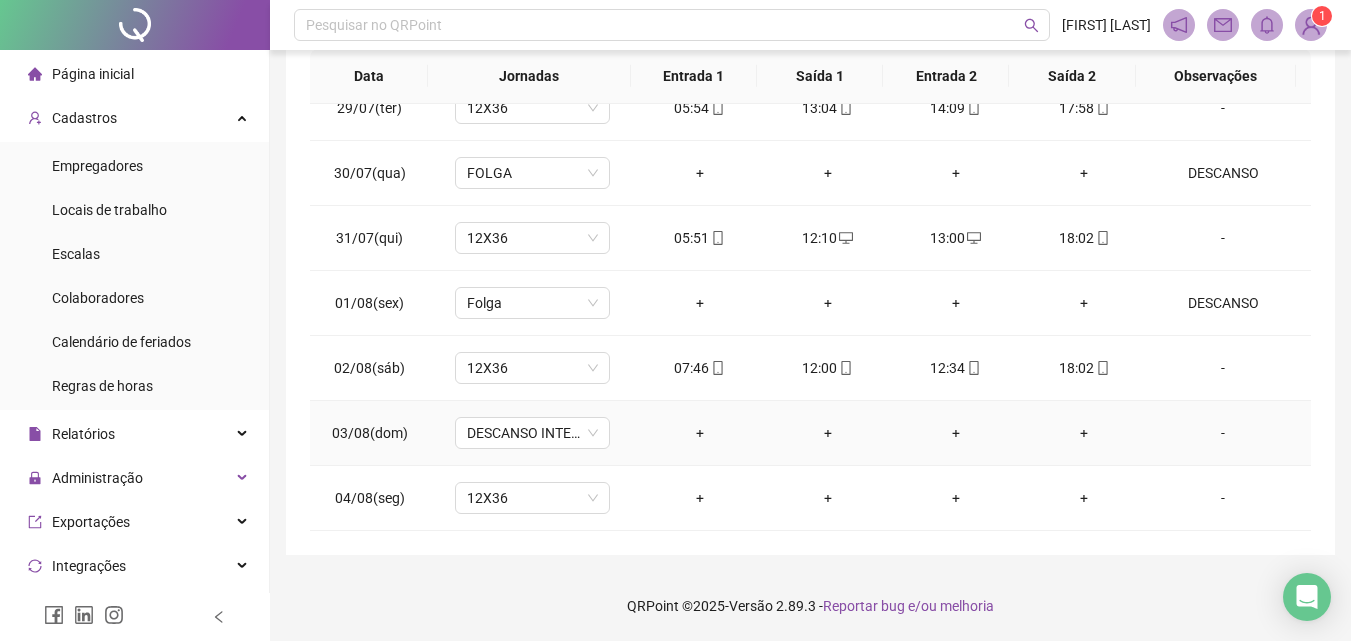 click on "-" at bounding box center (1223, 433) 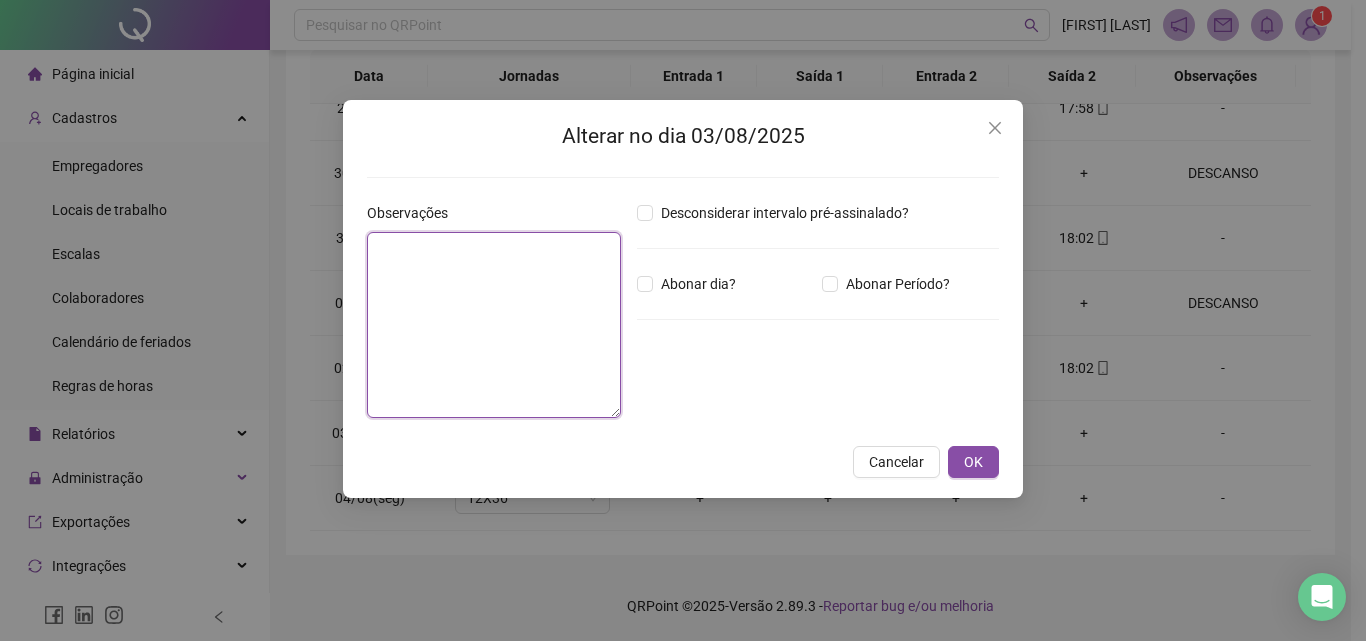 click at bounding box center [494, 325] 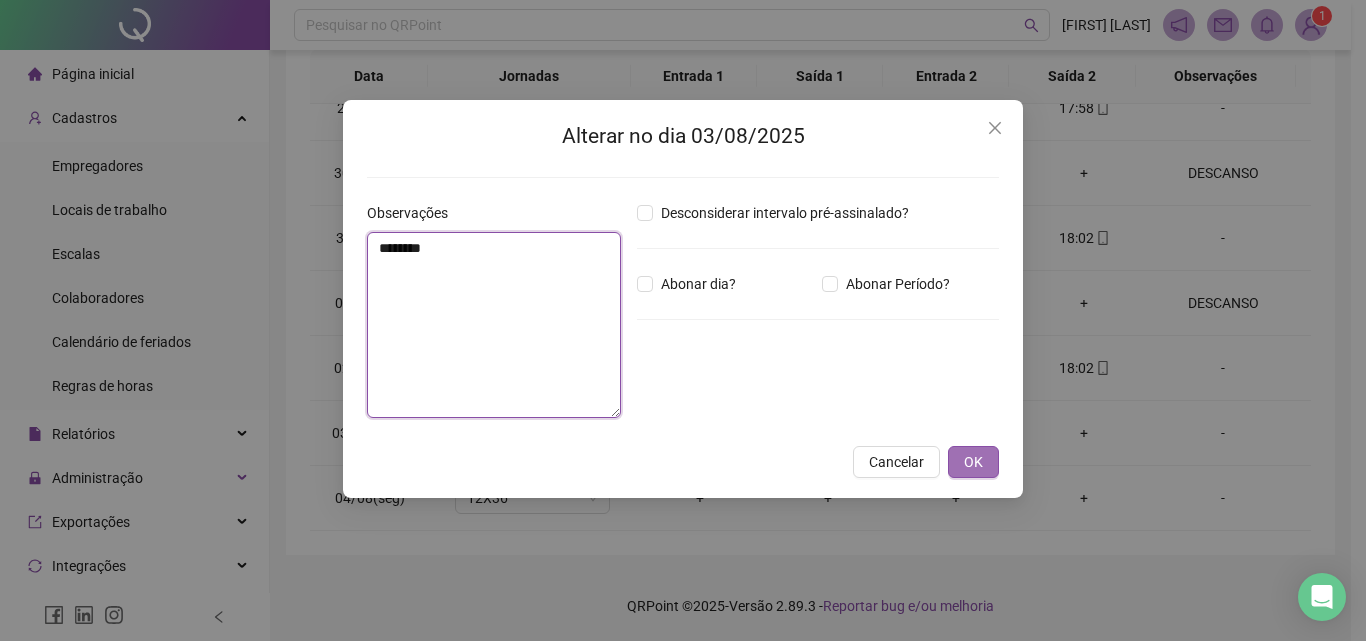 type on "********" 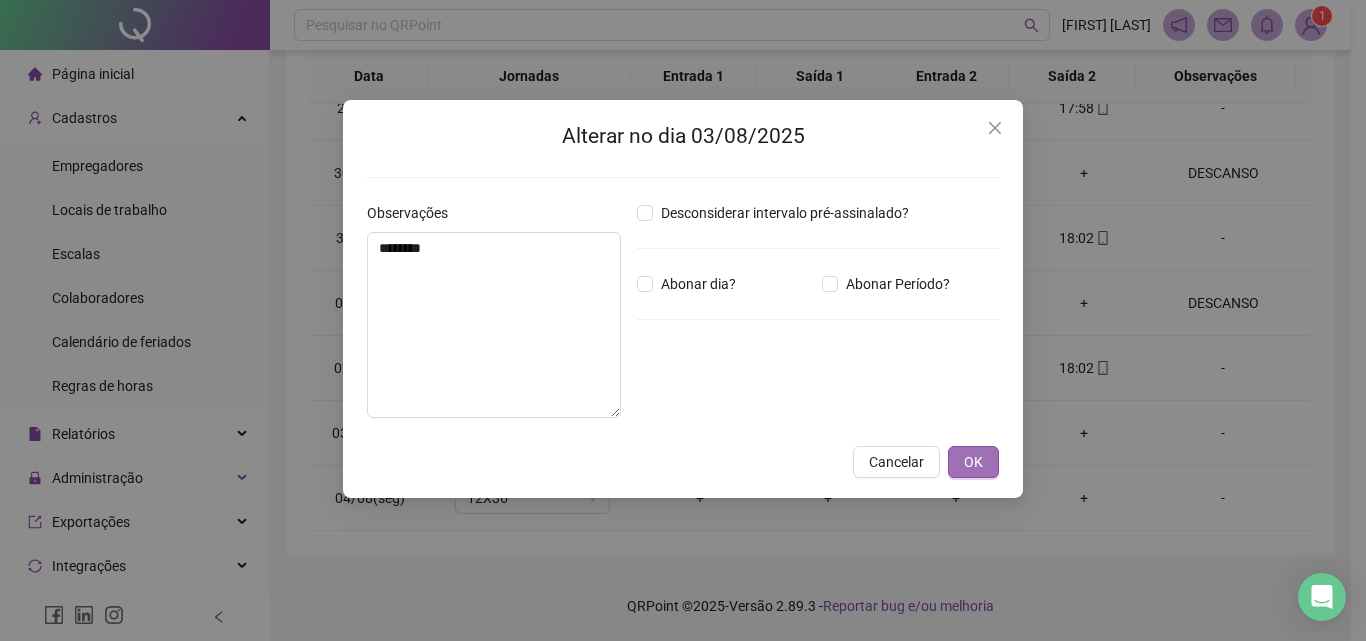 click on "OK" at bounding box center [973, 462] 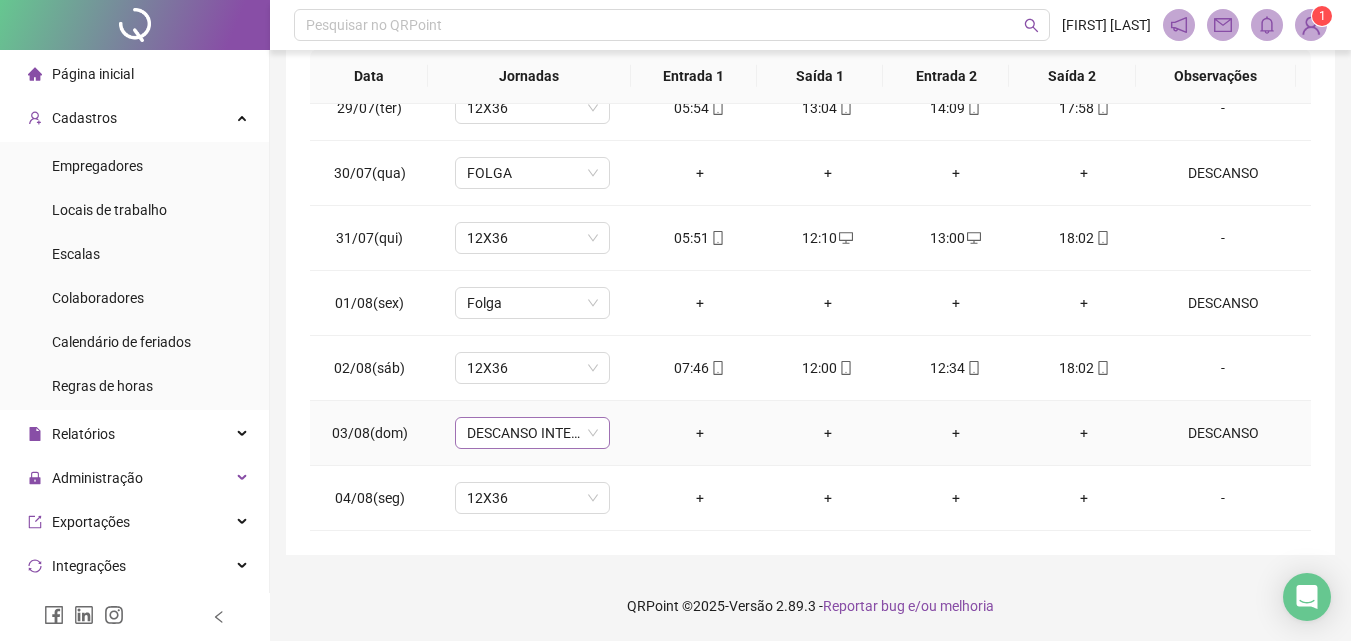 click on "DESCANSO INTER-JORNADA" at bounding box center [532, 433] 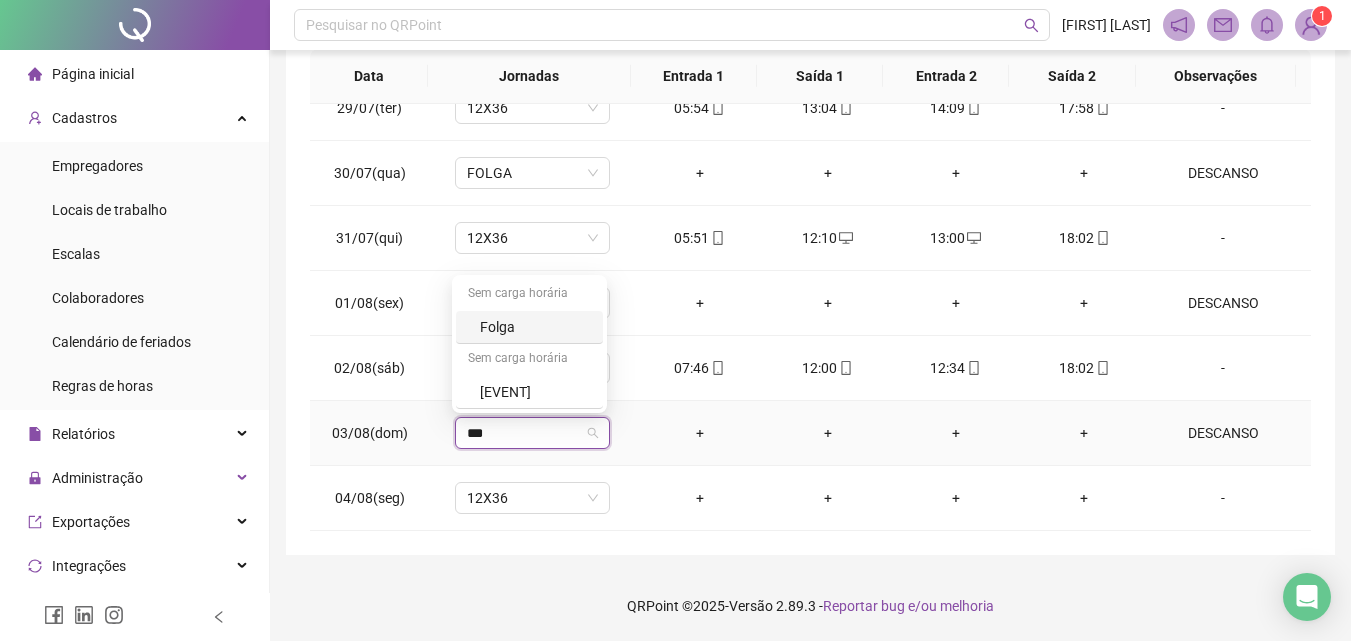 type on "****" 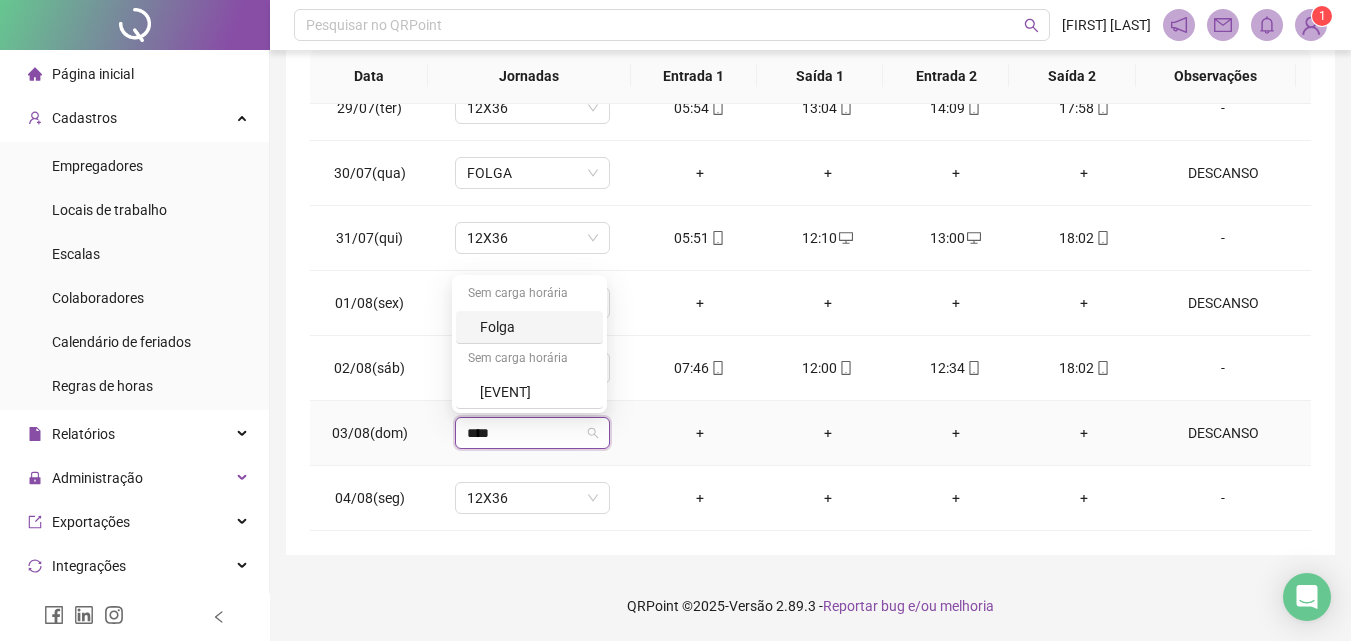 click on "Folga" at bounding box center [535, 327] 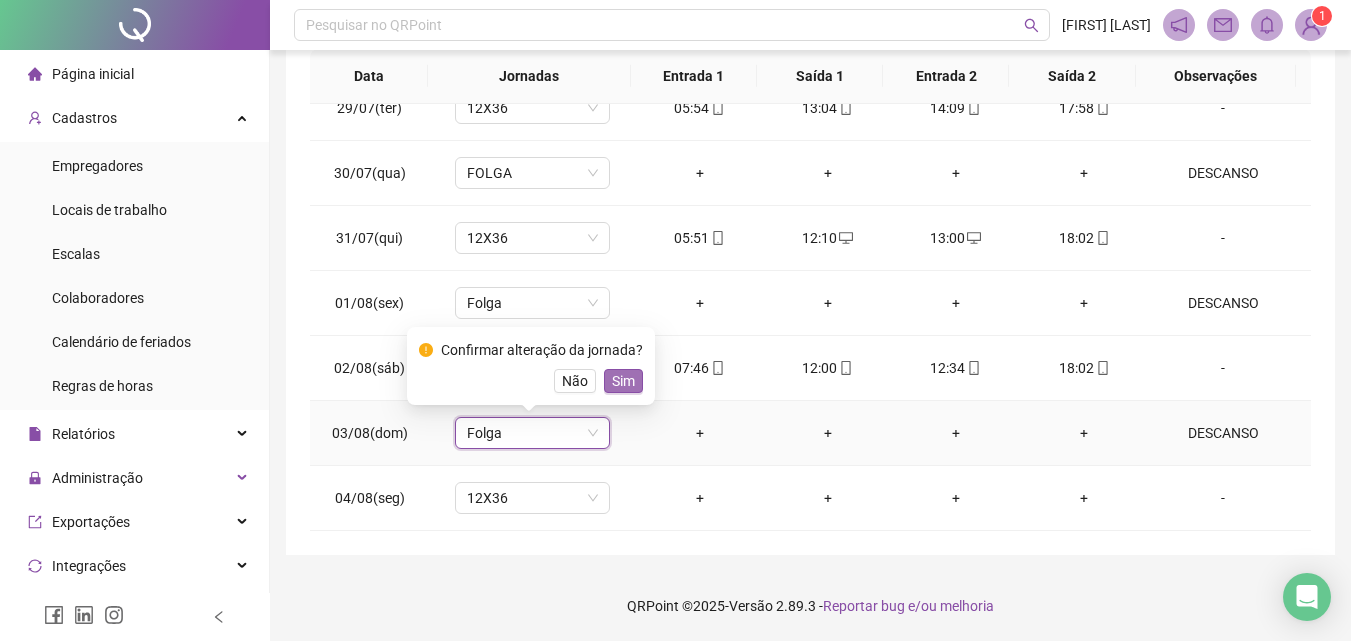 click on "Sim" at bounding box center [623, 381] 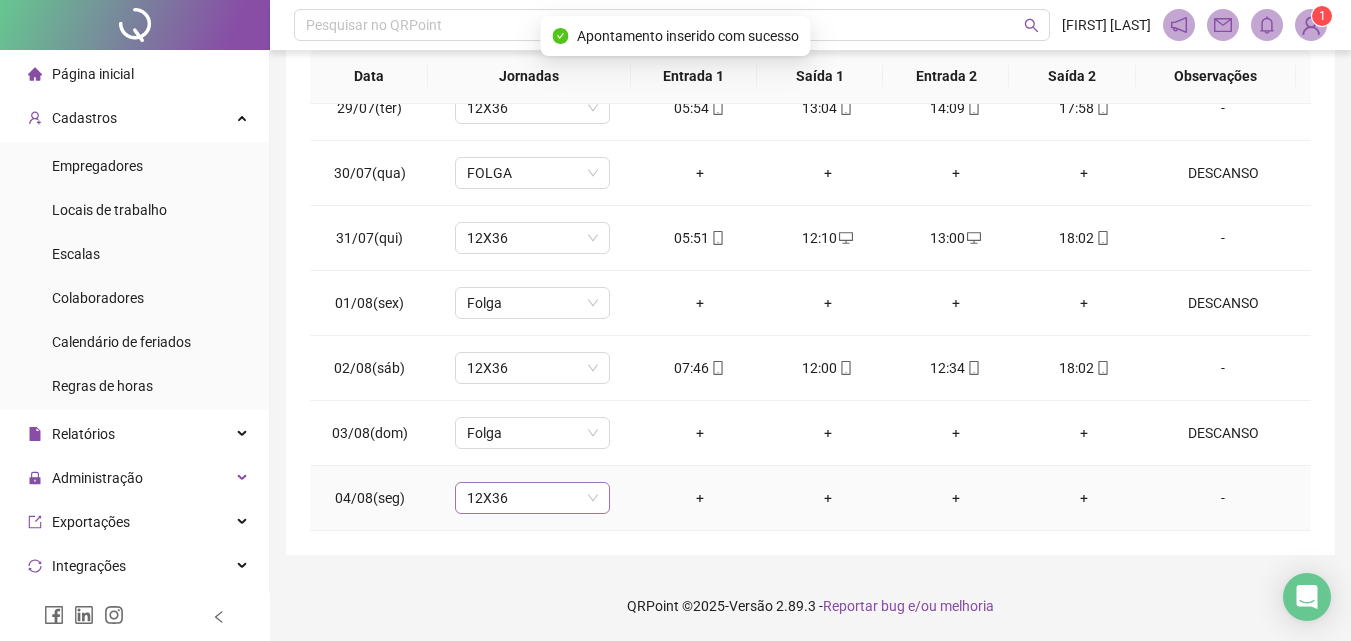 click on "12X36" at bounding box center [532, 498] 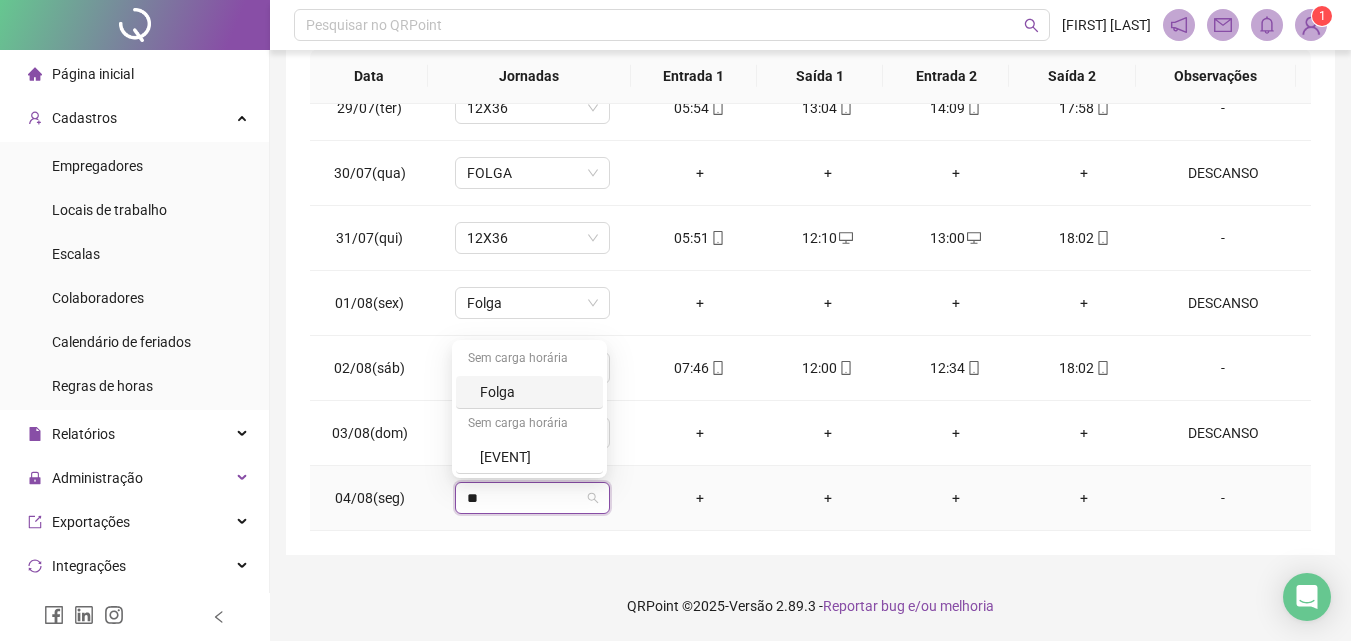 type on "***" 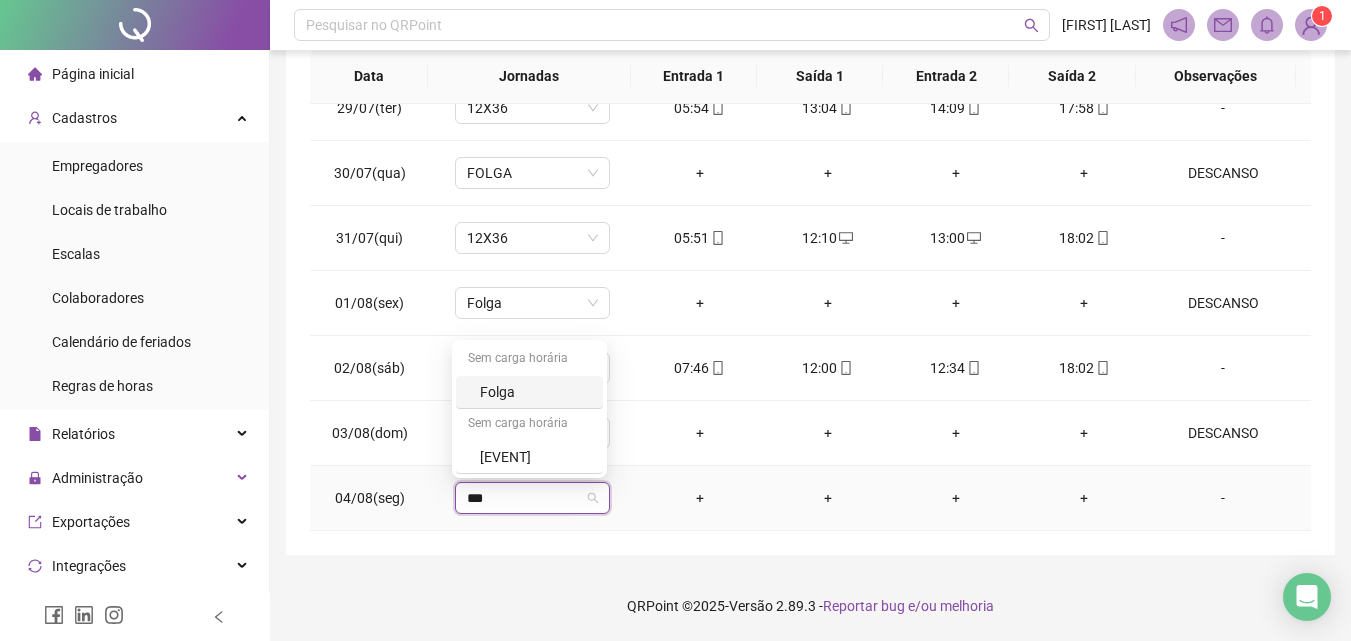click on "Folga" at bounding box center [535, 392] 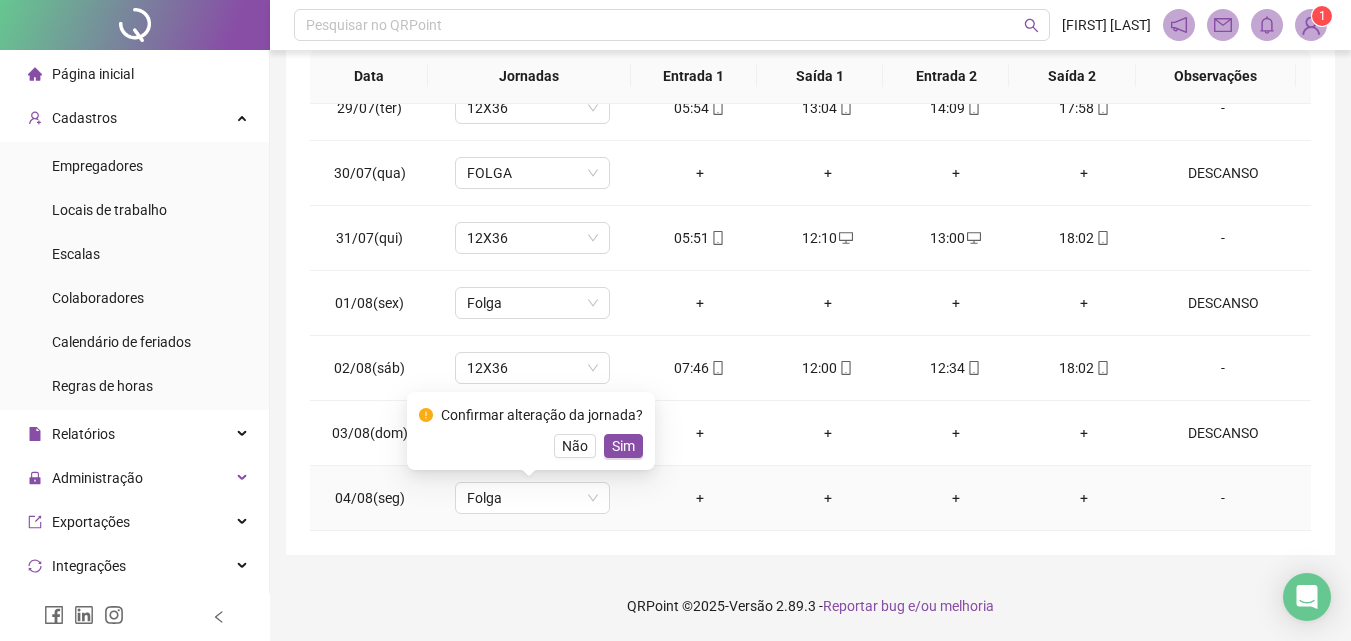 drag, startPoint x: 619, startPoint y: 435, endPoint x: 666, endPoint y: 402, distance: 57.428215 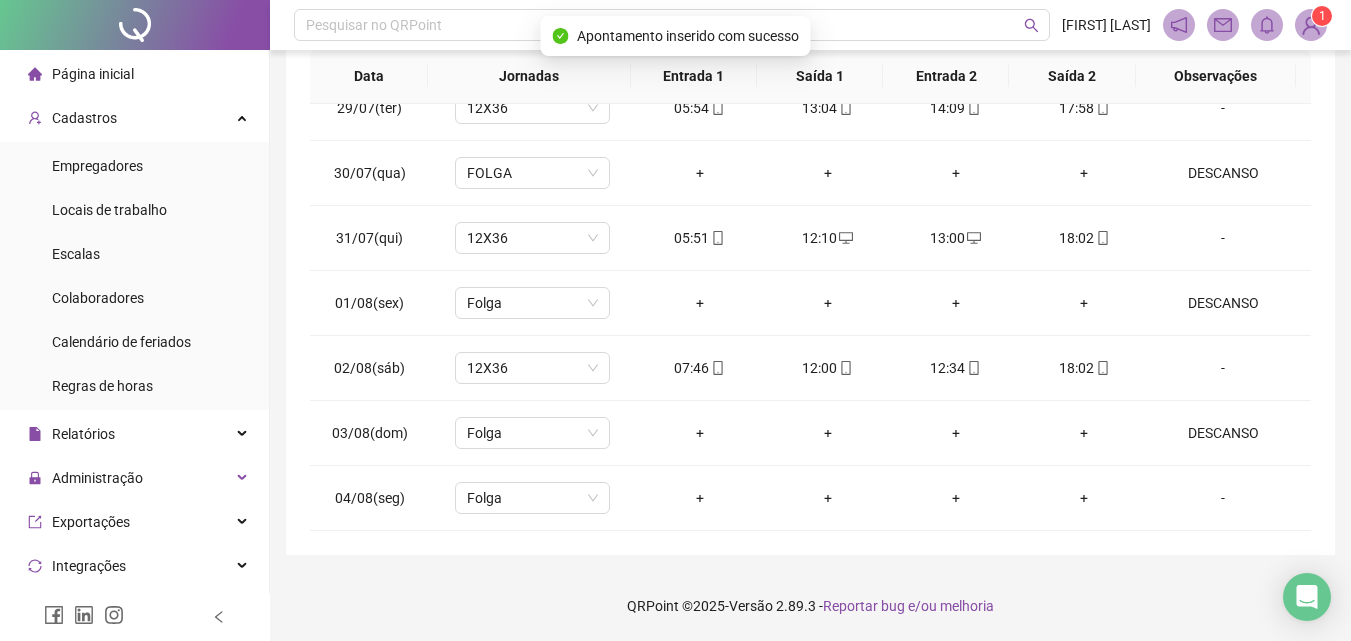 scroll, scrollTop: 0, scrollLeft: 0, axis: both 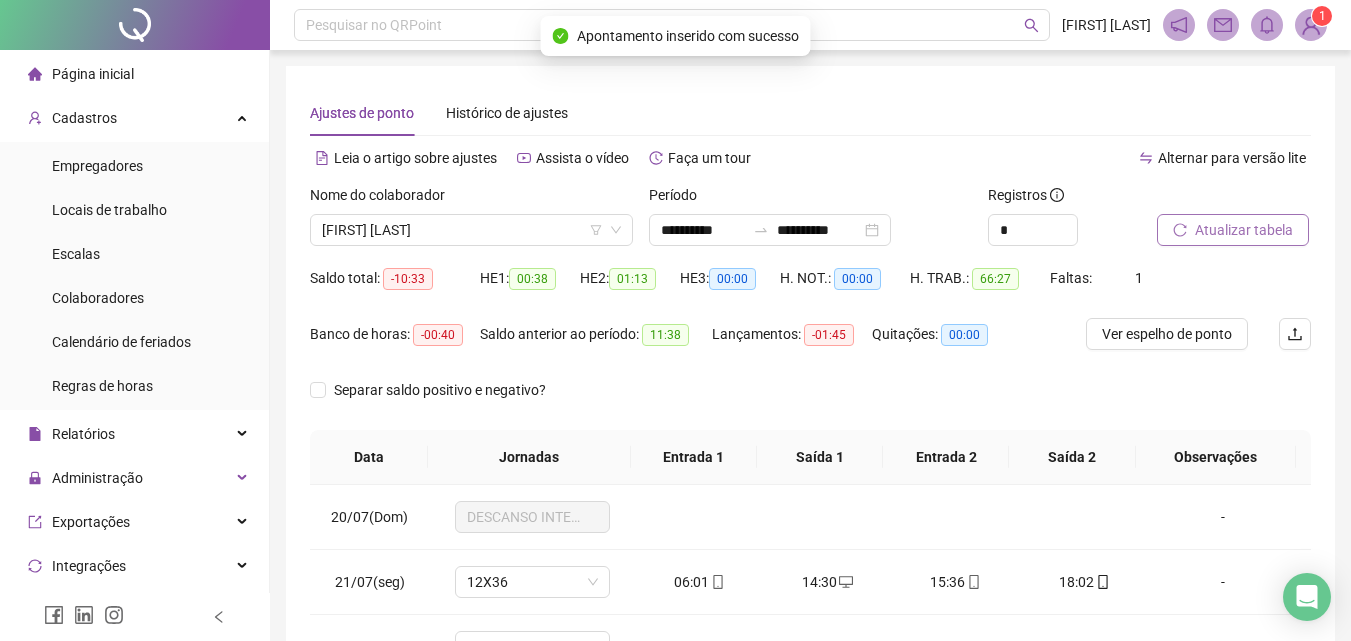 click on "Atualizar tabela" at bounding box center (1233, 230) 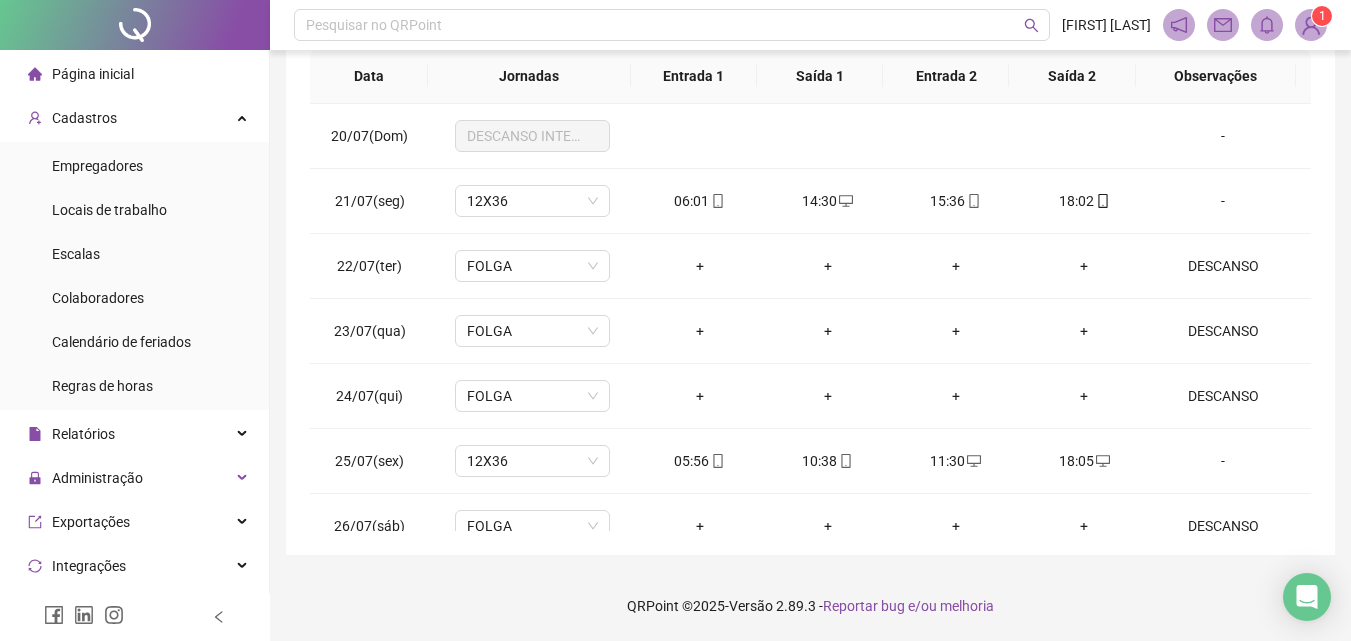 scroll, scrollTop: 0, scrollLeft: 0, axis: both 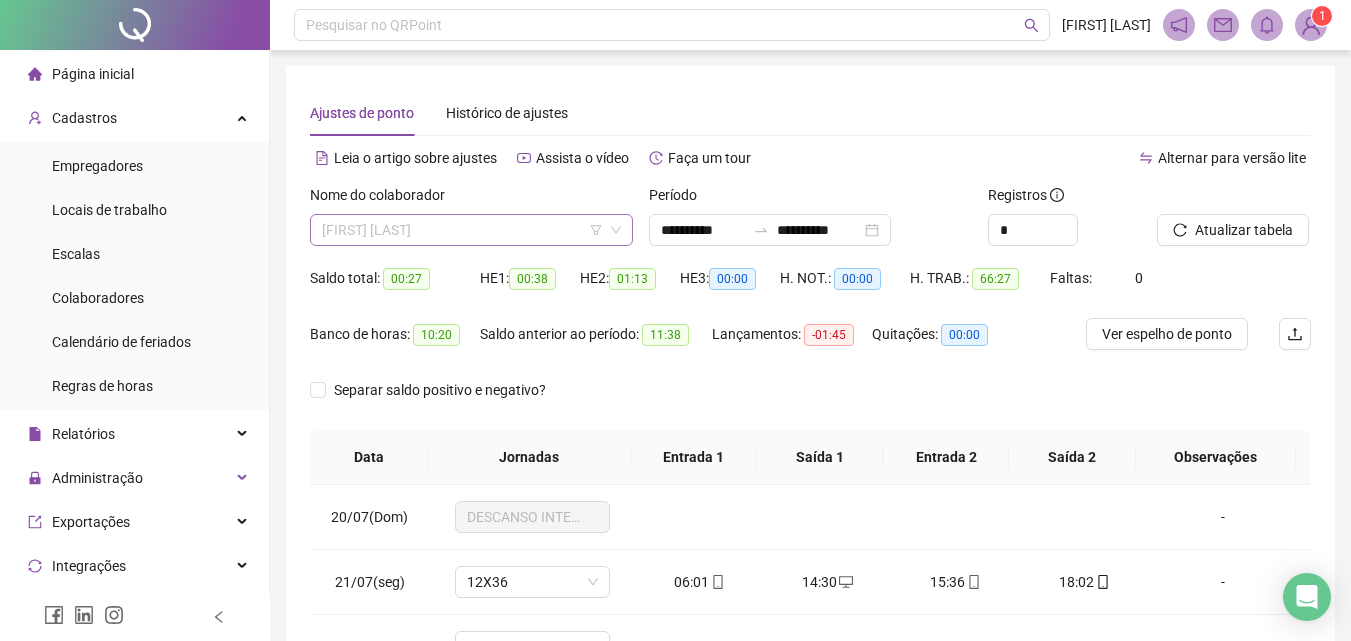 click on "[FIRST] [LAST]" at bounding box center (471, 230) 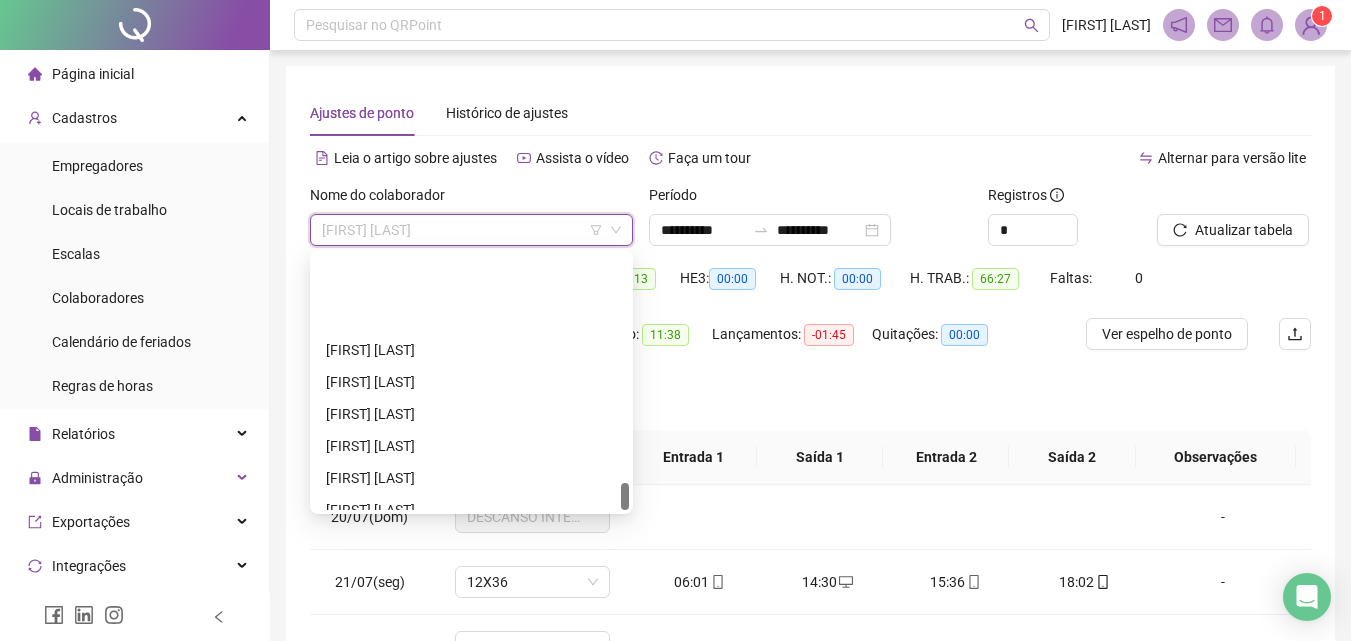 scroll, scrollTop: 2112, scrollLeft: 0, axis: vertical 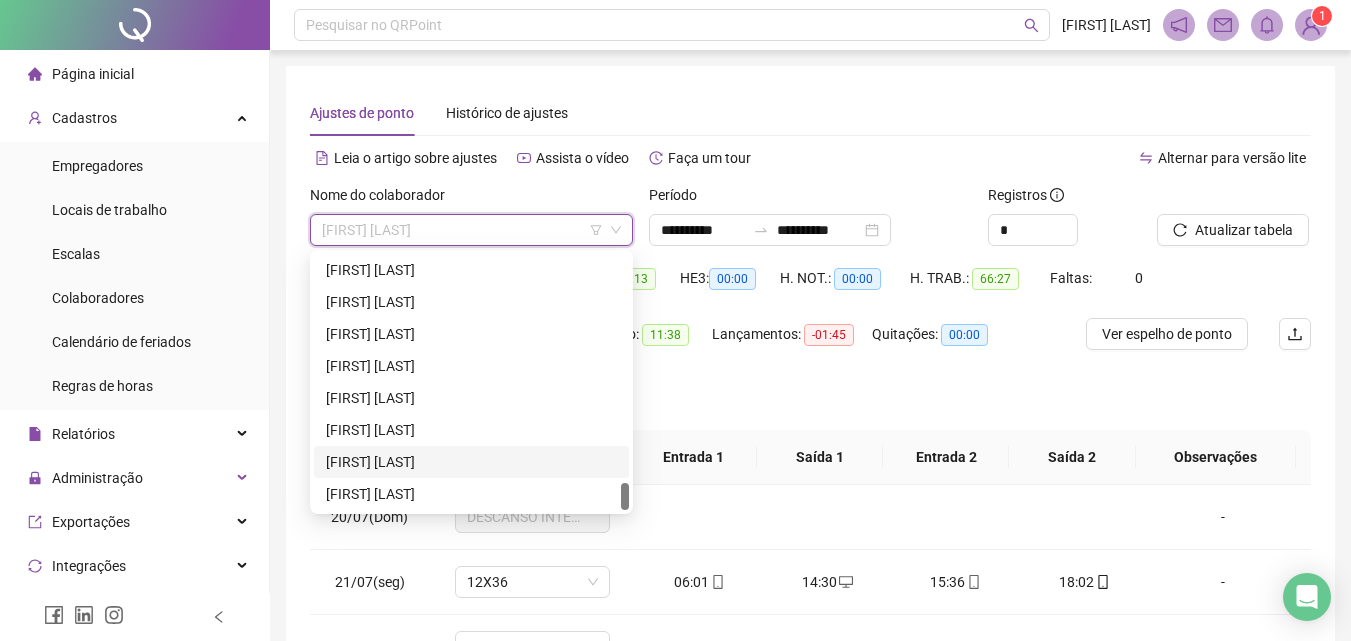 drag, startPoint x: 391, startPoint y: 459, endPoint x: 1075, endPoint y: 366, distance: 690.2934 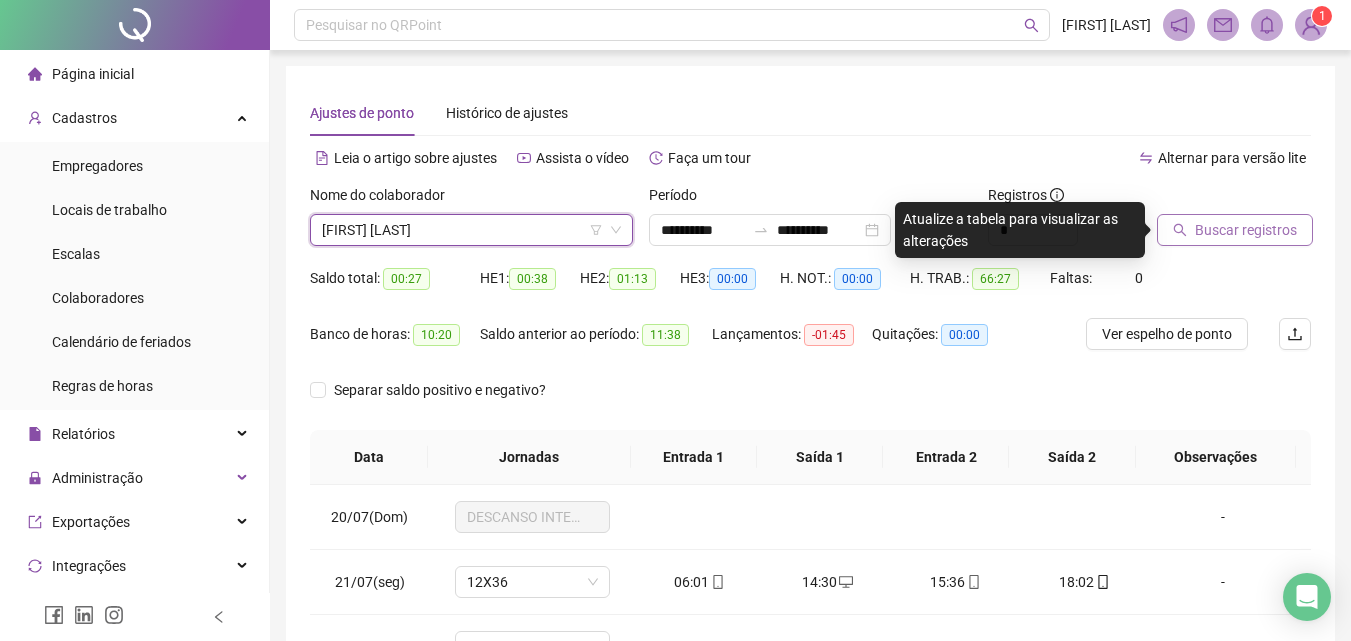 click on "Buscar registros" at bounding box center (1246, 230) 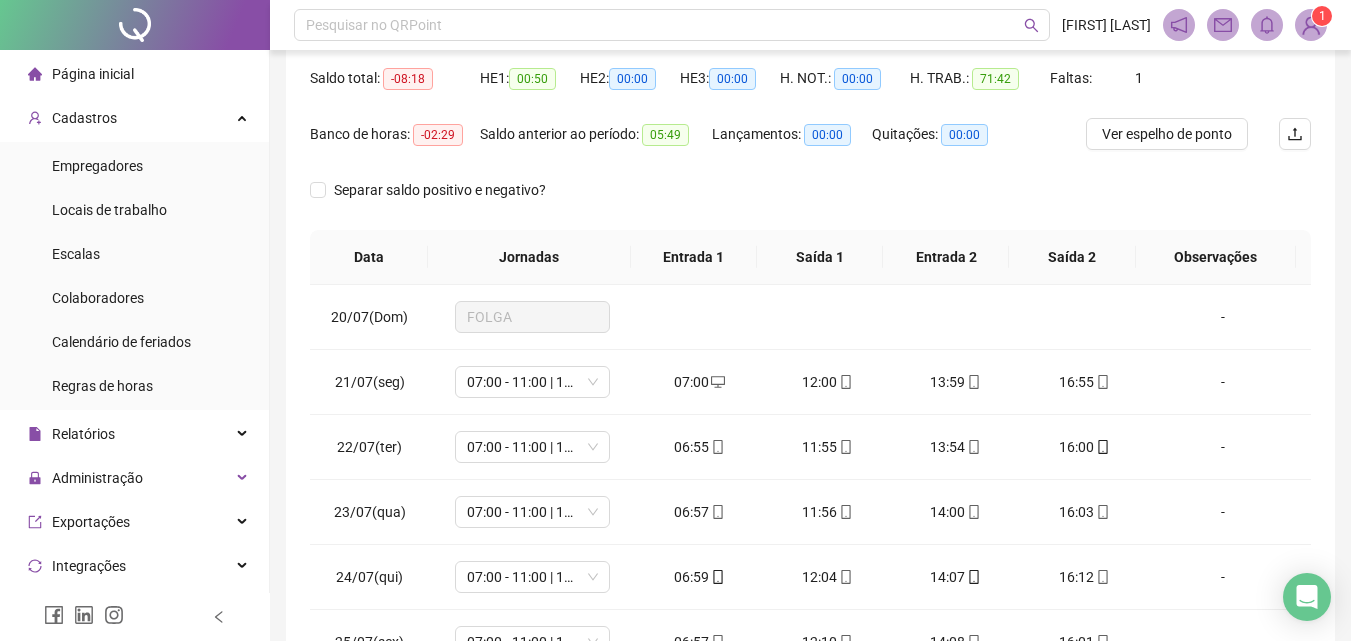 scroll, scrollTop: 300, scrollLeft: 0, axis: vertical 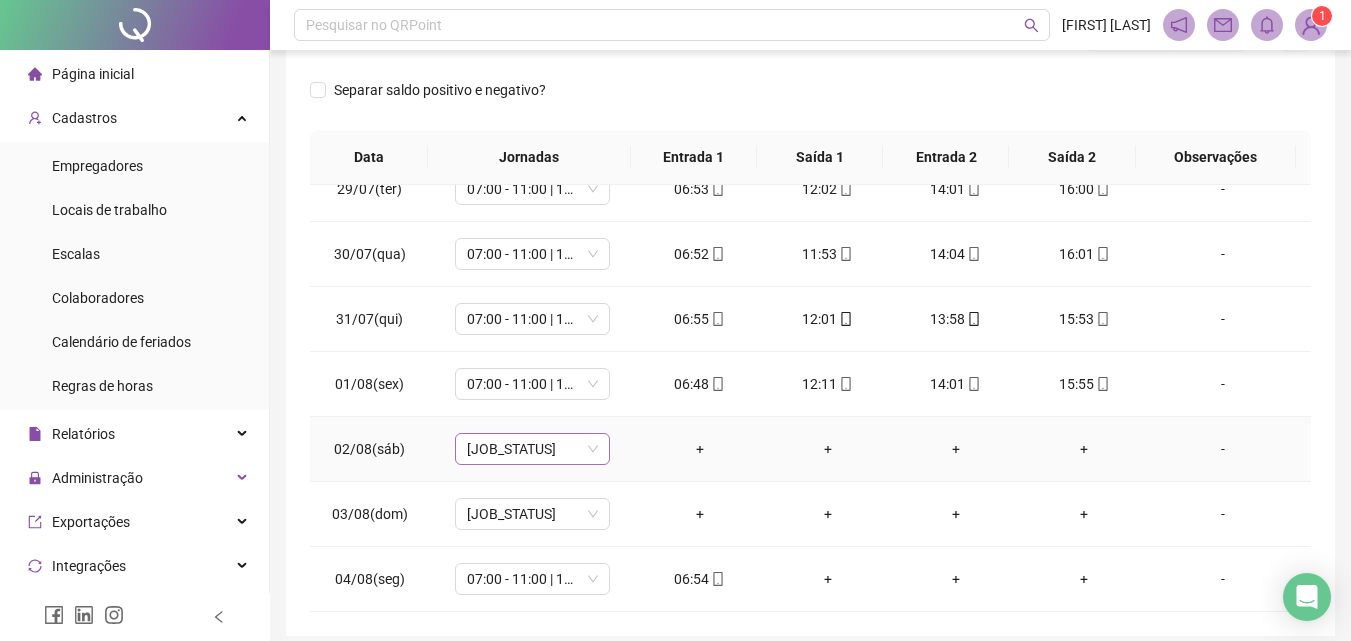 click on "[JOB_STATUS]" at bounding box center [532, 449] 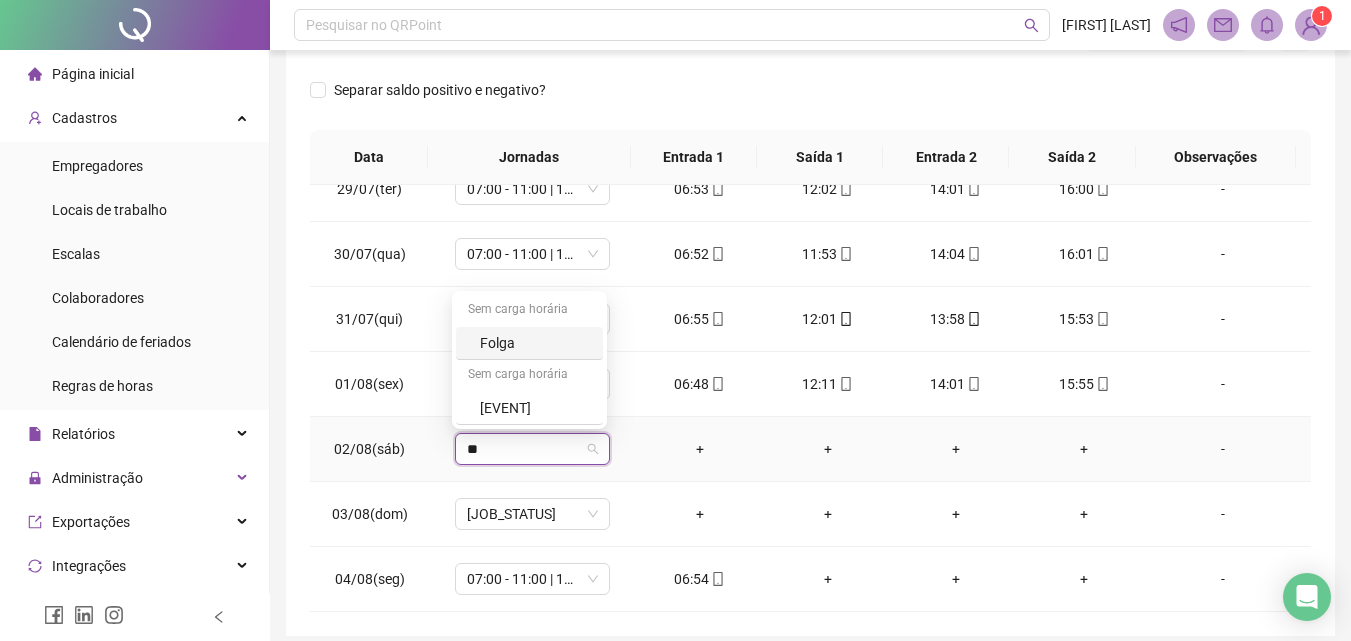 type on "***" 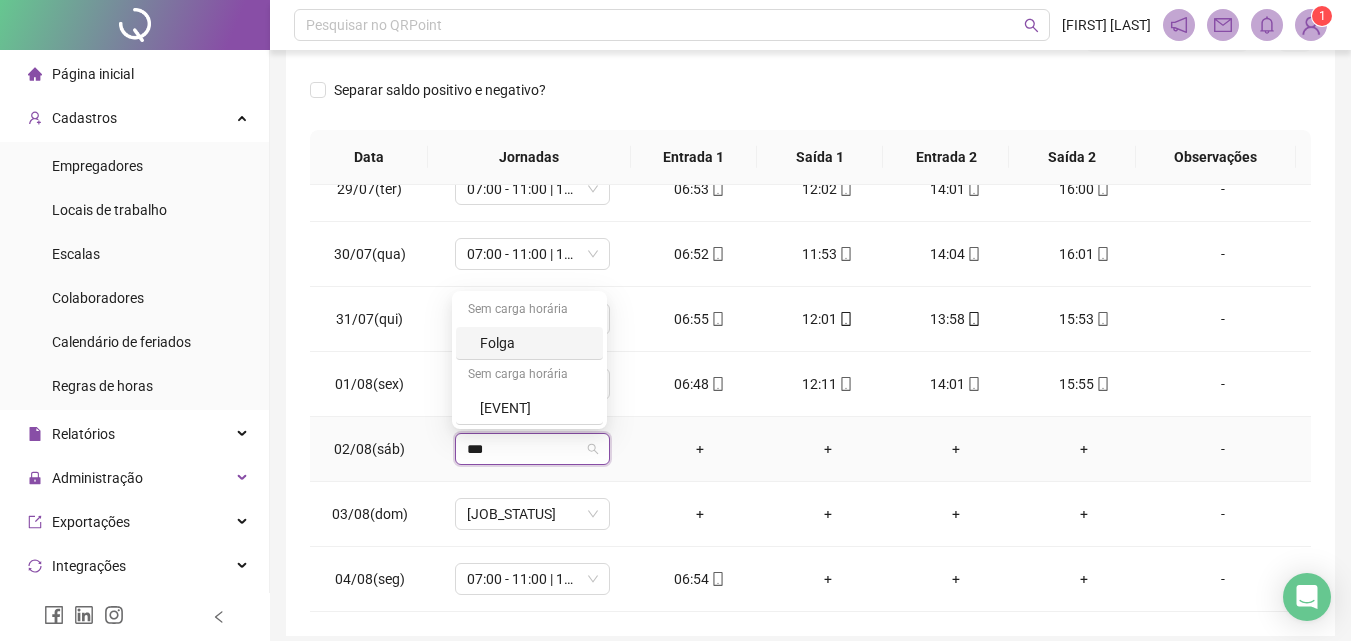 click on "Folga" at bounding box center (535, 343) 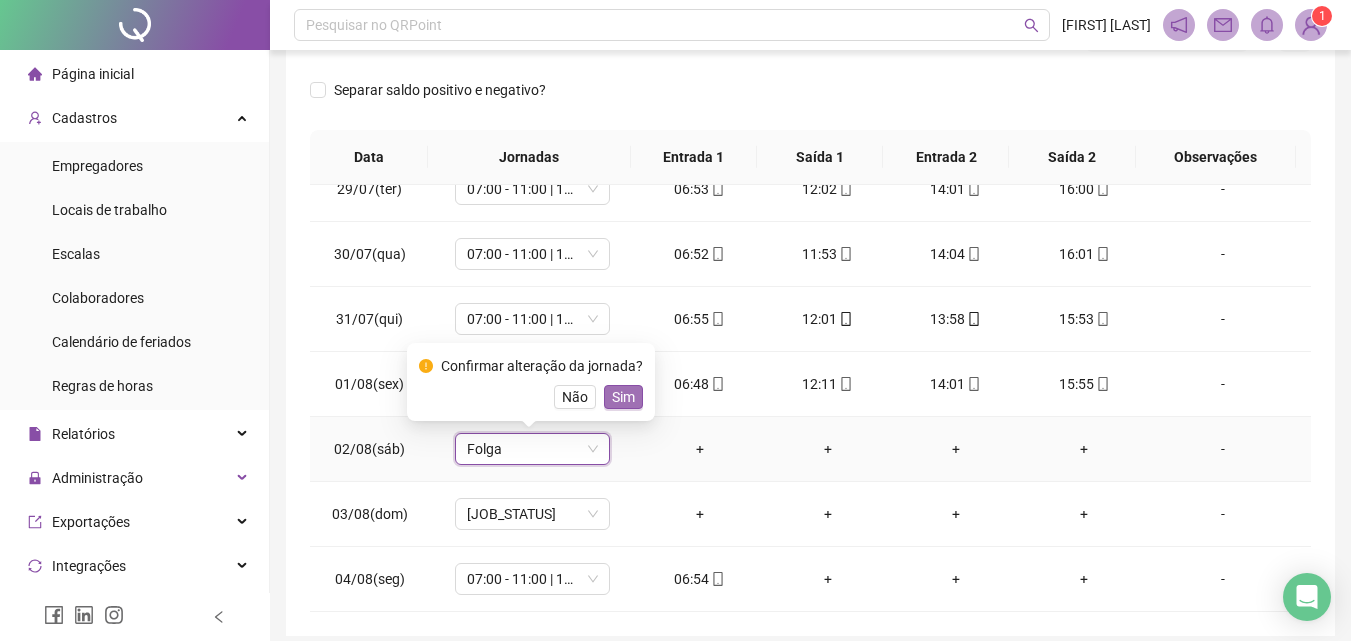 click on "Sim" at bounding box center (623, 397) 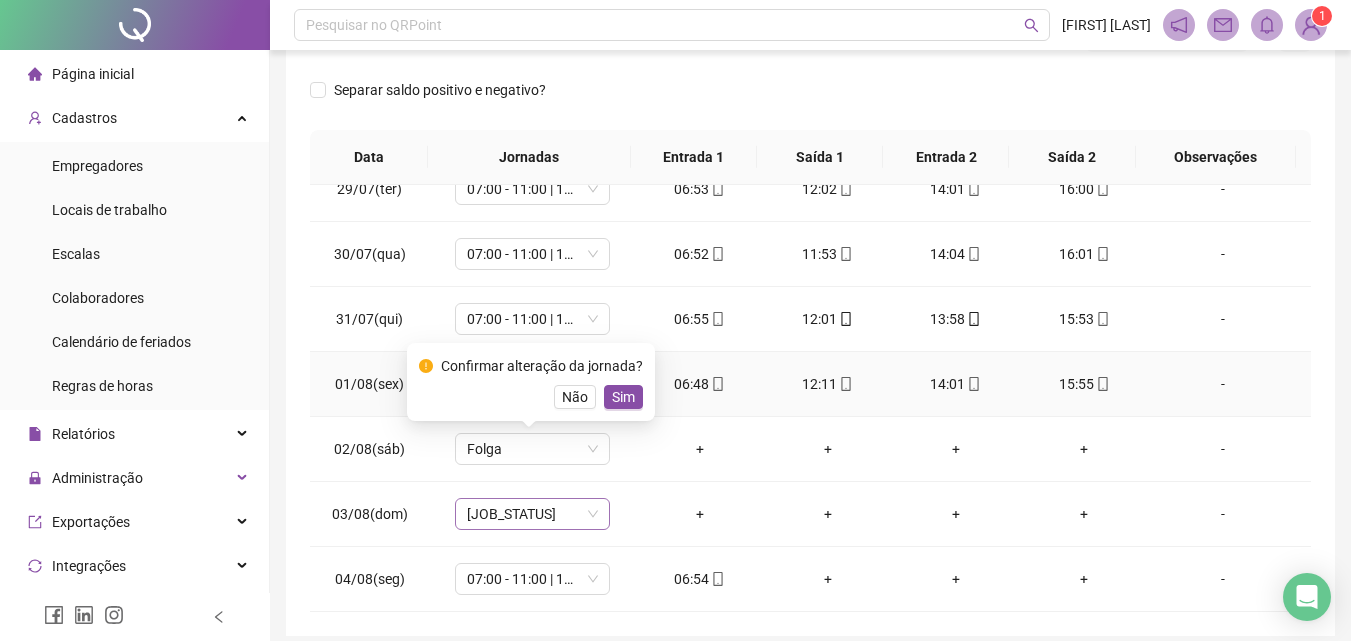 click on "[JOB_STATUS]" at bounding box center [532, 514] 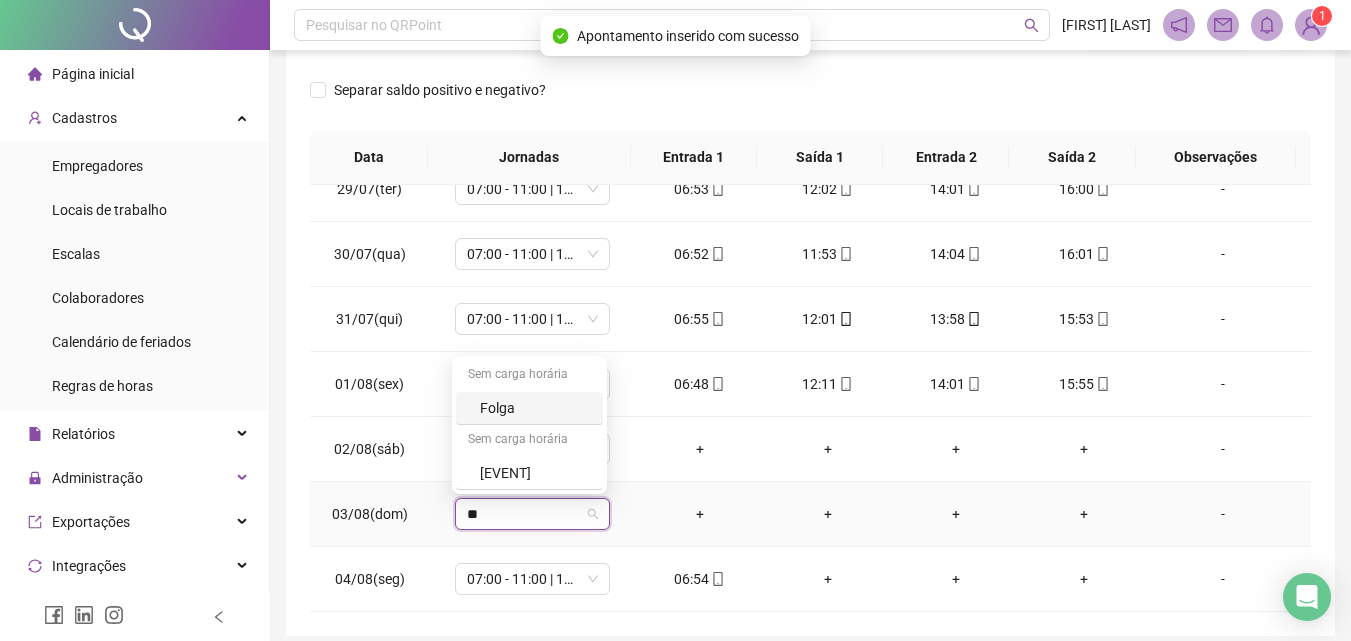 type on "***" 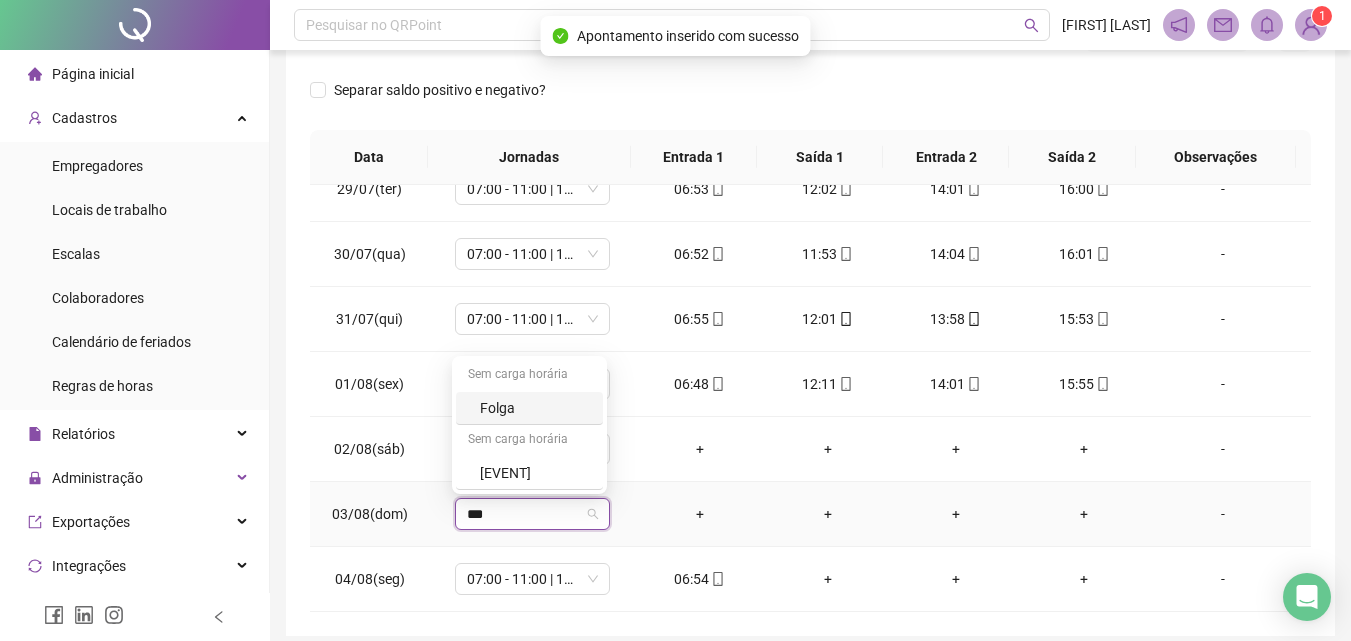click on "Folga" at bounding box center (535, 408) 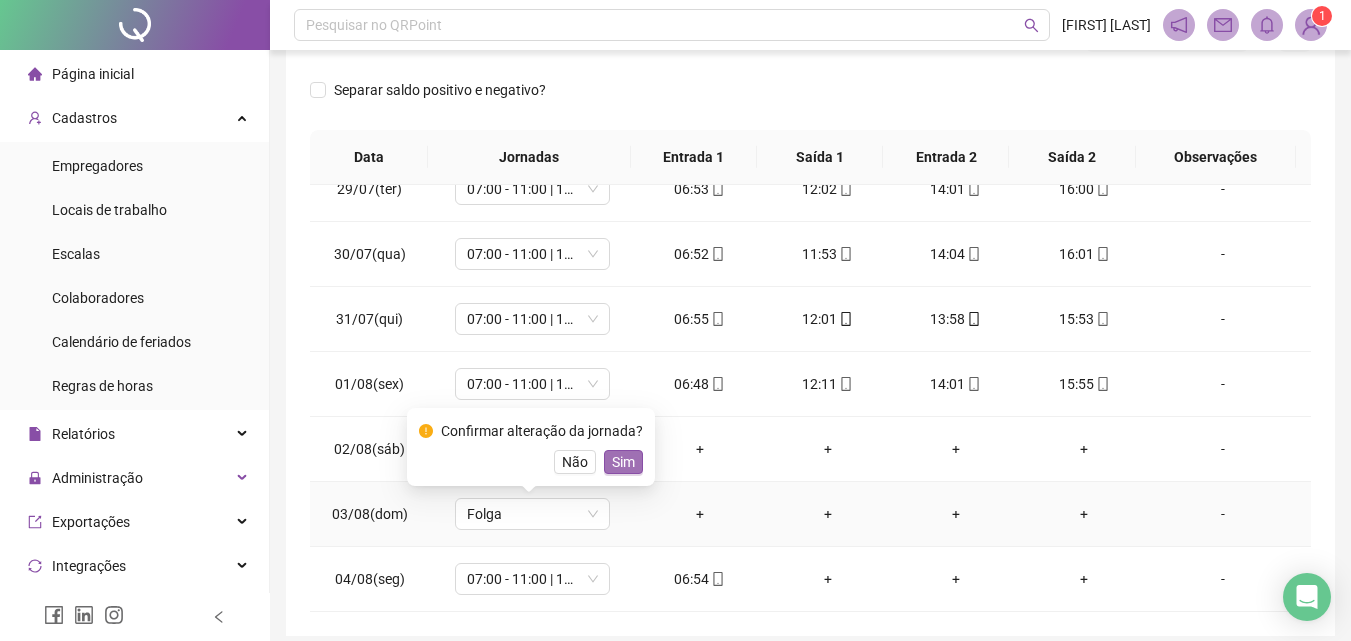 click on "Sim" at bounding box center [623, 462] 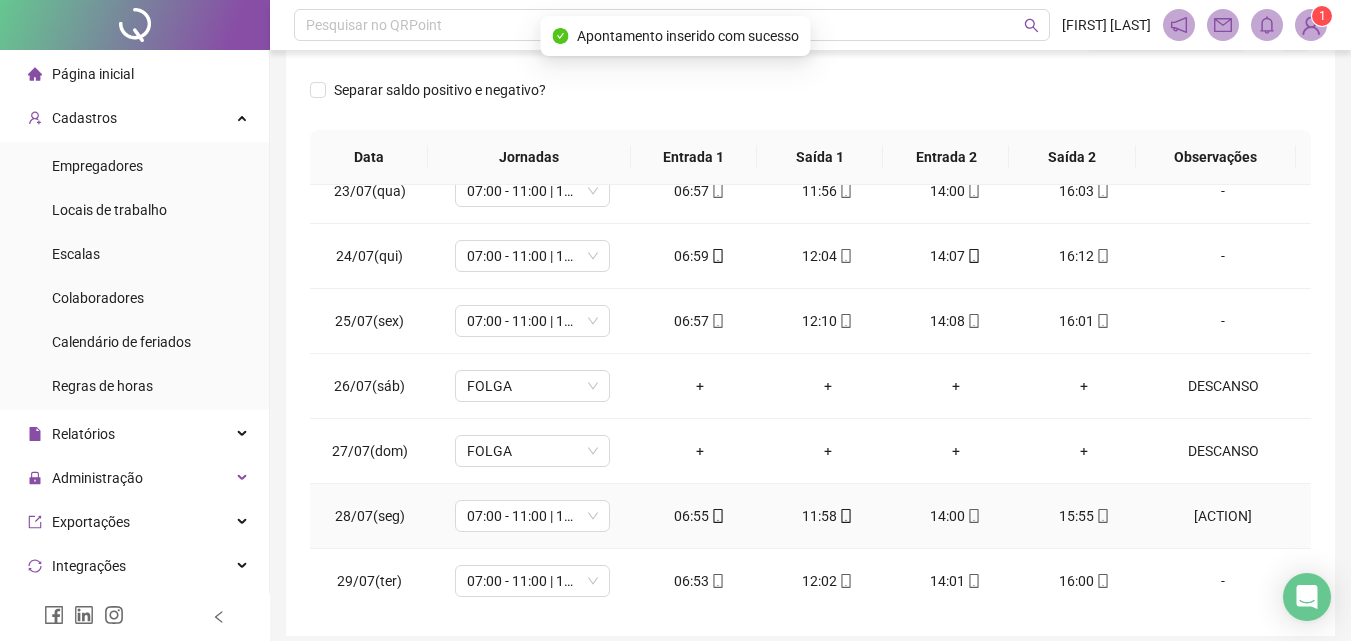 scroll, scrollTop: 213, scrollLeft: 0, axis: vertical 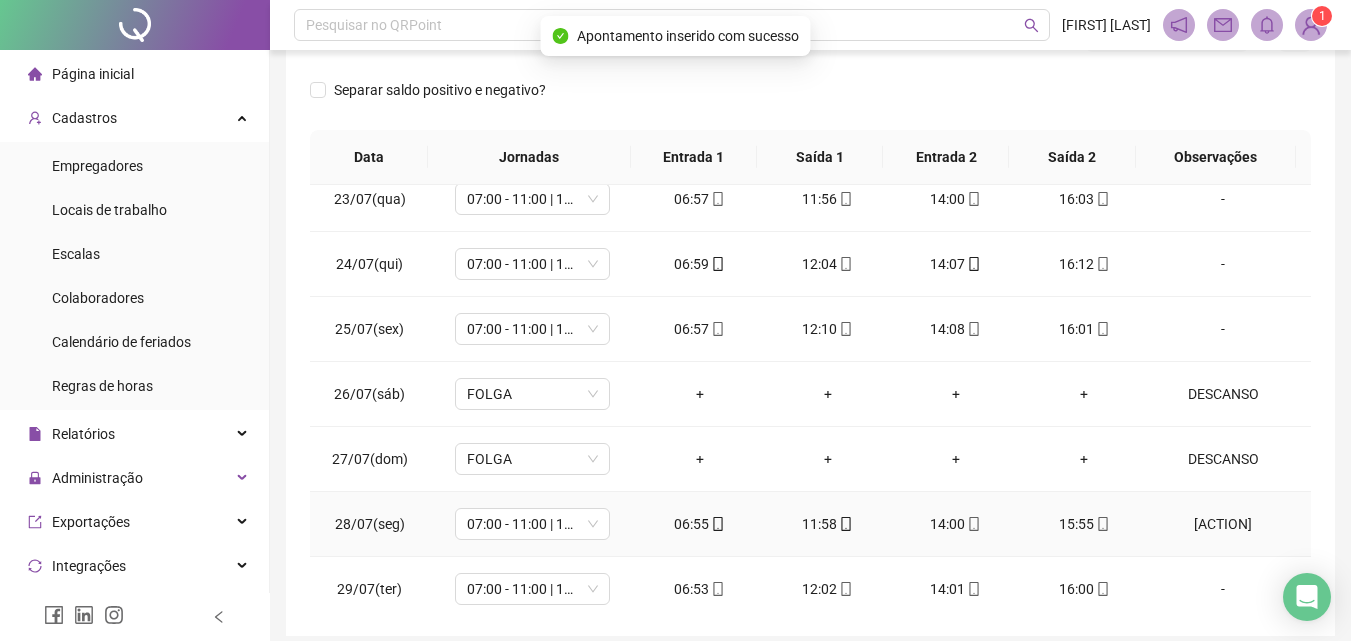 click on "[ACTION]" at bounding box center (1223, 524) 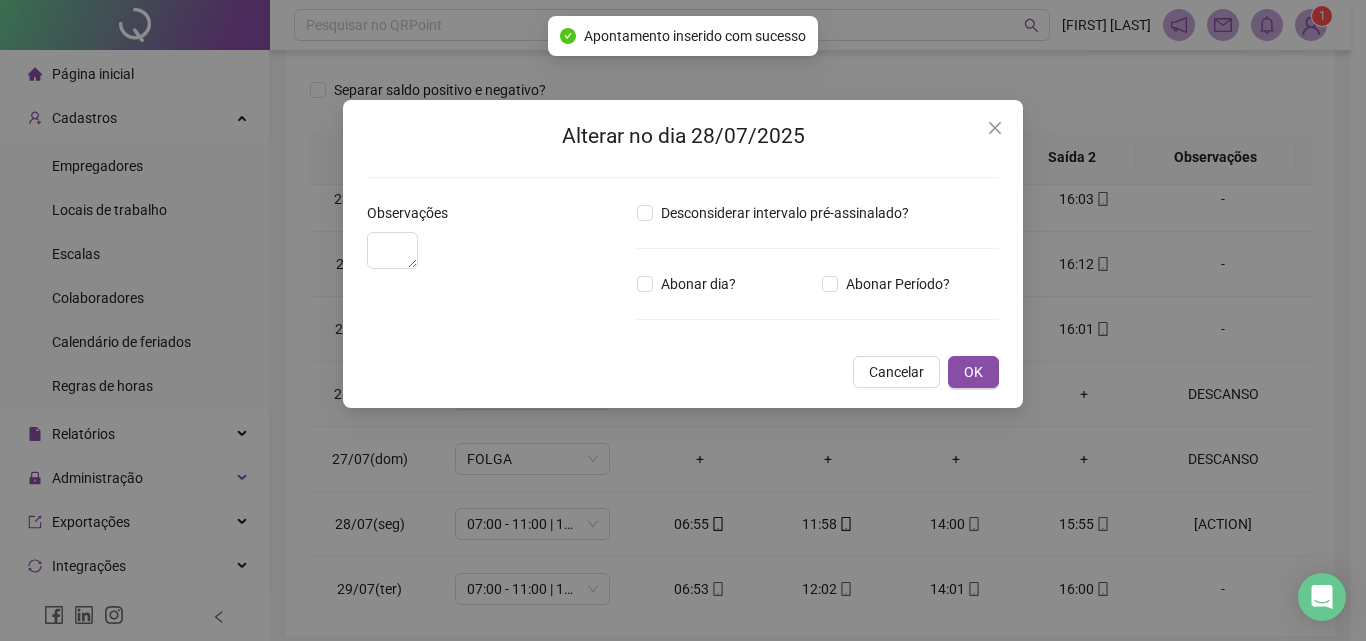 type on "**********" 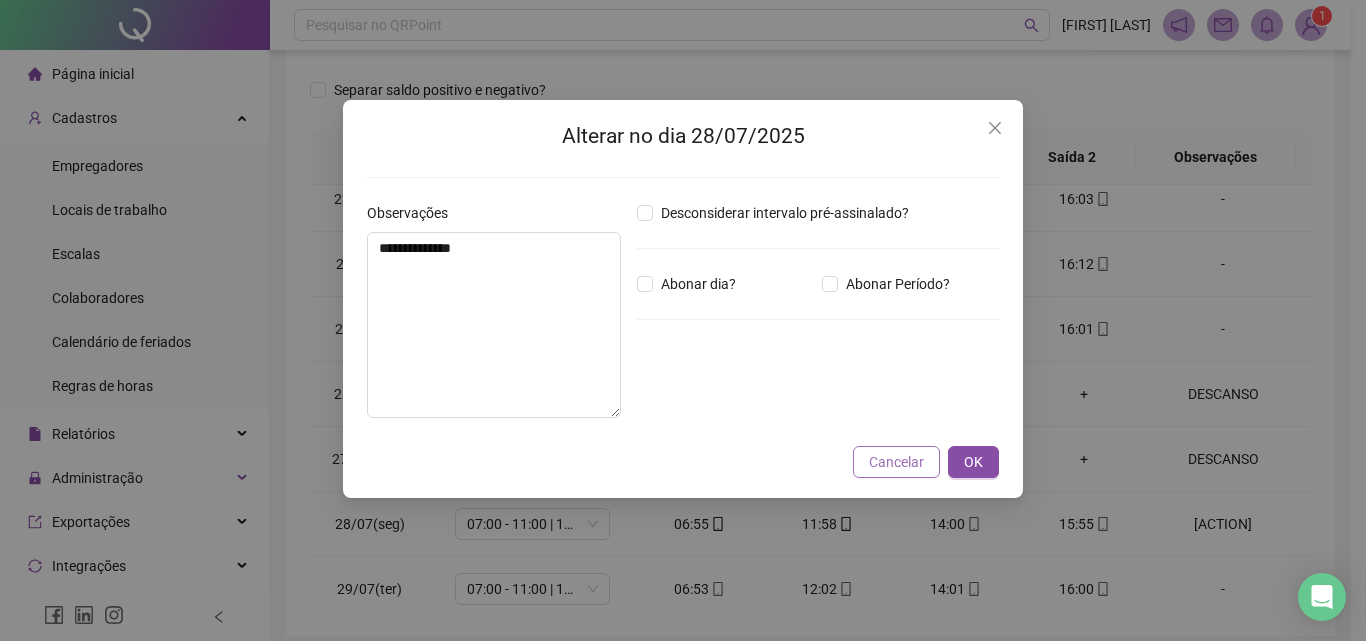 click on "Cancelar" at bounding box center [896, 462] 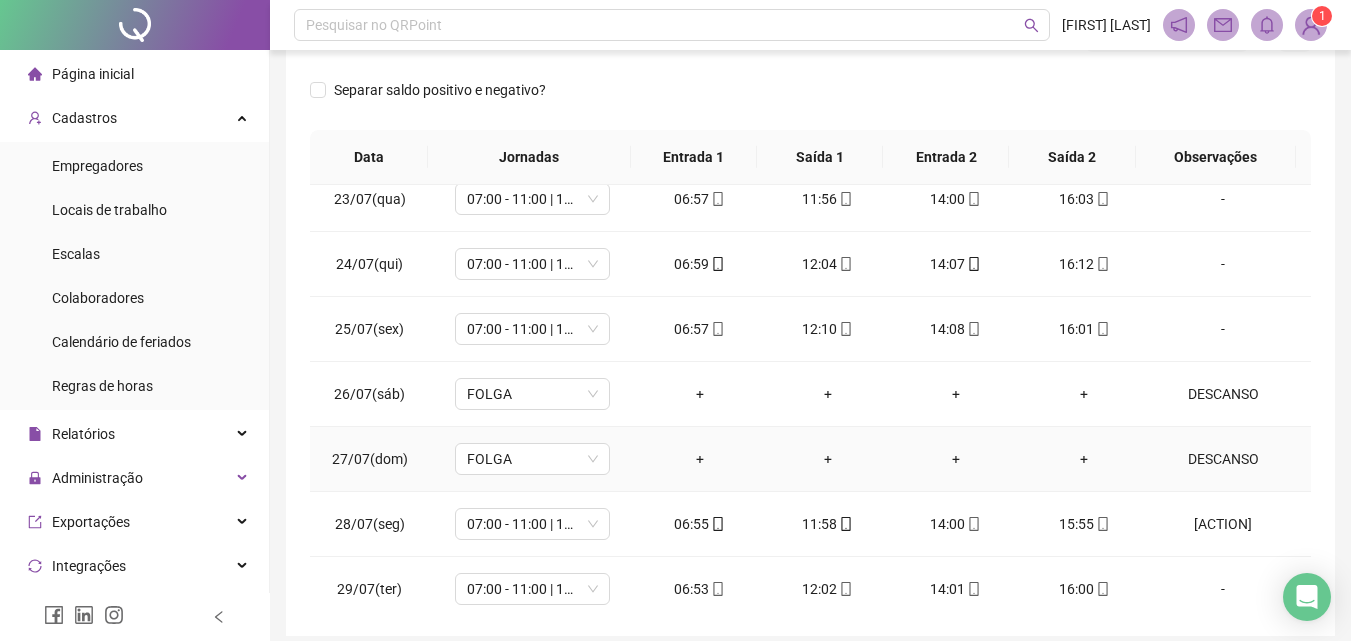 scroll, scrollTop: 0, scrollLeft: 0, axis: both 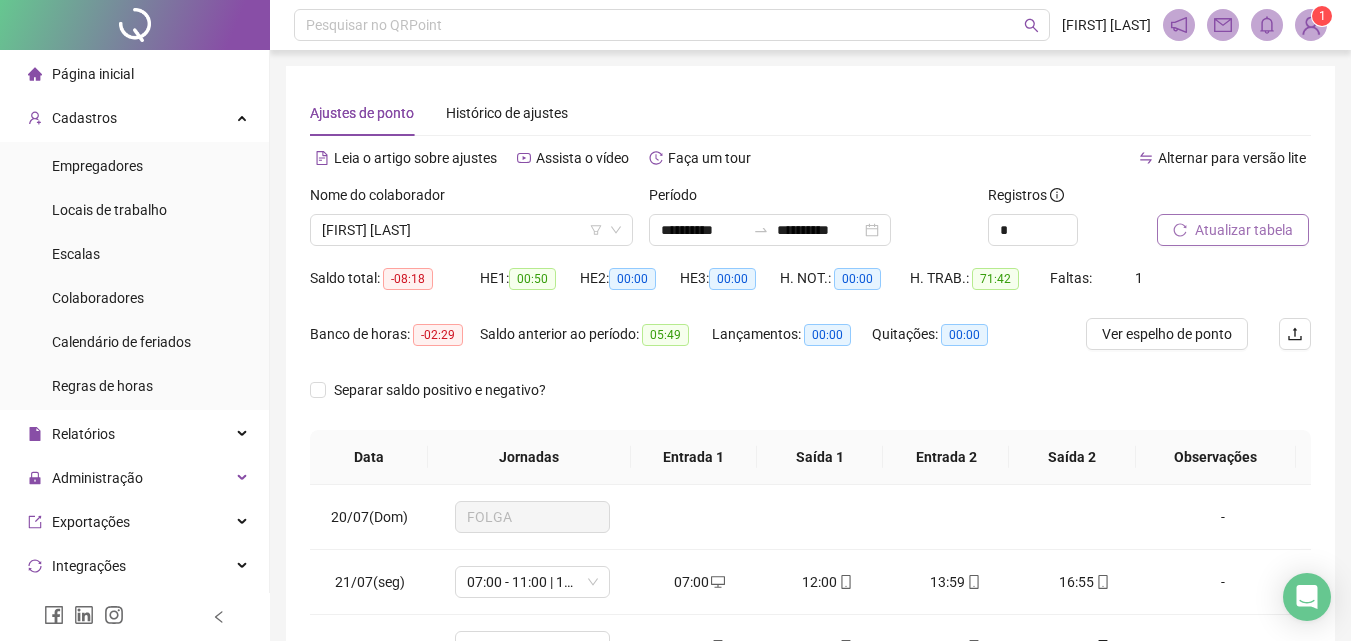 click on "Atualizar tabela" at bounding box center (1244, 230) 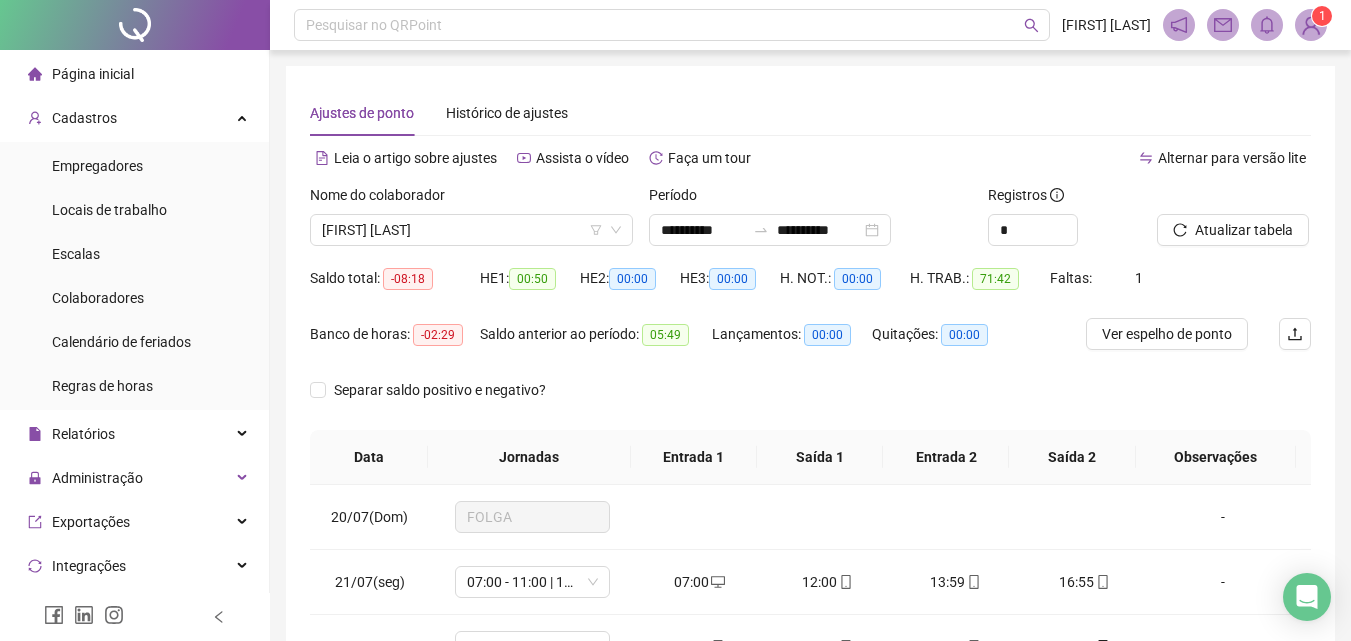 scroll, scrollTop: 381, scrollLeft: 0, axis: vertical 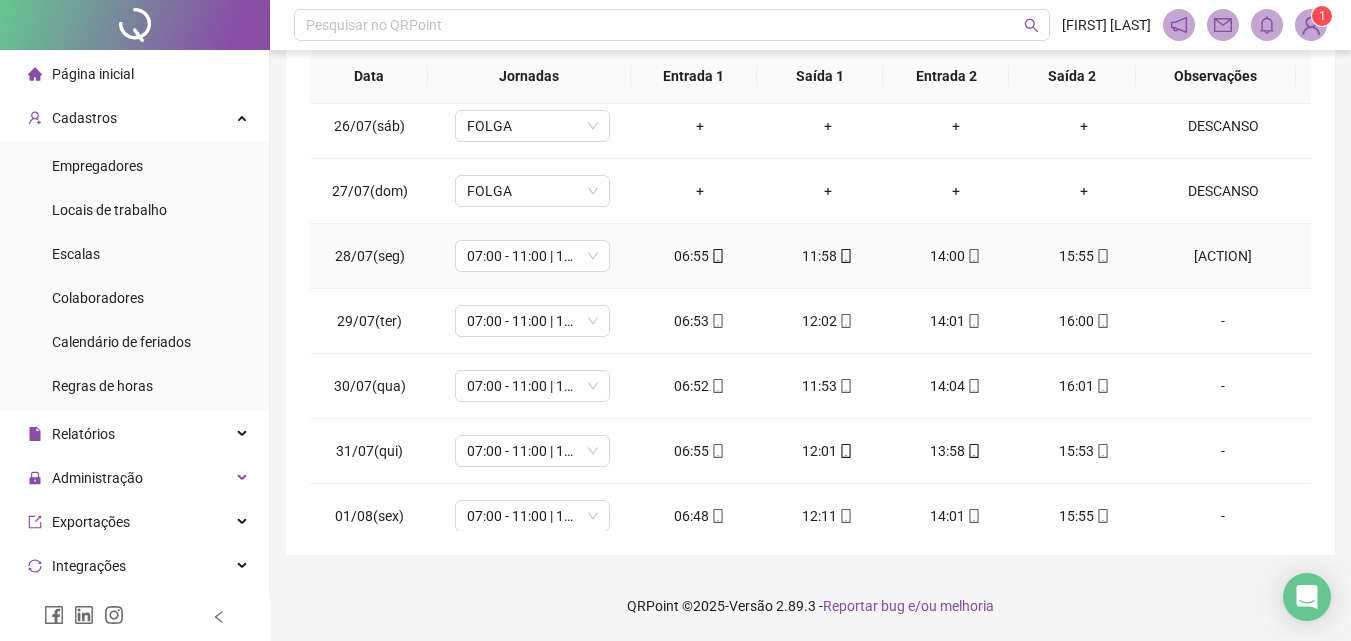 click on "[ACTION]" at bounding box center [1223, 256] 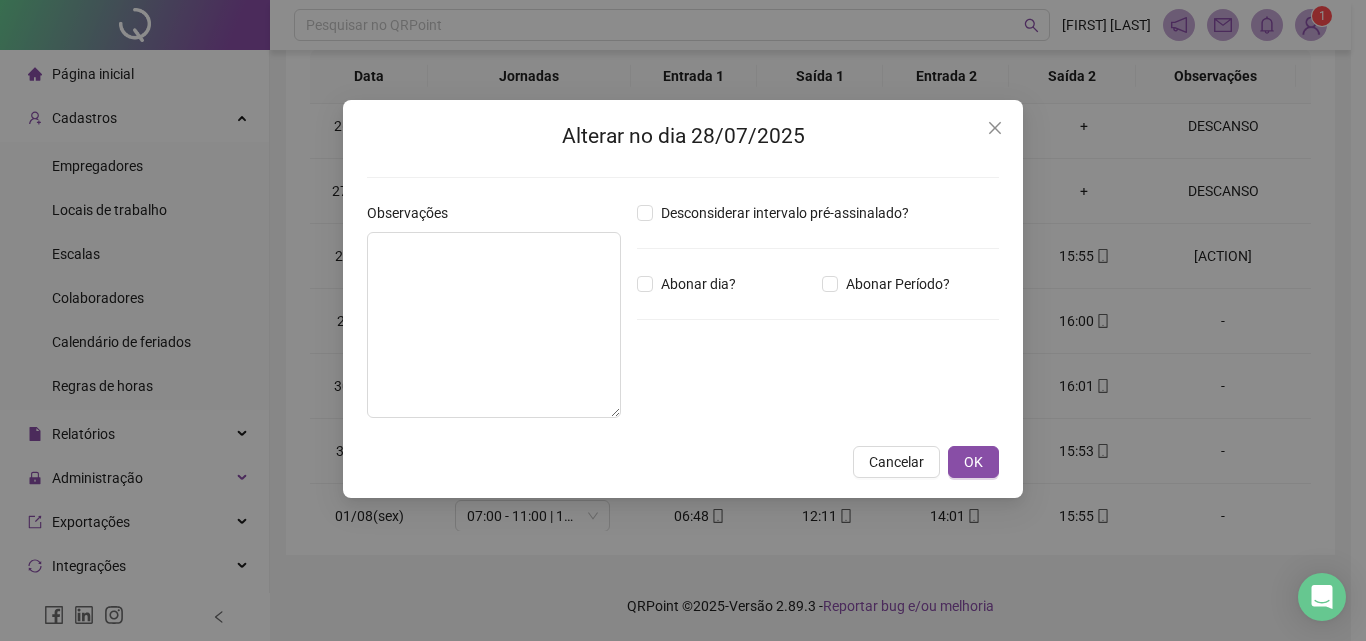 type on "**********" 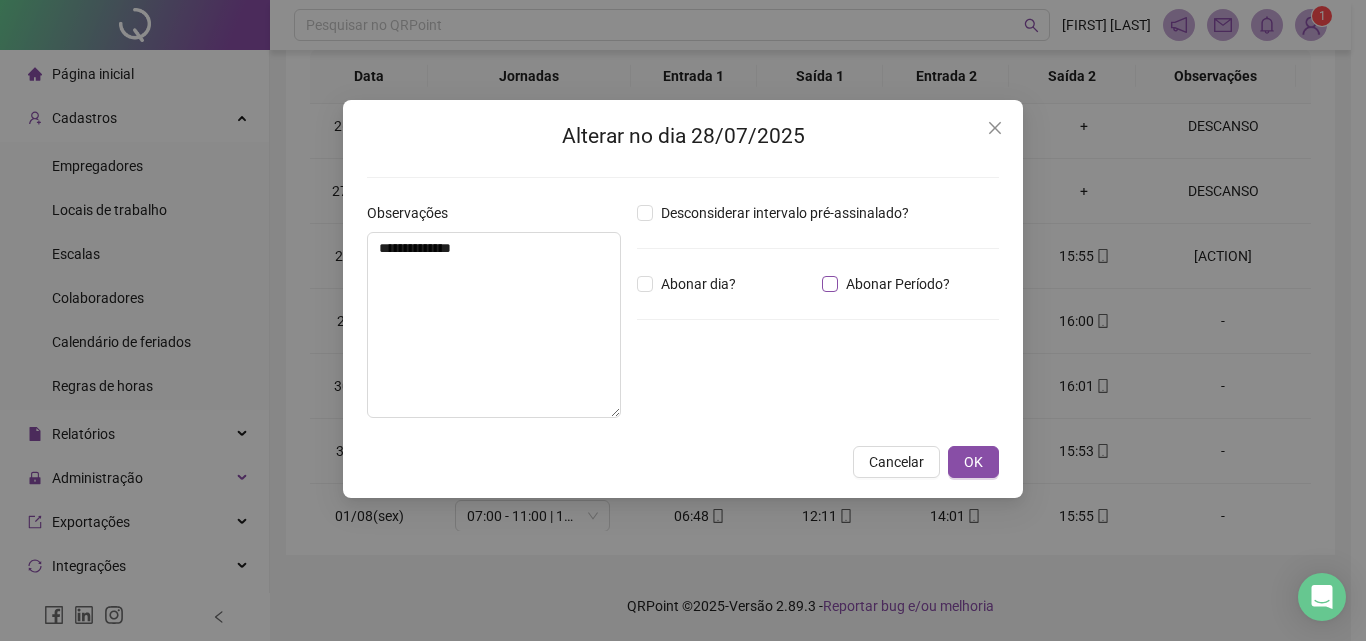 click on "Abonar Período?" at bounding box center [898, 284] 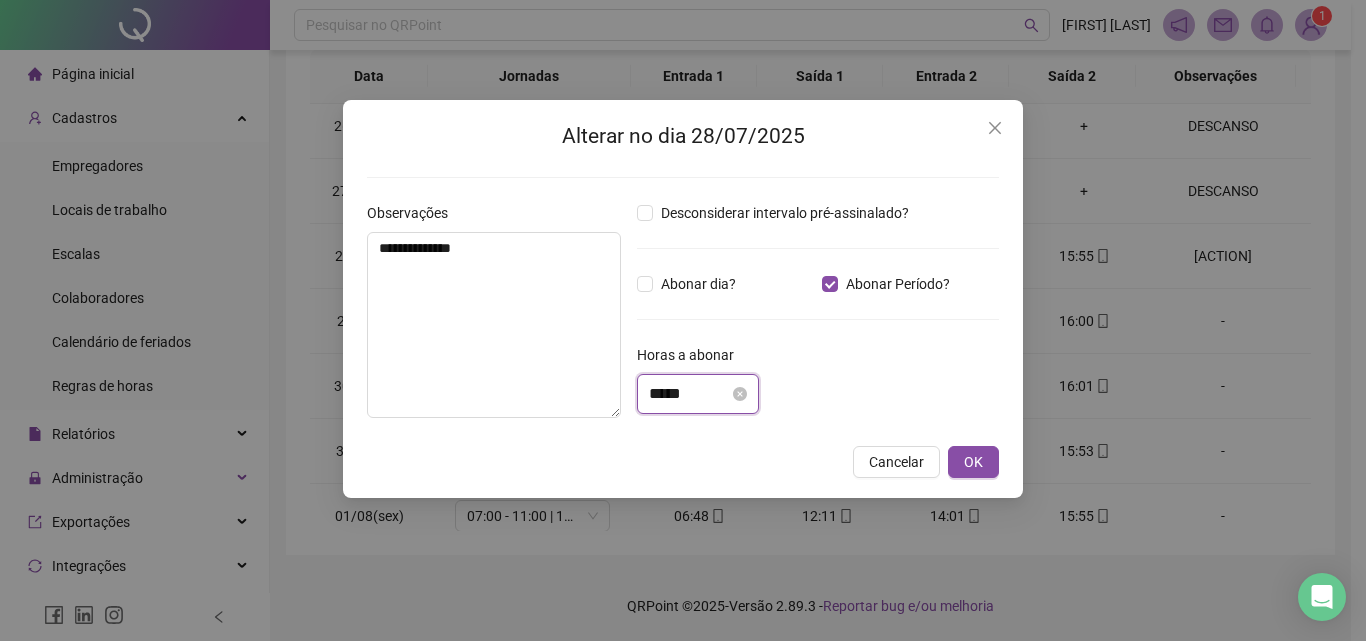 click on "*****" at bounding box center (689, 394) 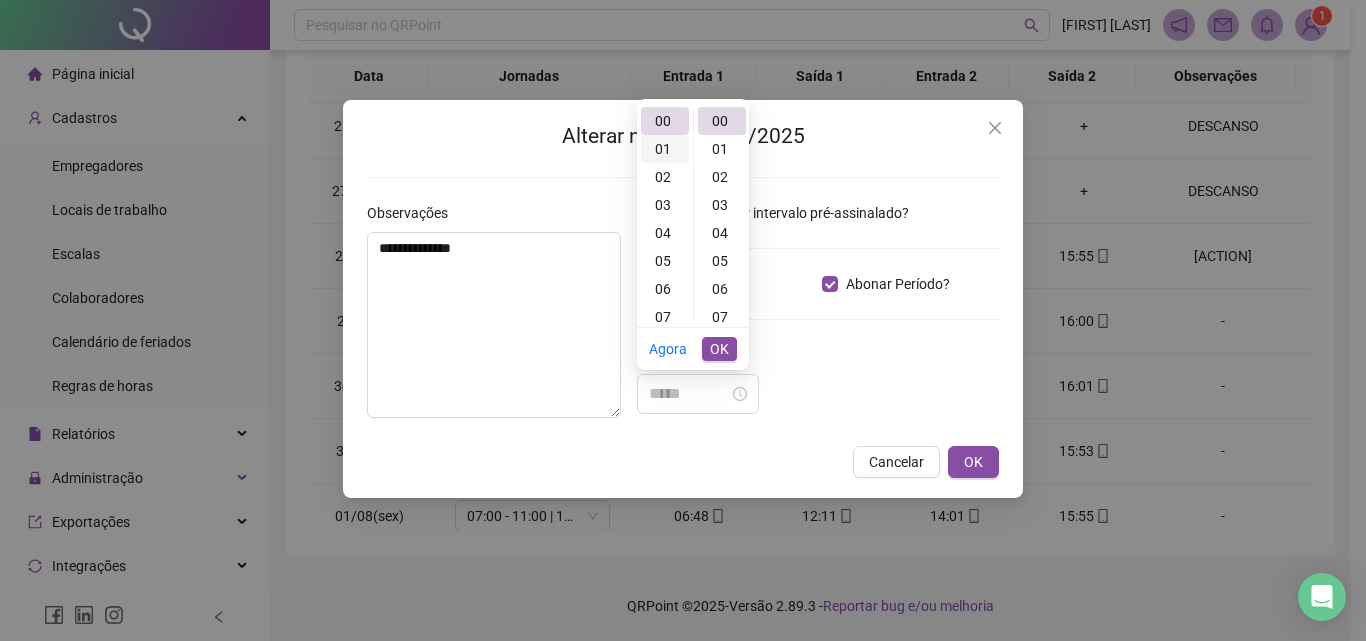 click on "01" at bounding box center (665, 149) 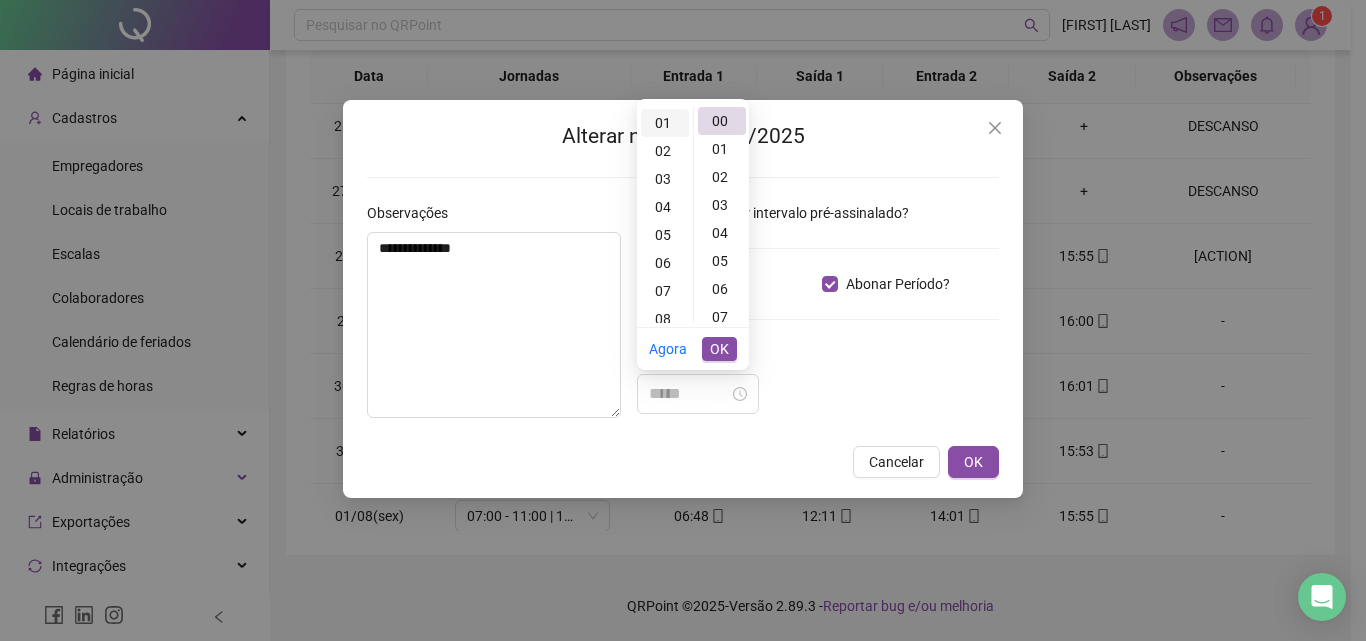 scroll, scrollTop: 28, scrollLeft: 0, axis: vertical 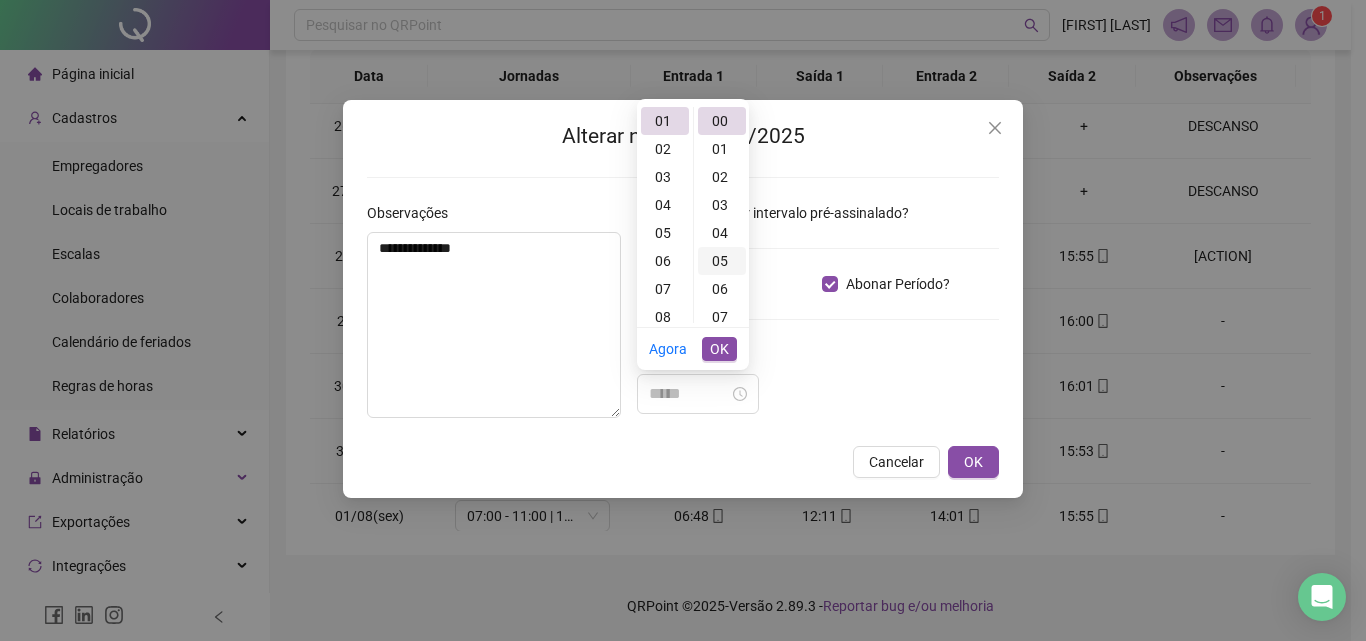 click on "05" at bounding box center [722, 261] 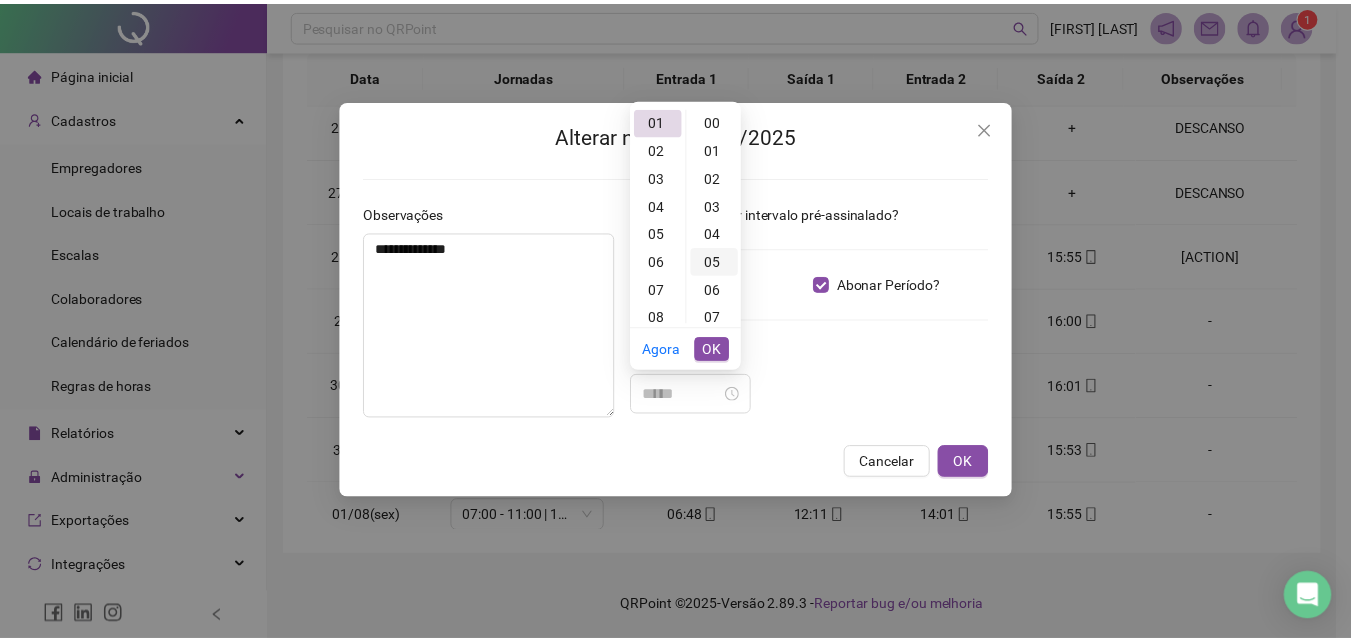 scroll, scrollTop: 140, scrollLeft: 0, axis: vertical 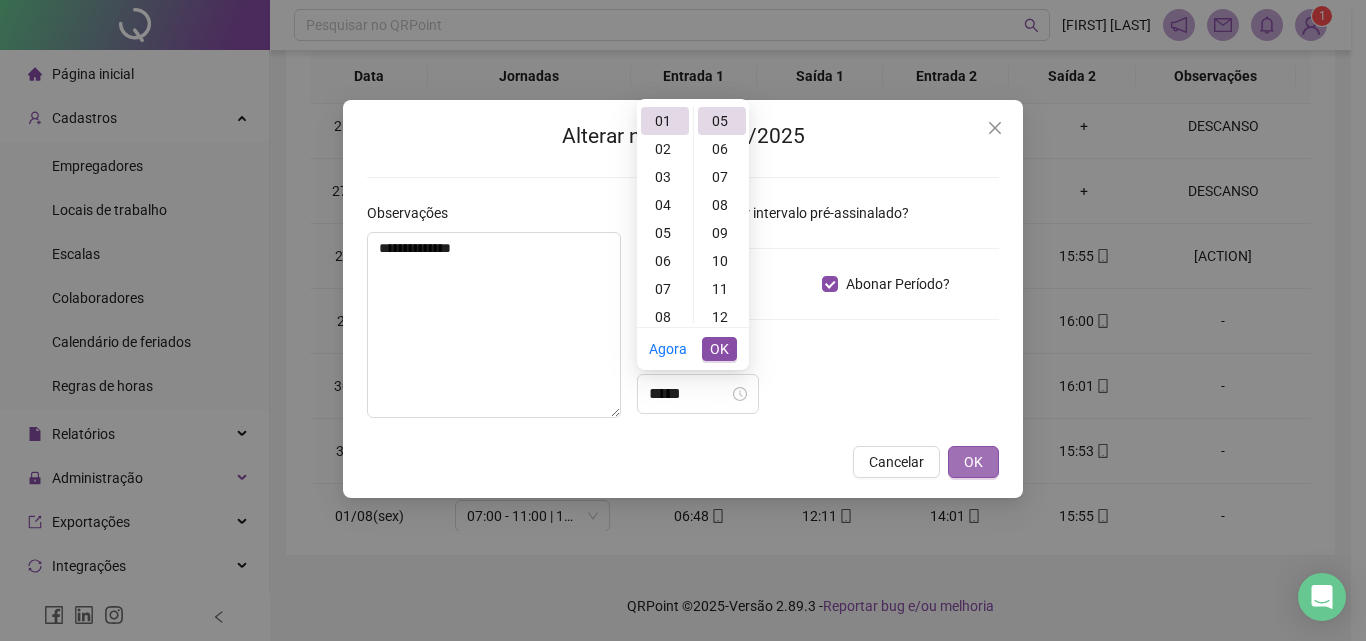 type on "*****" 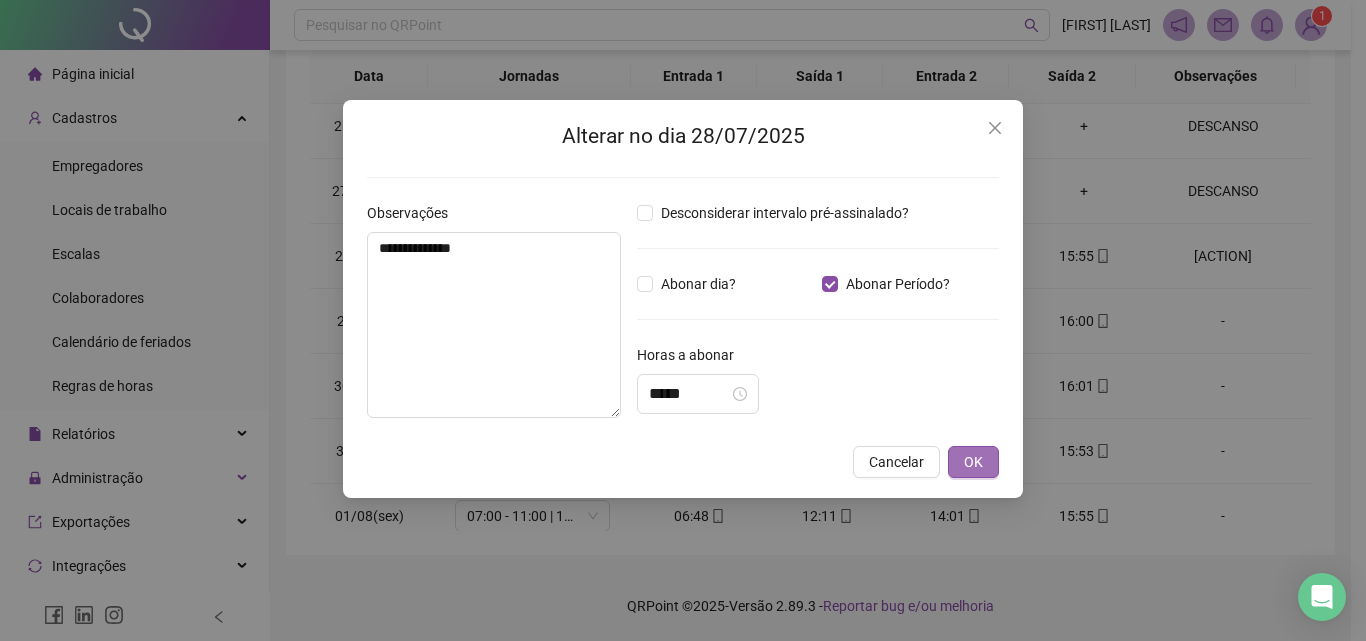 click on "**********" at bounding box center [683, 320] 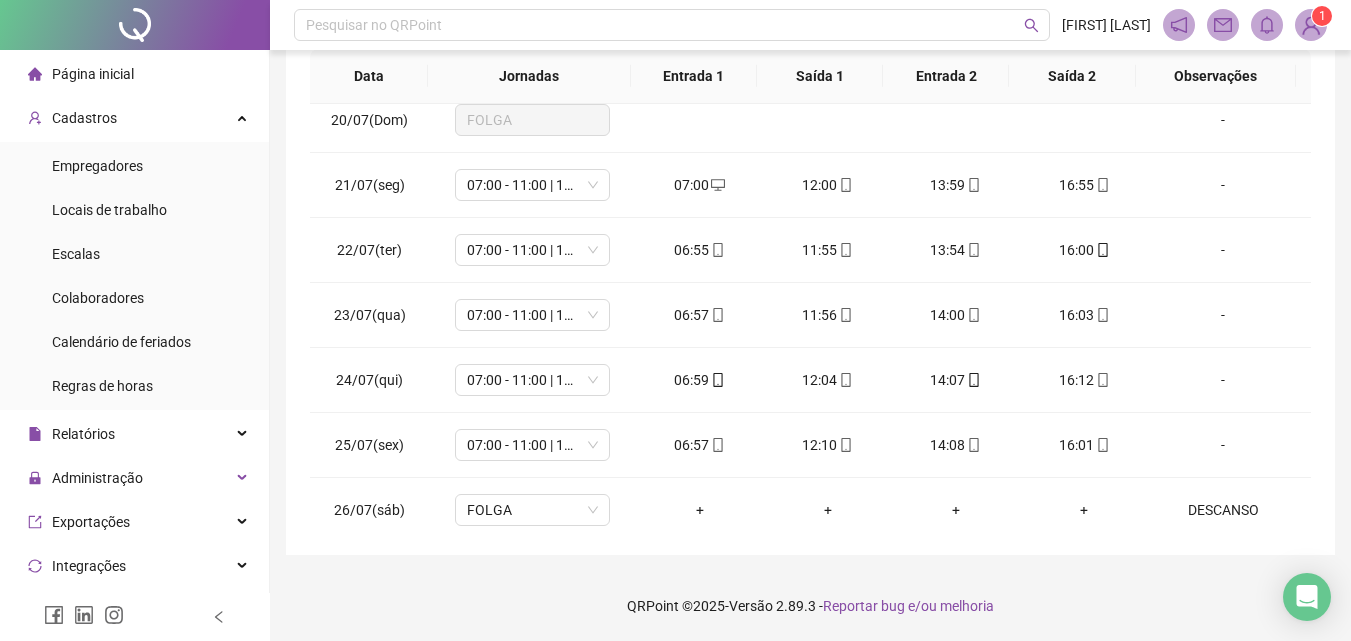 scroll, scrollTop: 0, scrollLeft: 0, axis: both 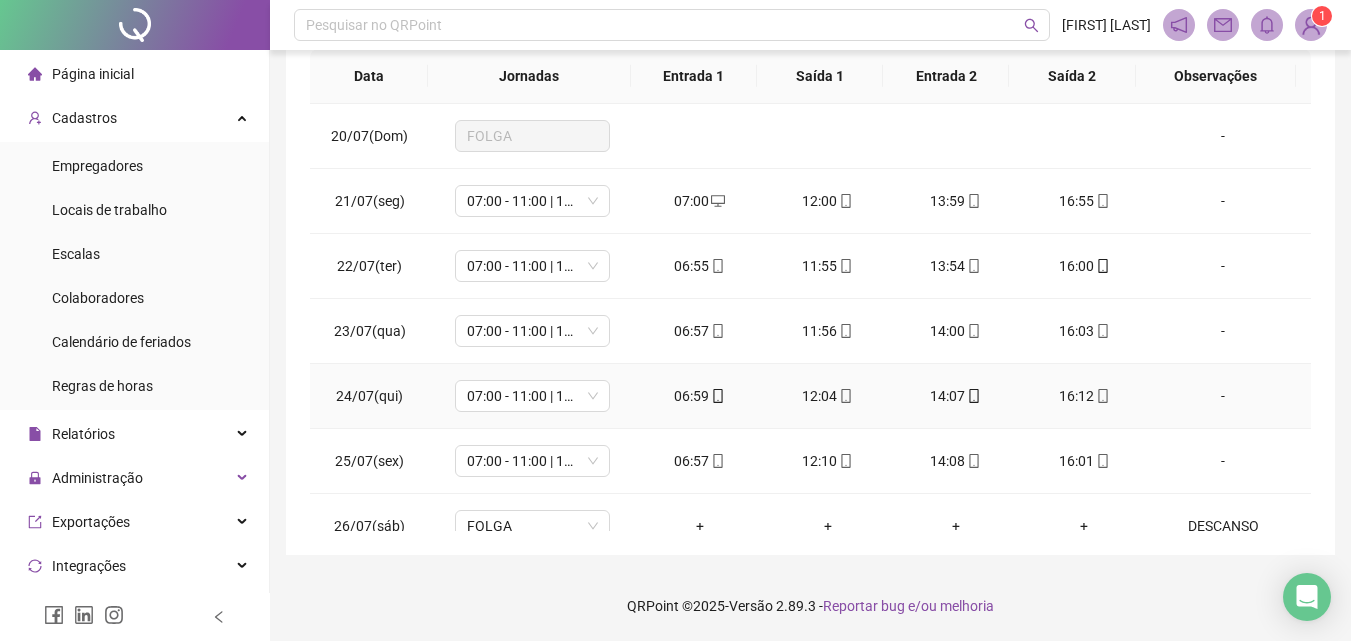 click on "Atualizar tabela" at bounding box center (1244, -151) 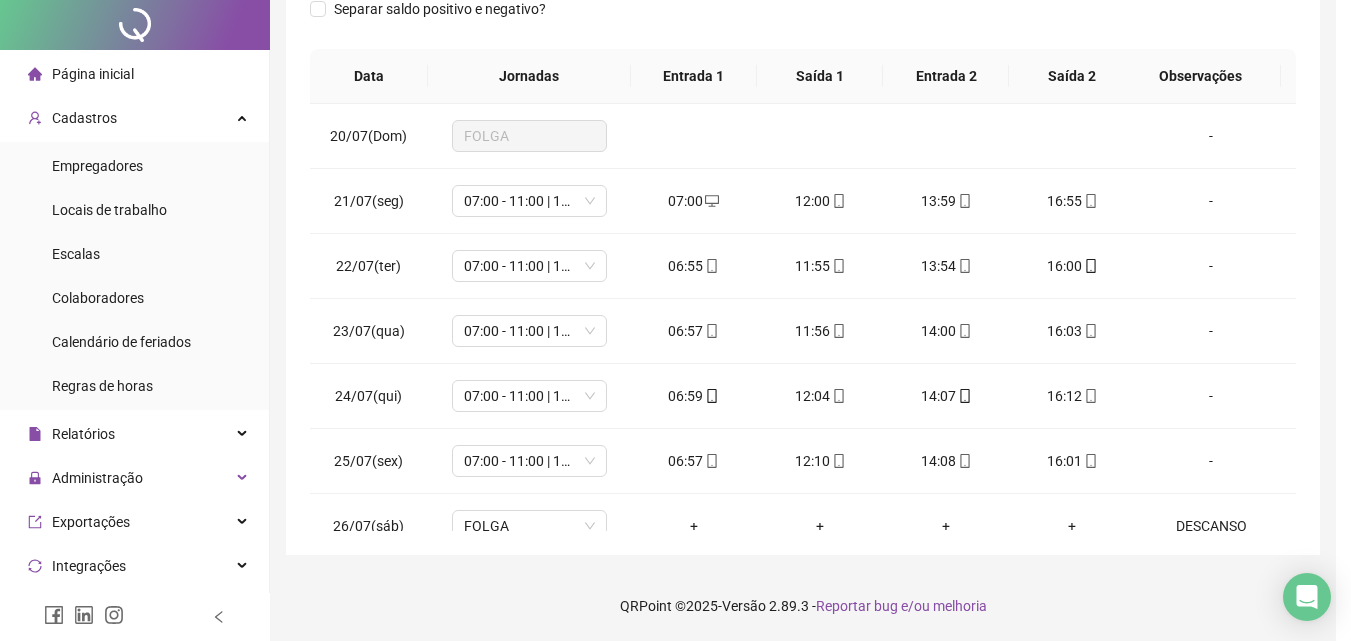scroll, scrollTop: 0, scrollLeft: 0, axis: both 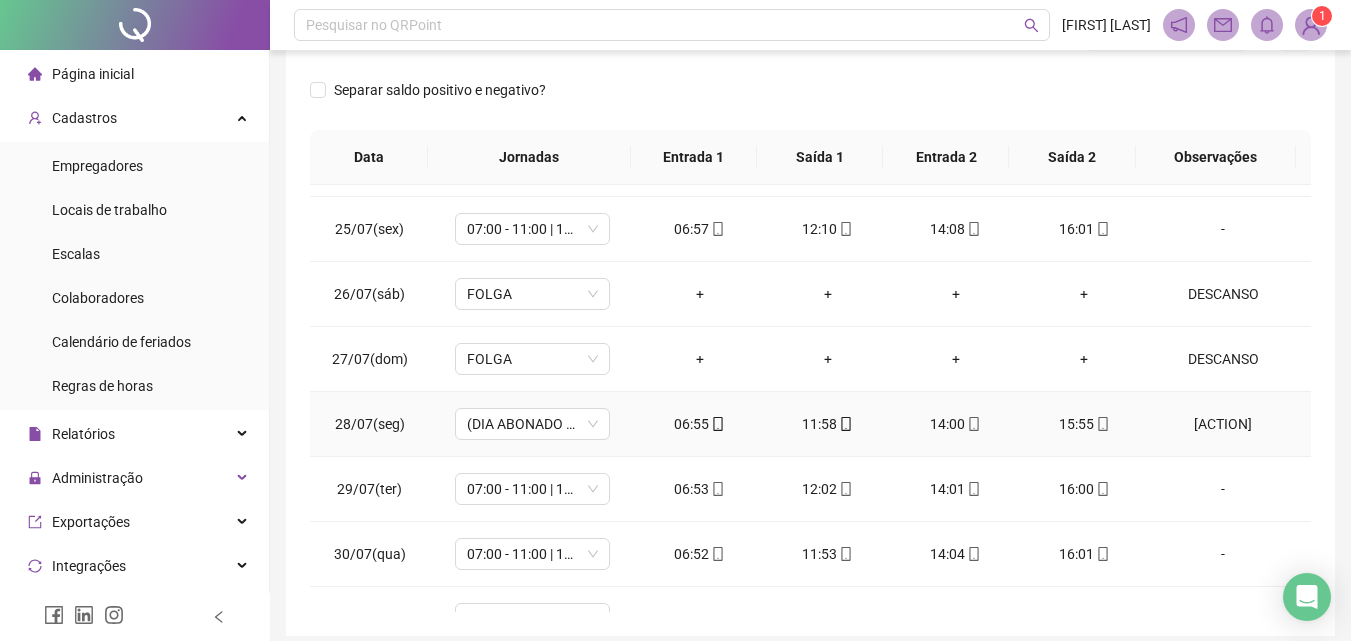 click on "[ACTION]" at bounding box center [1223, 424] 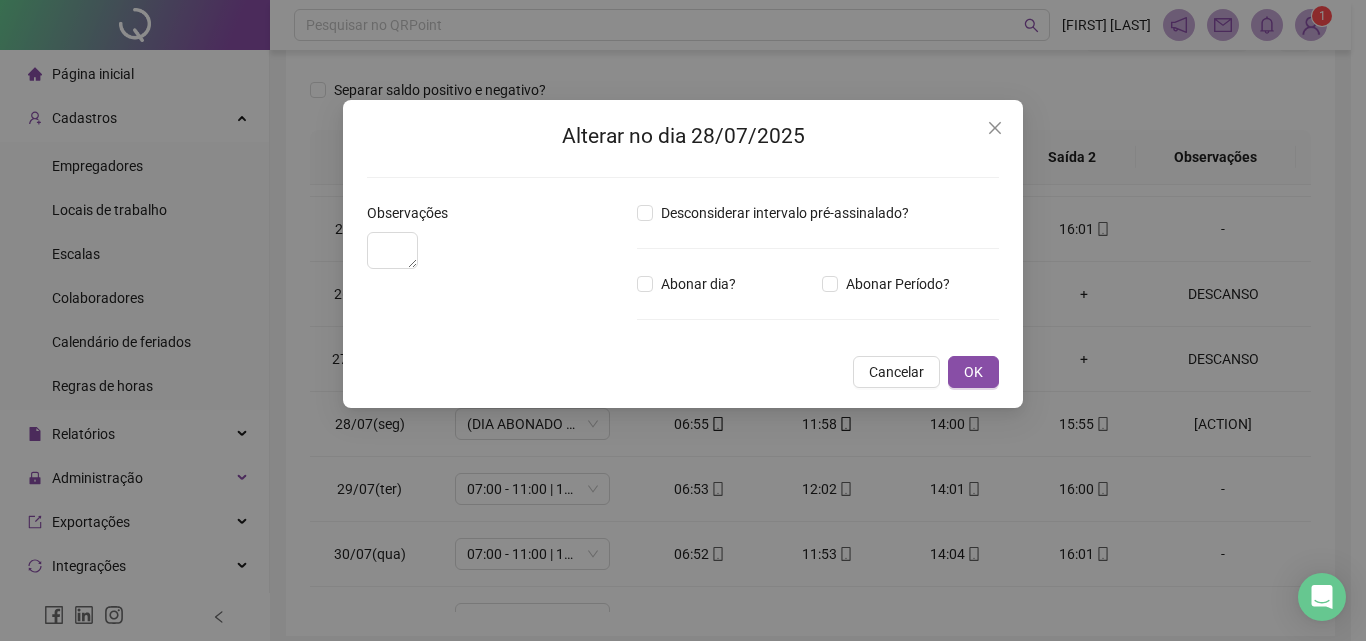 type on "**********" 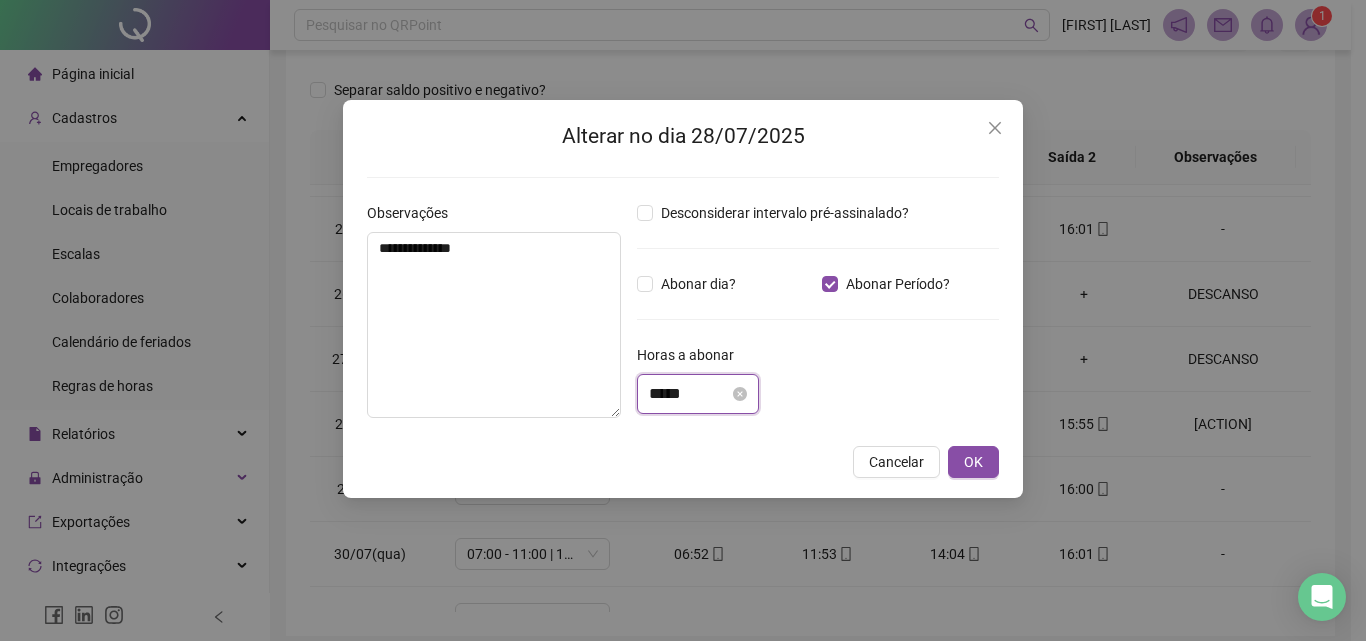 click on "*****" at bounding box center (689, 394) 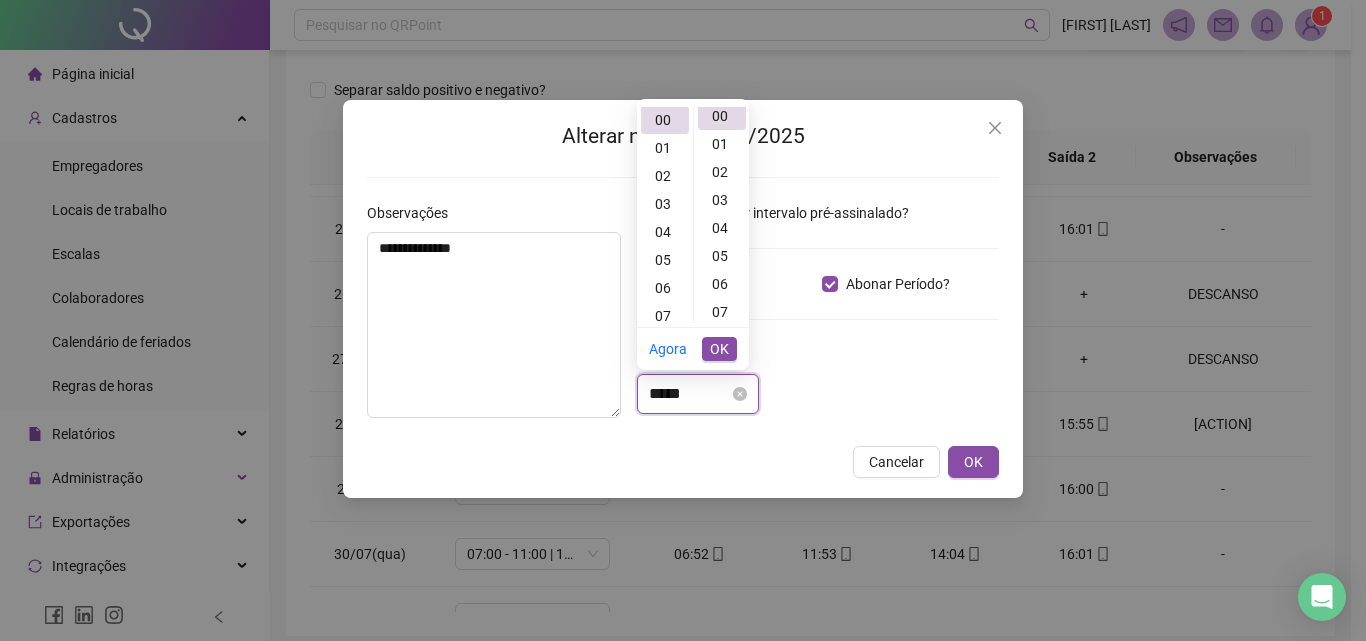 scroll, scrollTop: 0, scrollLeft: 0, axis: both 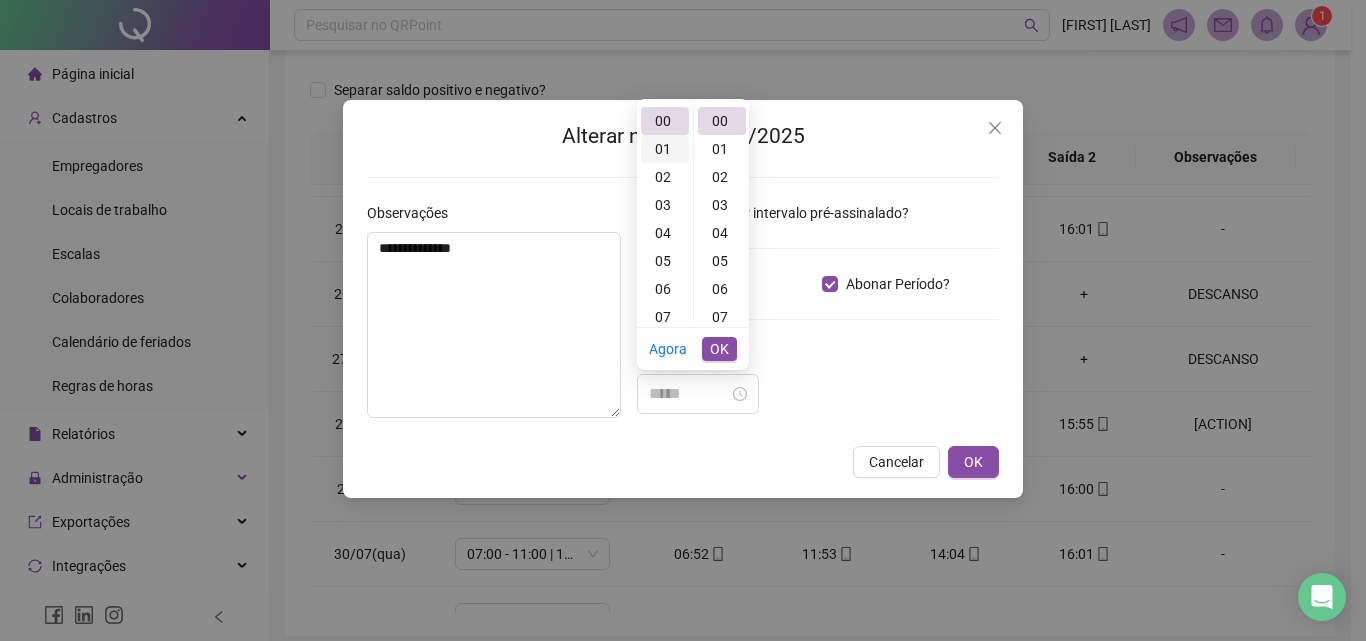 click on "01" at bounding box center [665, 149] 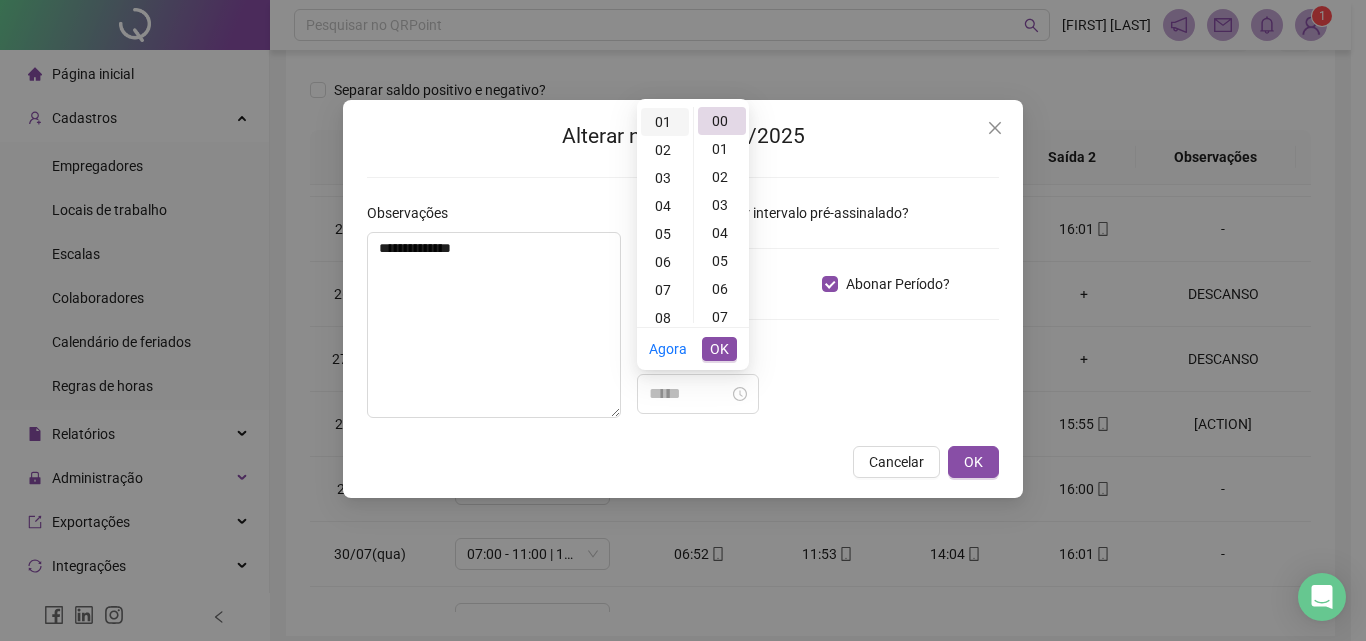 scroll, scrollTop: 28, scrollLeft: 0, axis: vertical 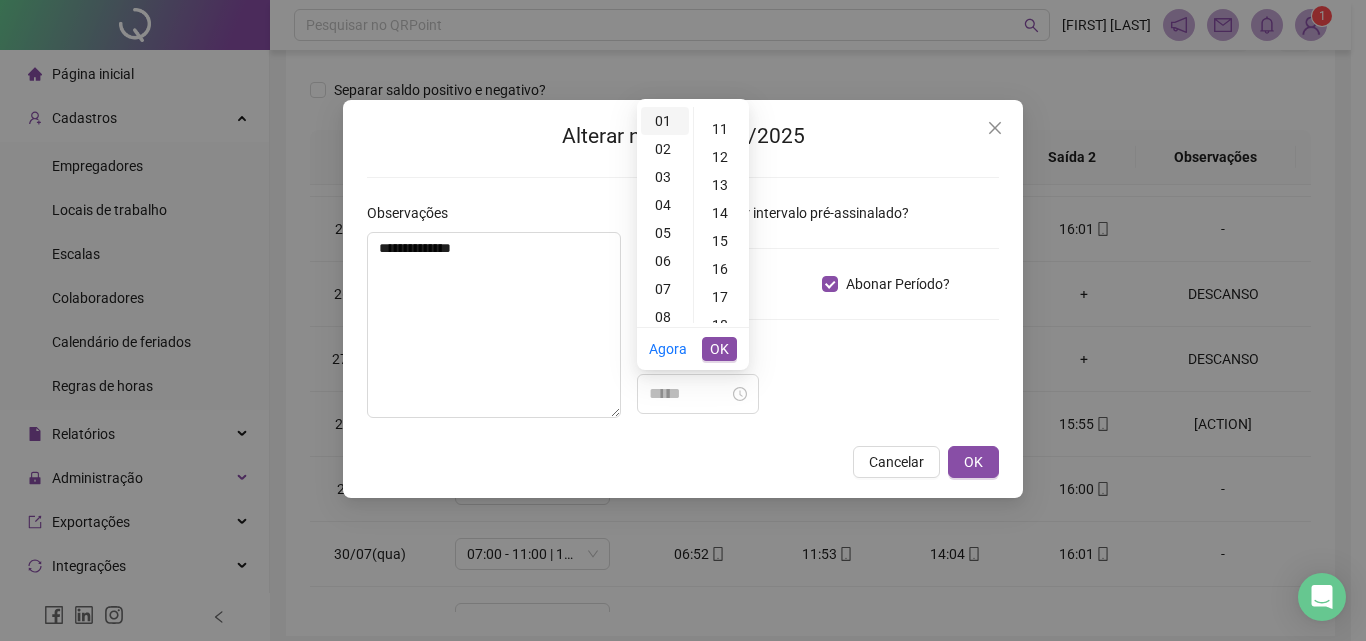 click on "01" at bounding box center (665, 121) 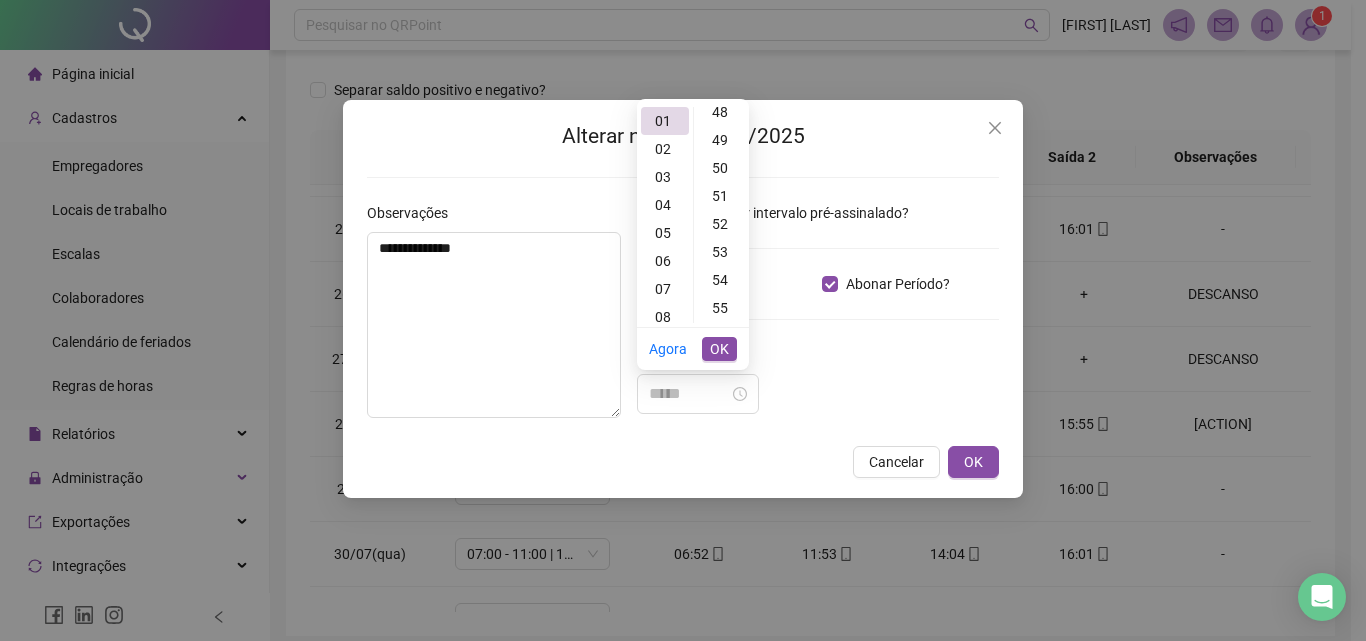 scroll, scrollTop: 1352, scrollLeft: 0, axis: vertical 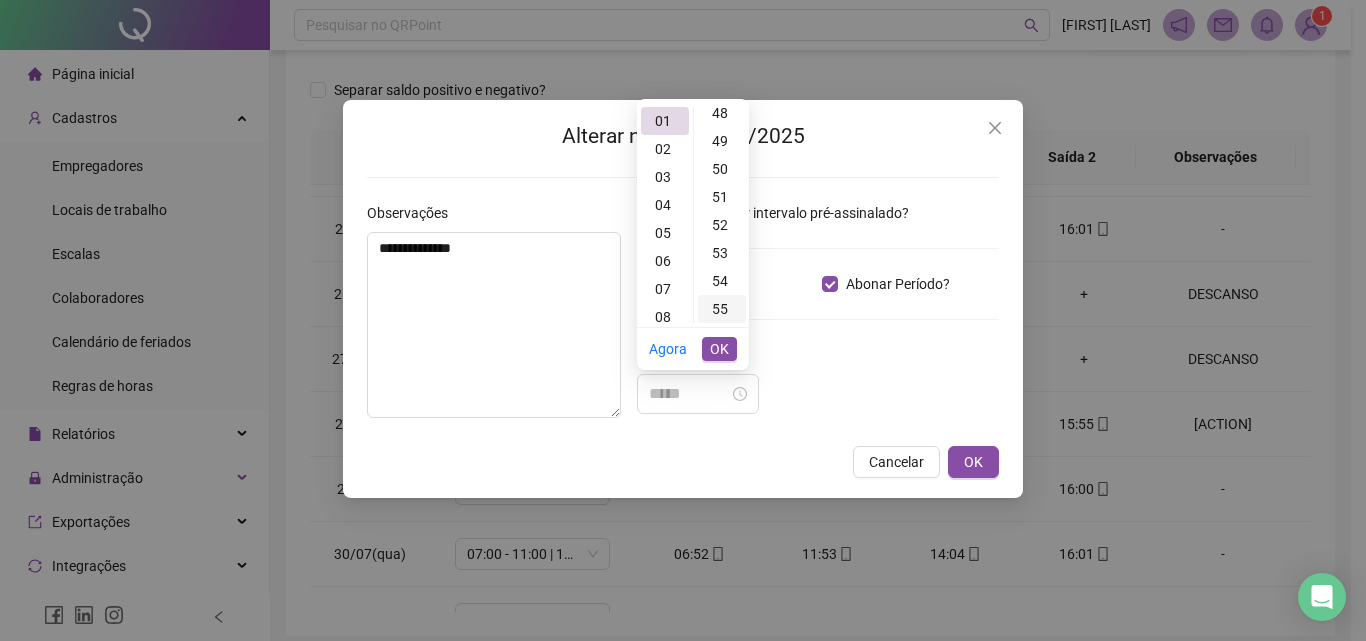 click on "55" at bounding box center [722, 309] 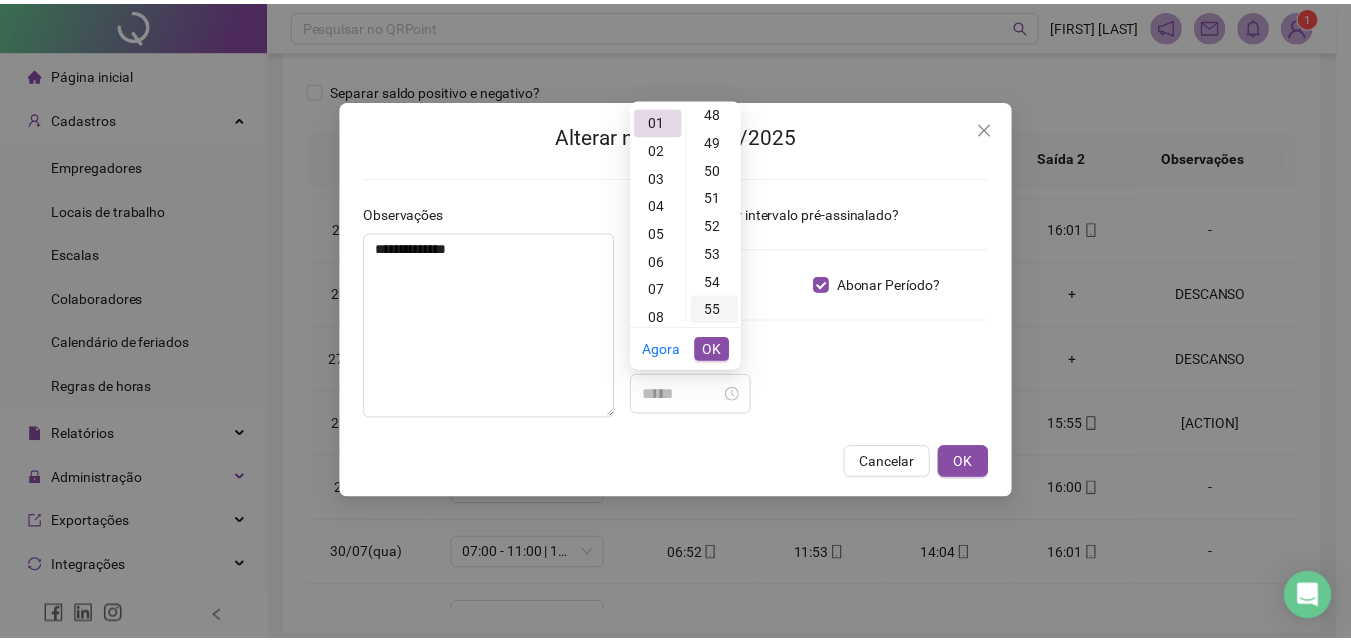 scroll, scrollTop: 1540, scrollLeft: 0, axis: vertical 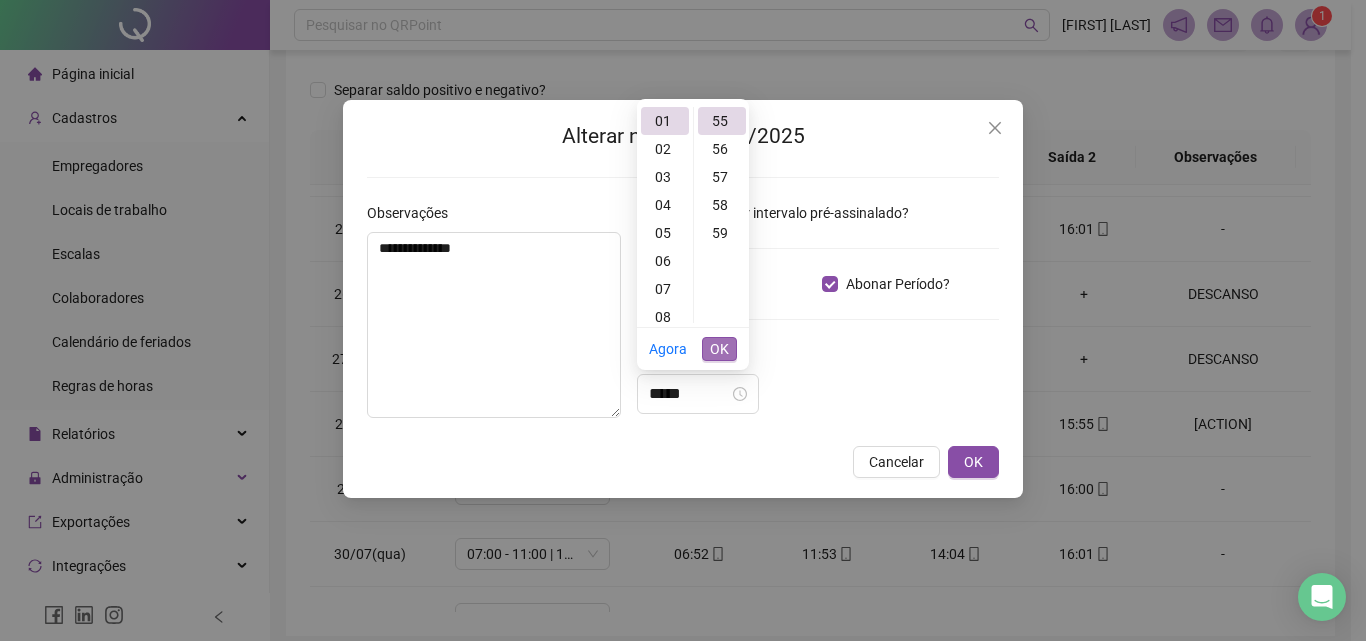 click on "OK" at bounding box center [719, 349] 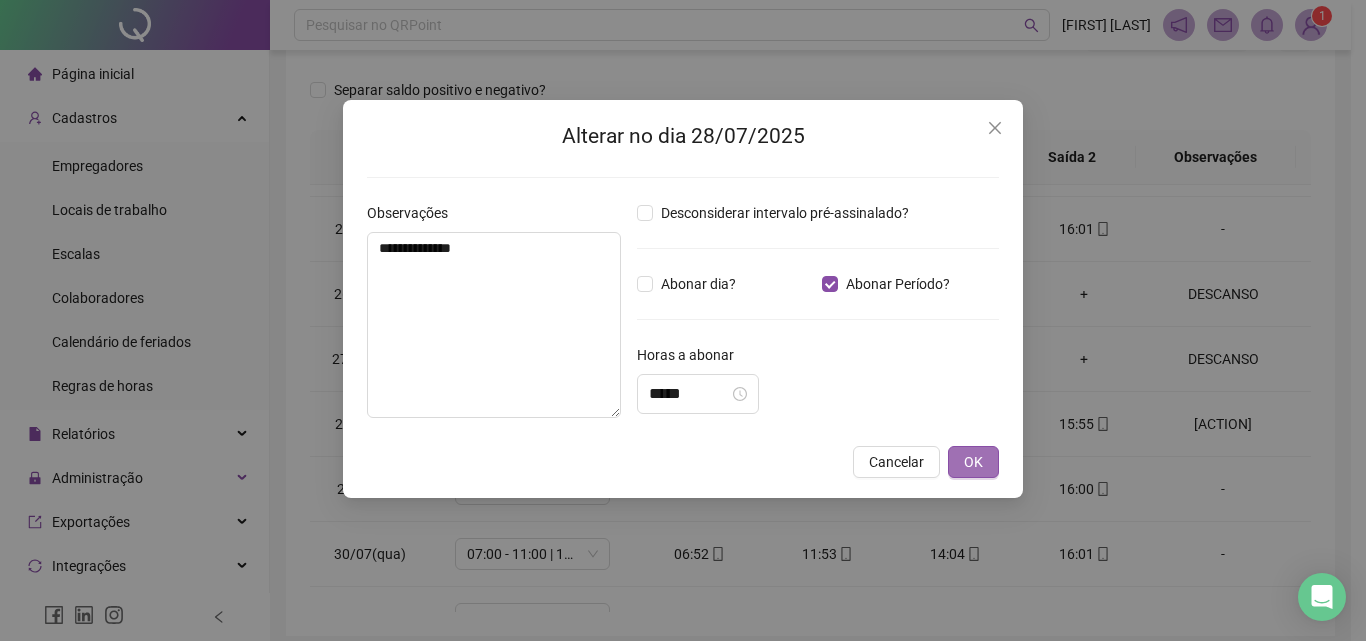click on "OK" at bounding box center (973, 462) 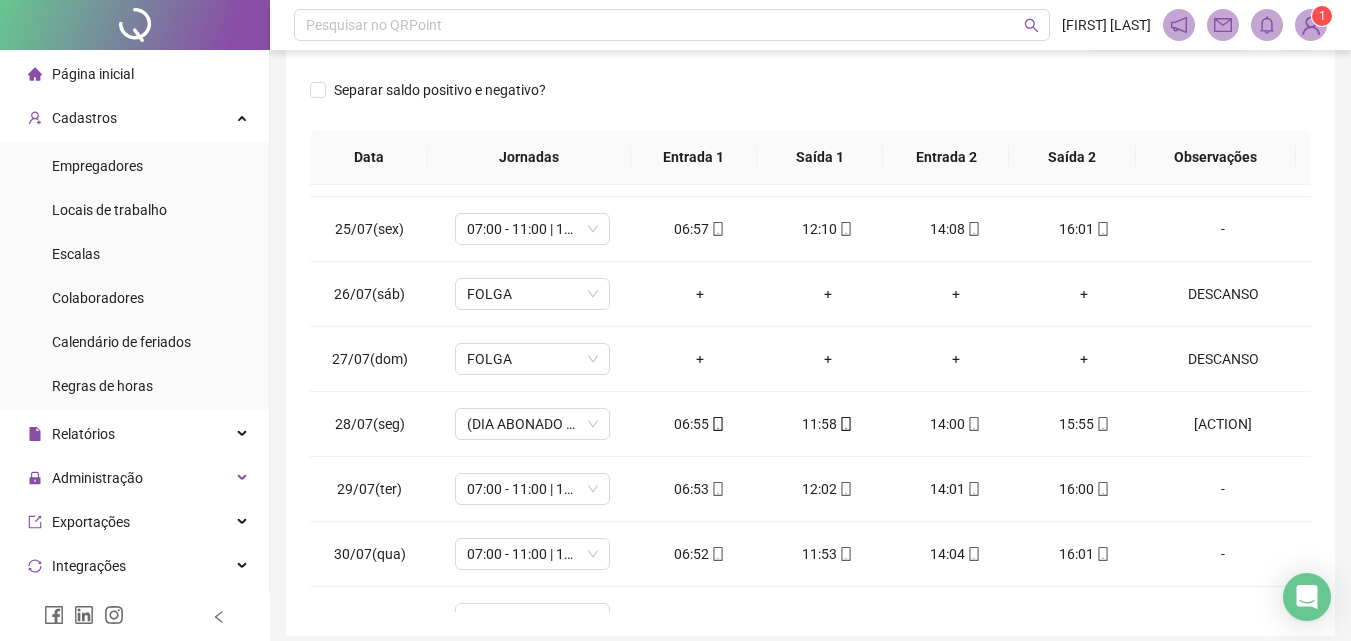 scroll, scrollTop: 0, scrollLeft: 0, axis: both 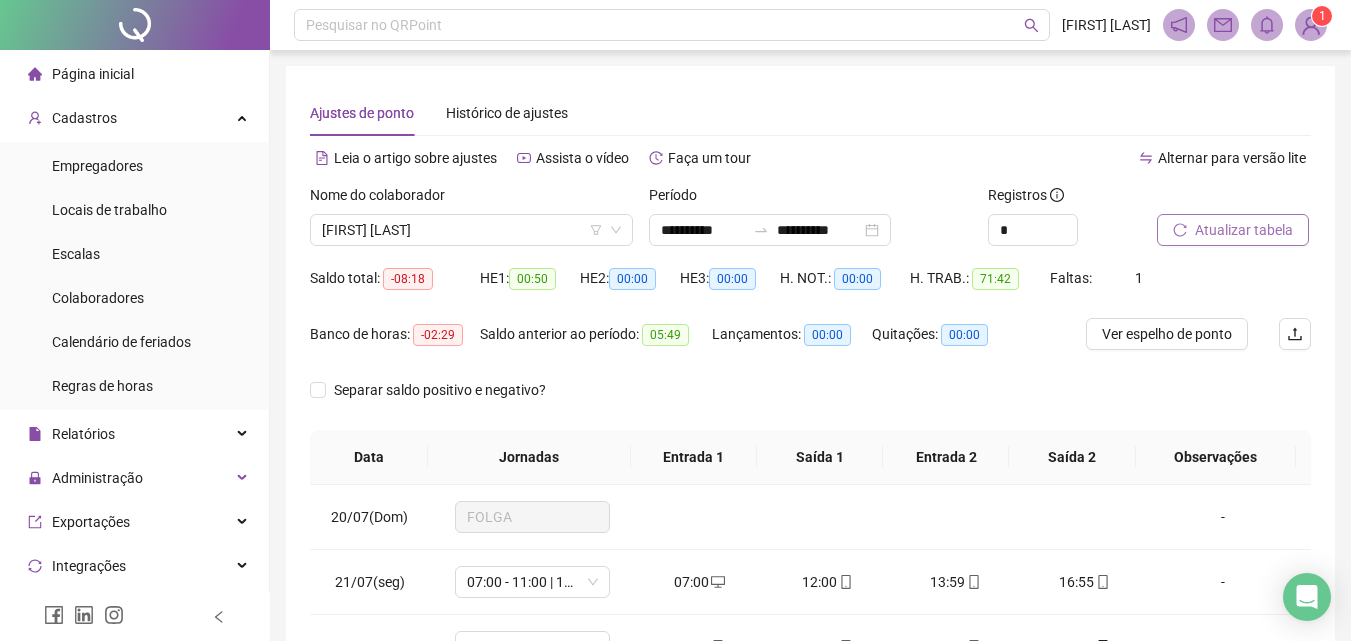 click on "Atualizar tabela" at bounding box center [1244, 230] 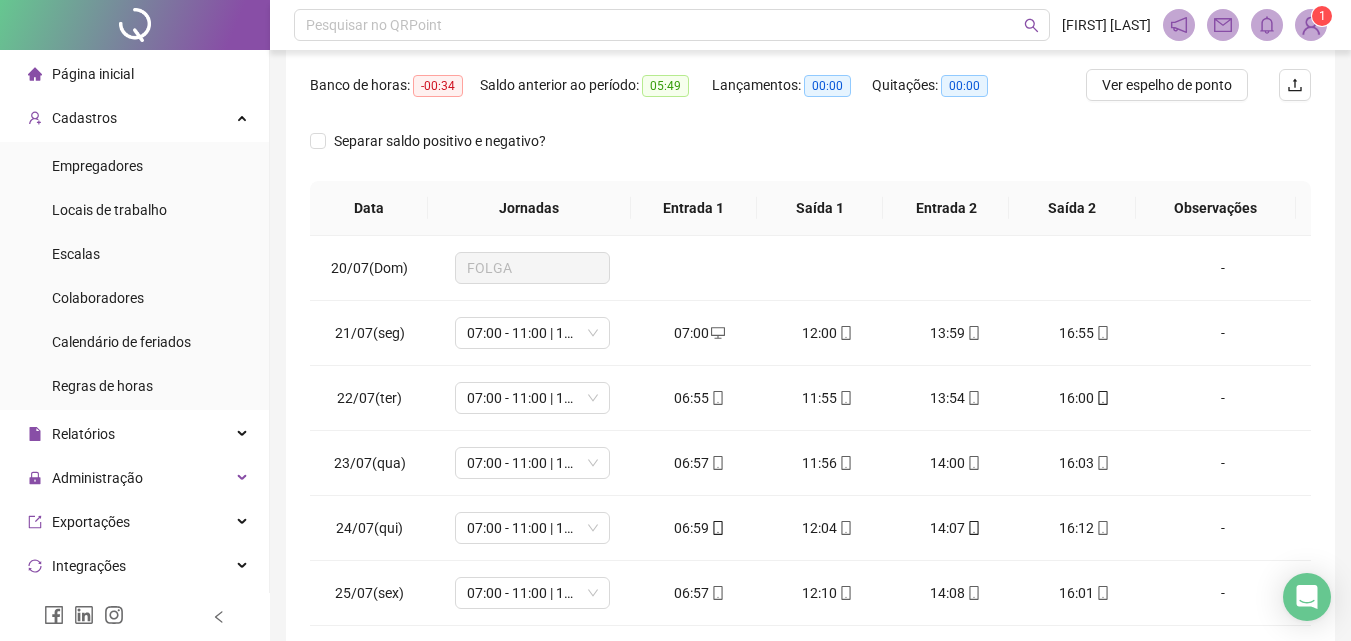 scroll, scrollTop: 300, scrollLeft: 0, axis: vertical 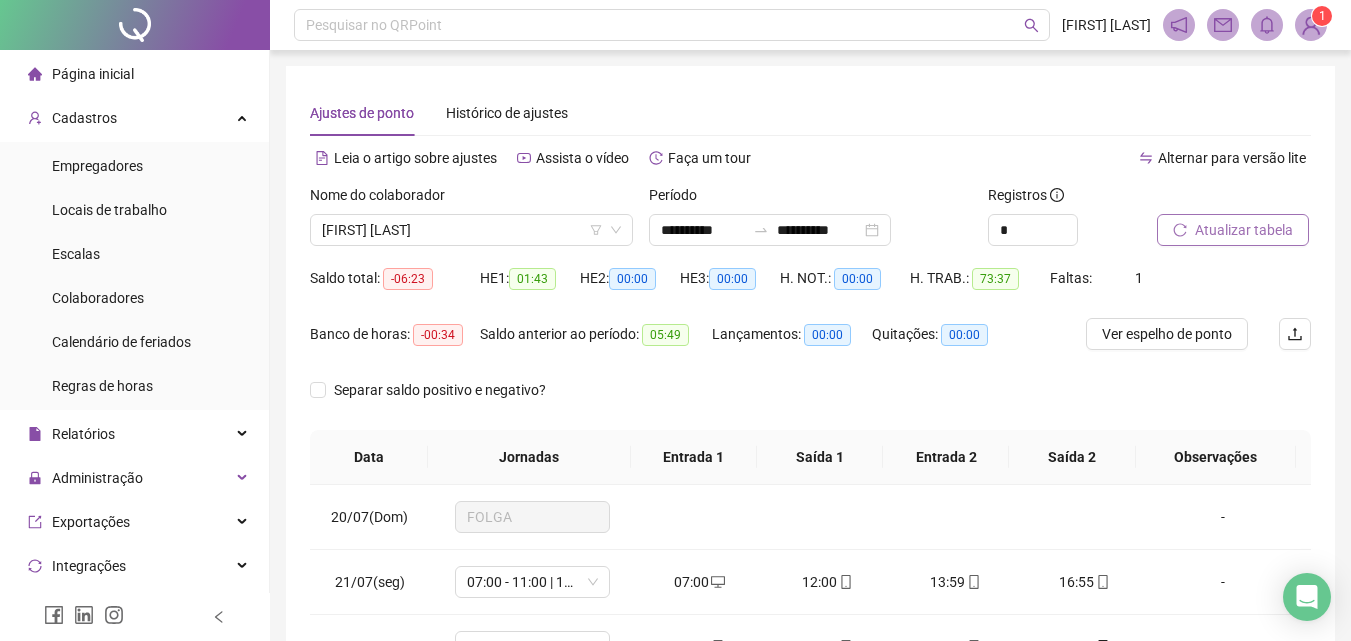 click on "Atualizar tabela" at bounding box center [1233, 230] 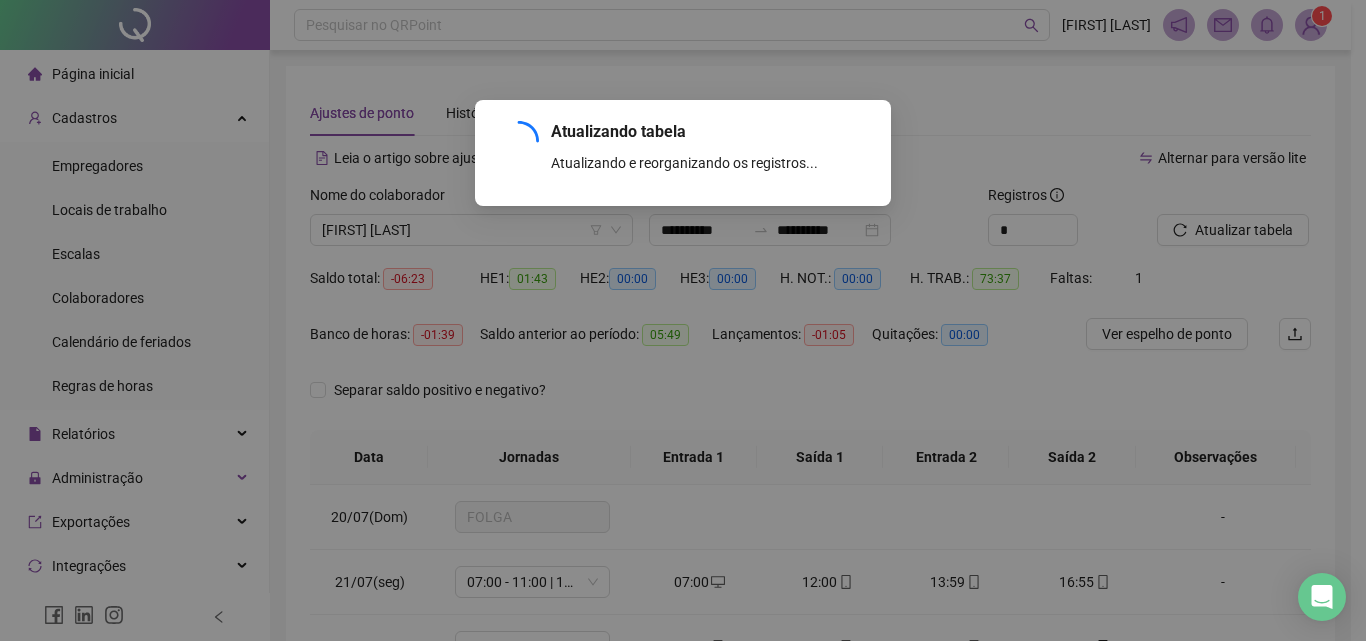 click on "Atualizando tabela Atualizando e reorganizando os registros... OK" at bounding box center [683, 320] 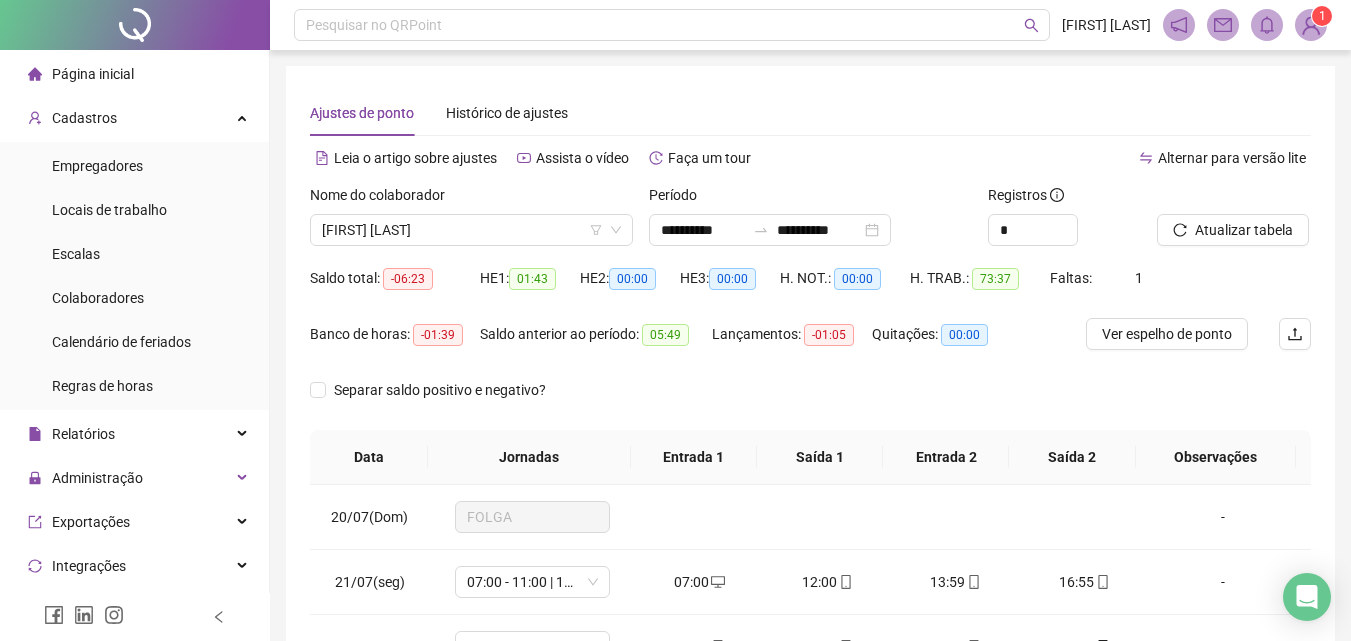 scroll, scrollTop: 381, scrollLeft: 0, axis: vertical 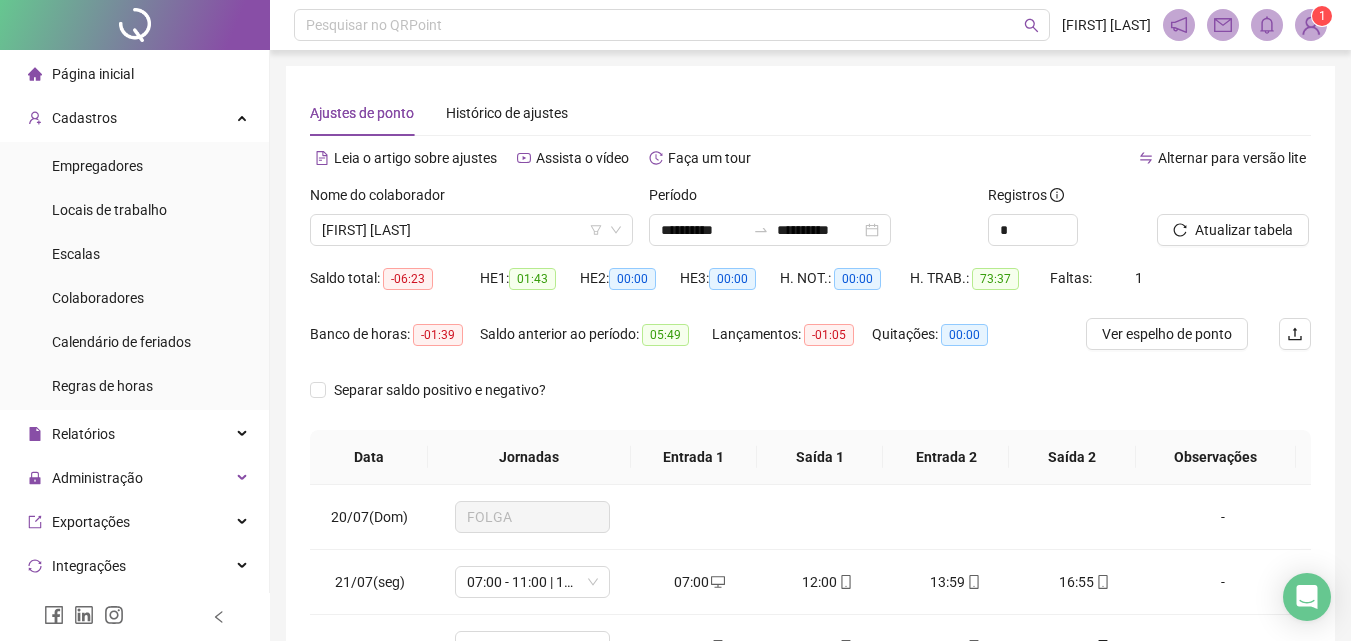 click on "Nome do colaborador" at bounding box center (471, 199) 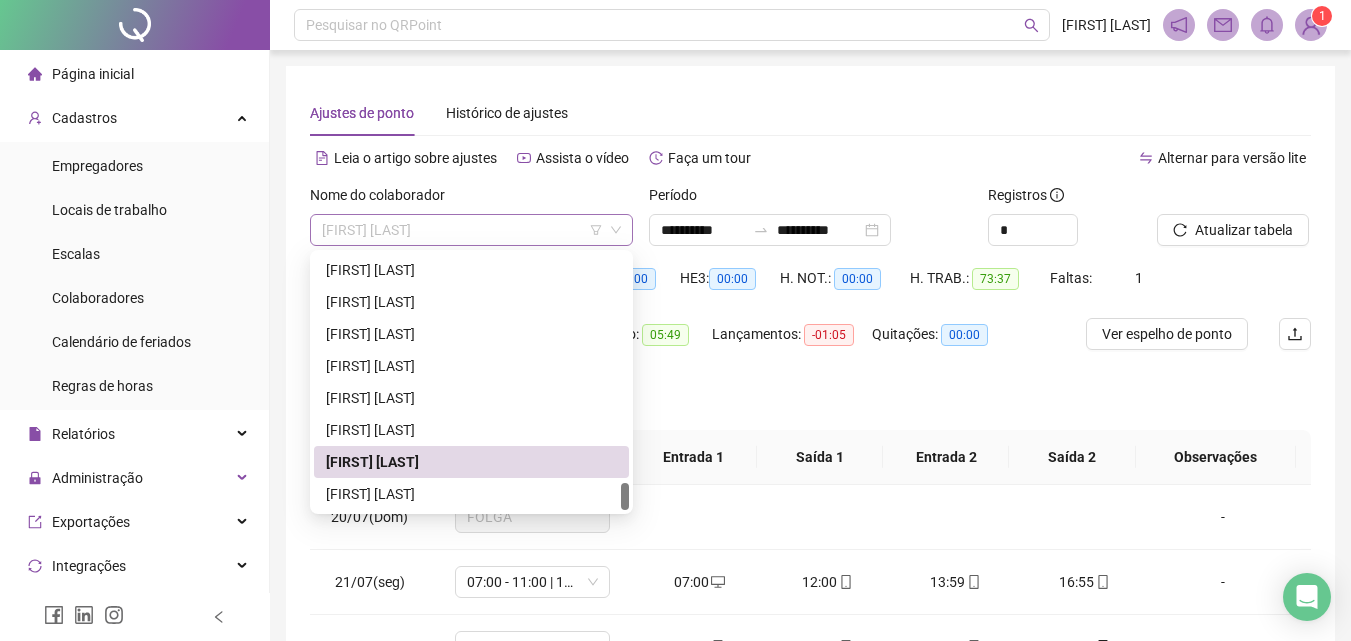 click on "[FIRST] [LAST]" at bounding box center (471, 230) 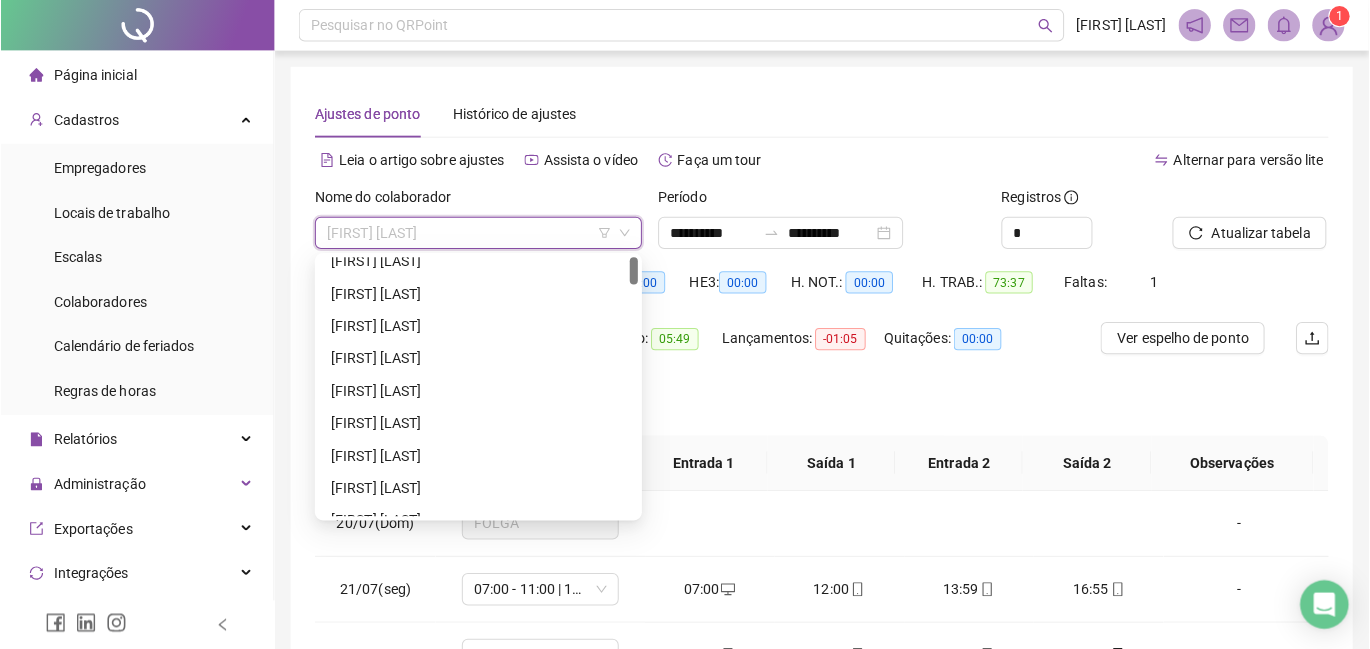 scroll, scrollTop: 0, scrollLeft: 0, axis: both 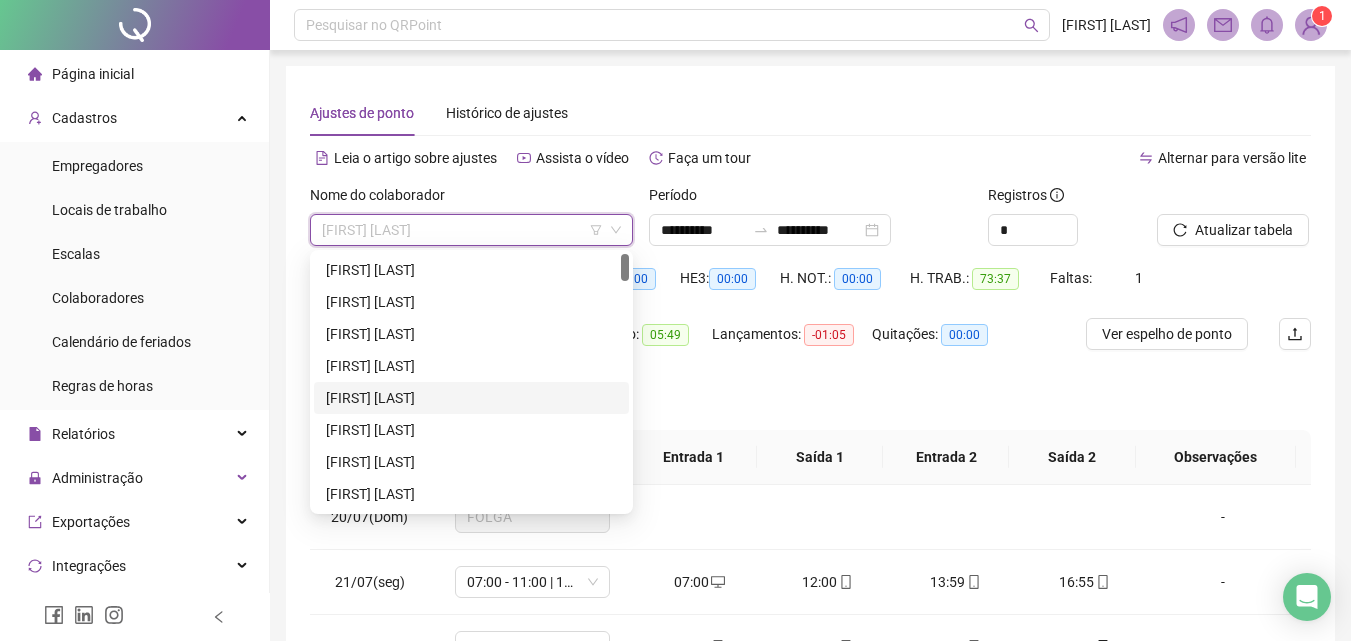 click on "[FIRST] [LAST]" at bounding box center [471, 398] 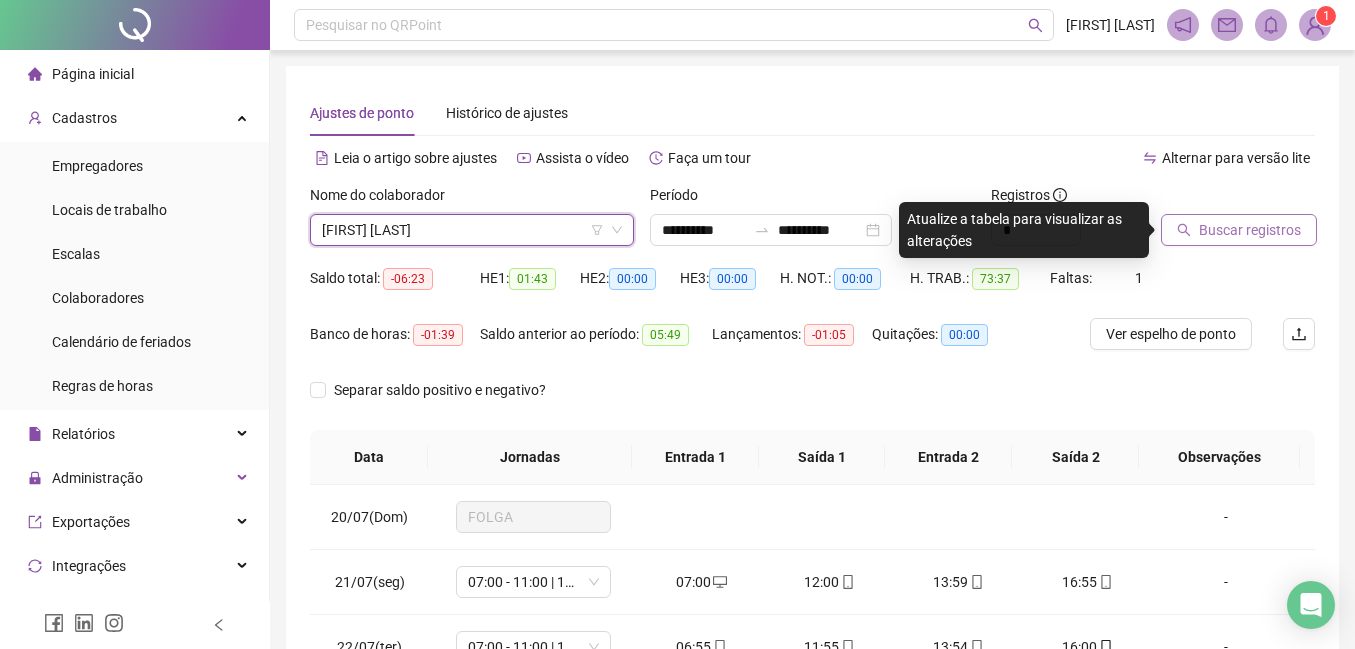 click on "Buscar registros" at bounding box center (1239, 230) 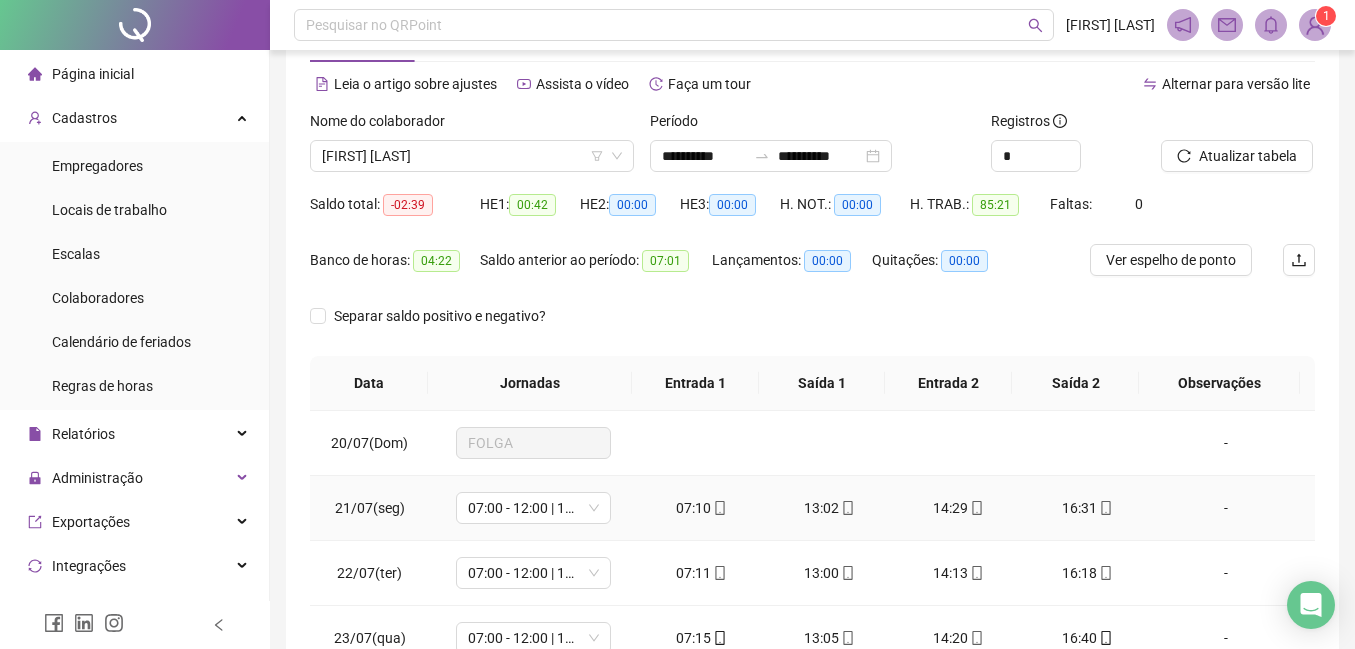 scroll, scrollTop: 373, scrollLeft: 0, axis: vertical 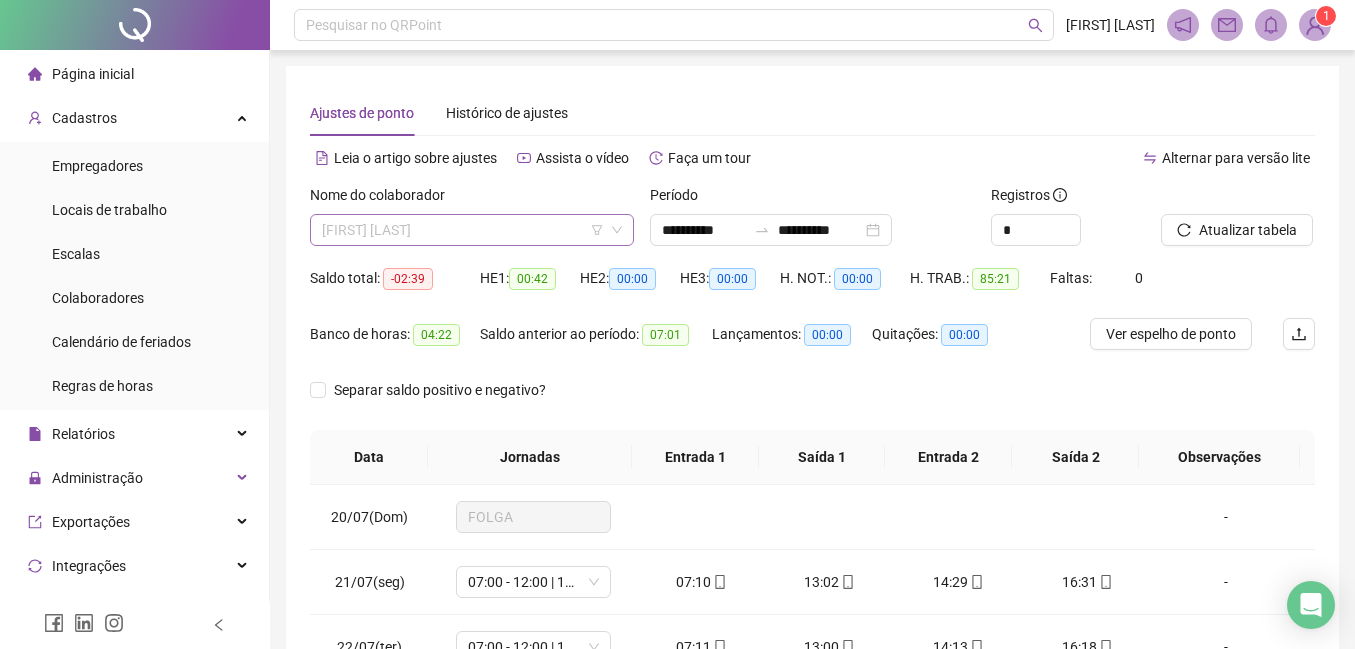 click on "[FIRST] [LAST]" at bounding box center (472, 230) 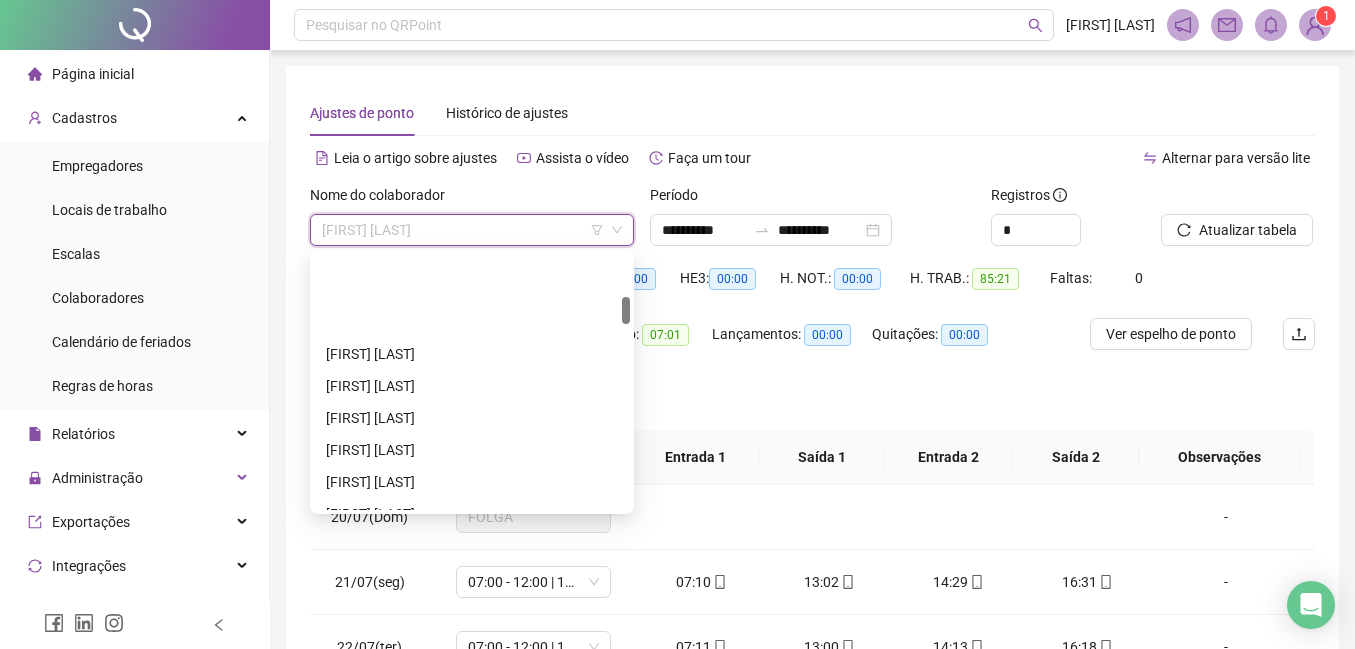 scroll, scrollTop: 400, scrollLeft: 0, axis: vertical 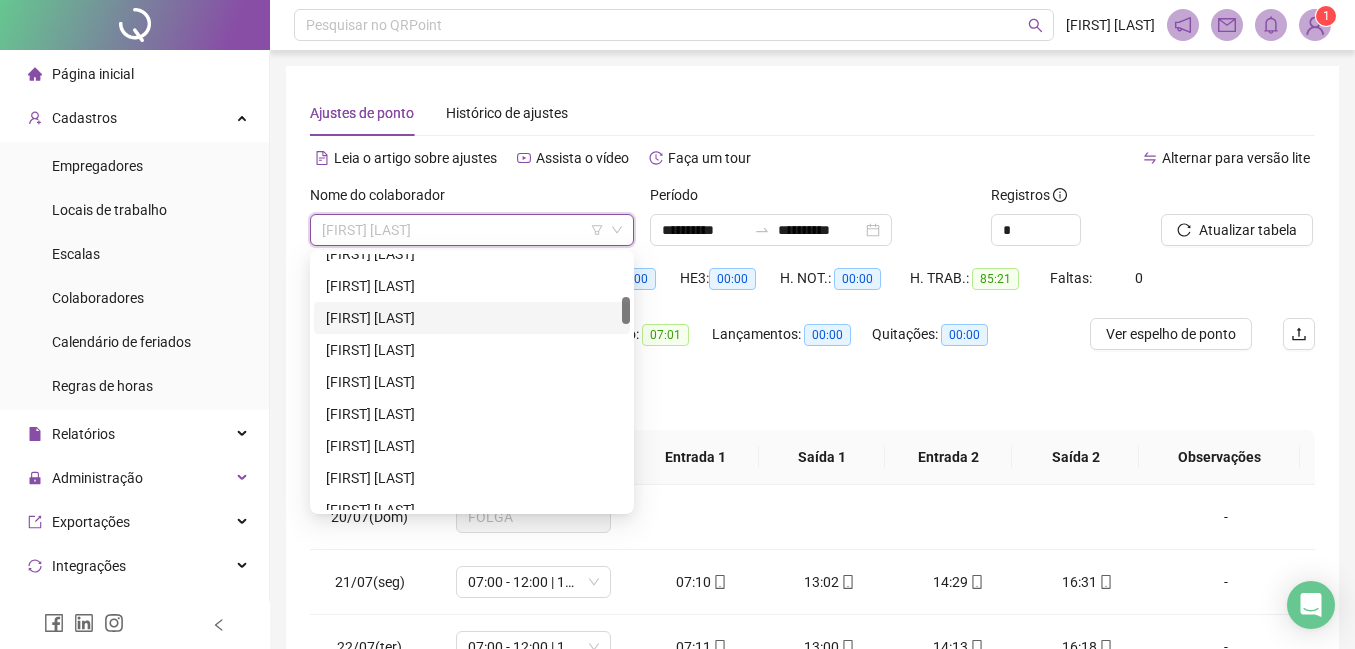 click on "[FIRST] [LAST]" at bounding box center (472, 318) 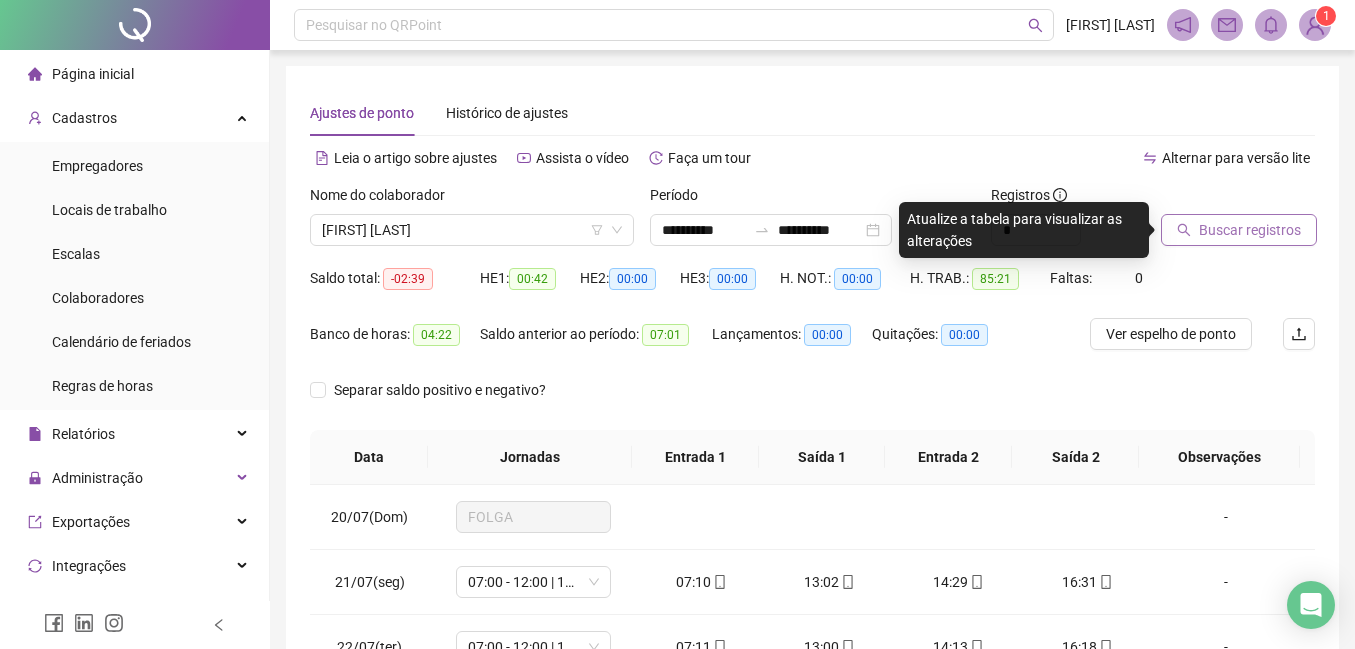 click on "Buscar registros" at bounding box center [1250, 230] 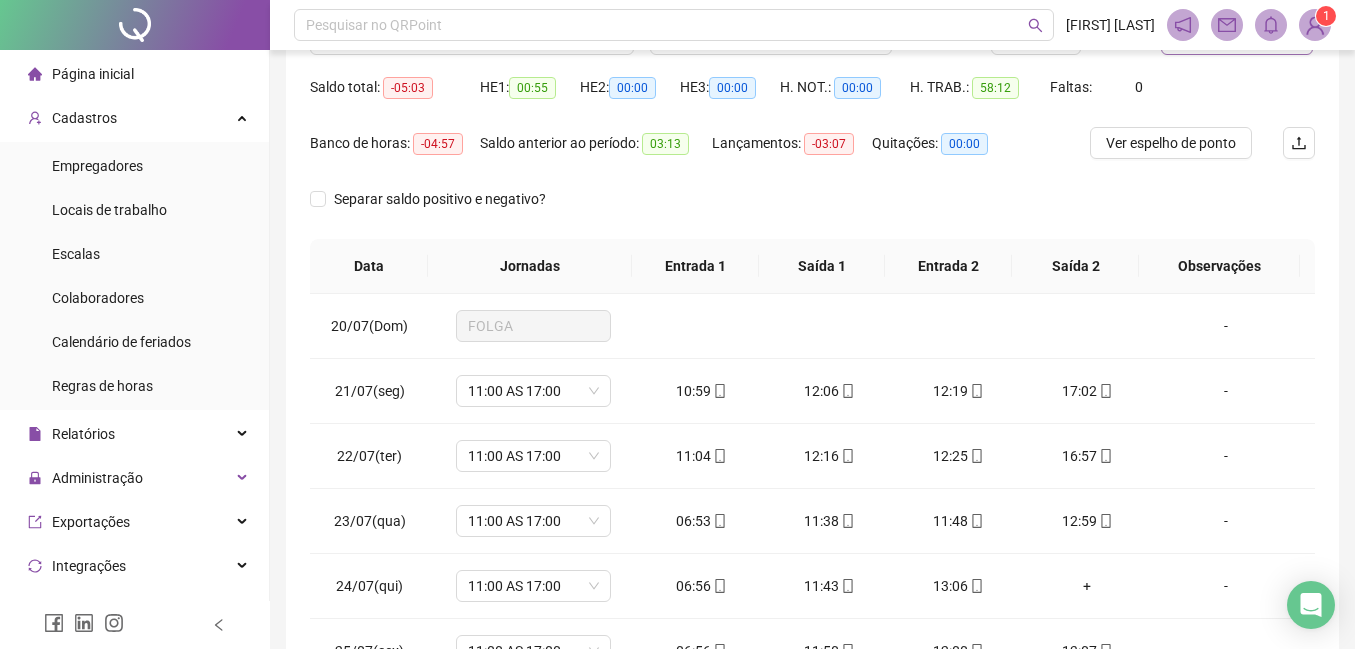 scroll, scrollTop: 300, scrollLeft: 0, axis: vertical 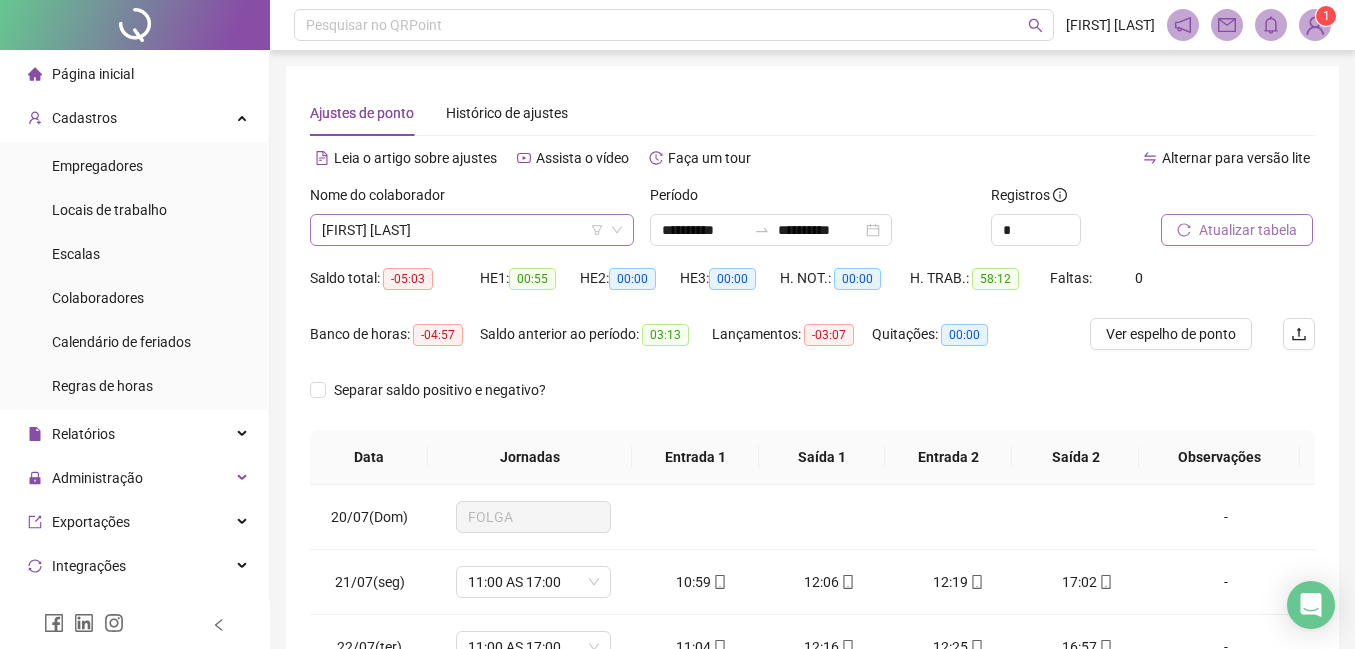 click on "[FIRST] [LAST]" at bounding box center [472, 230] 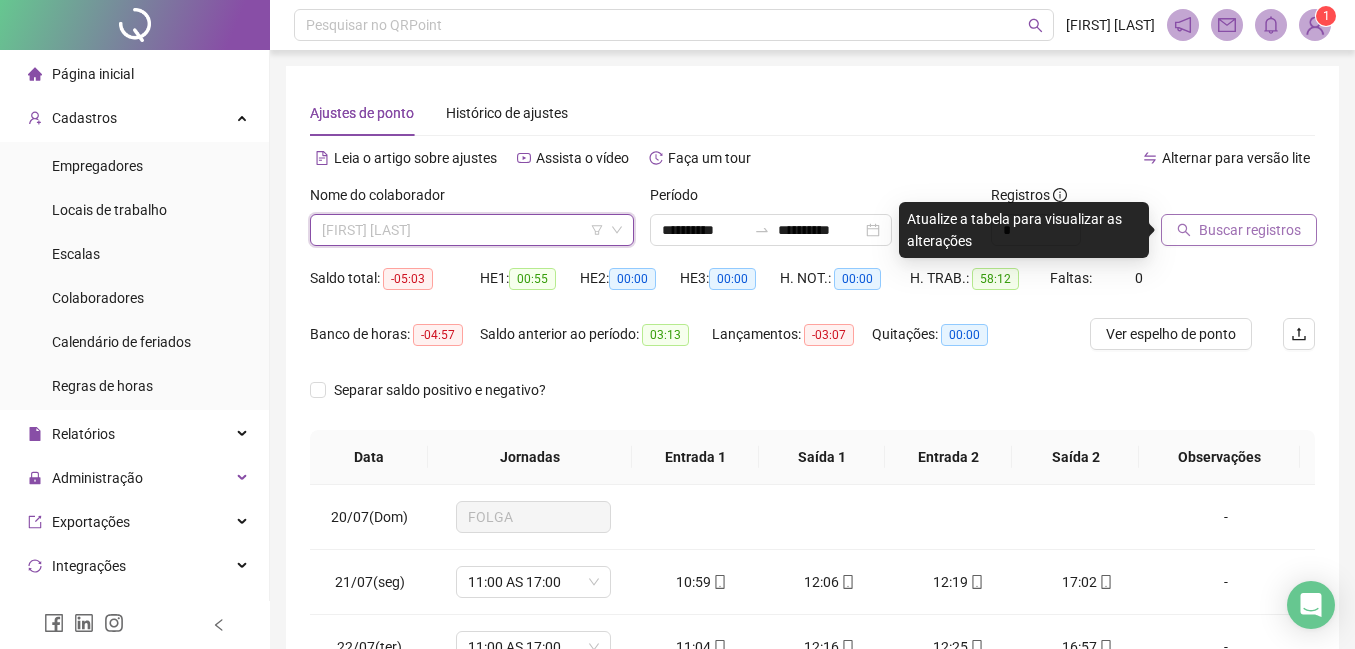 scroll, scrollTop: 416, scrollLeft: 0, axis: vertical 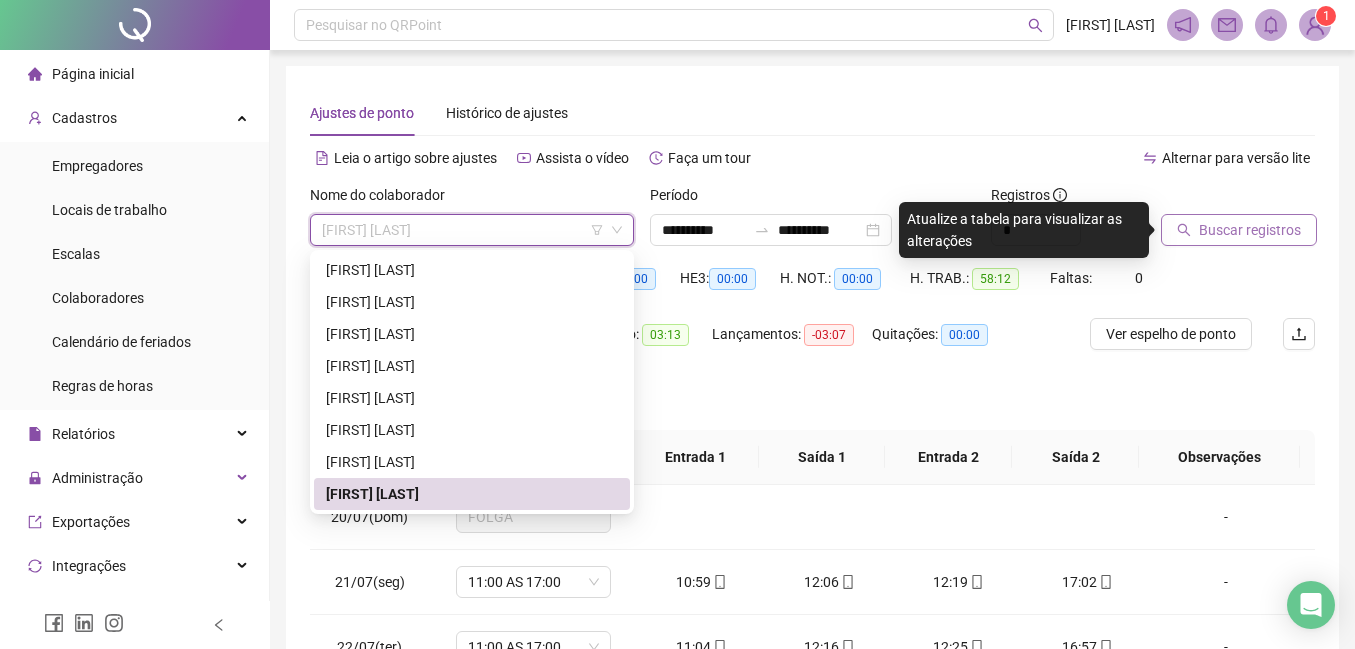 type on "*" 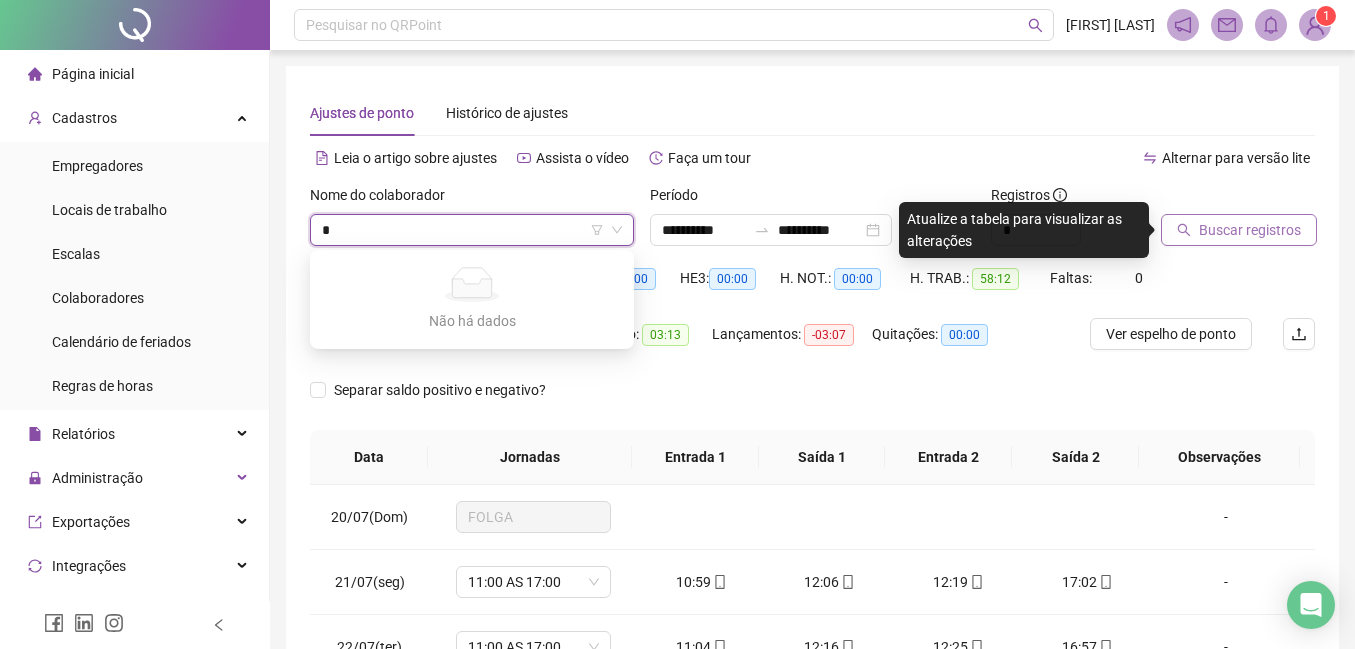 type 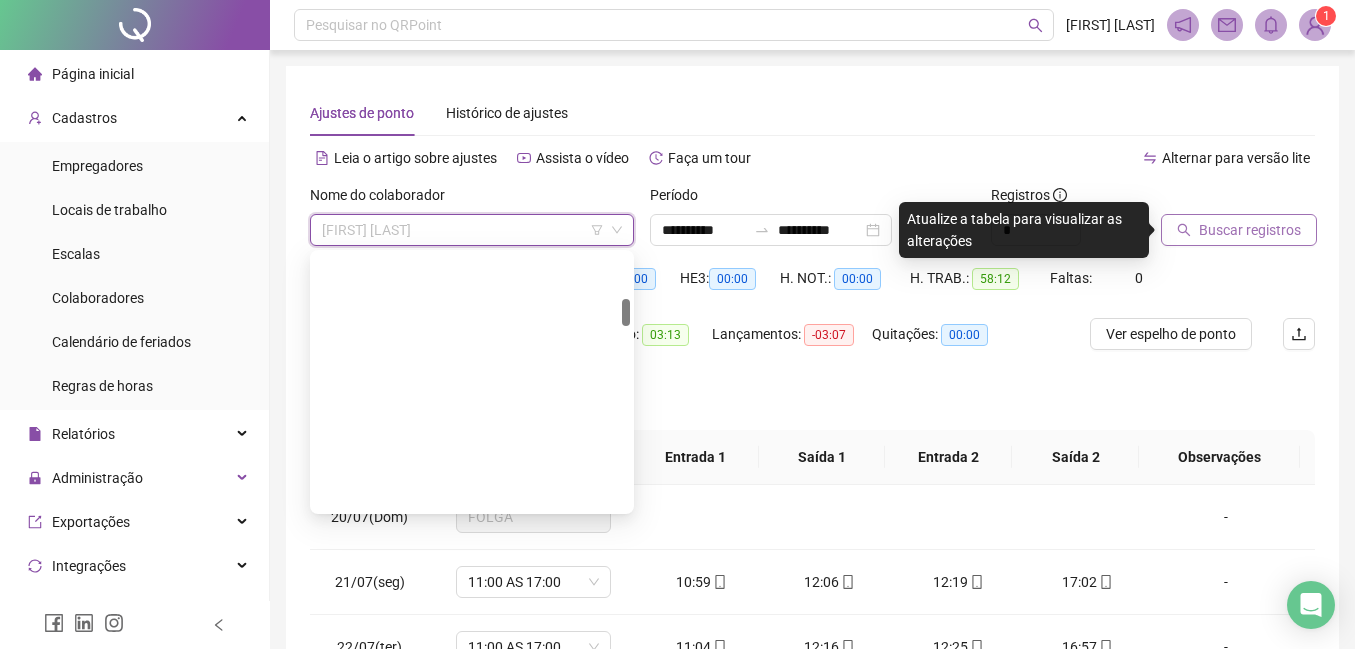 scroll, scrollTop: 416, scrollLeft: 0, axis: vertical 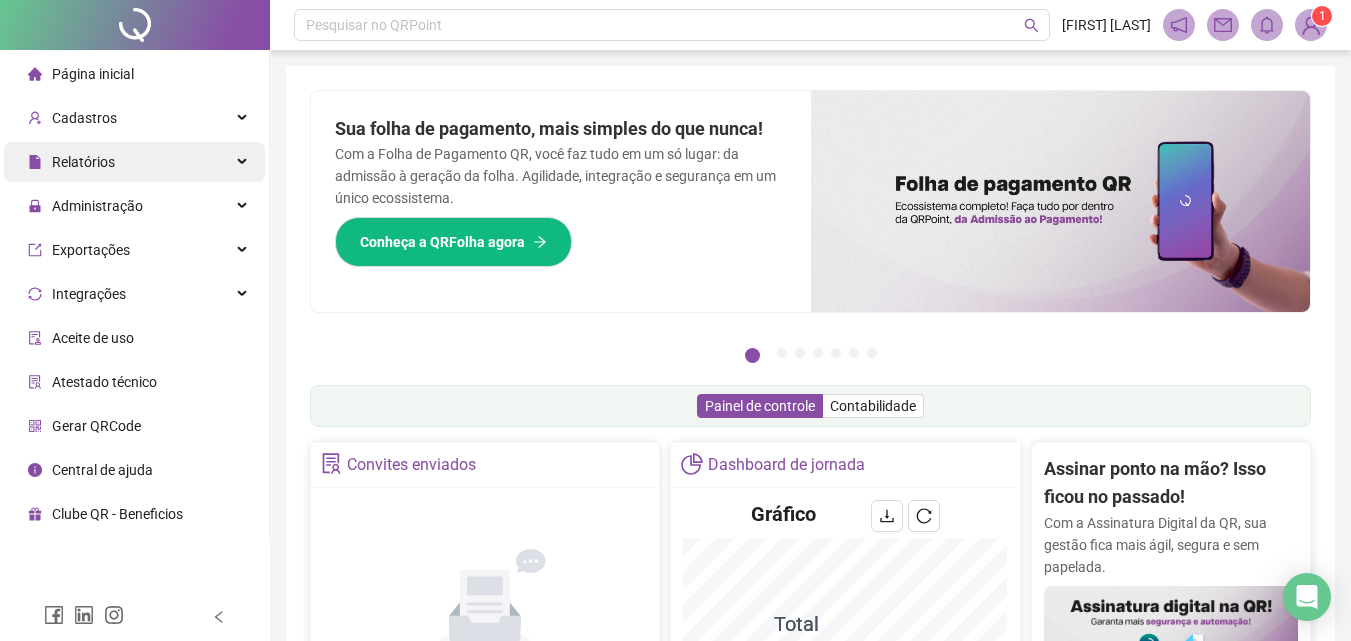 click on "Relatórios" at bounding box center (83, 162) 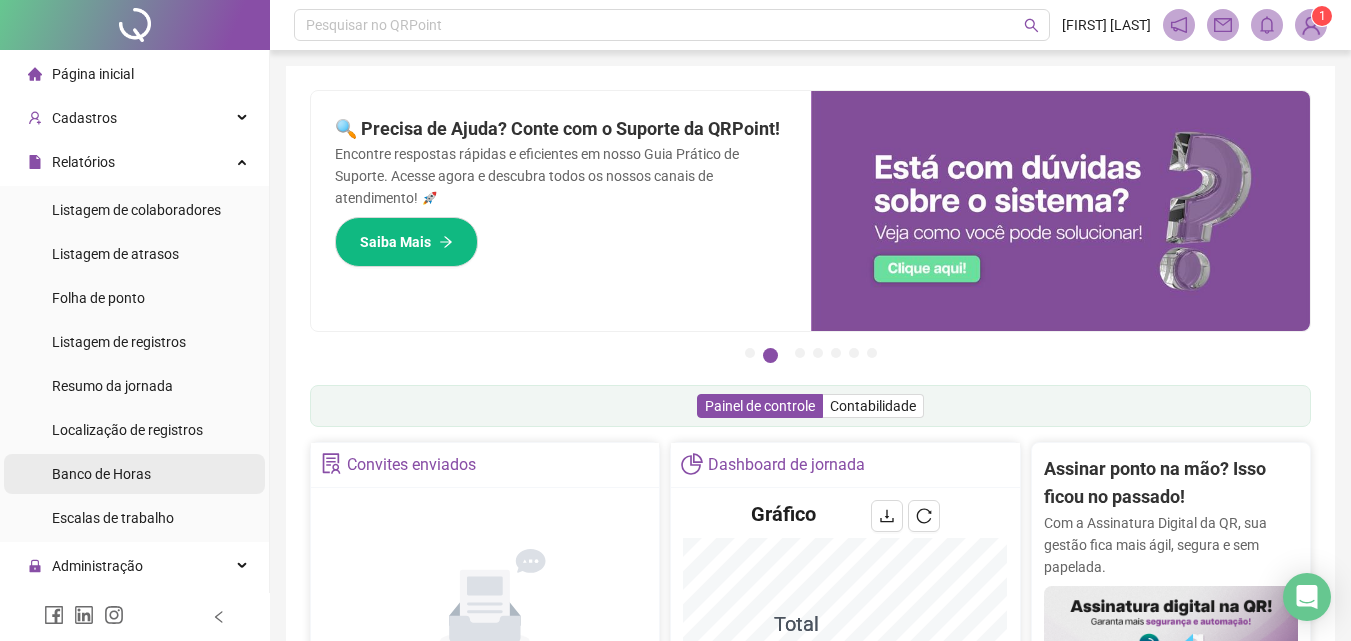 click on "Banco de Horas" at bounding box center (101, 474) 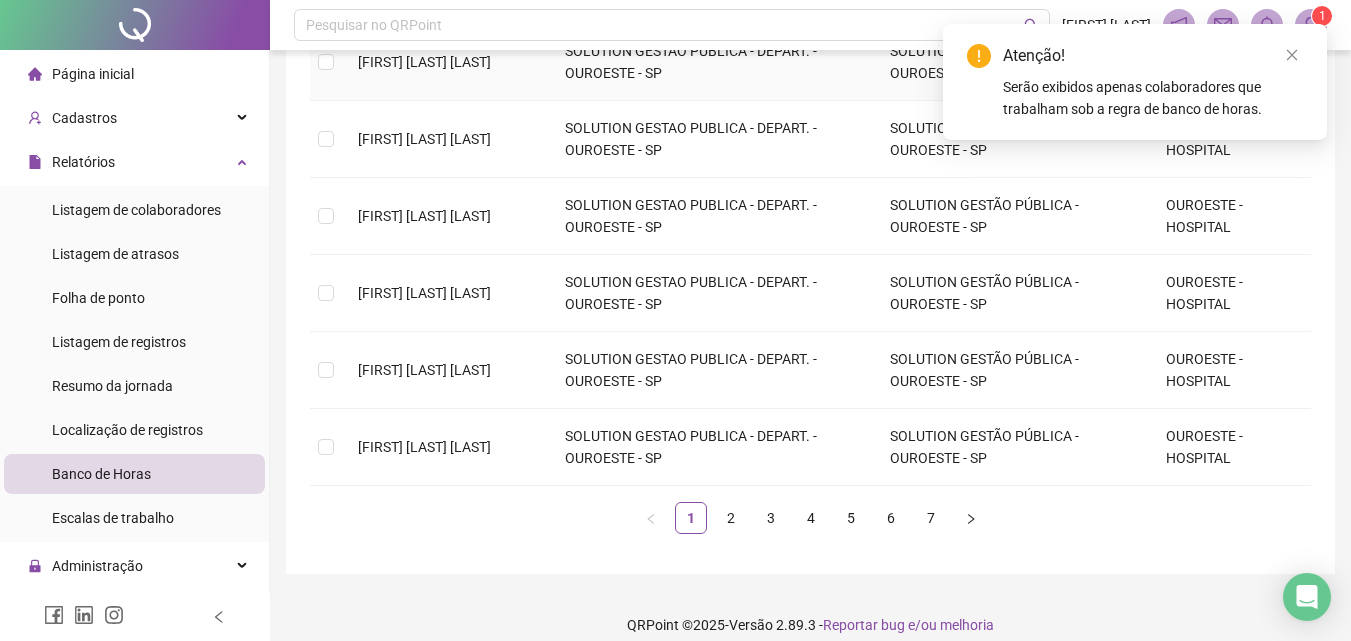 scroll, scrollTop: 687, scrollLeft: 0, axis: vertical 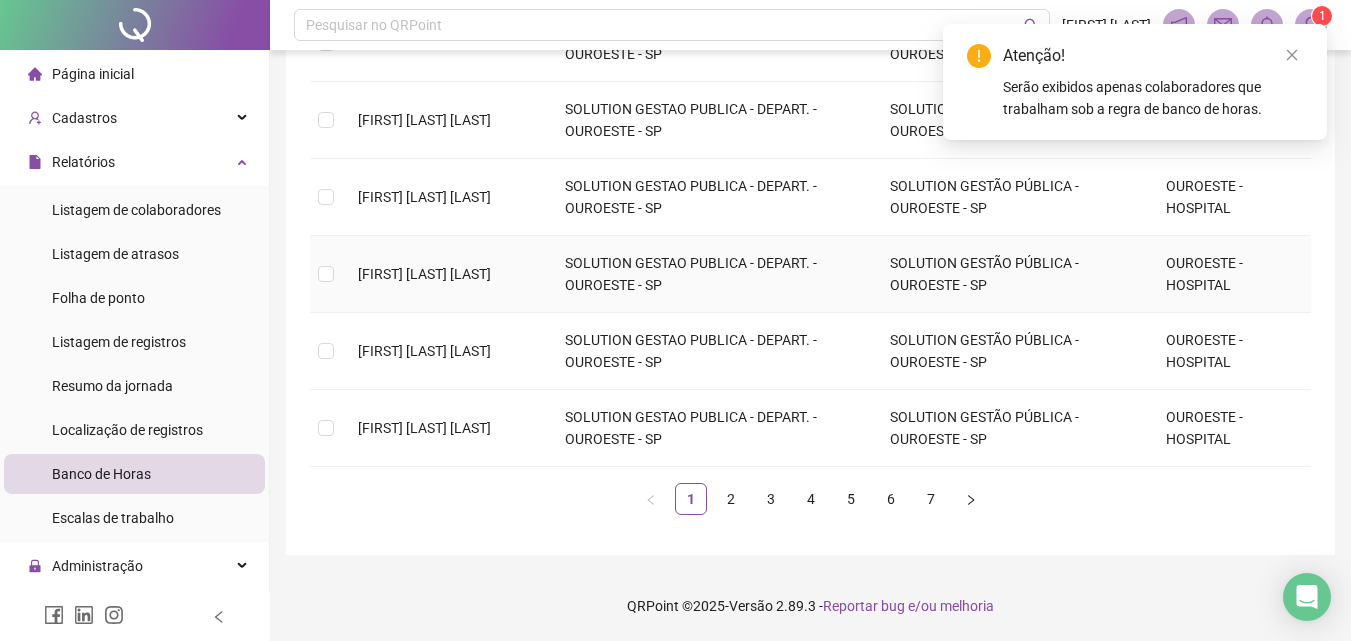click on "[FIRST] [LAST] [LAST]" at bounding box center [424, 274] 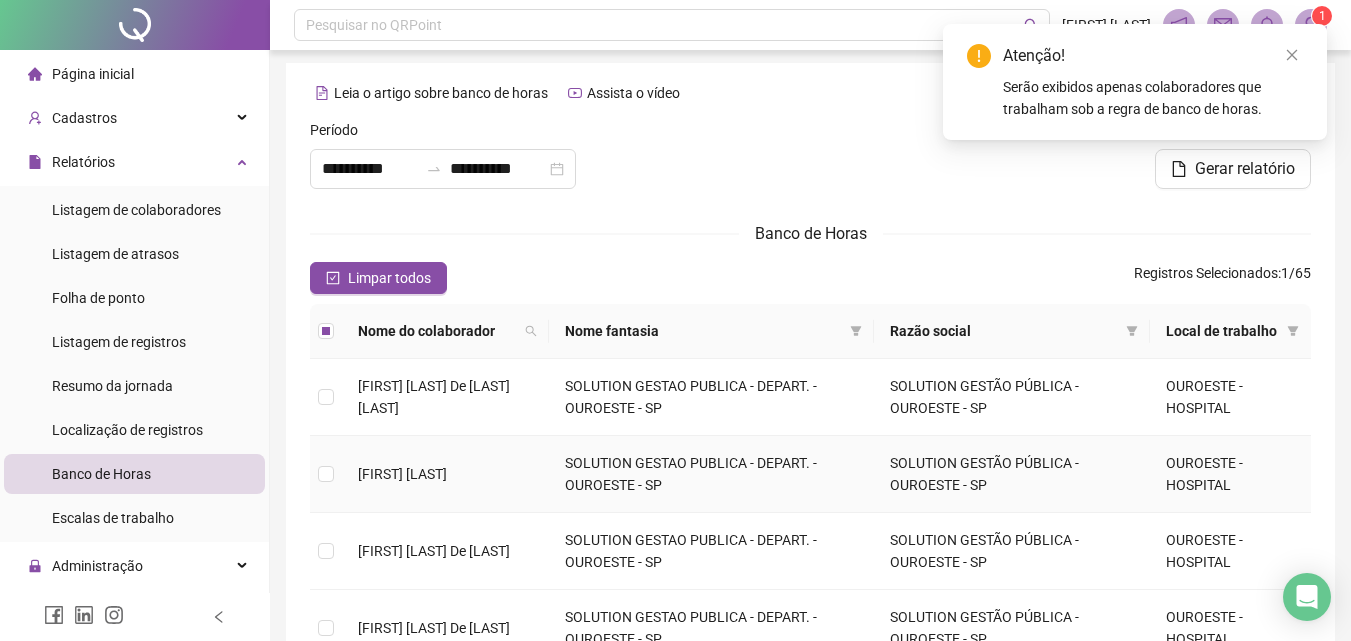 scroll, scrollTop: 0, scrollLeft: 0, axis: both 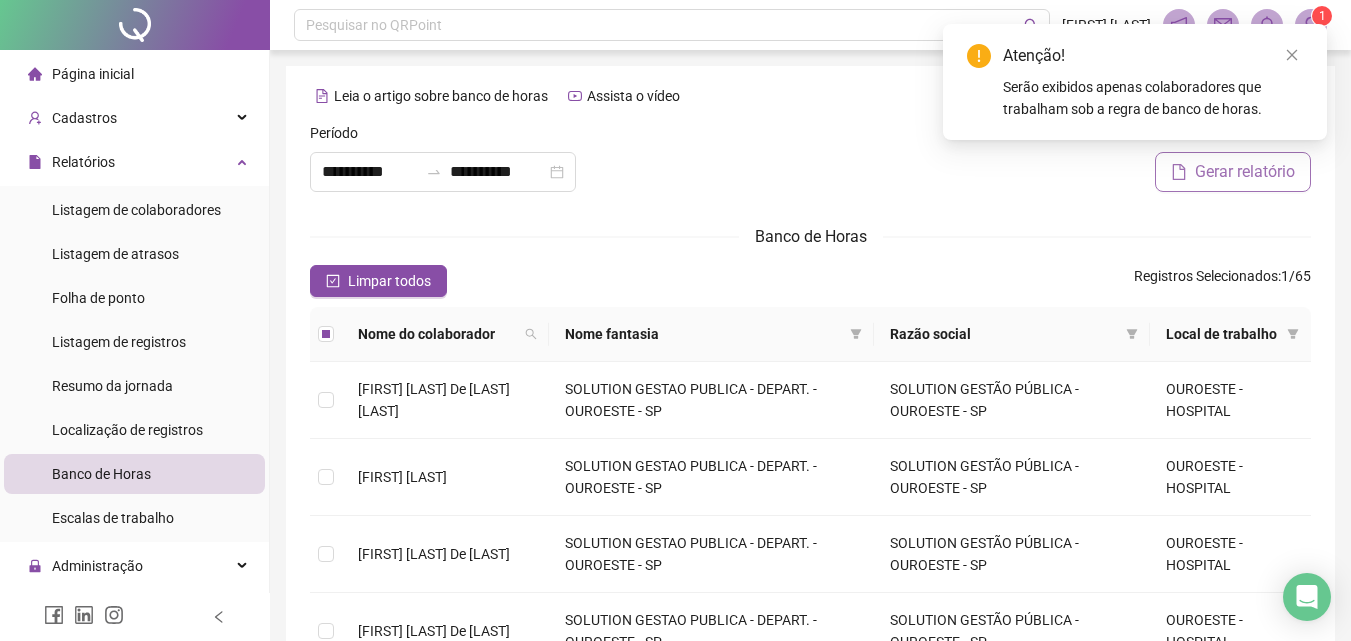 click on "Gerar relatório" at bounding box center [1245, 172] 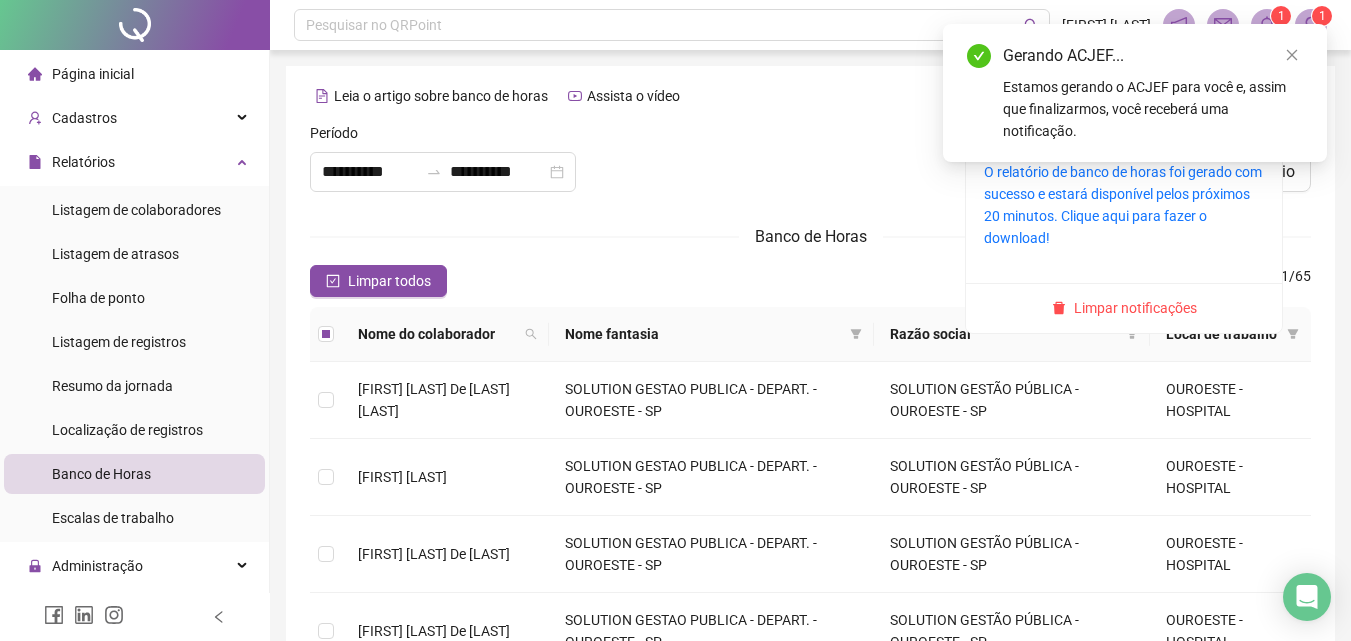 click 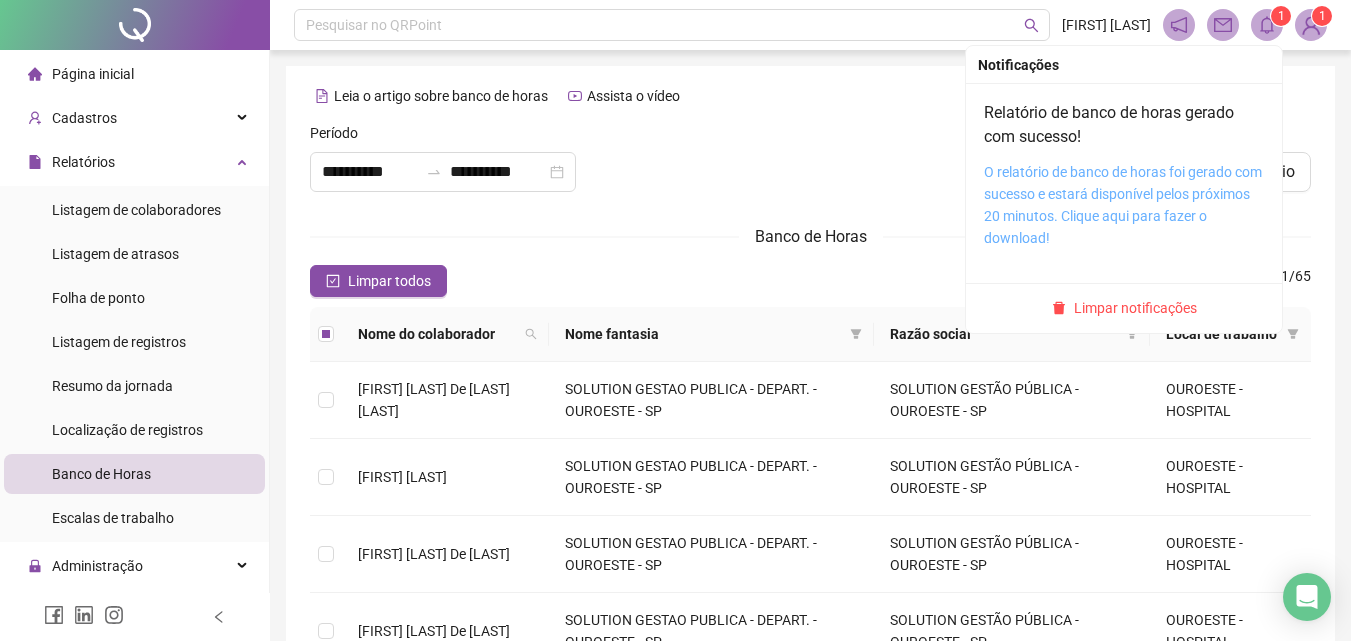 click on "O relatório de banco de horas foi gerado com sucesso e estará disponível pelos próximos 20 minutos.
Clique aqui para fazer o download!" at bounding box center (1123, 205) 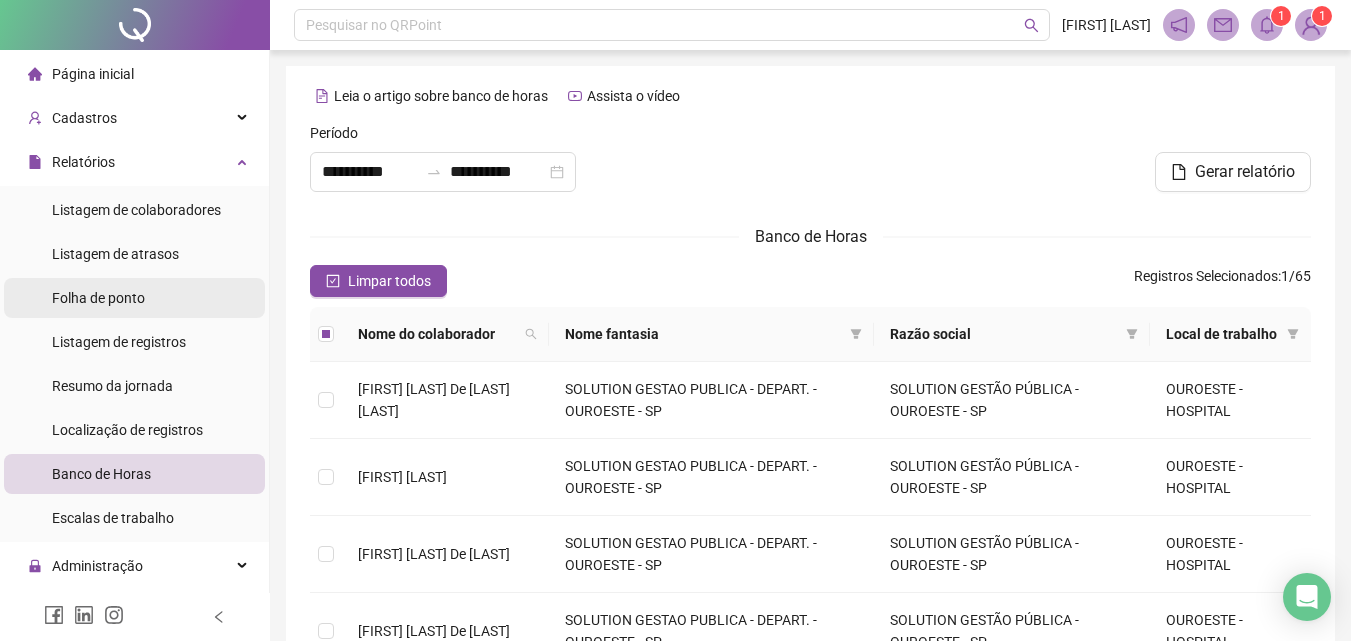 click on "Folha de ponto" at bounding box center (98, 298) 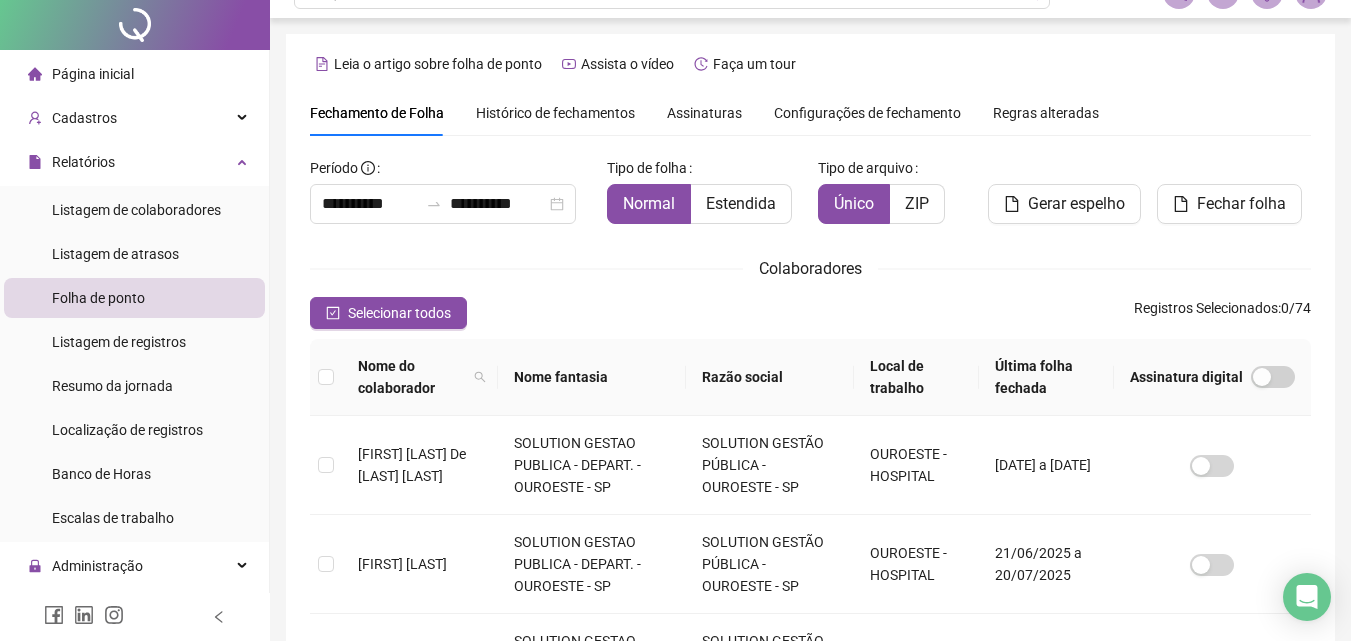 scroll, scrollTop: 0, scrollLeft: 0, axis: both 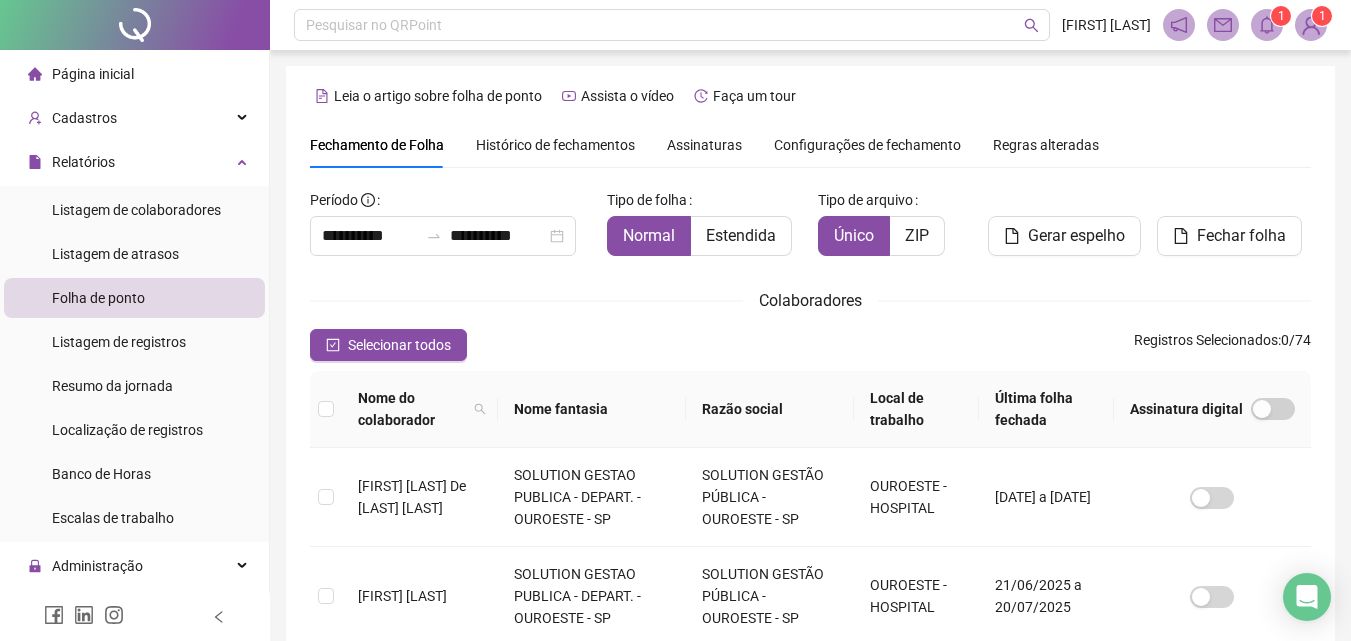 click on "Configurações de fechamento" at bounding box center [867, 145] 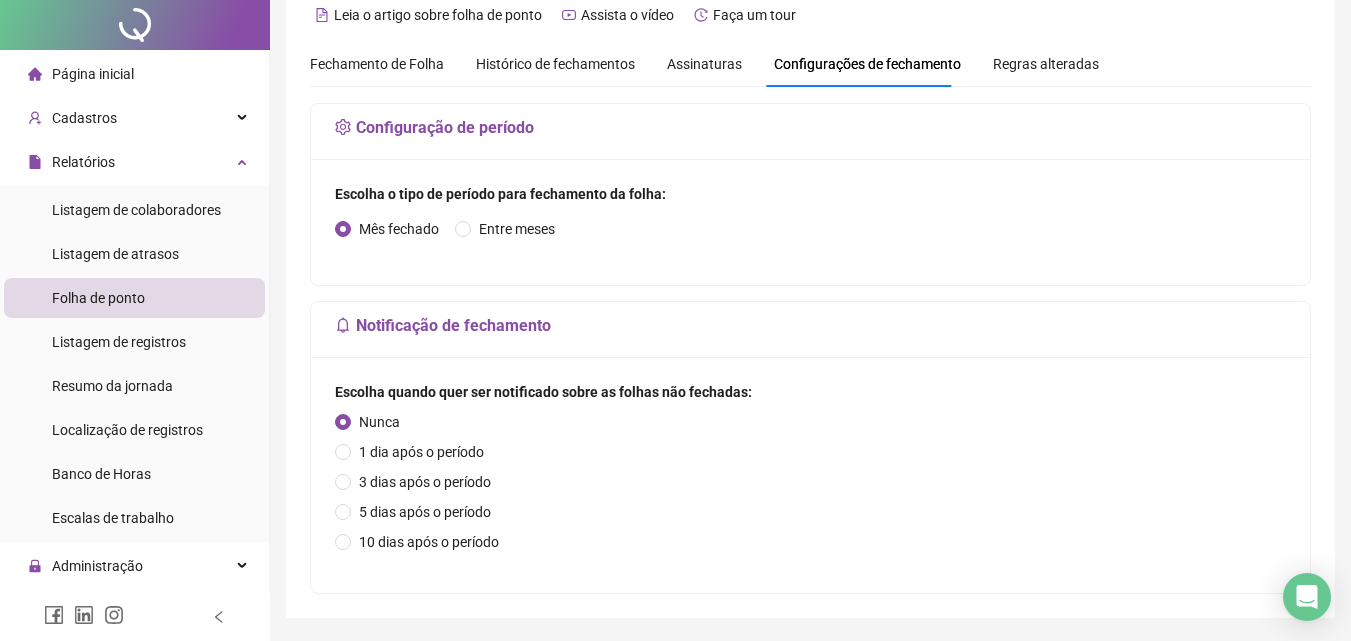 scroll, scrollTop: 0, scrollLeft: 0, axis: both 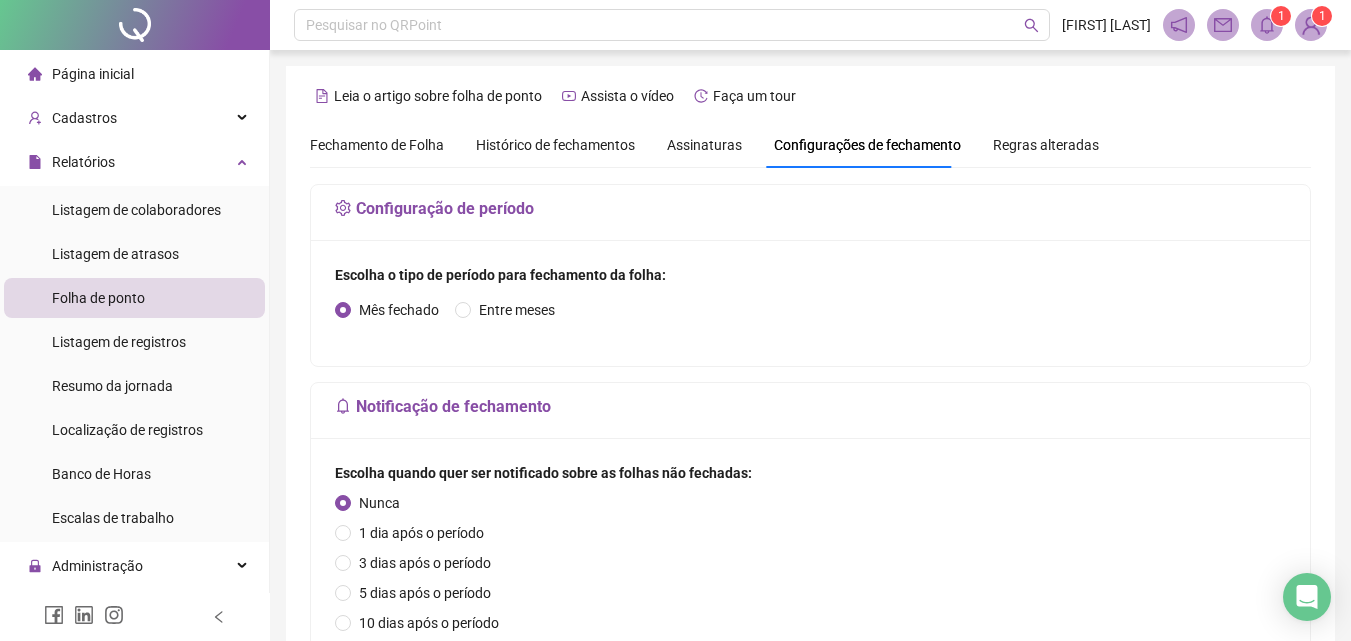 click on "Histórico de fechamentos" at bounding box center (555, 145) 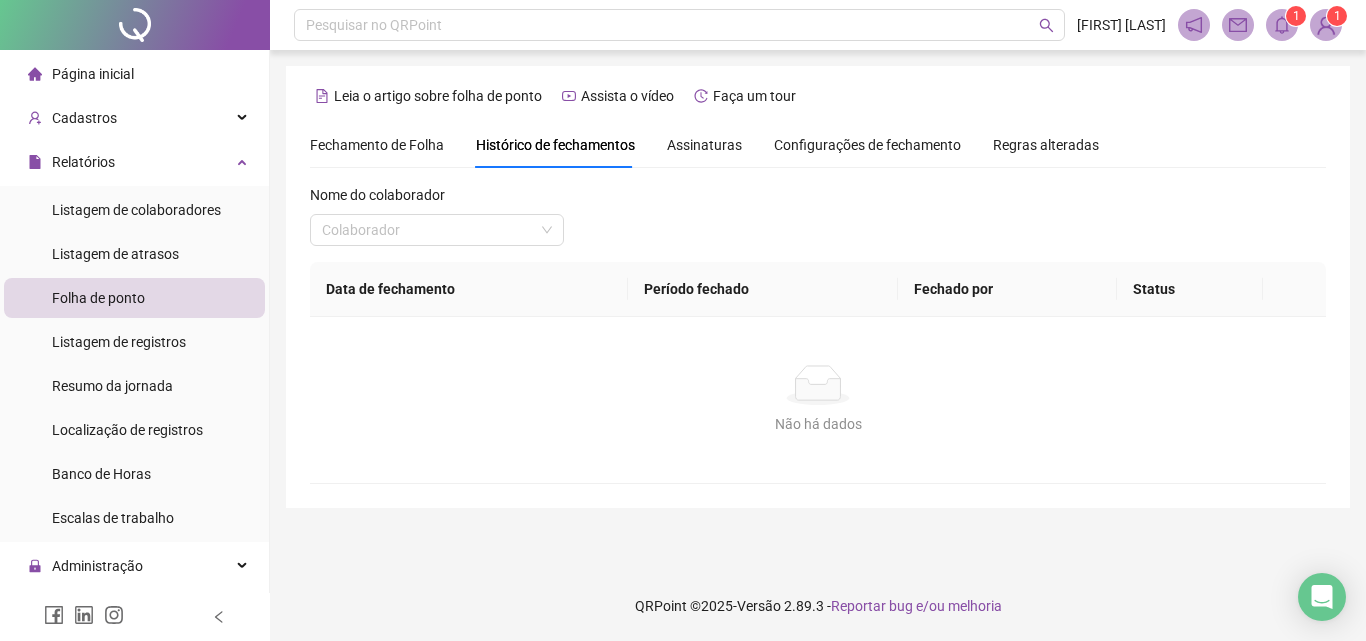 click on "Fechamento de Folha" at bounding box center [377, 145] 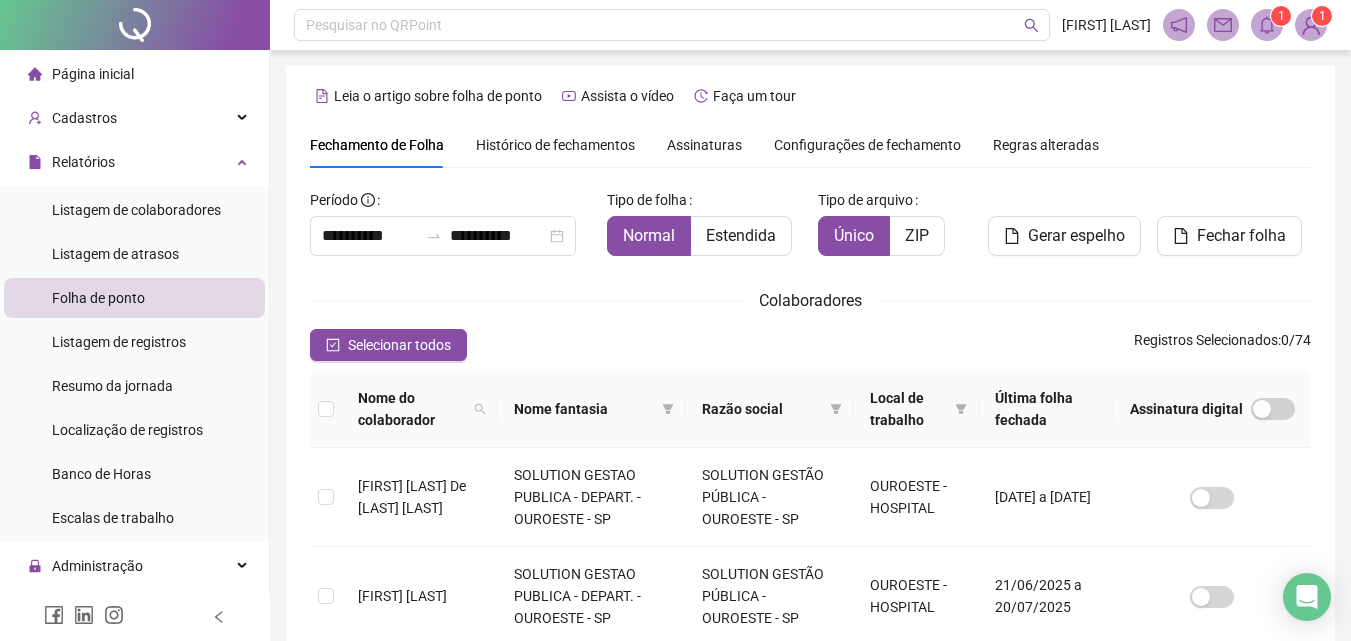 click on "**********" at bounding box center [810, 812] 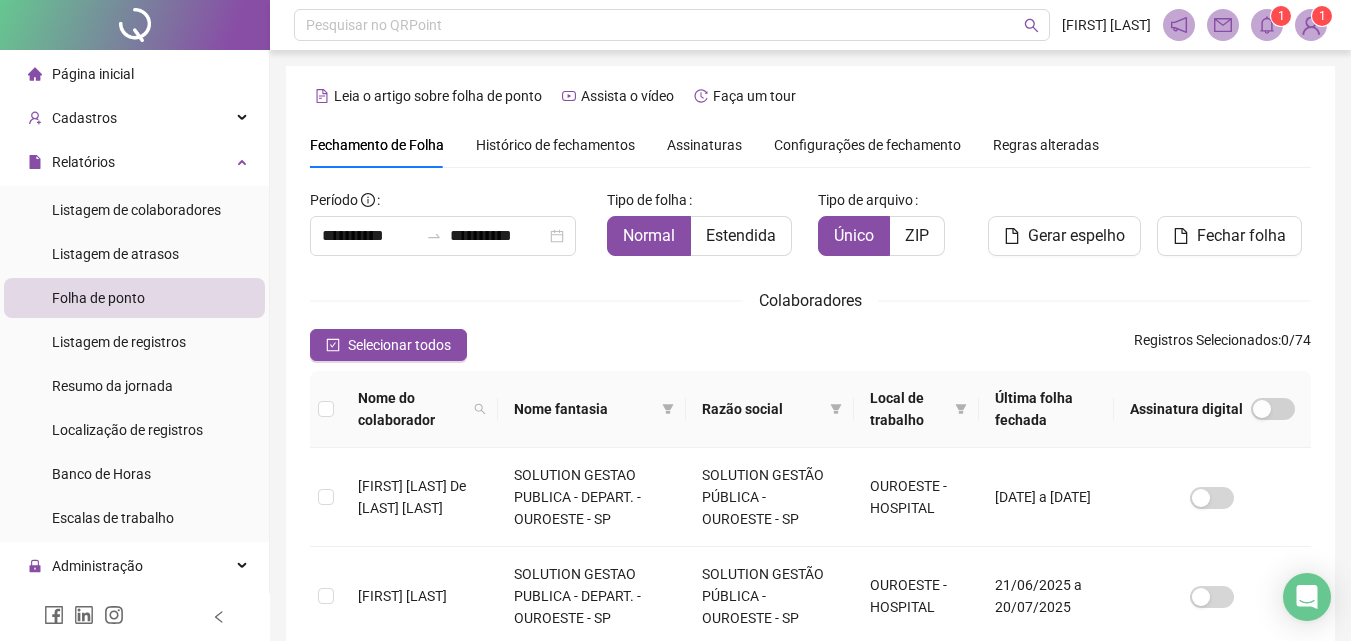 scroll, scrollTop: 89, scrollLeft: 0, axis: vertical 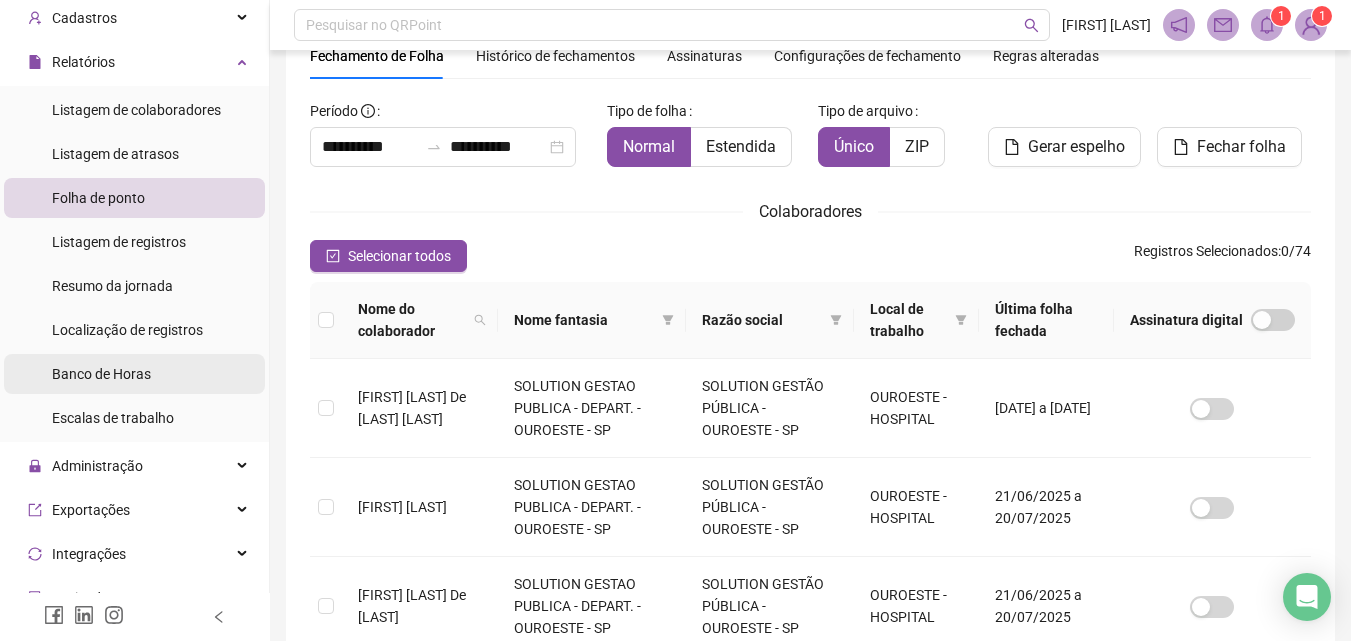 click on "Banco de Horas" at bounding box center [101, 374] 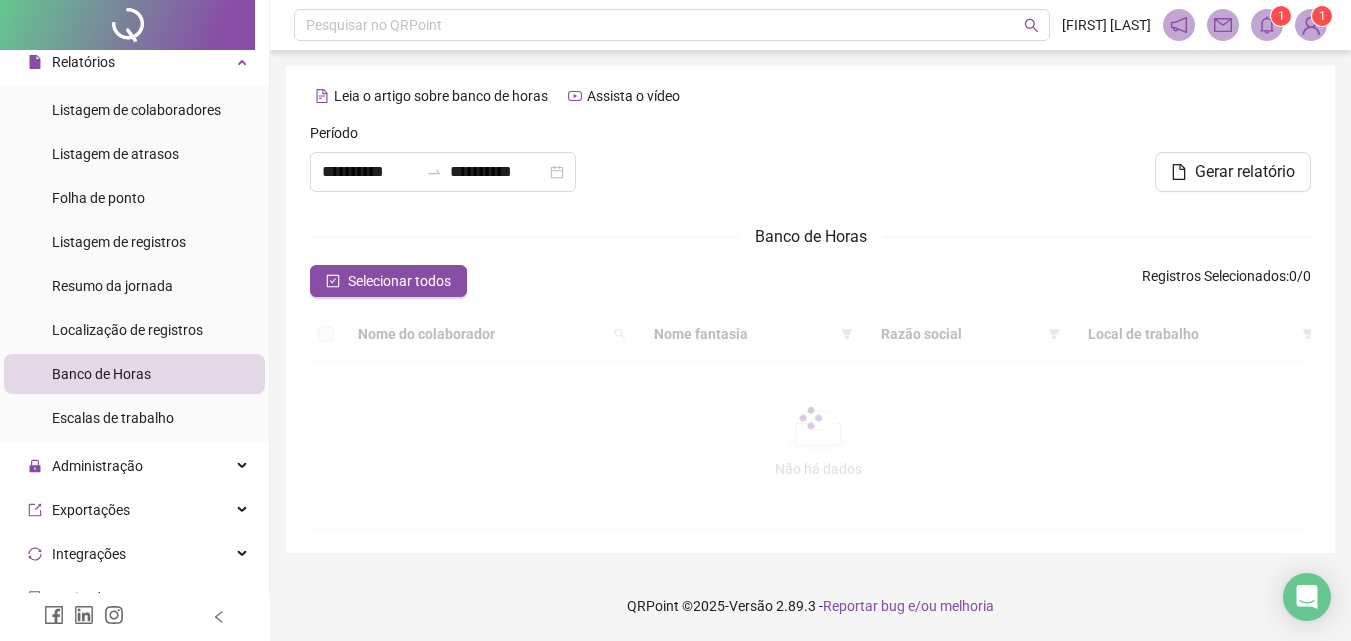 scroll, scrollTop: 0, scrollLeft: 0, axis: both 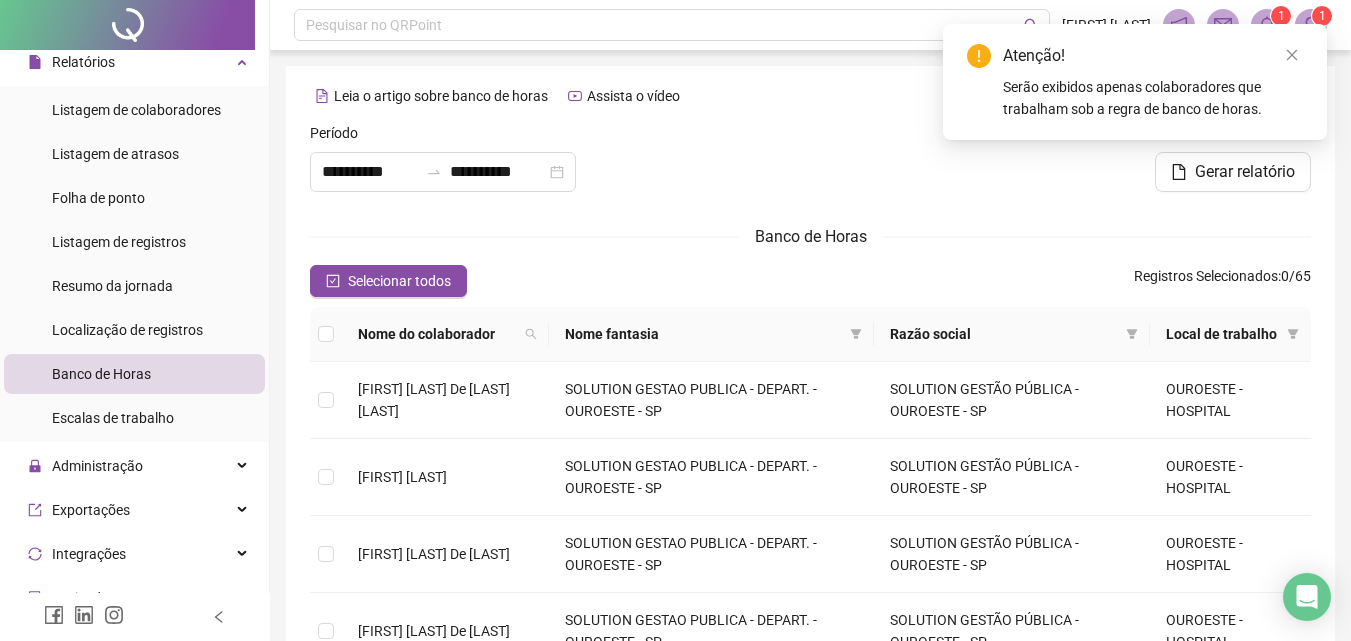 click on "Leia o artigo sobre banco de horas Assista o vídeo" at bounding box center (810, 96) 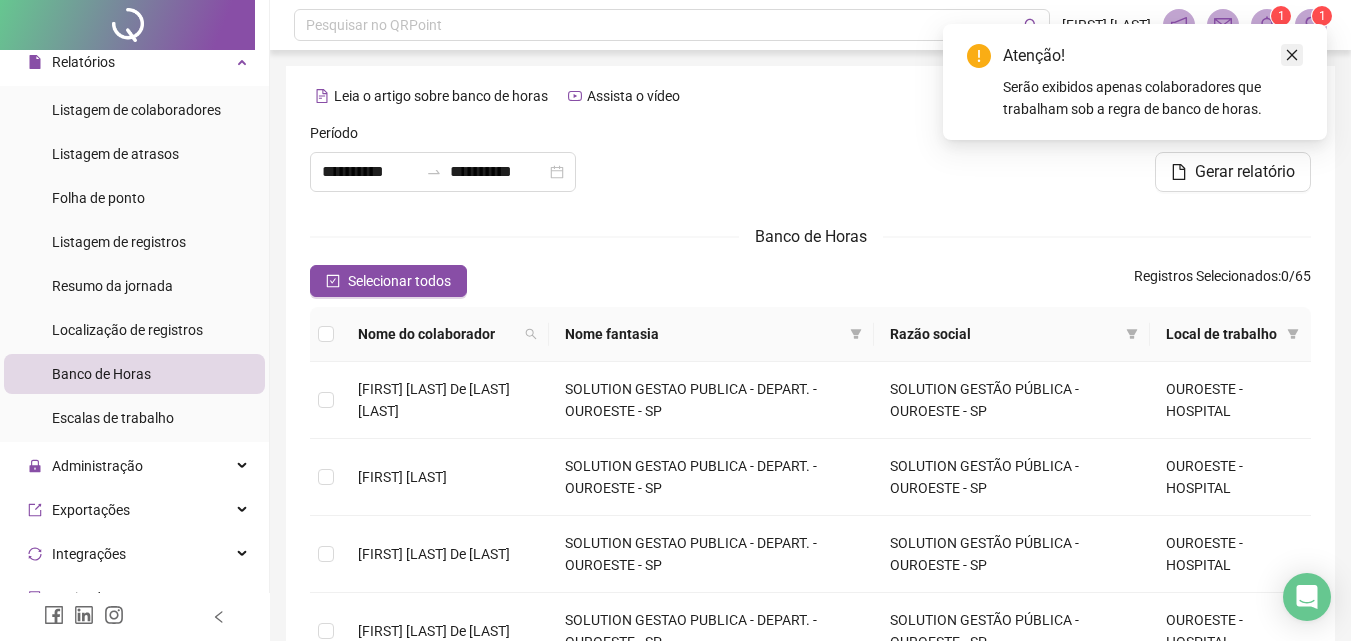 click 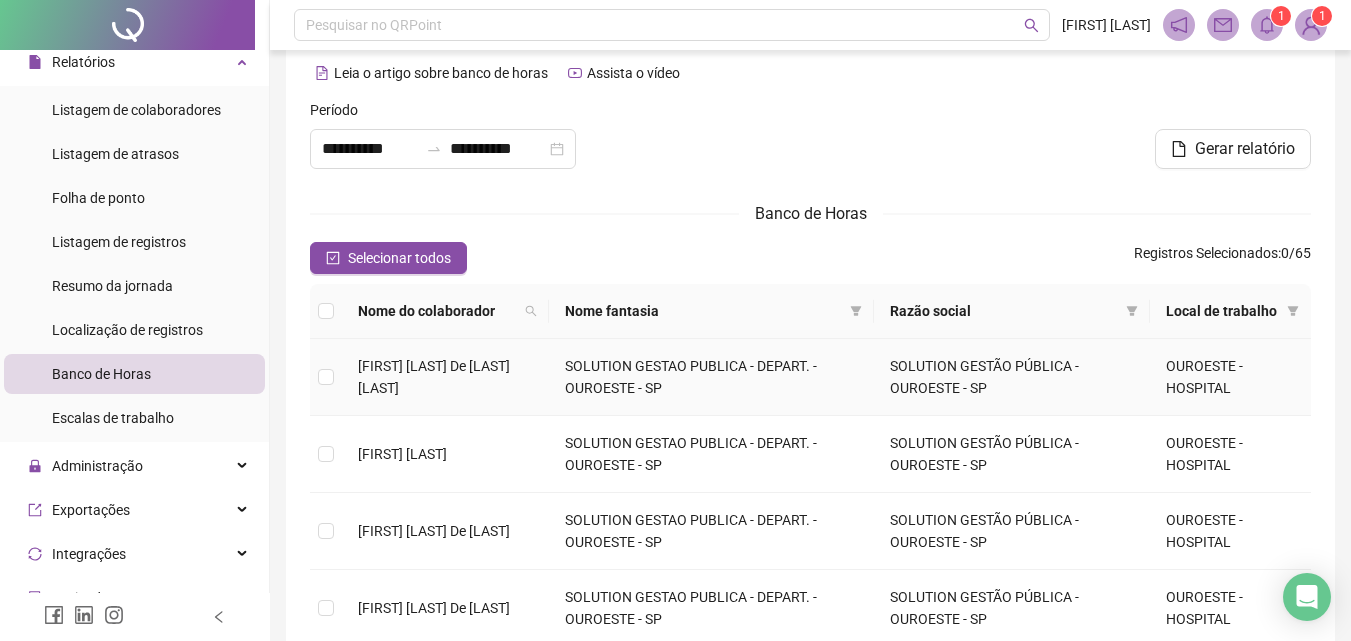 scroll, scrollTop: 0, scrollLeft: 0, axis: both 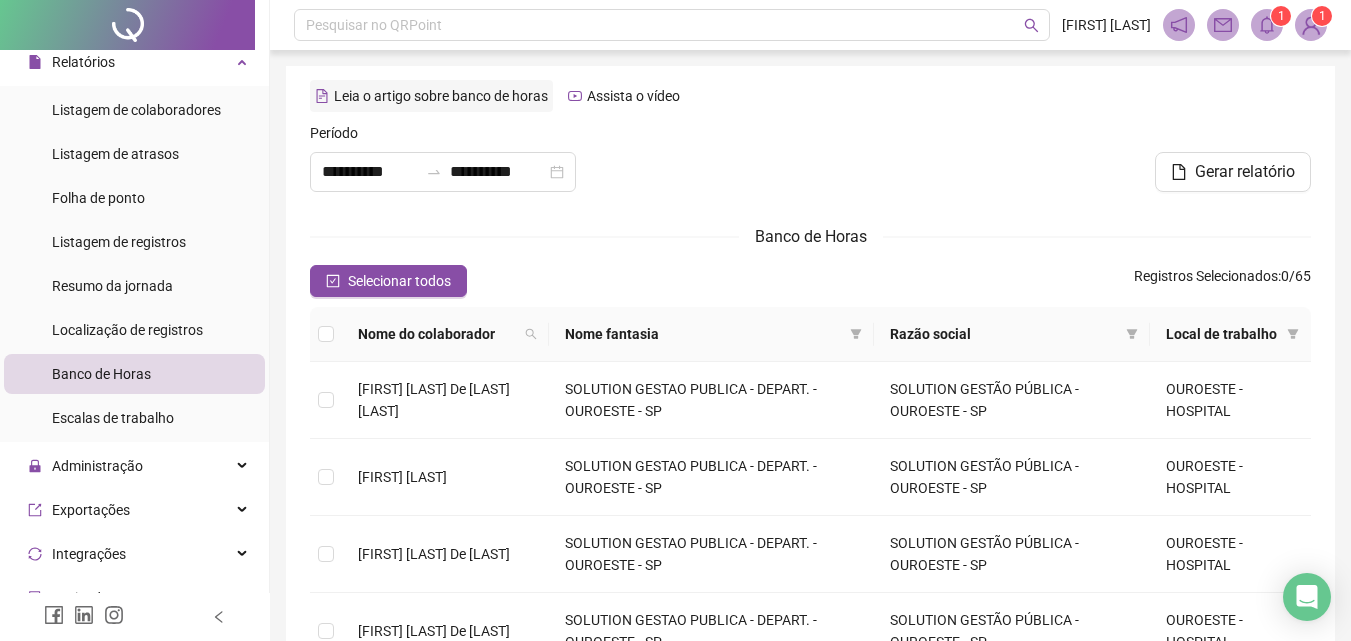 click on "Leia o artigo sobre banco de horas" at bounding box center (441, 96) 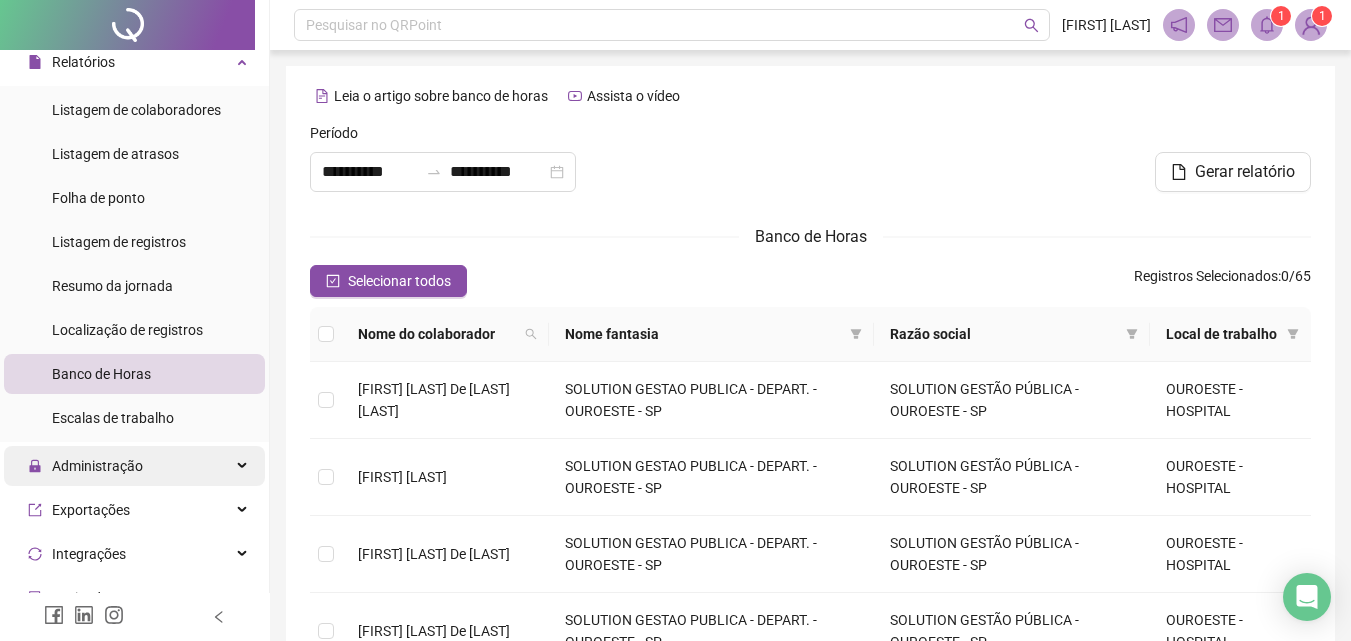 click on "Administração" at bounding box center [97, 466] 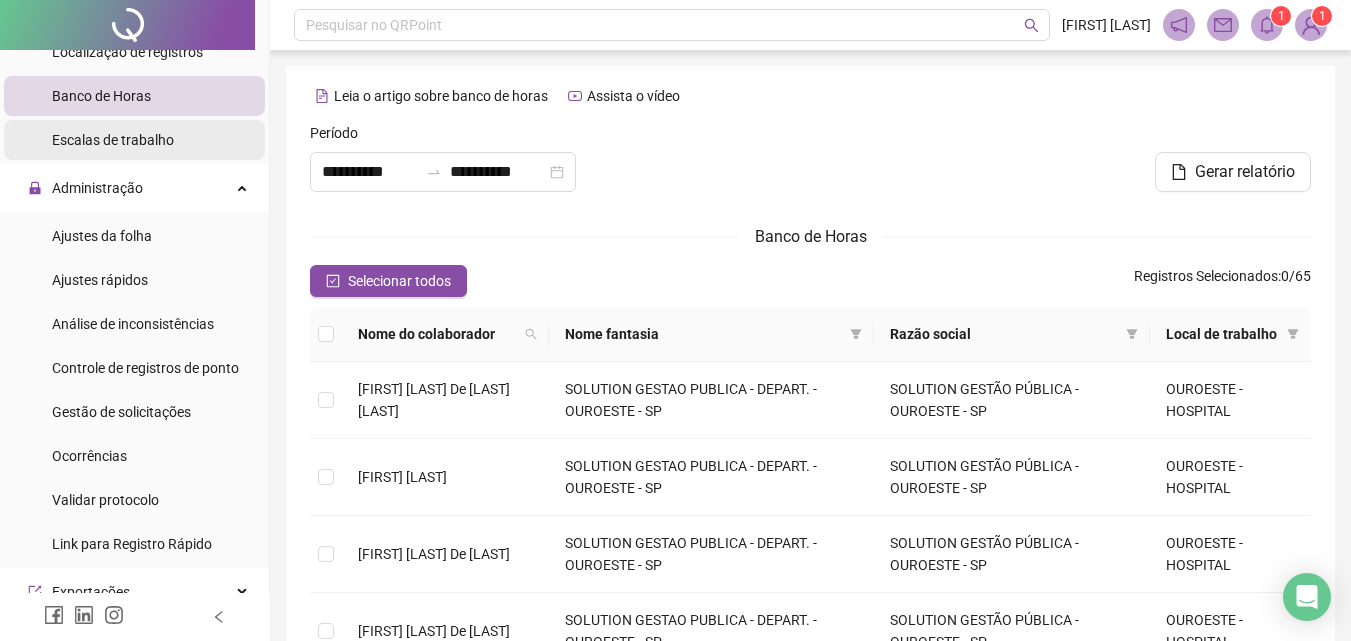 scroll, scrollTop: 500, scrollLeft: 0, axis: vertical 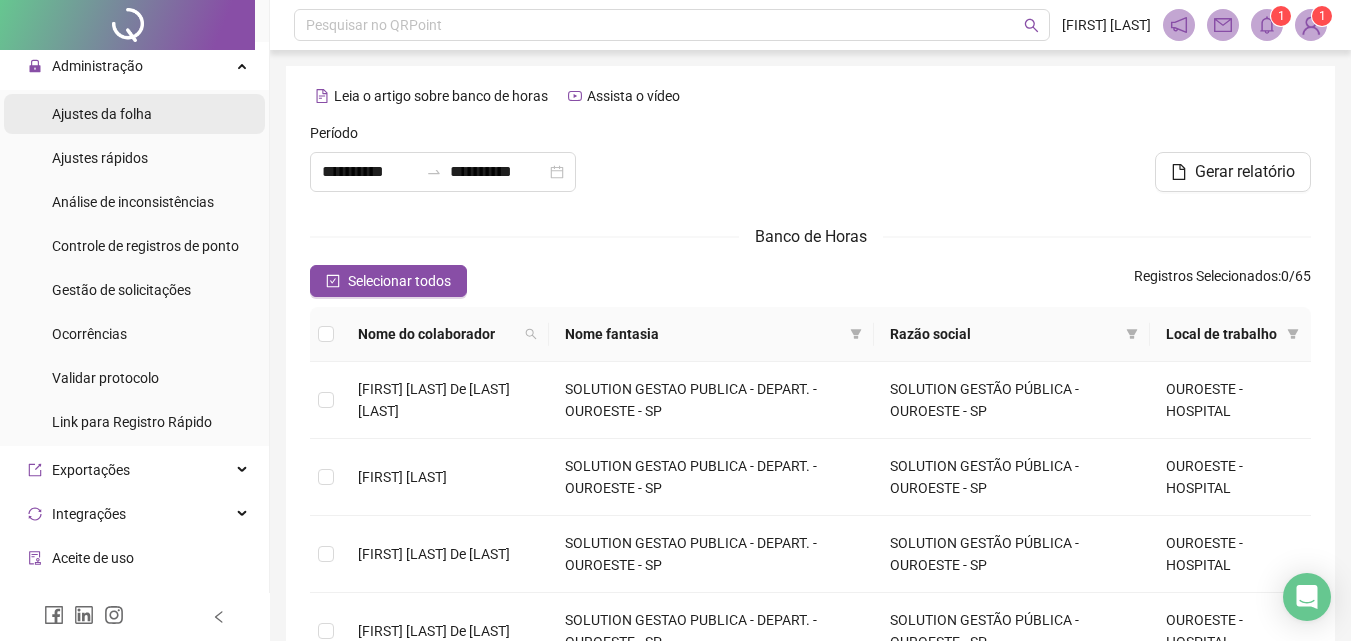 click on "Ajustes da folha" at bounding box center [102, 114] 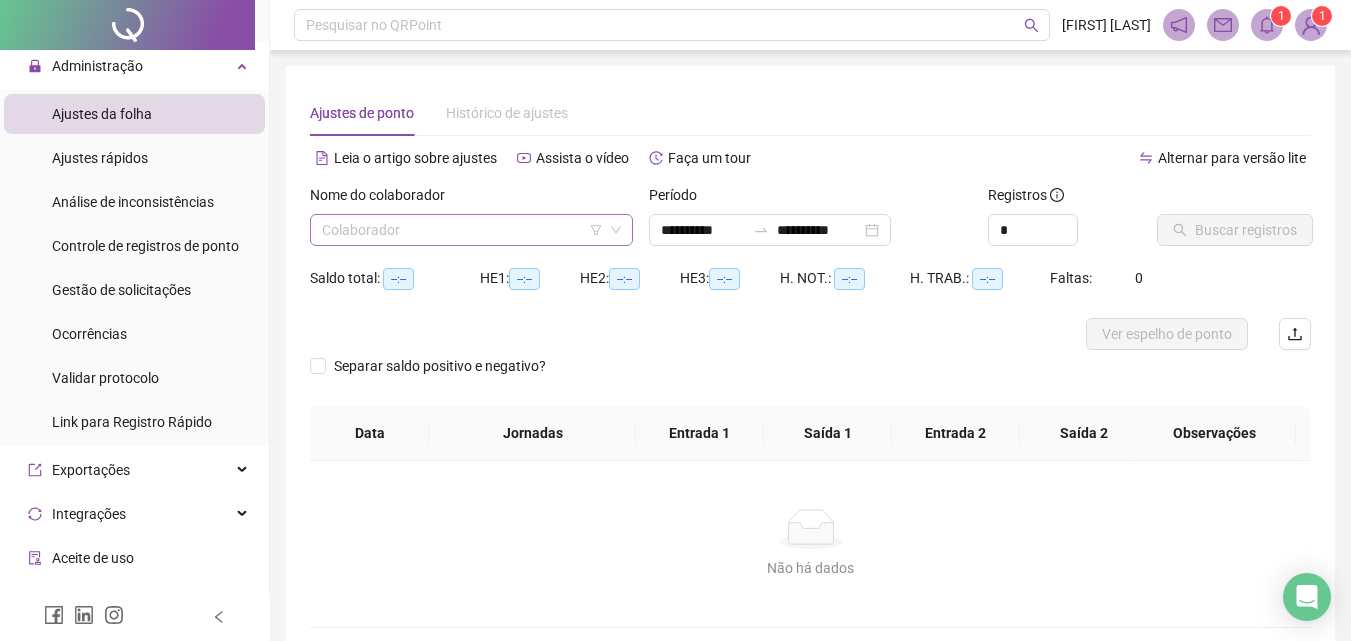 click at bounding box center (462, 230) 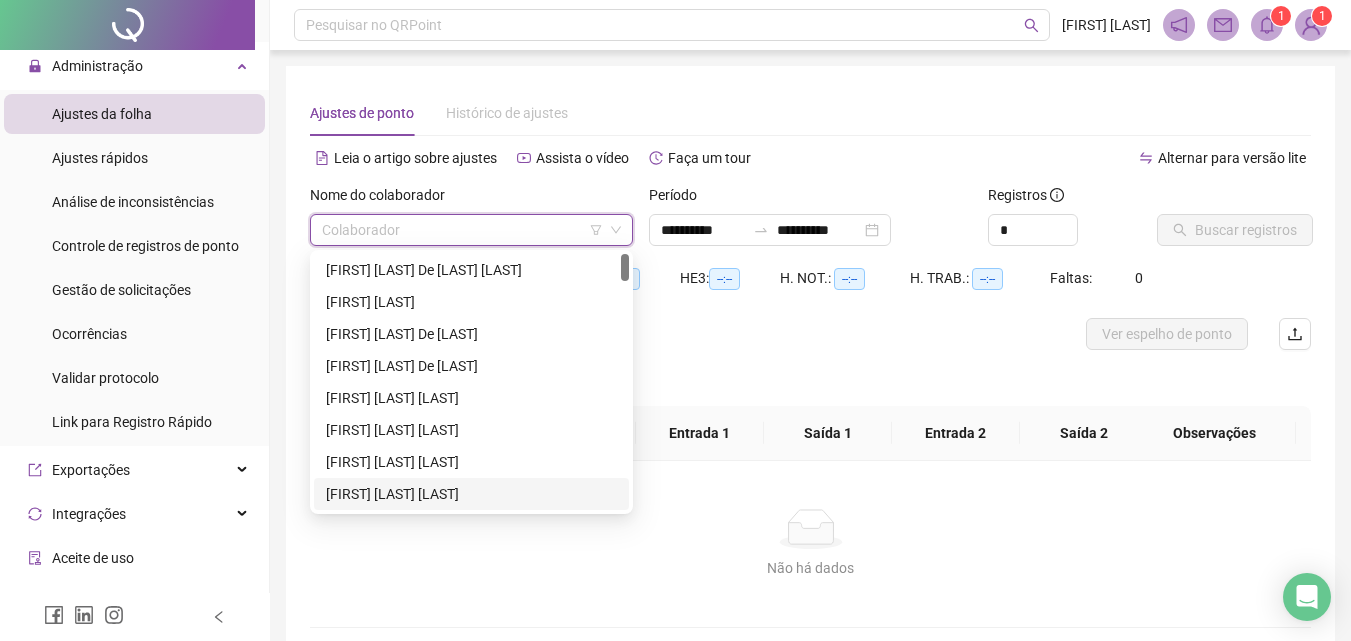 click on "[FIRST] [LAST]" at bounding box center (471, 494) 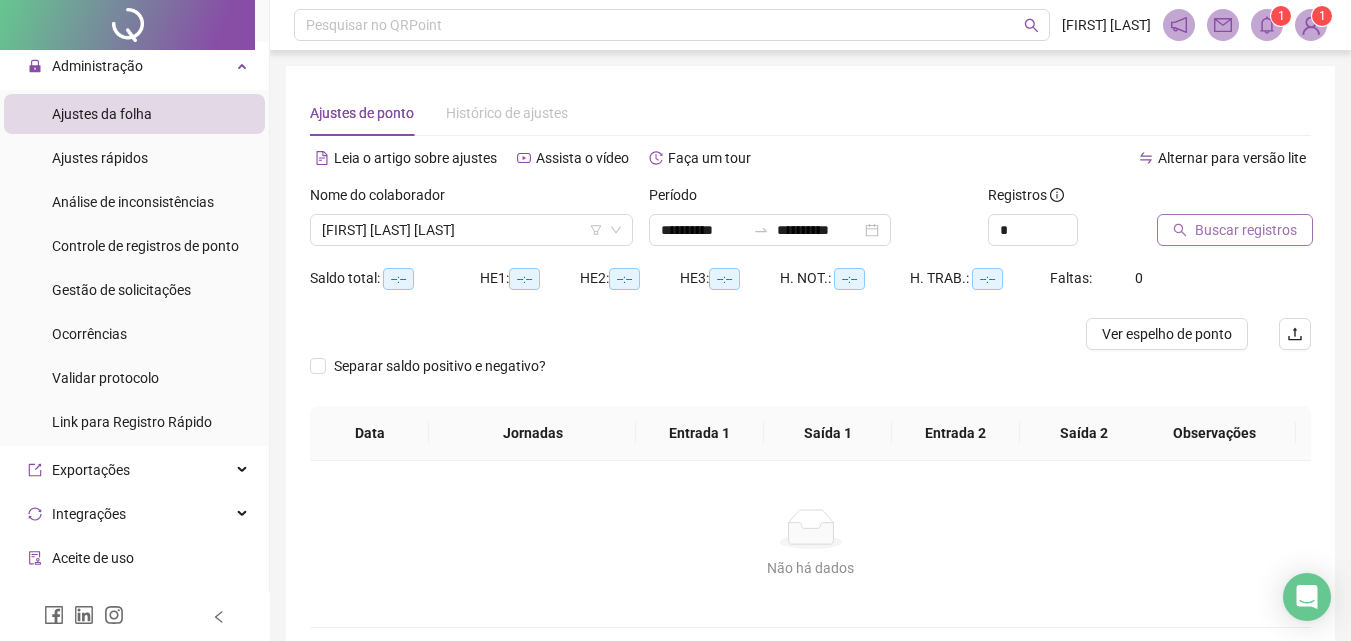 click 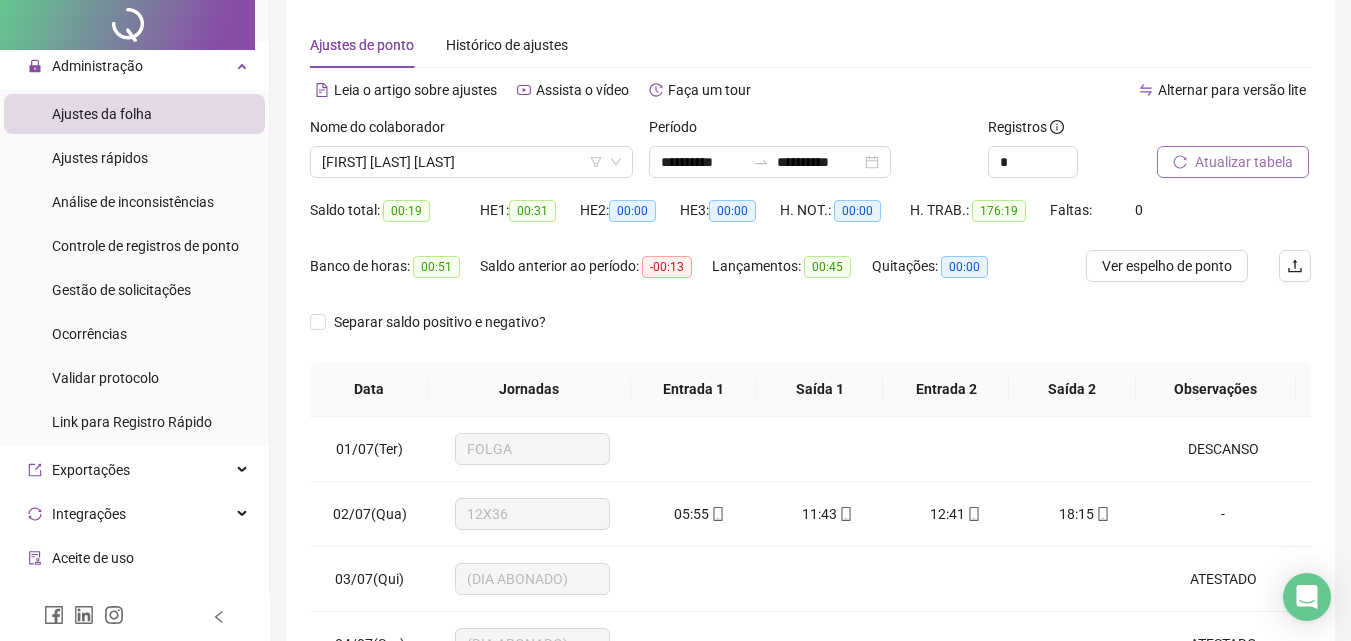 scroll, scrollTop: 0, scrollLeft: 0, axis: both 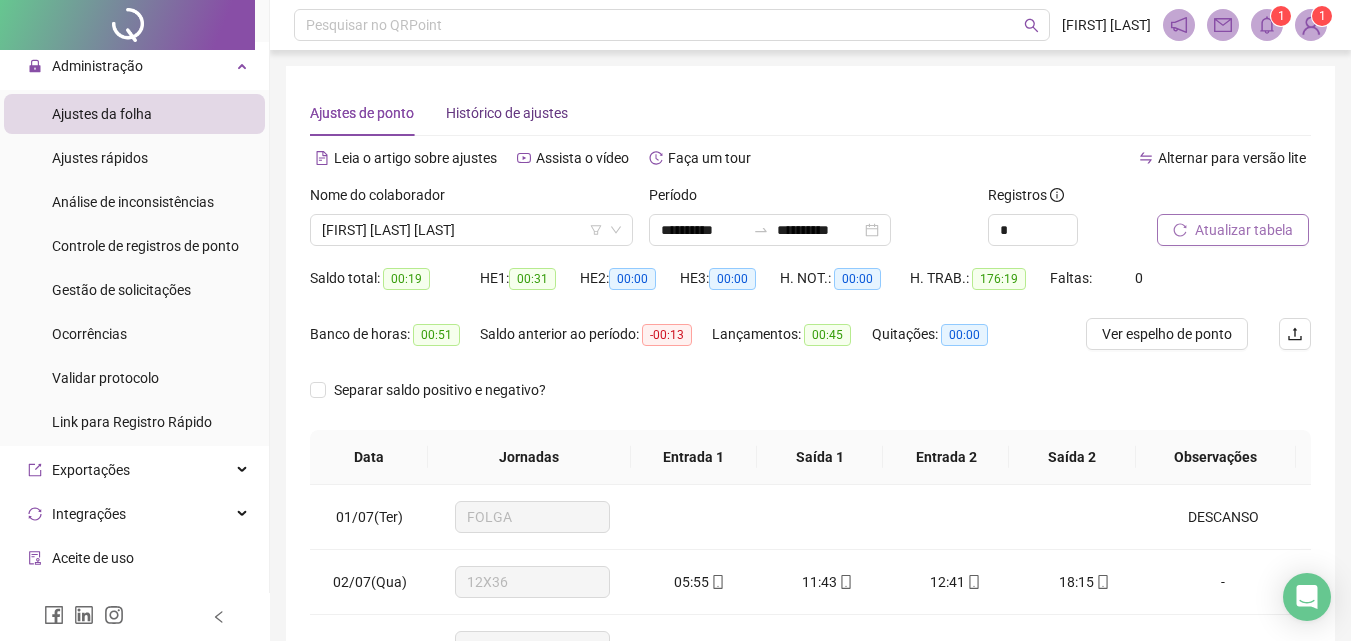 click on "Histórico de ajustes" at bounding box center [507, 113] 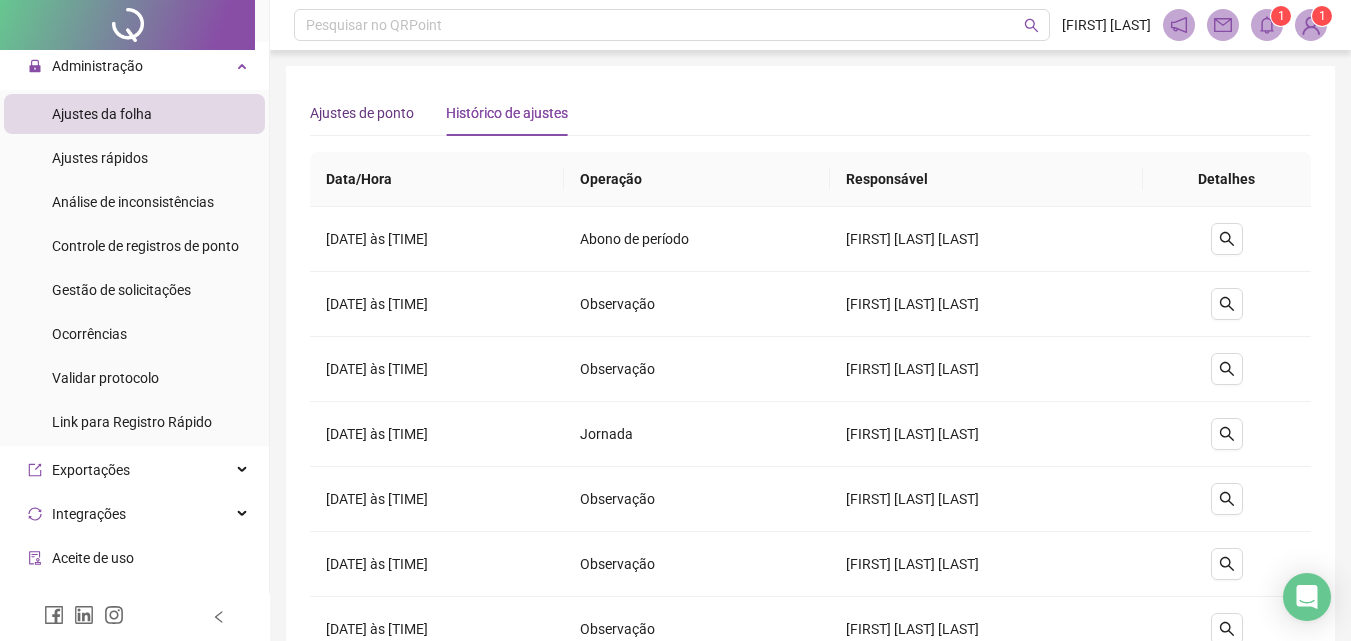 click on "Ajustes de ponto" at bounding box center [362, 113] 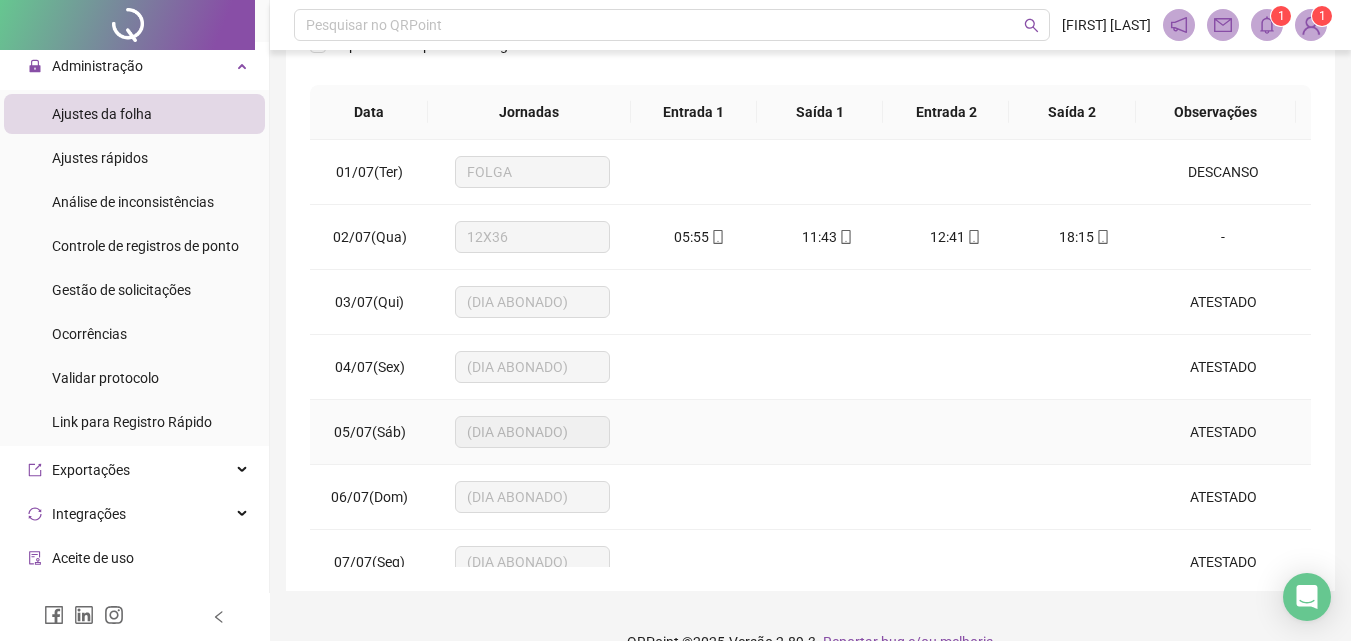 scroll, scrollTop: 381, scrollLeft: 0, axis: vertical 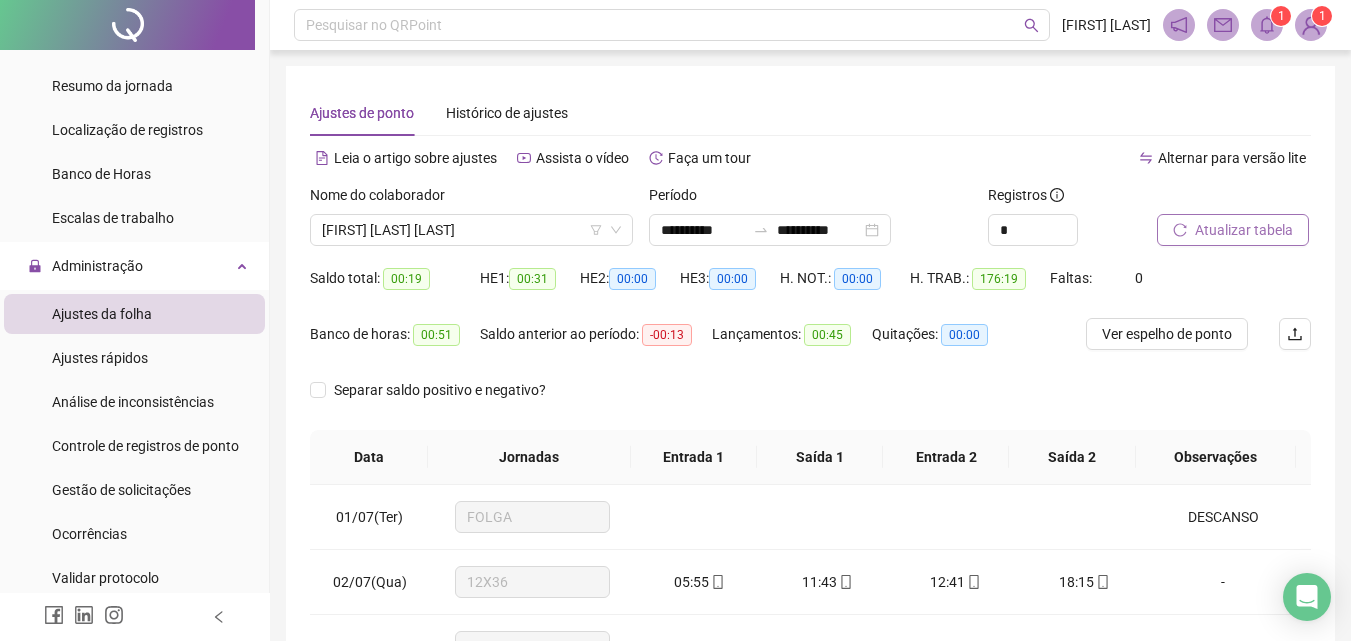 click on "Ajustes da folha" at bounding box center (102, 314) 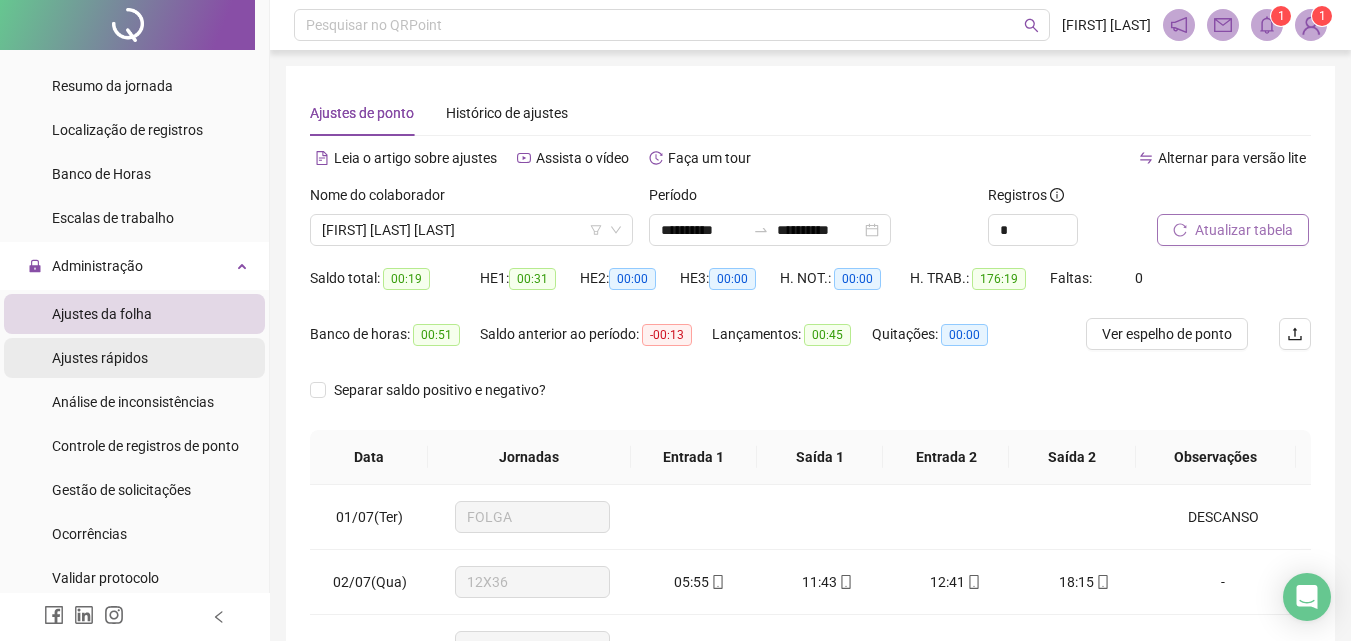 click on "Ajustes rápidos" at bounding box center (100, 358) 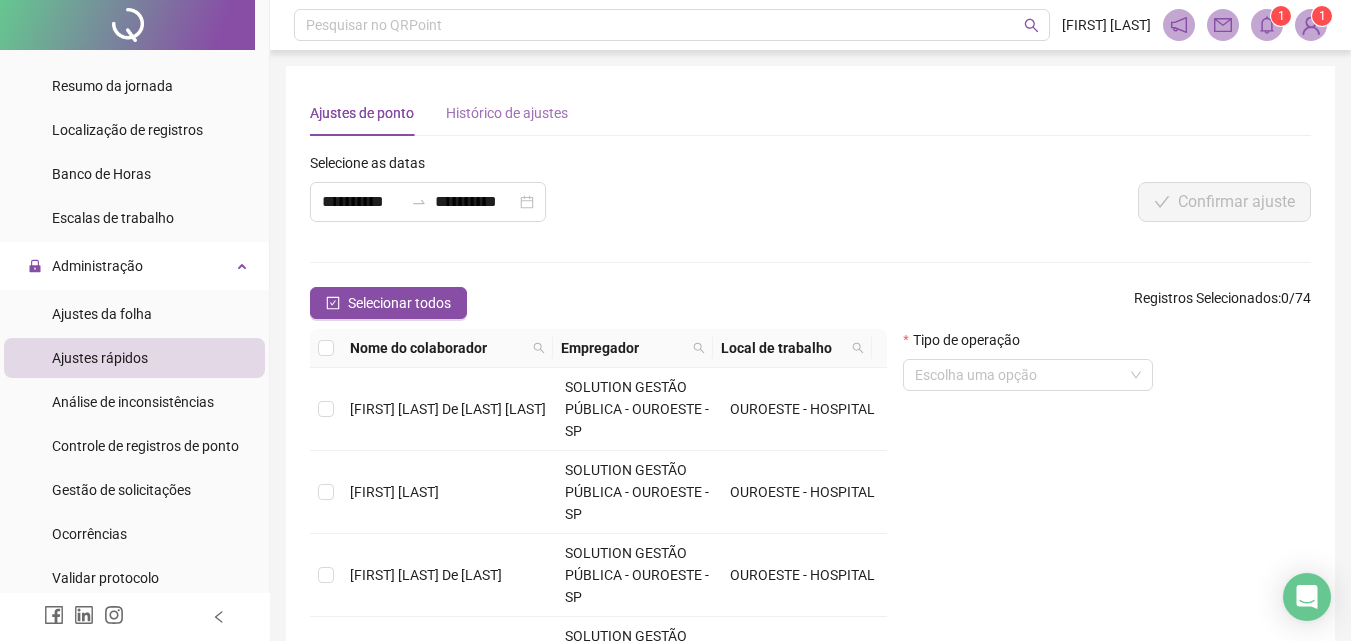 click on "Histórico de ajustes" at bounding box center [507, 113] 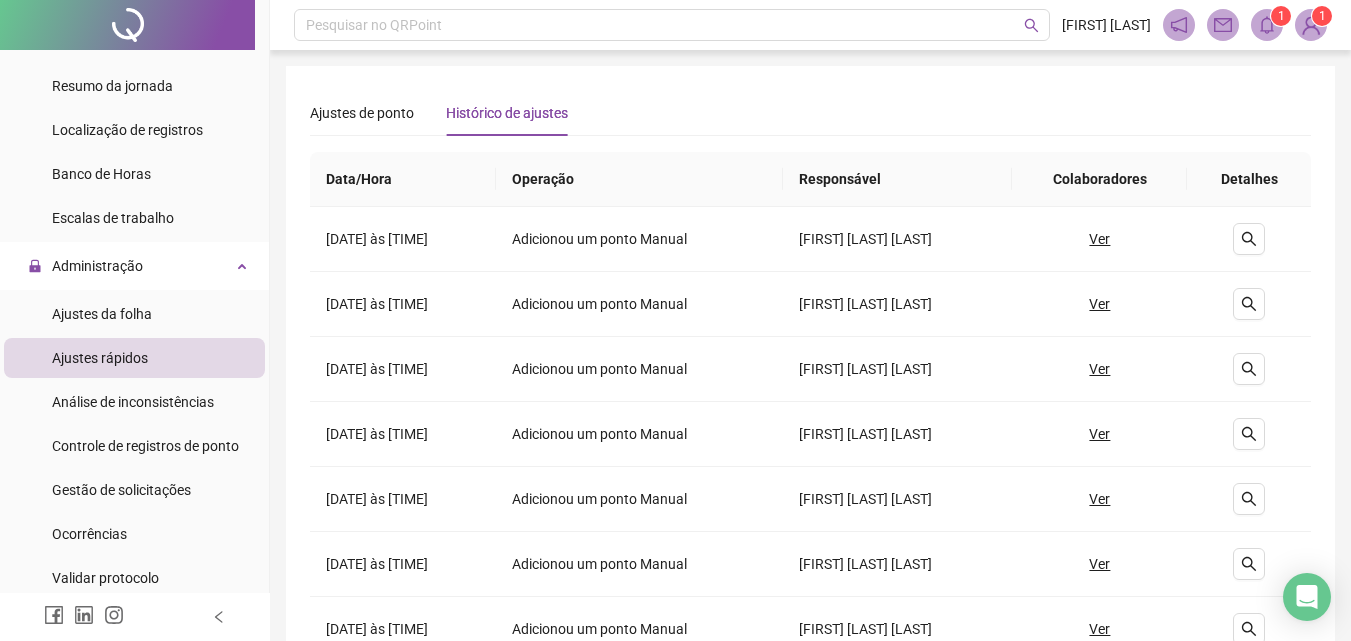 click on "**********" at bounding box center (810, 566) 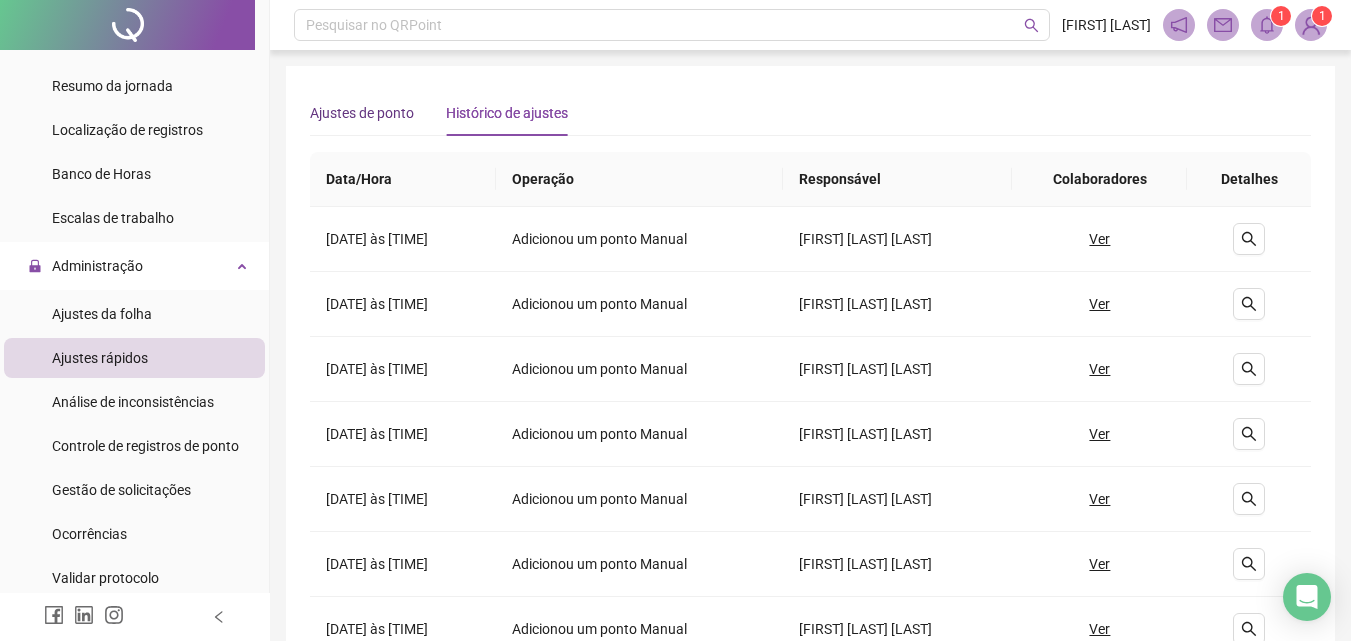 click on "Ajustes de ponto" at bounding box center (362, 113) 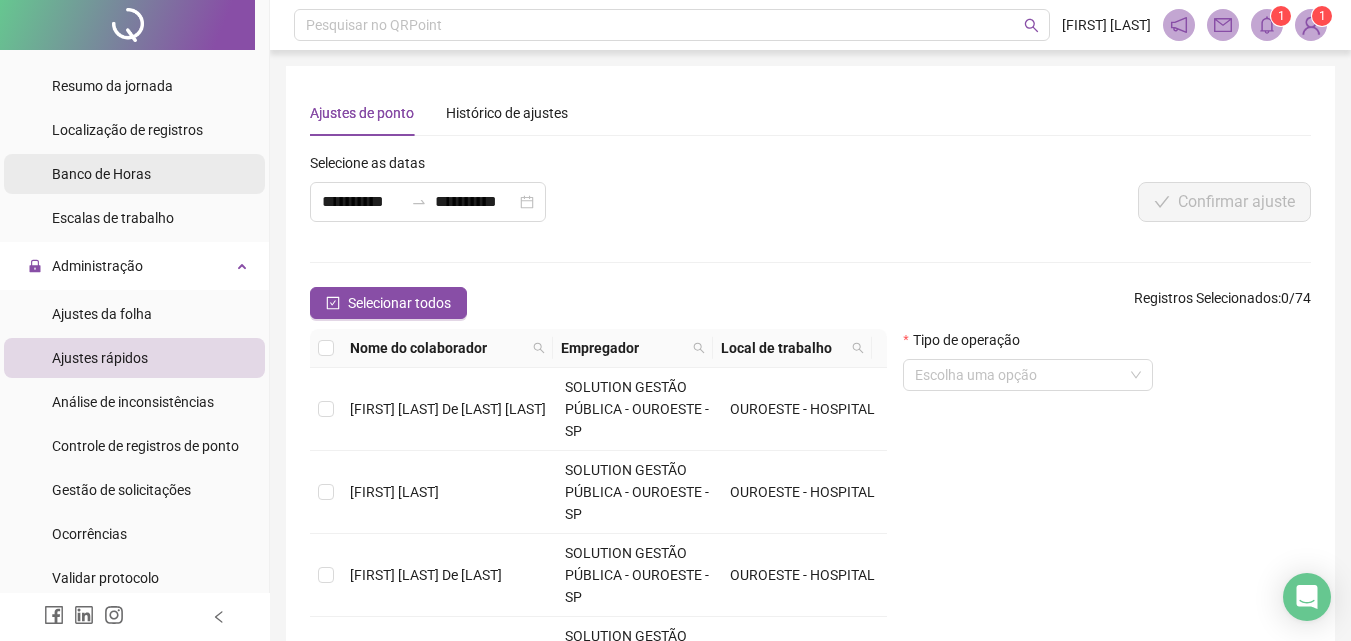 scroll, scrollTop: 0, scrollLeft: 0, axis: both 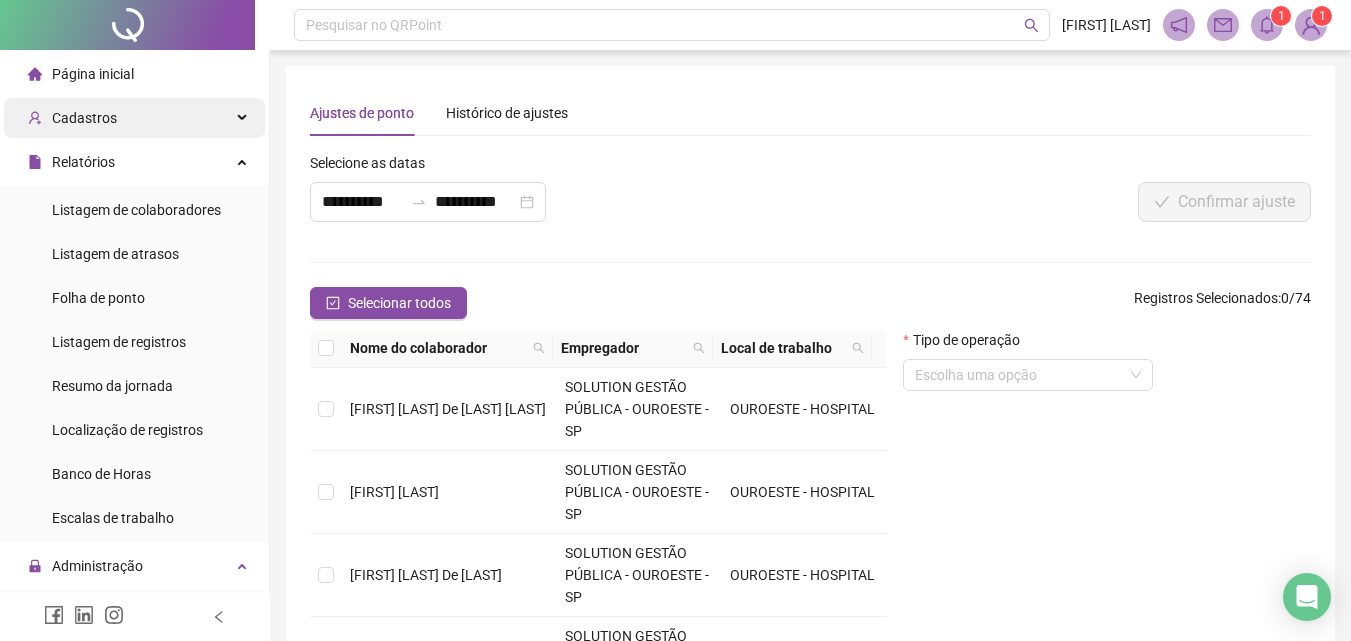click on "Cadastros" at bounding box center [134, 118] 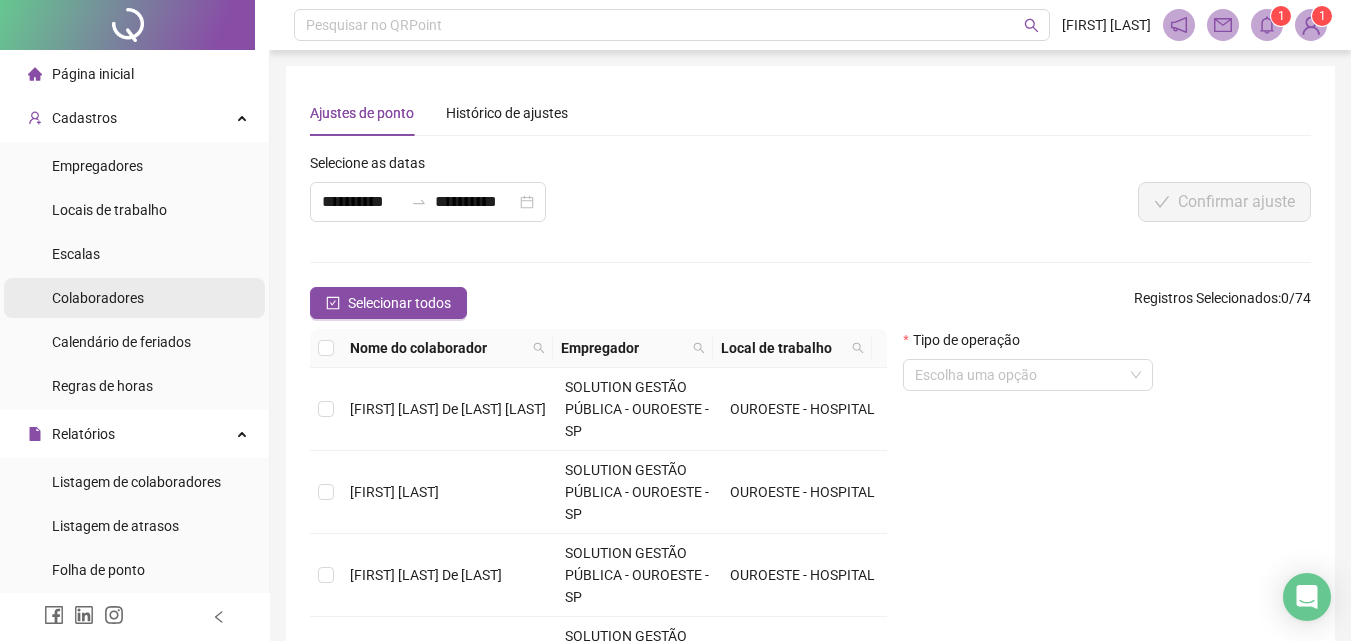 click on "Colaboradores" at bounding box center (98, 298) 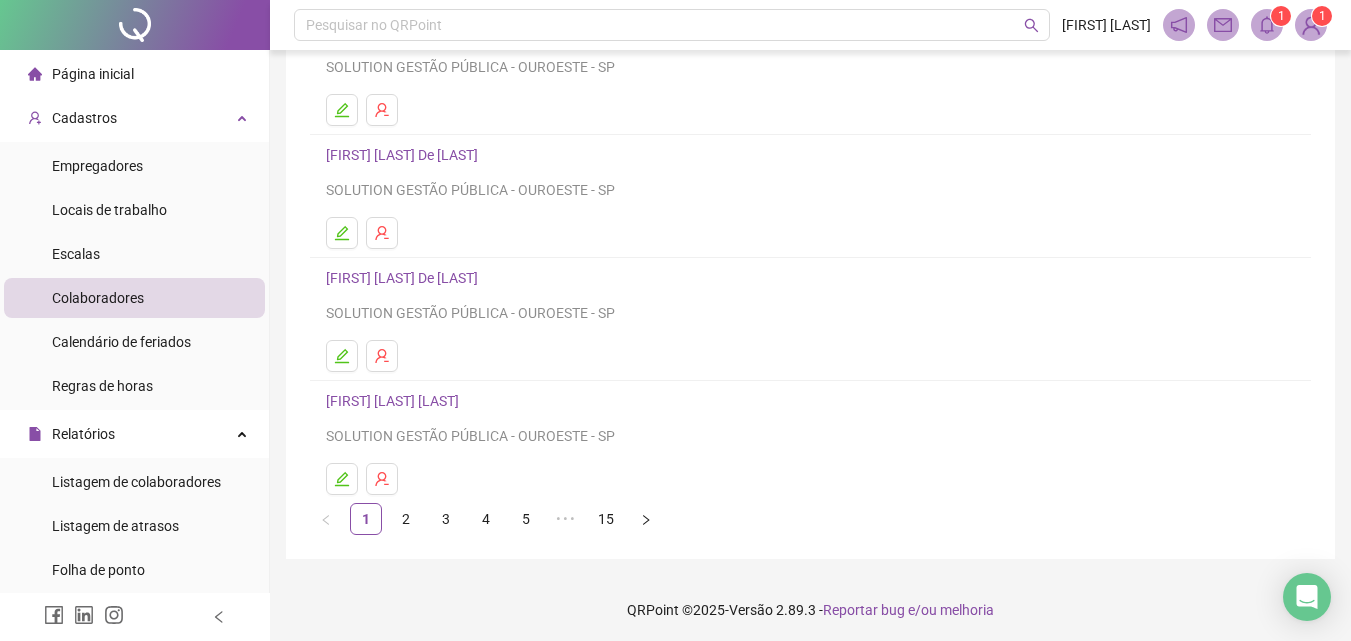 scroll, scrollTop: 326, scrollLeft: 0, axis: vertical 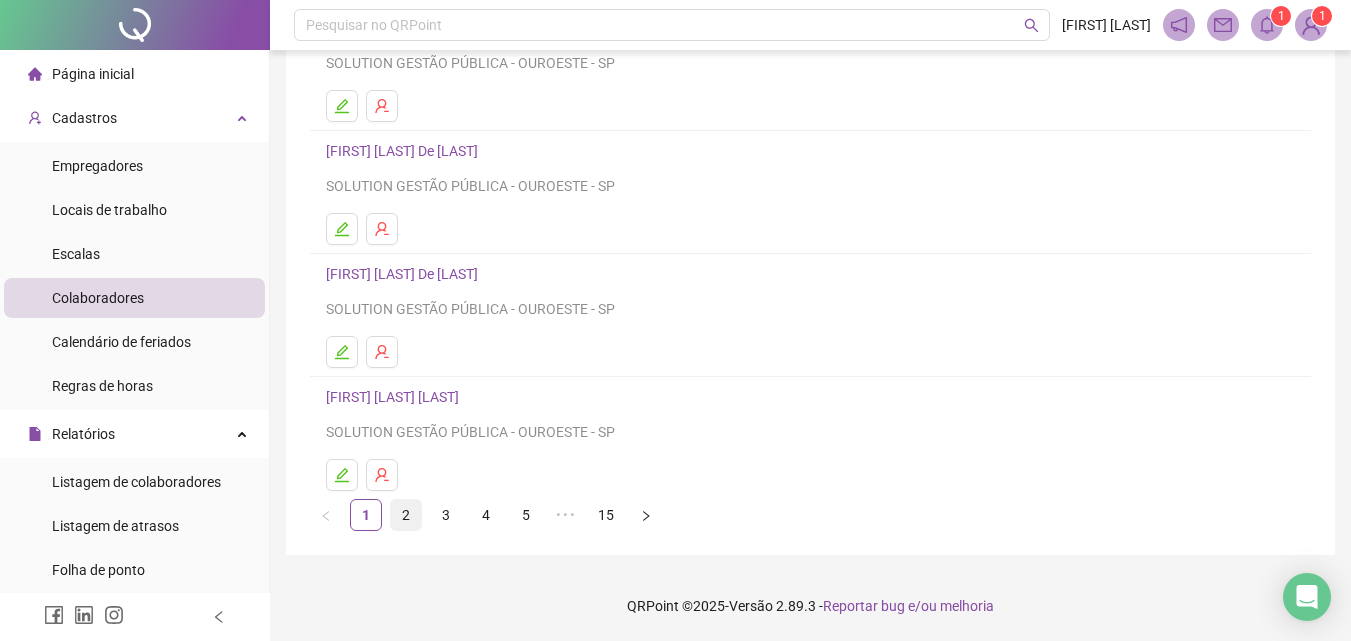 click on "2" at bounding box center (406, 515) 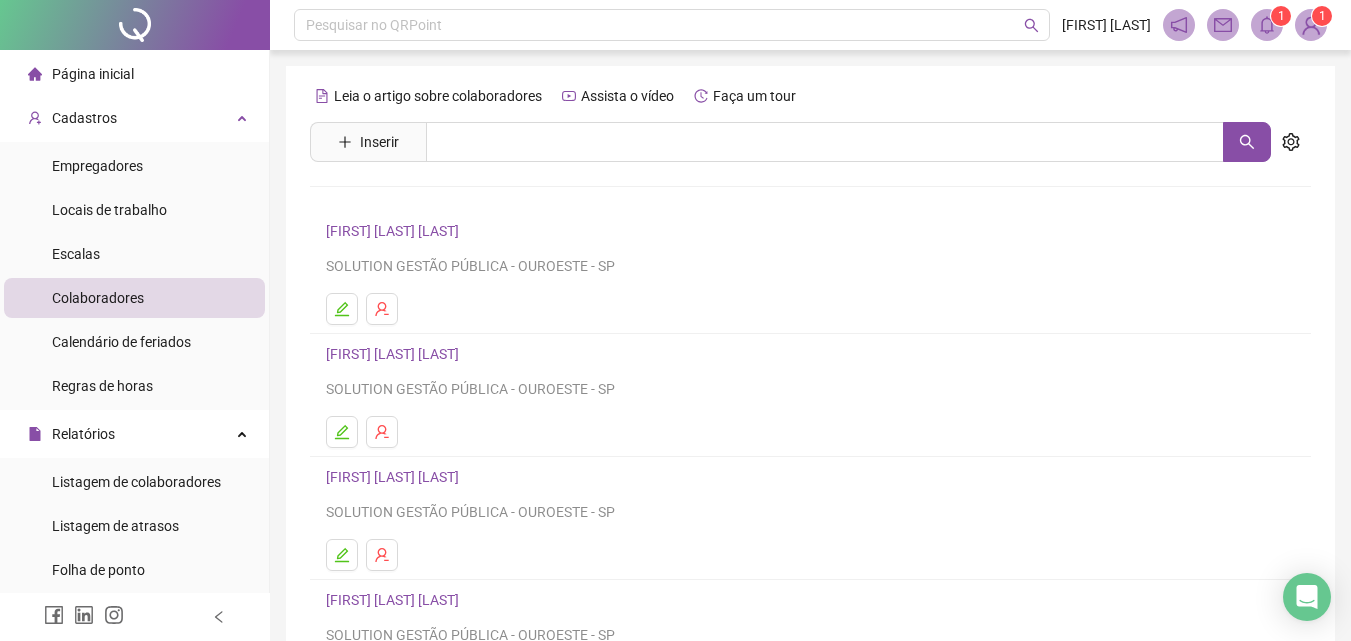 scroll, scrollTop: 326, scrollLeft: 0, axis: vertical 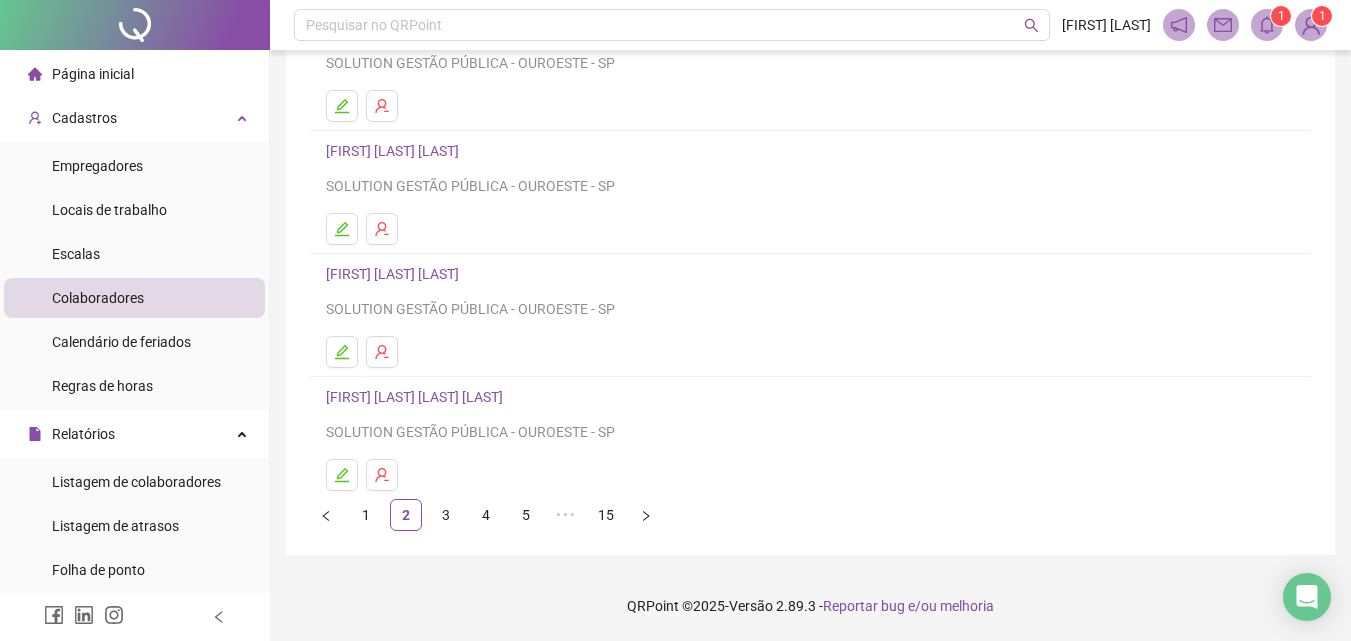 click on "[FIRST] [LAST]" at bounding box center (395, 151) 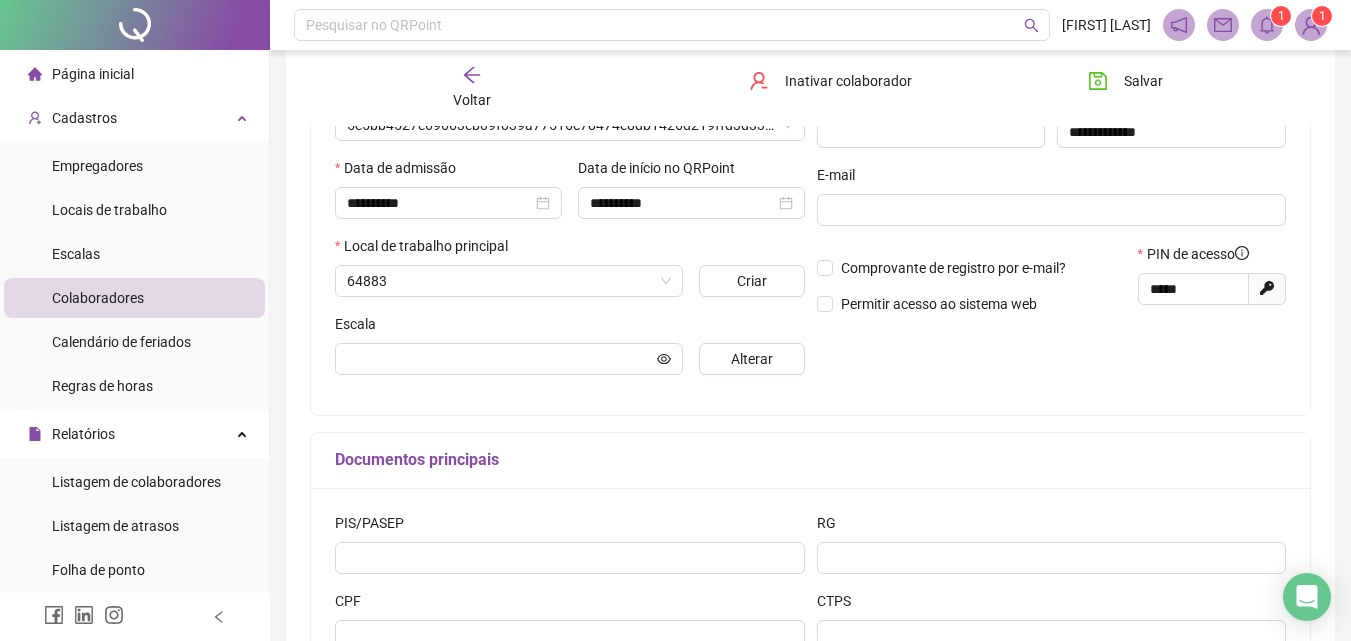 scroll, scrollTop: 336, scrollLeft: 0, axis: vertical 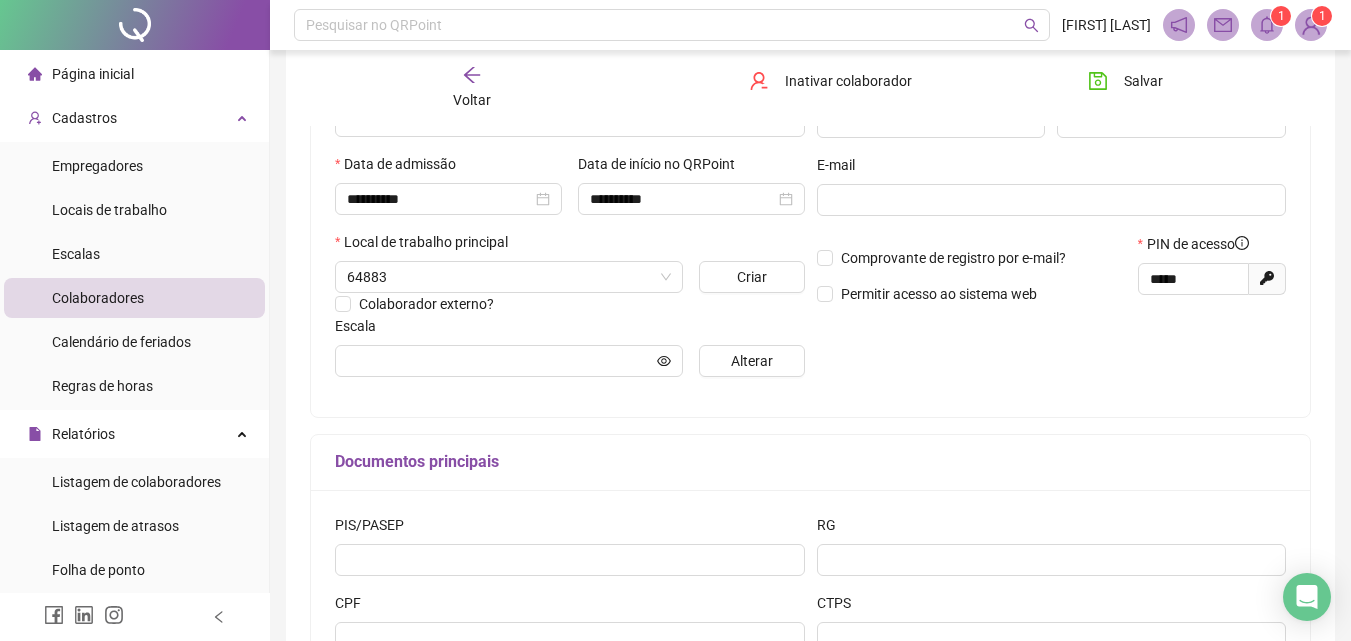 type on "*****" 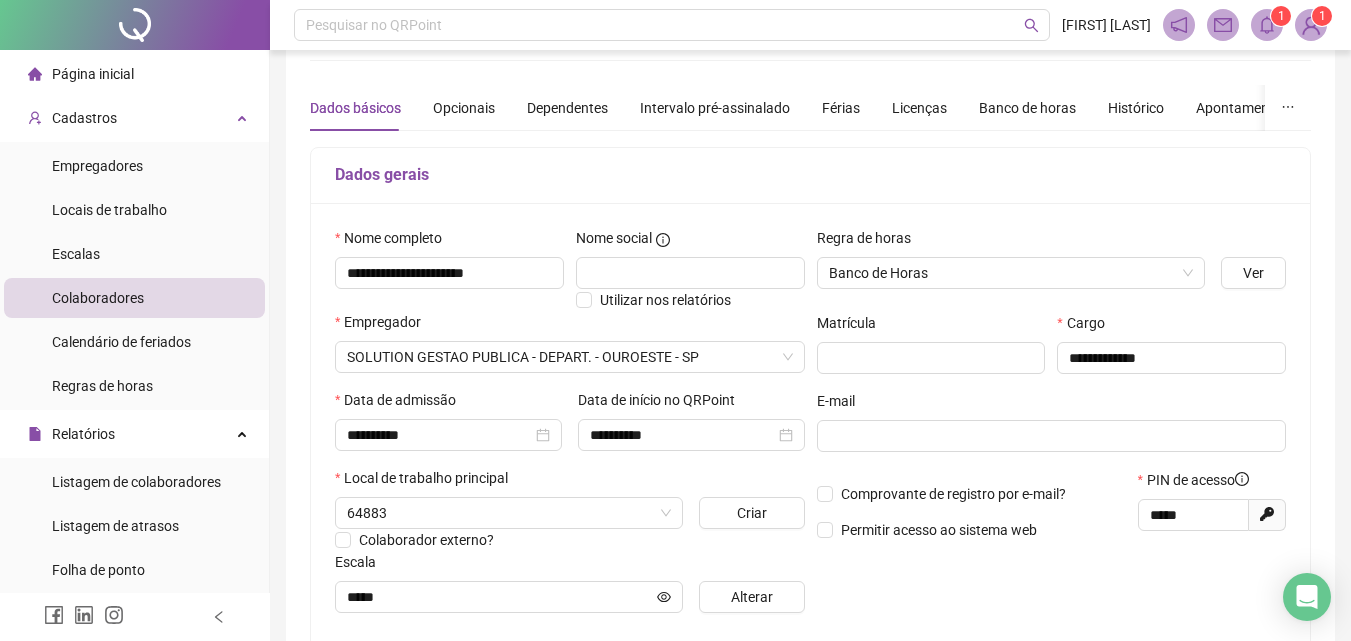 scroll, scrollTop: 36, scrollLeft: 0, axis: vertical 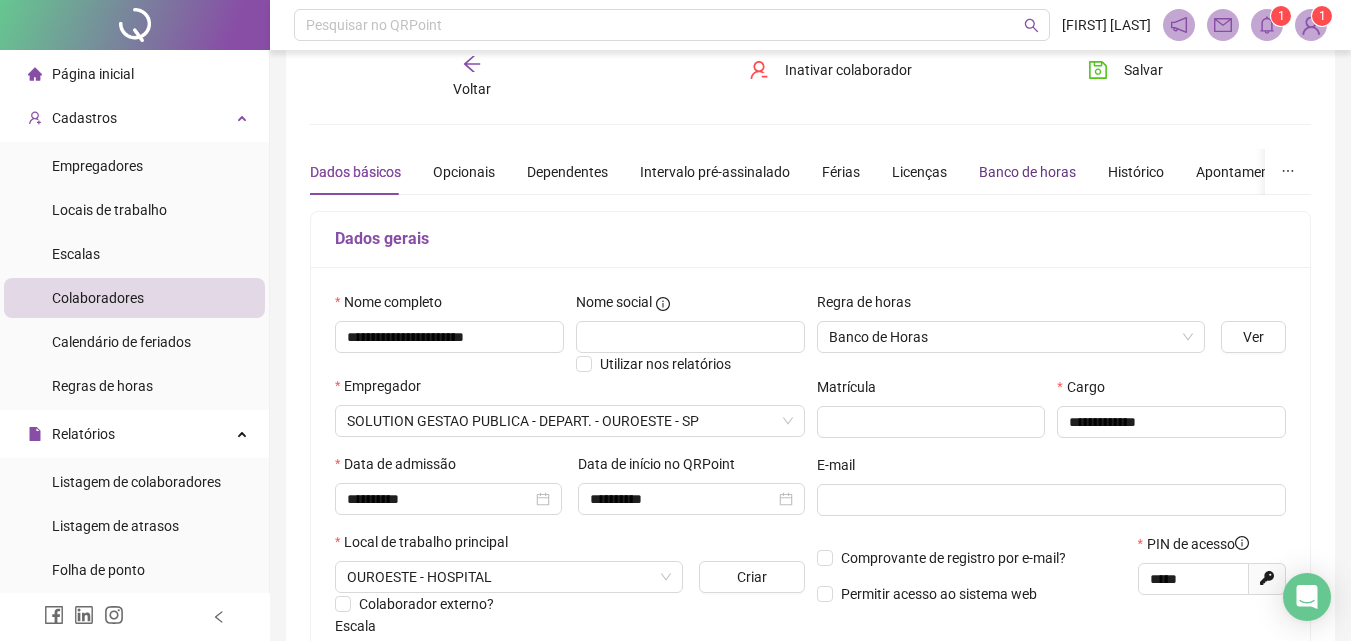 click on "Banco de horas" at bounding box center (1027, 172) 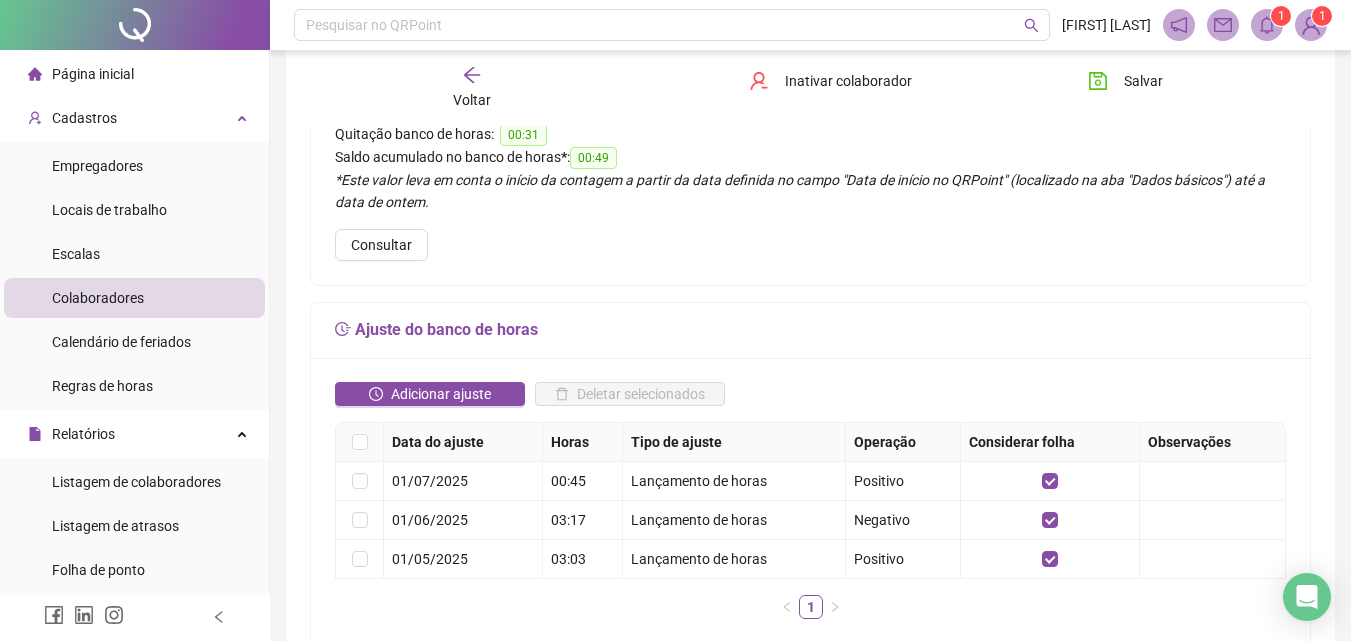 scroll, scrollTop: 236, scrollLeft: 0, axis: vertical 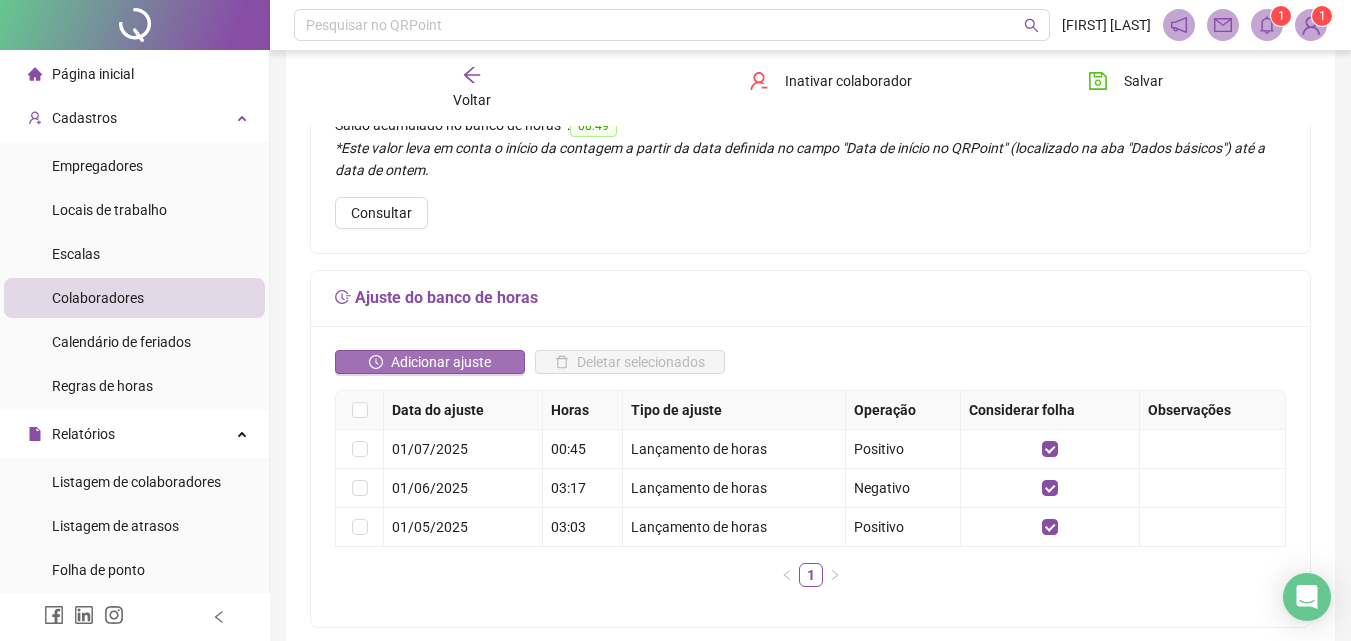 click on "Adicionar ajuste" at bounding box center [441, 362] 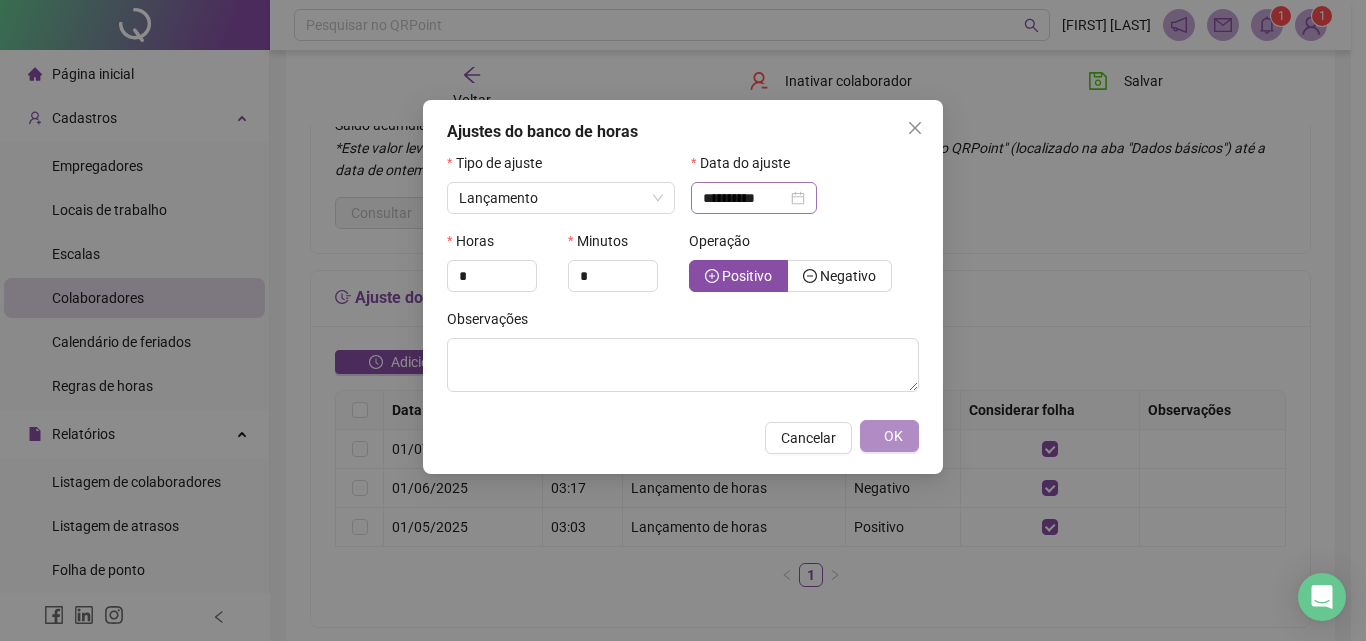 click on "**********" at bounding box center (754, 198) 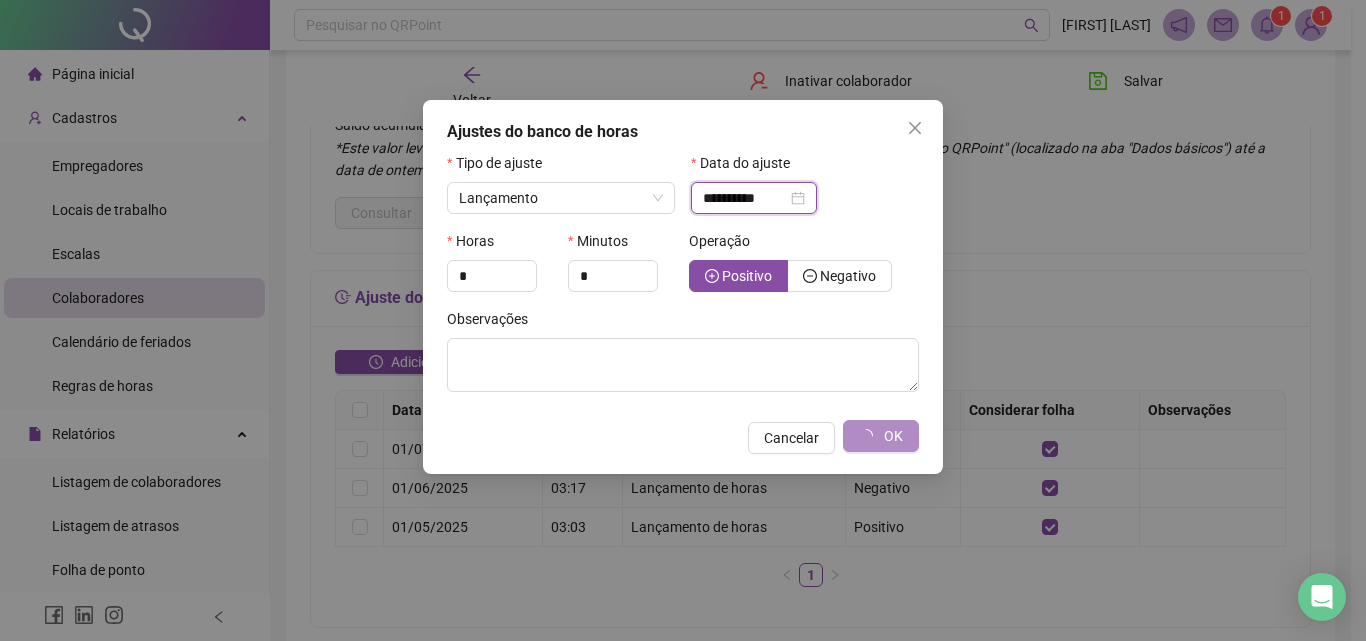 click on "**********" at bounding box center [754, 198] 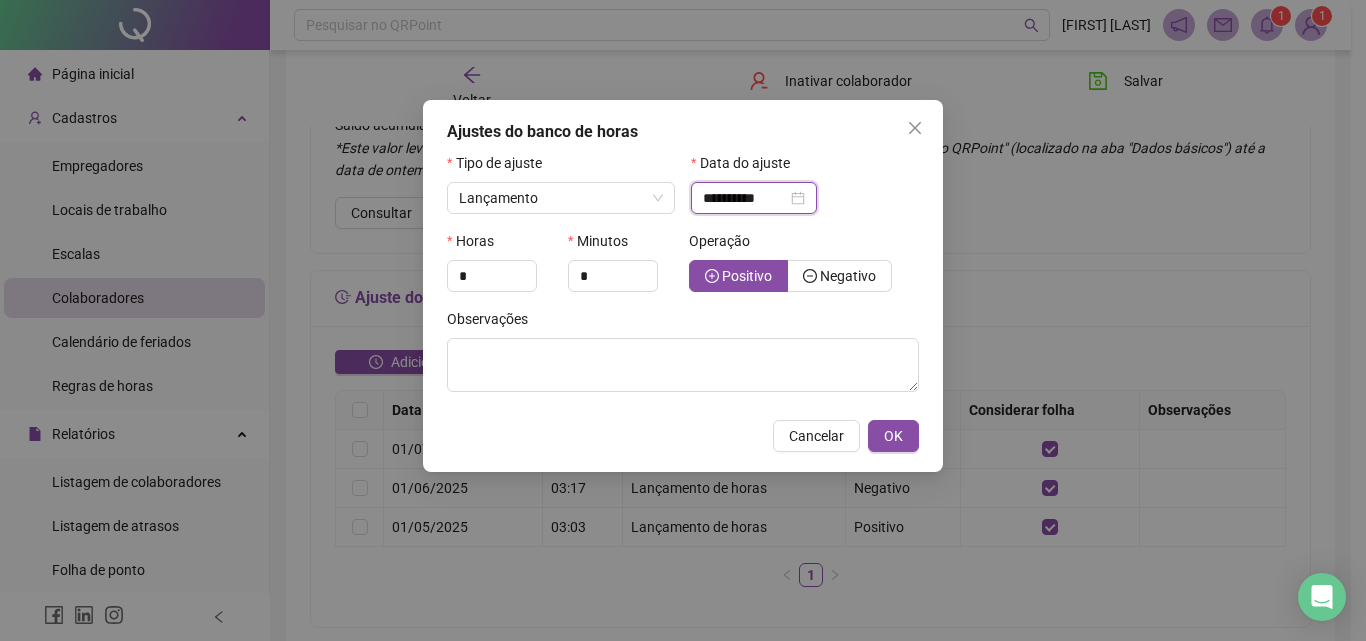 click on "**********" at bounding box center (754, 198) 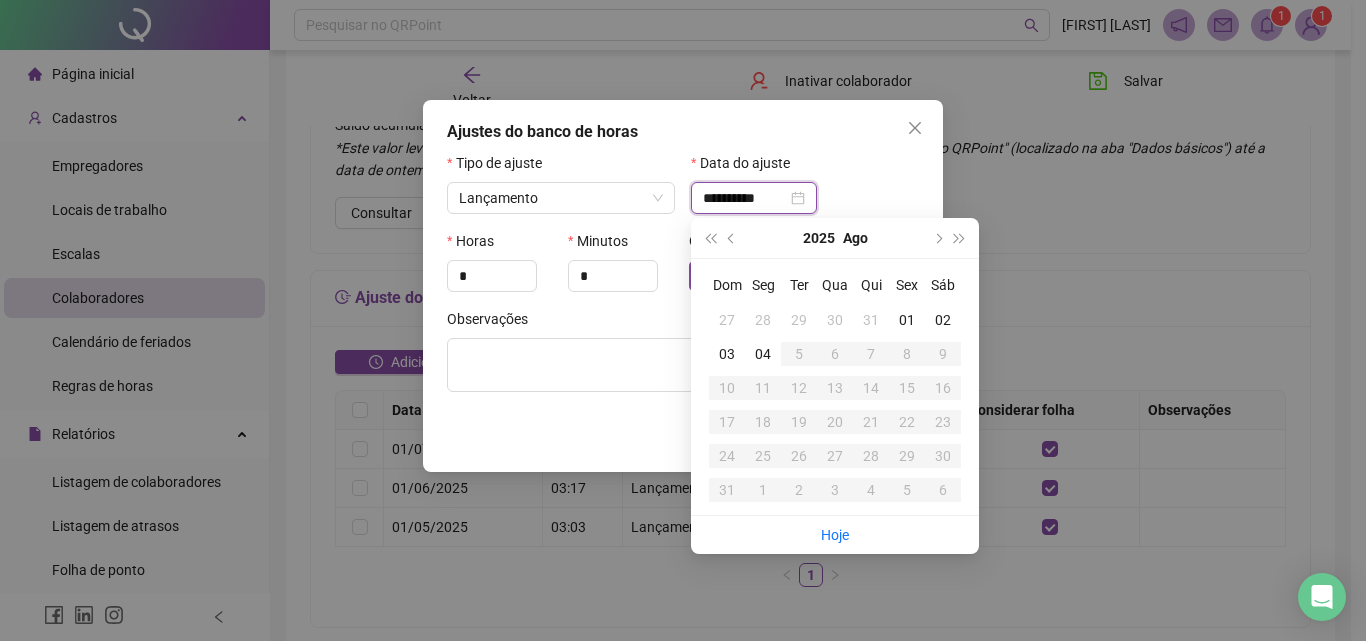 type on "**********" 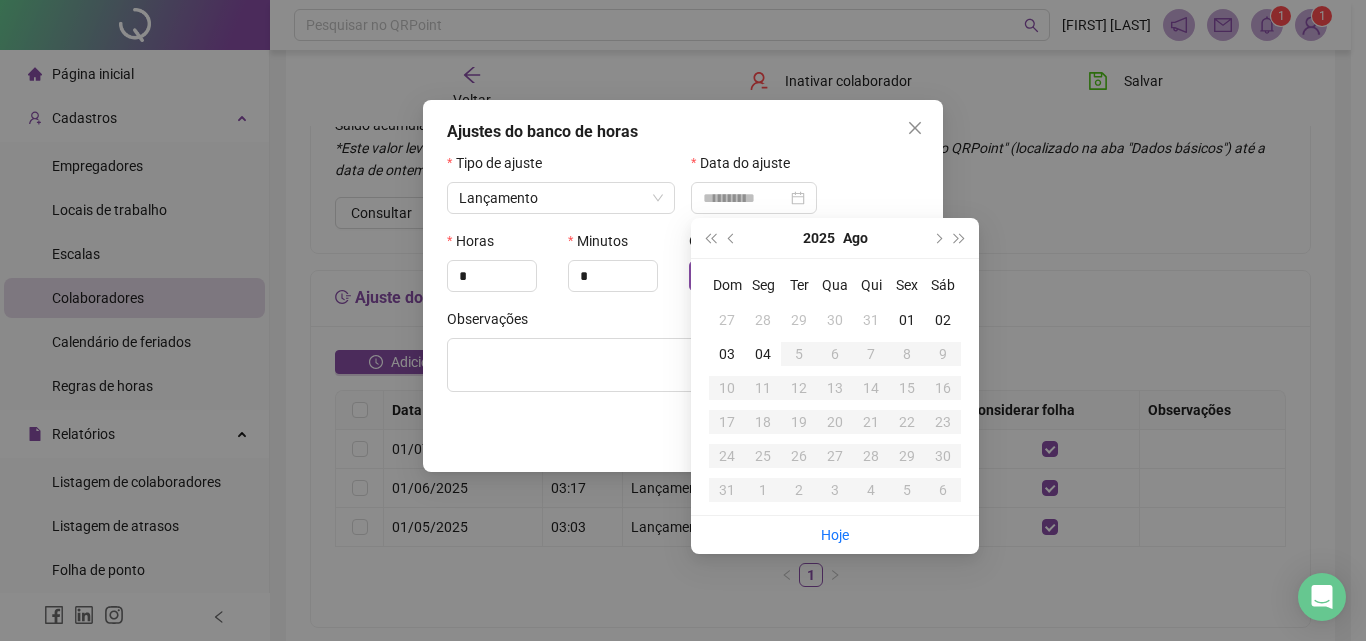 click on "01" at bounding box center (907, 320) 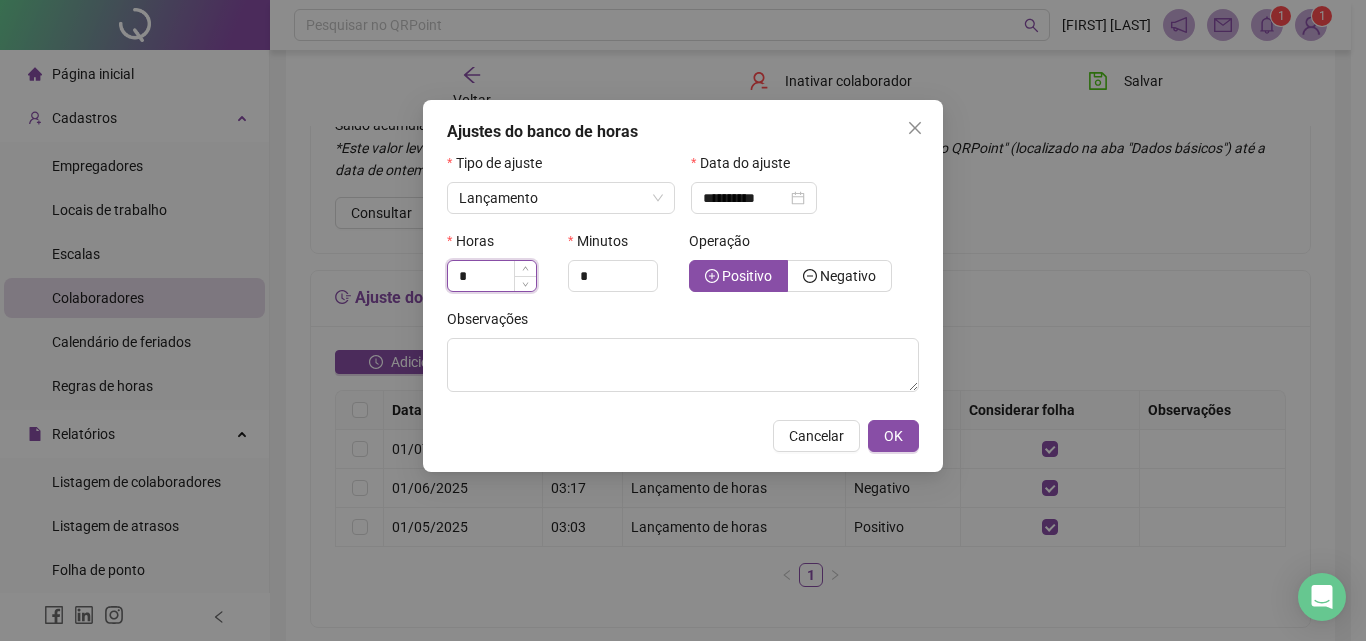 click on "*" at bounding box center (492, 276) 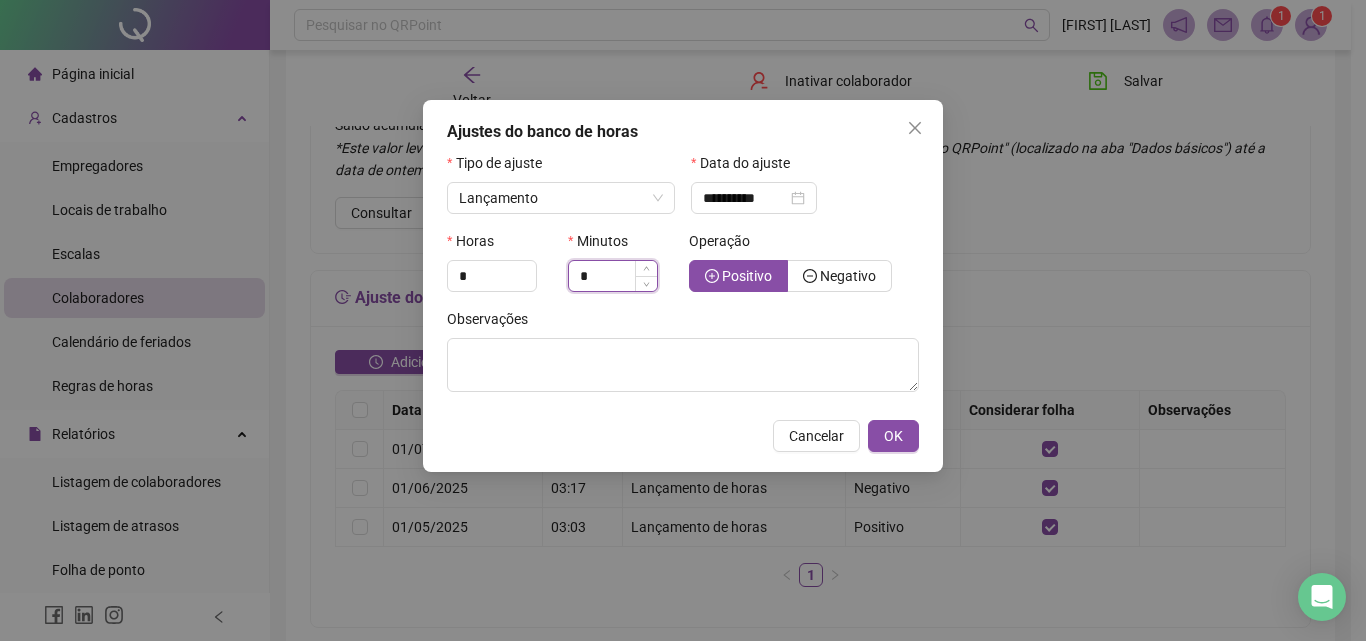 click on "*" at bounding box center [613, 276] 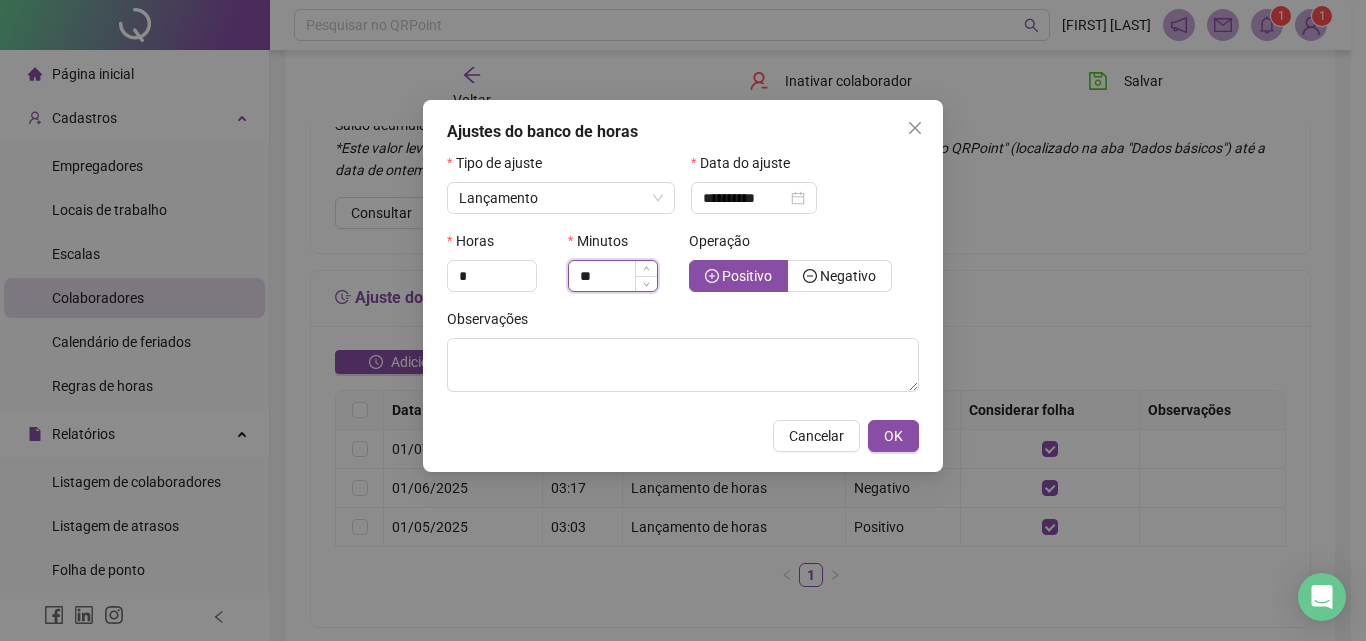 type on "*" 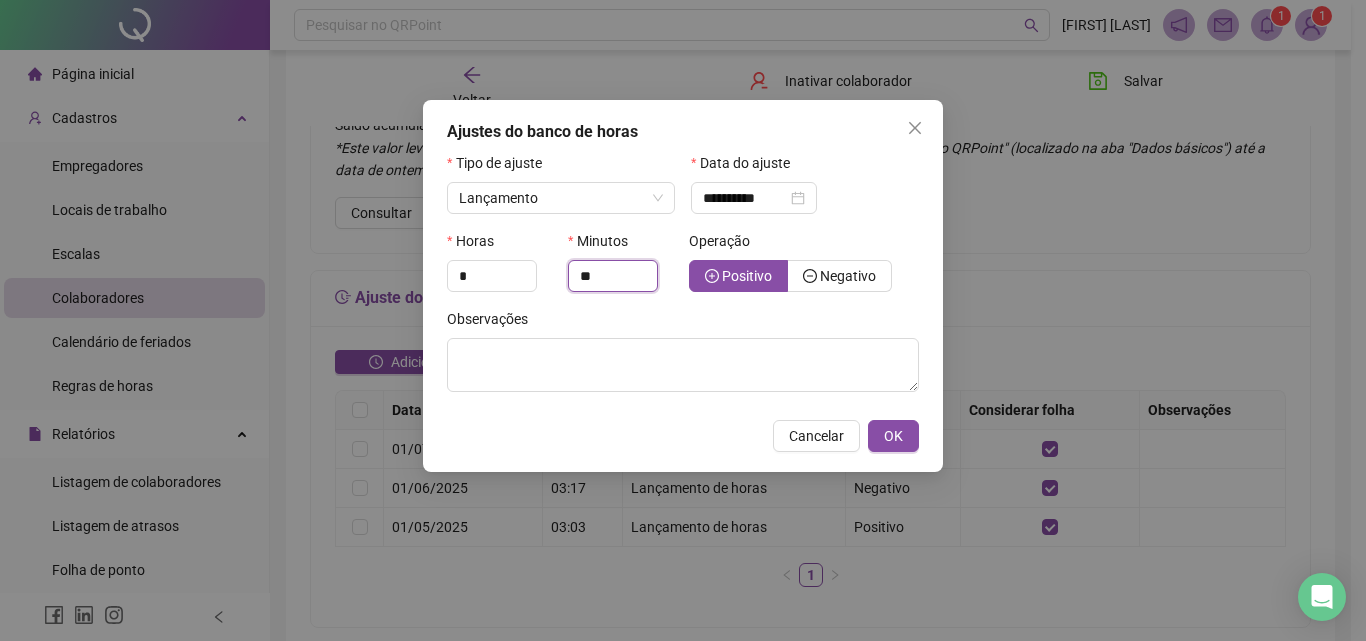 type on "**" 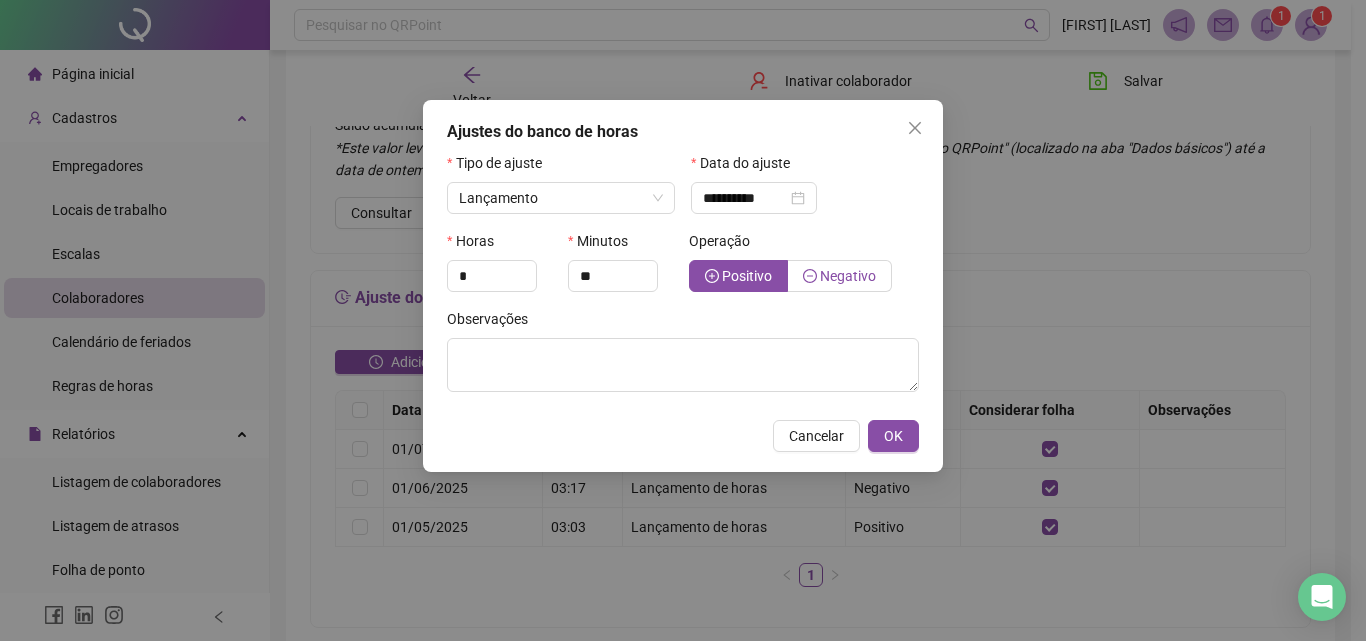click on "Negativo" at bounding box center (839, 276) 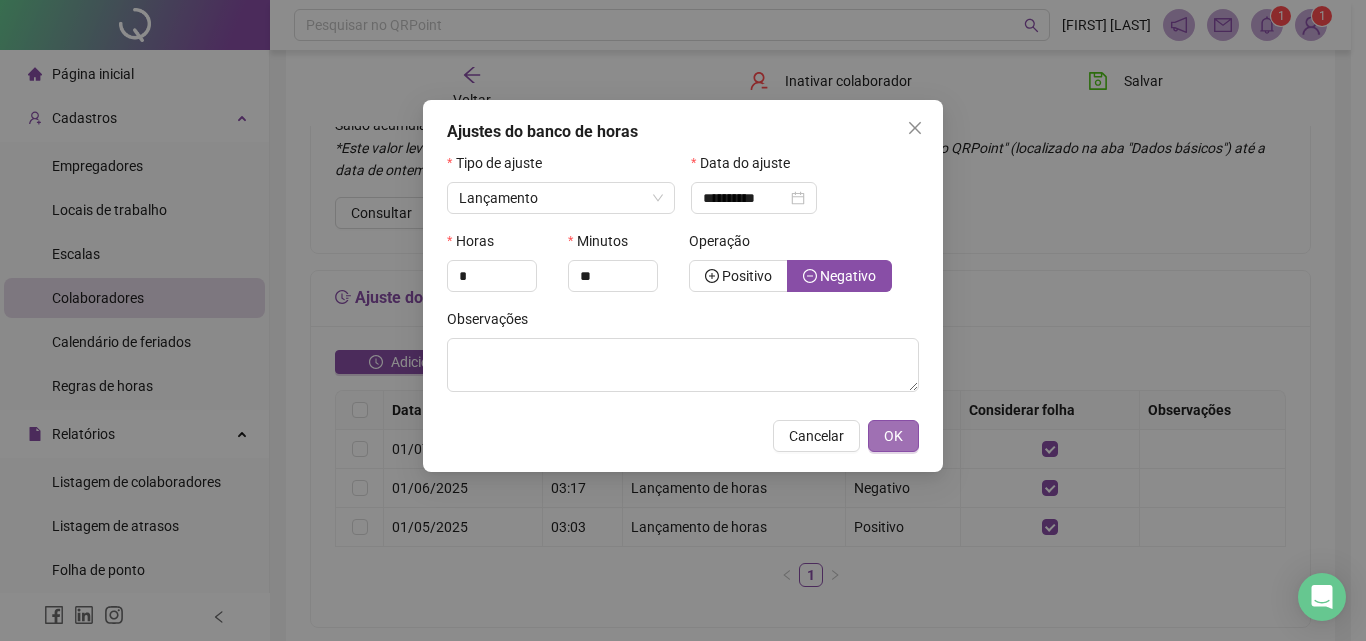 click on "OK" at bounding box center (893, 436) 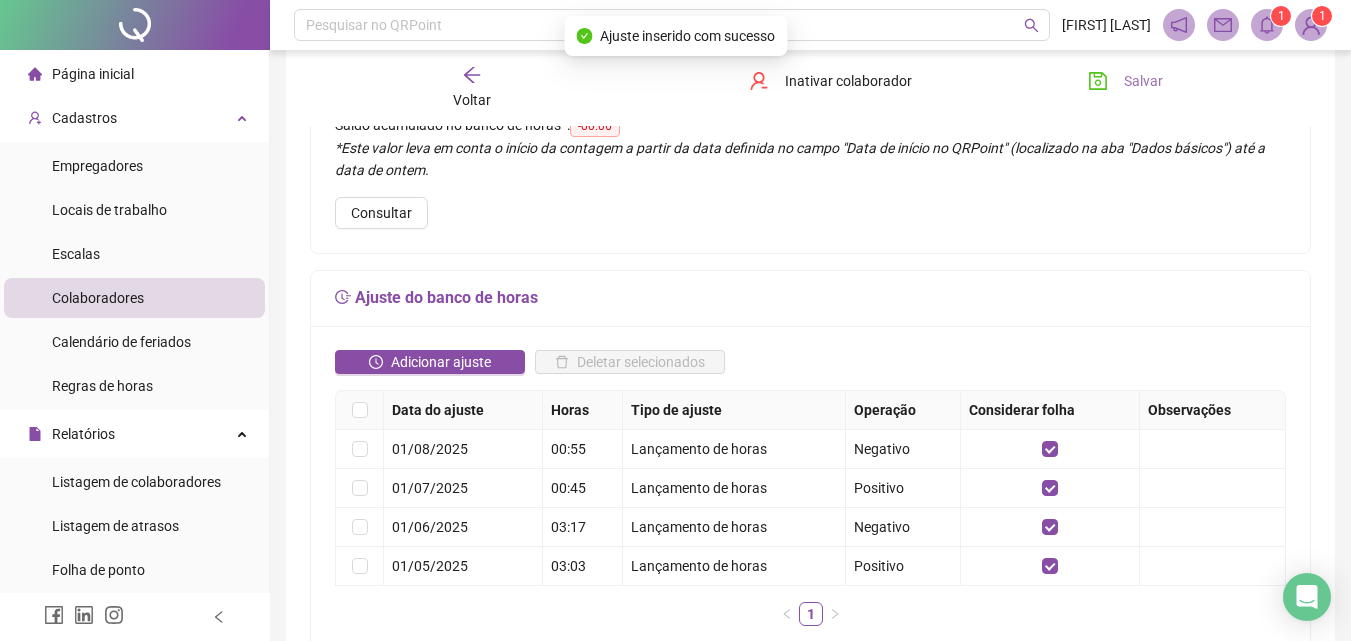 click on "Salvar" at bounding box center [1125, 81] 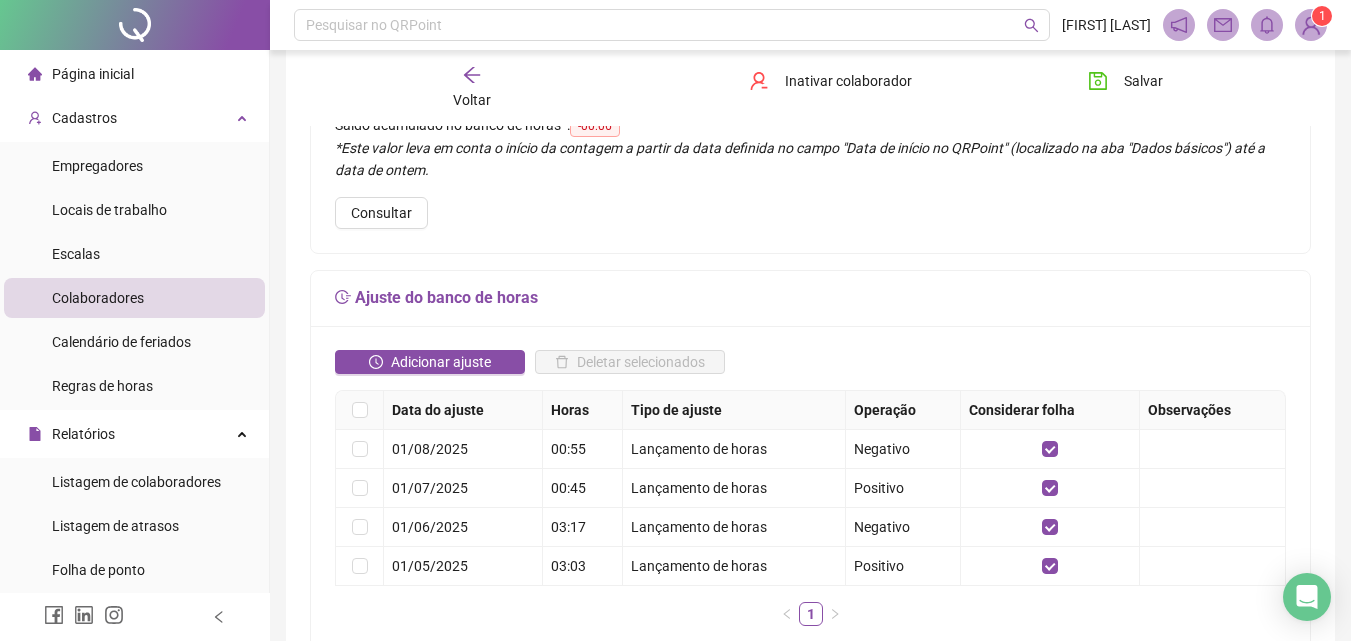 scroll, scrollTop: 0, scrollLeft: 0, axis: both 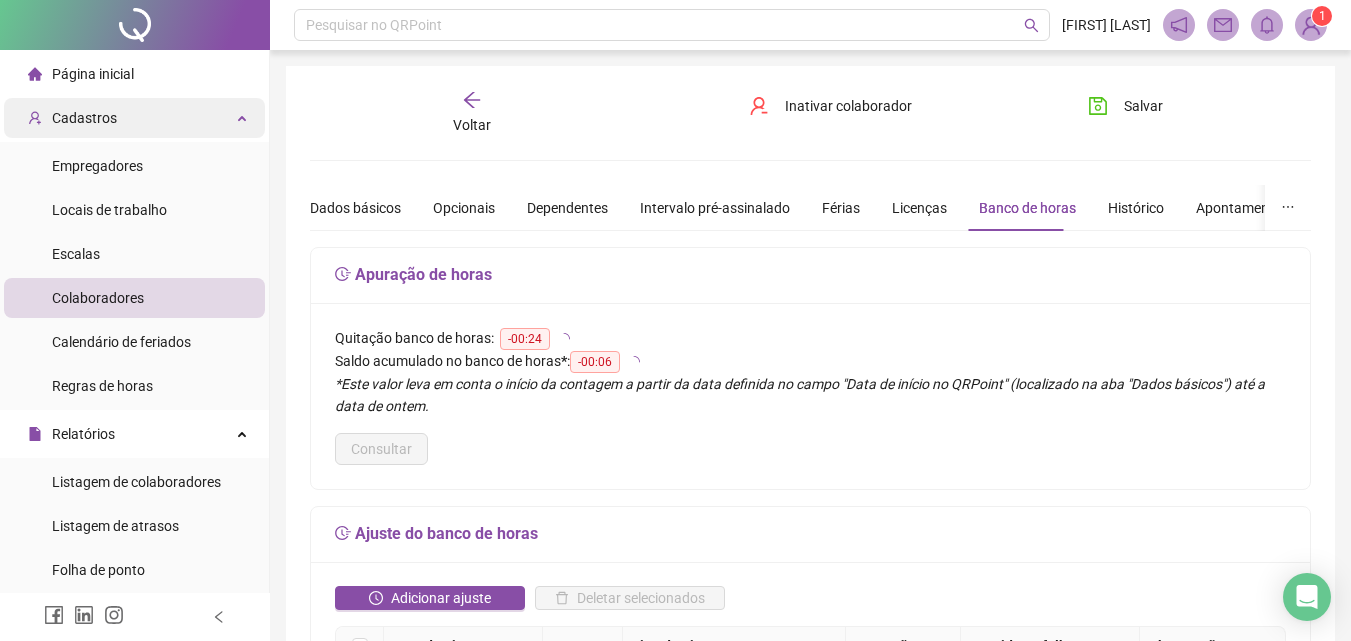click on "Cadastros" at bounding box center (134, 118) 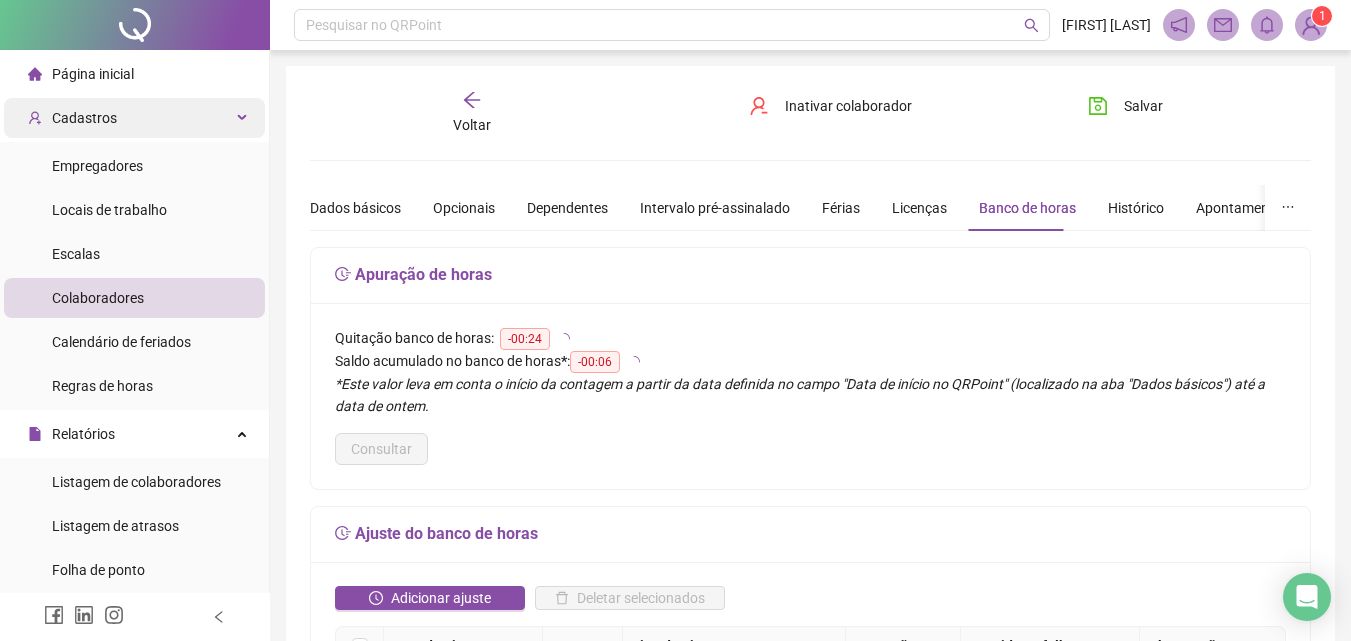 click on "Cadastros" at bounding box center (134, 118) 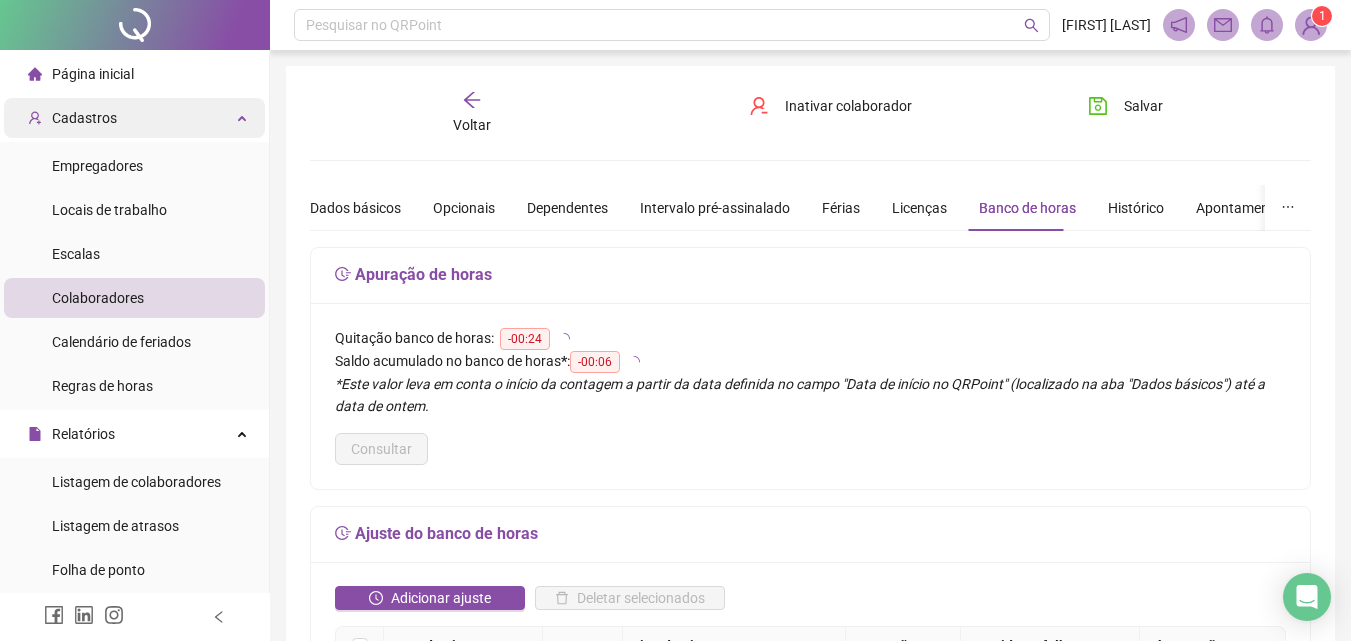 click on "Cadastros" at bounding box center (134, 118) 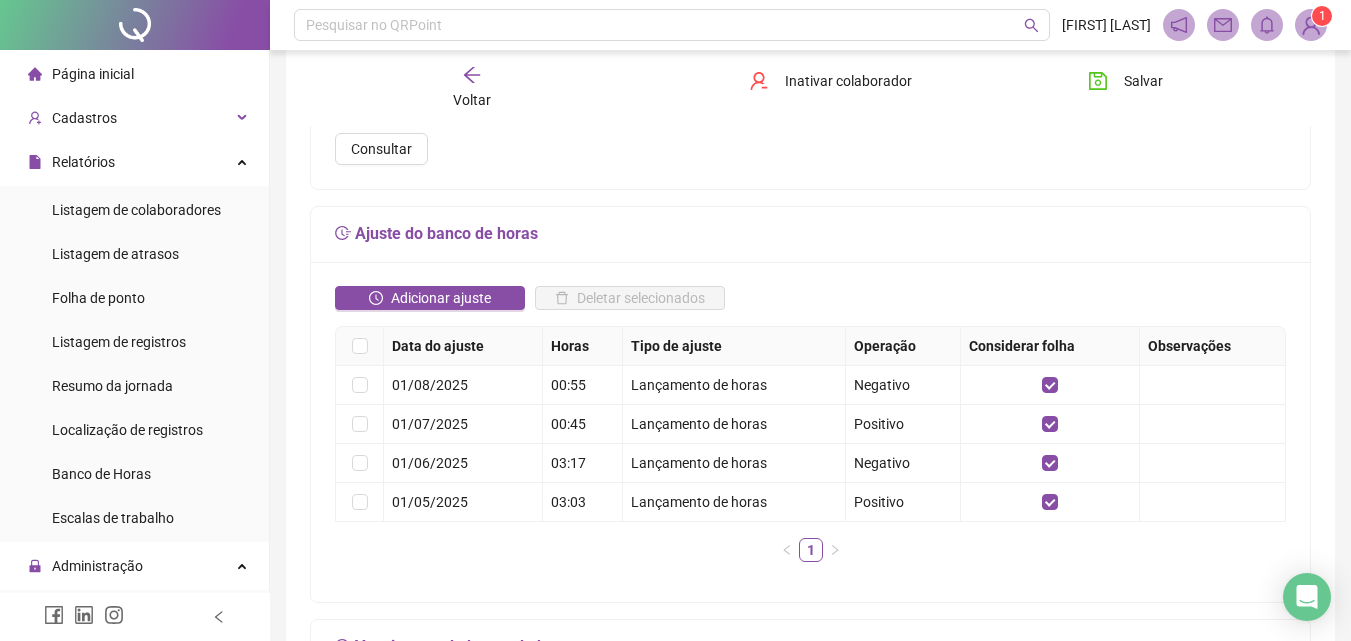 scroll, scrollTop: 0, scrollLeft: 0, axis: both 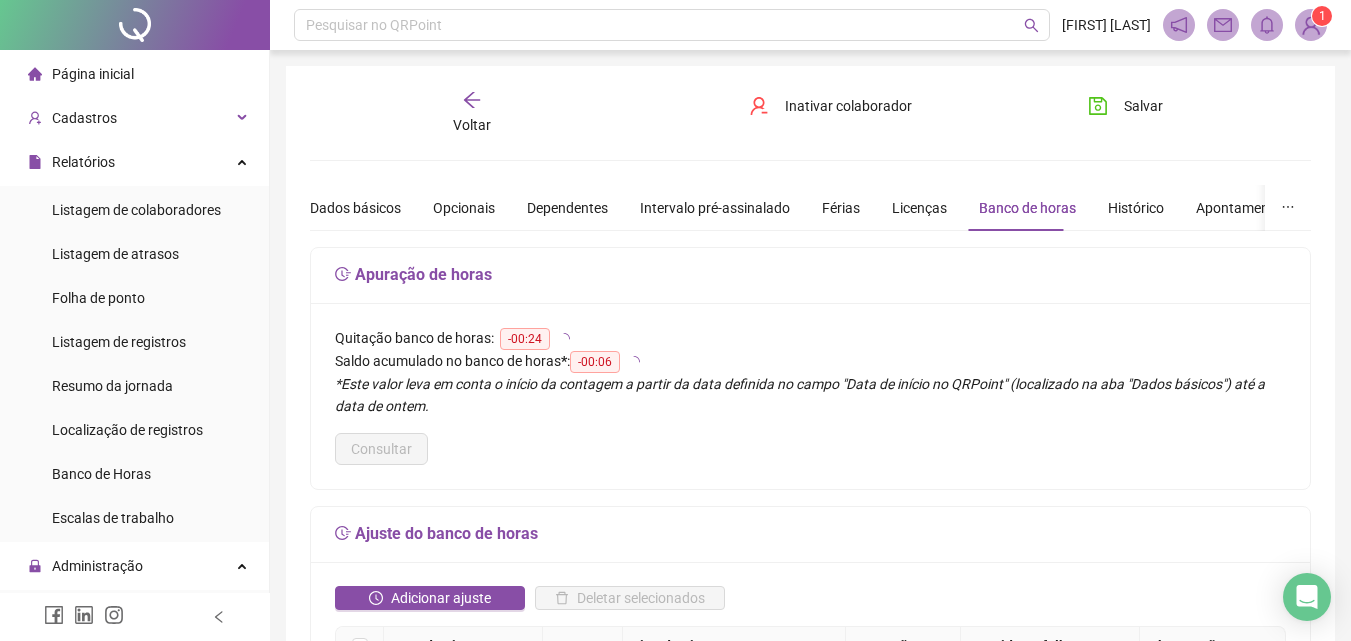 click 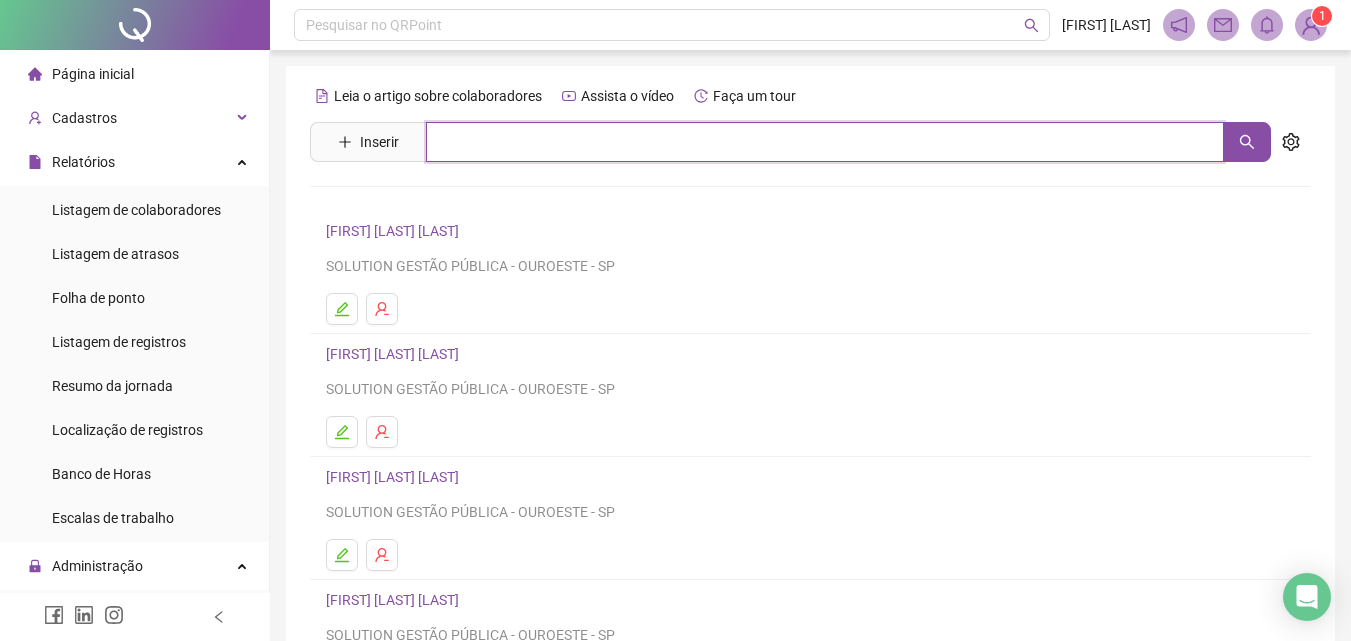 click at bounding box center (825, 142) 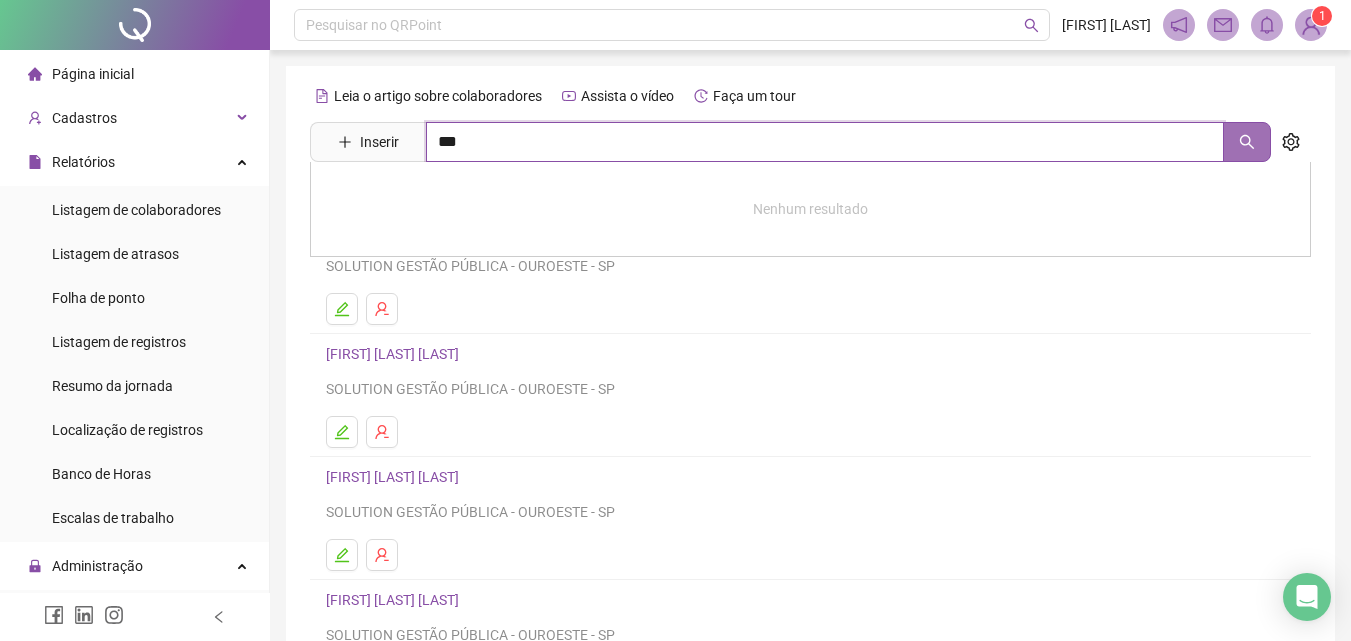 click 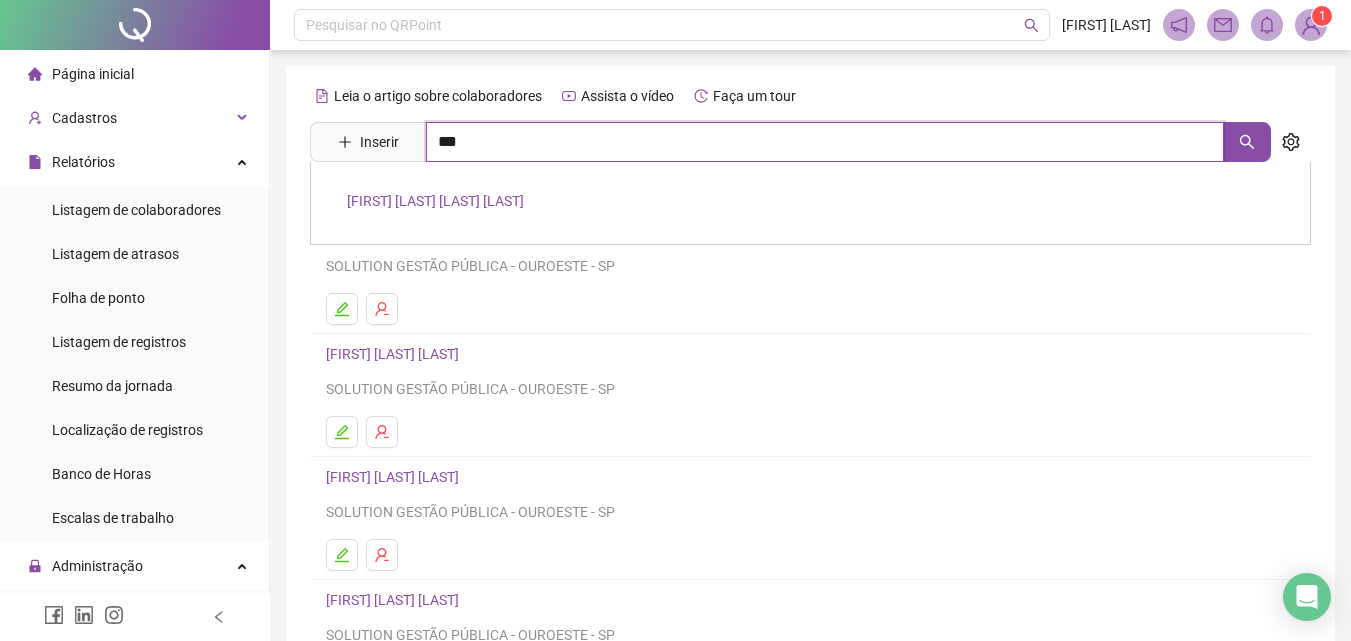 type on "***" 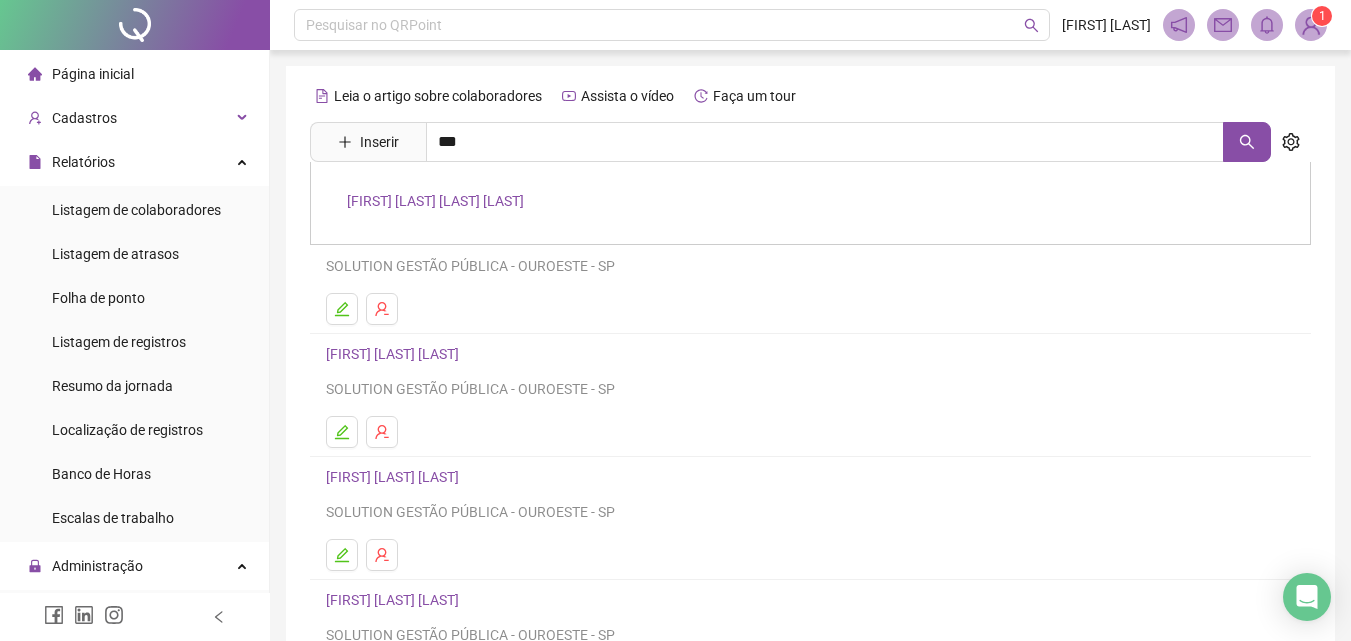 click on "[FIRST] [LAST]" at bounding box center (435, 201) 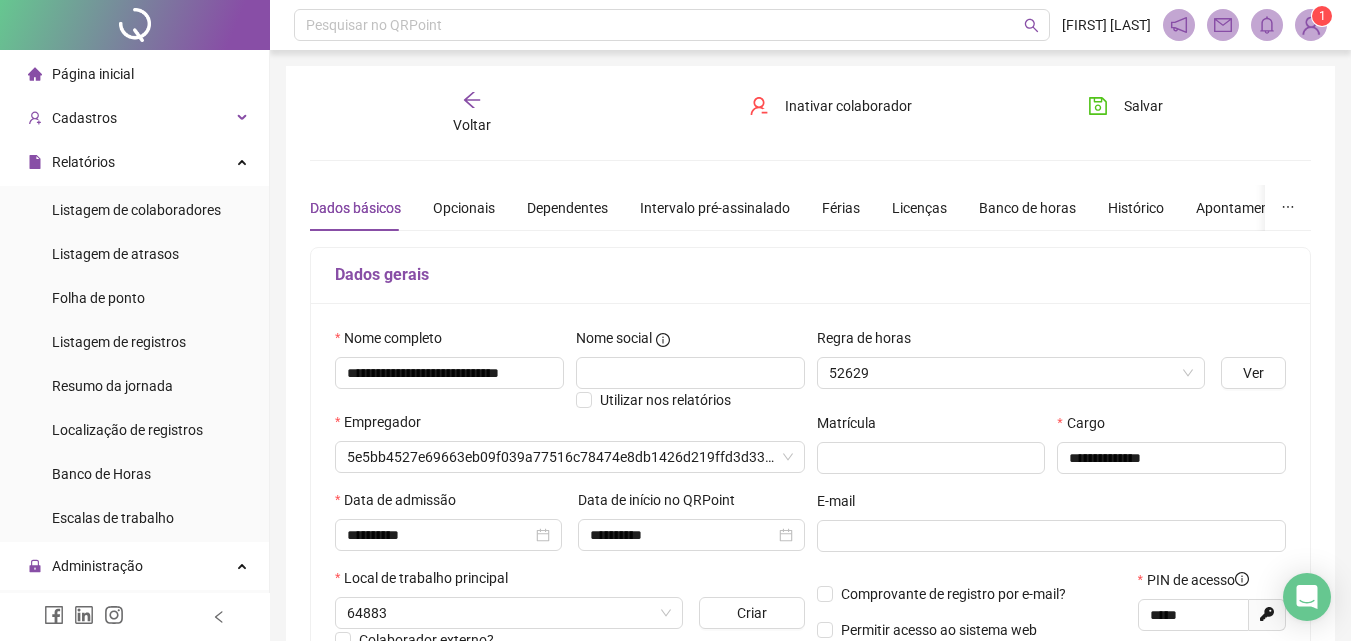 type on "**********" 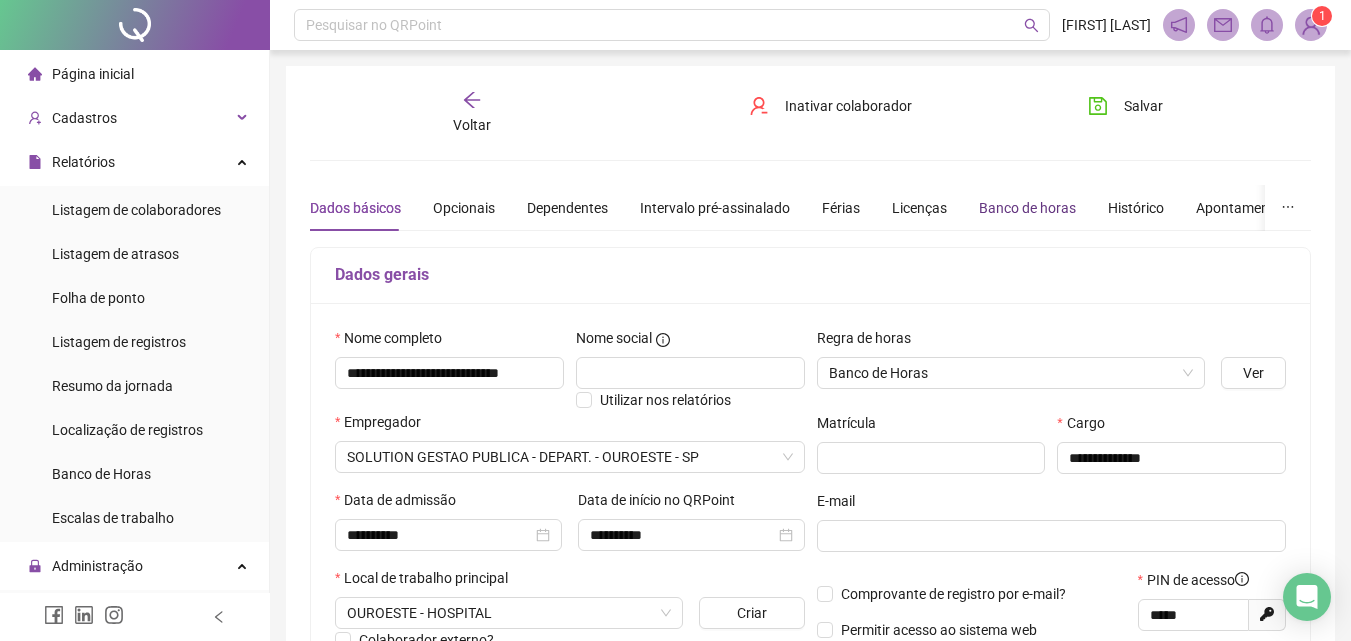 click on "Banco de horas" at bounding box center (1027, 208) 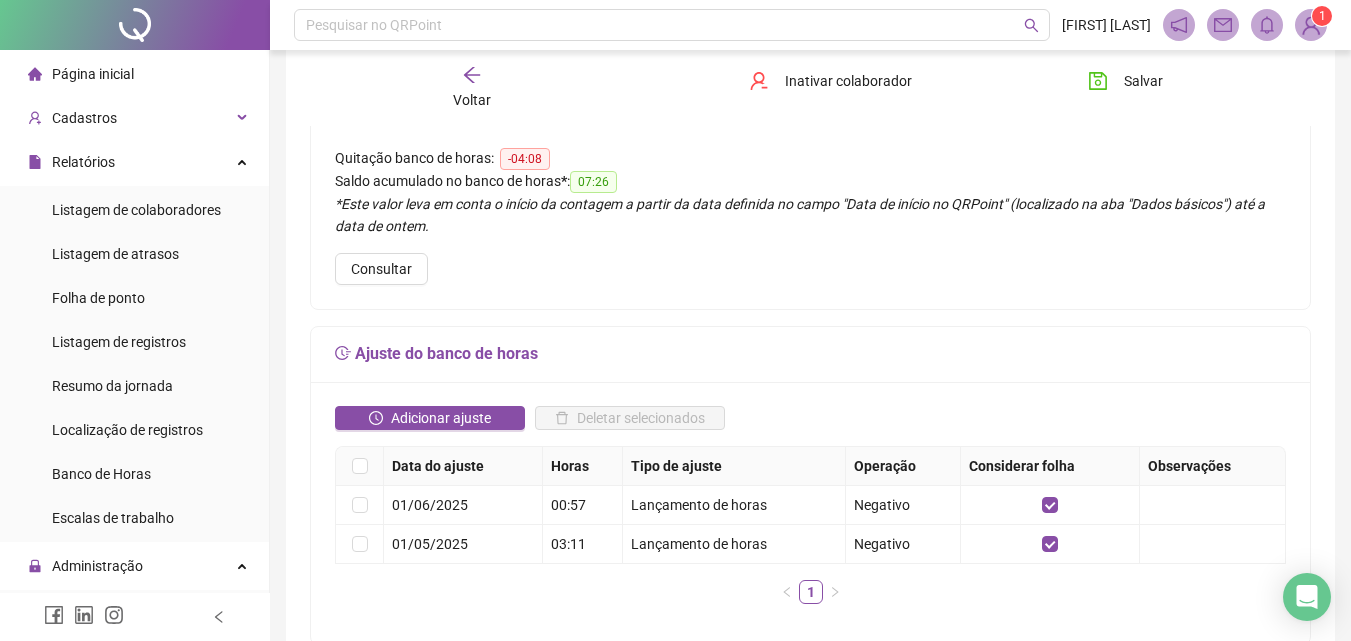 scroll, scrollTop: 200, scrollLeft: 0, axis: vertical 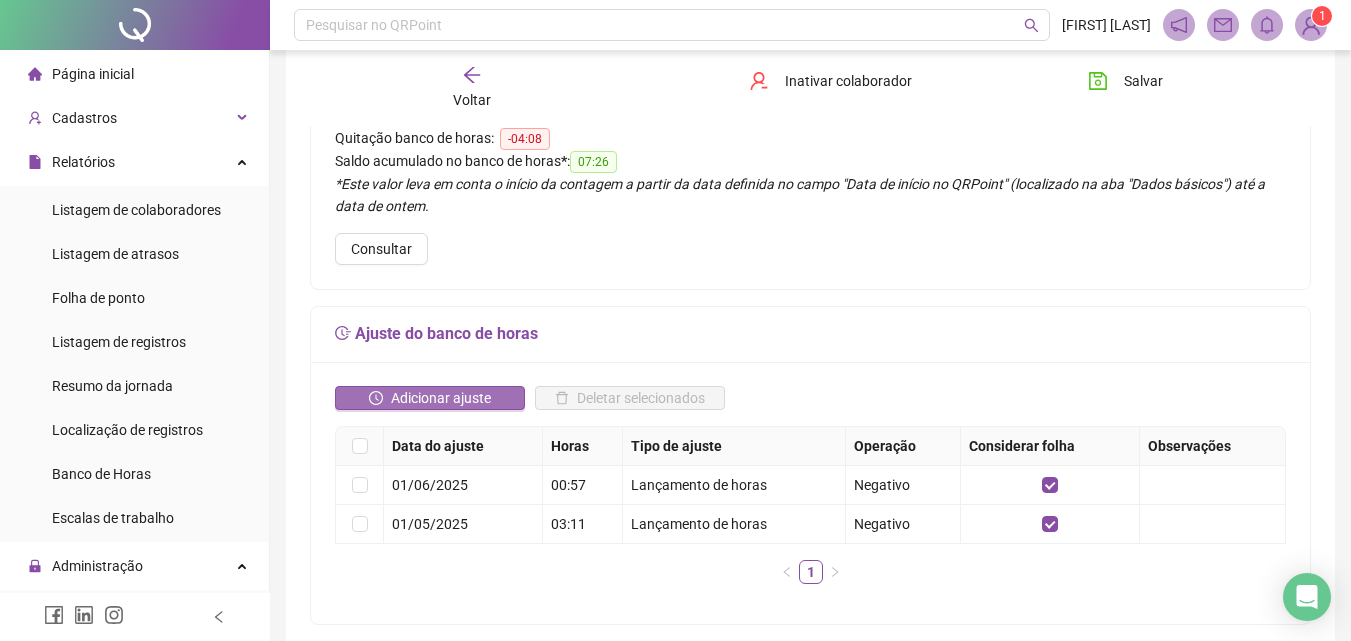 click on "Adicionar ajuste" at bounding box center [441, 398] 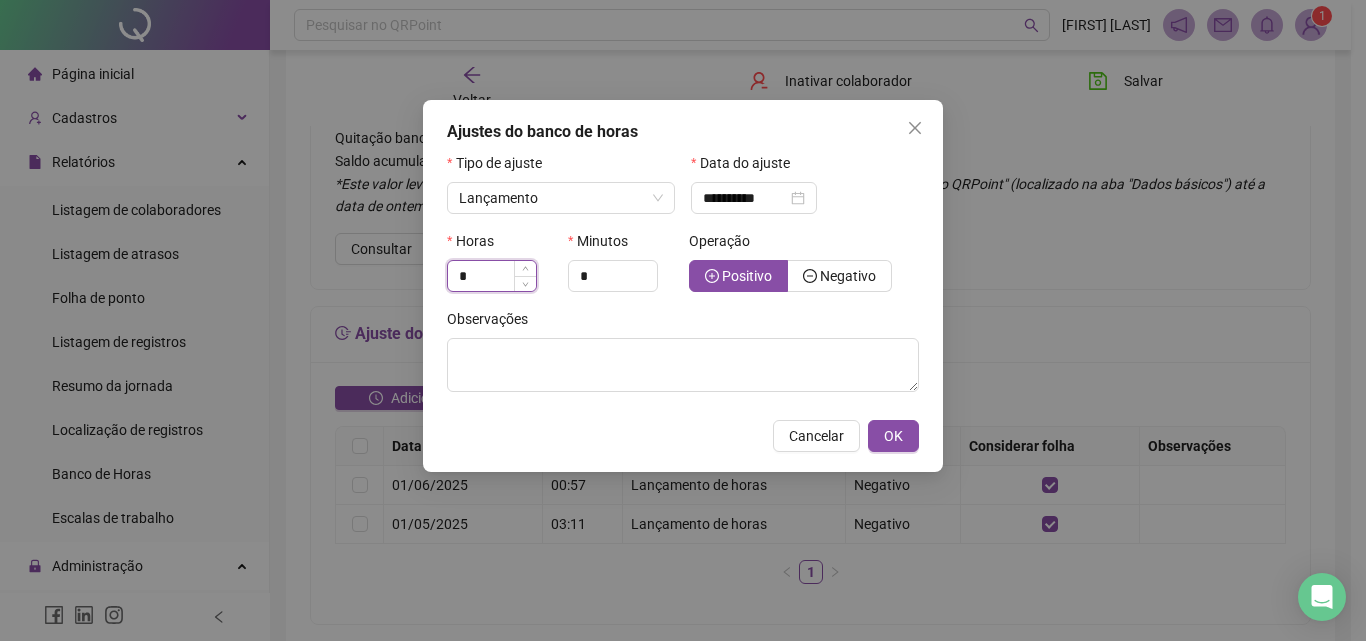 click on "*" at bounding box center (492, 276) 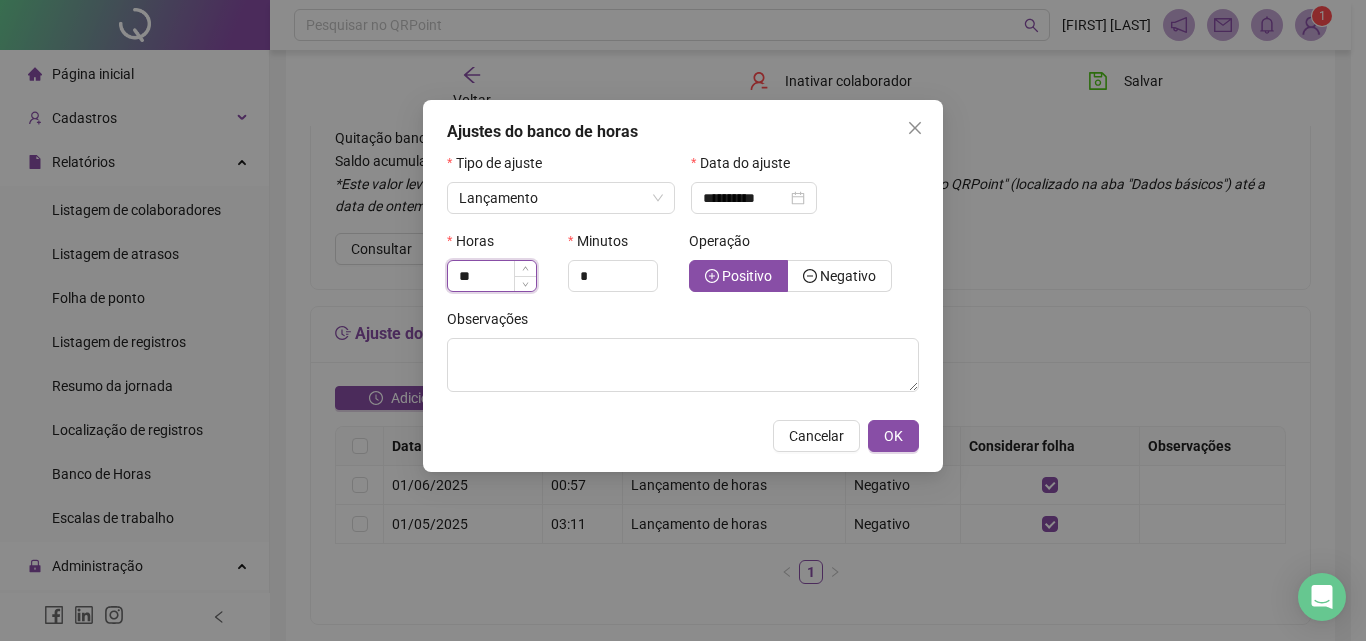 type on "*" 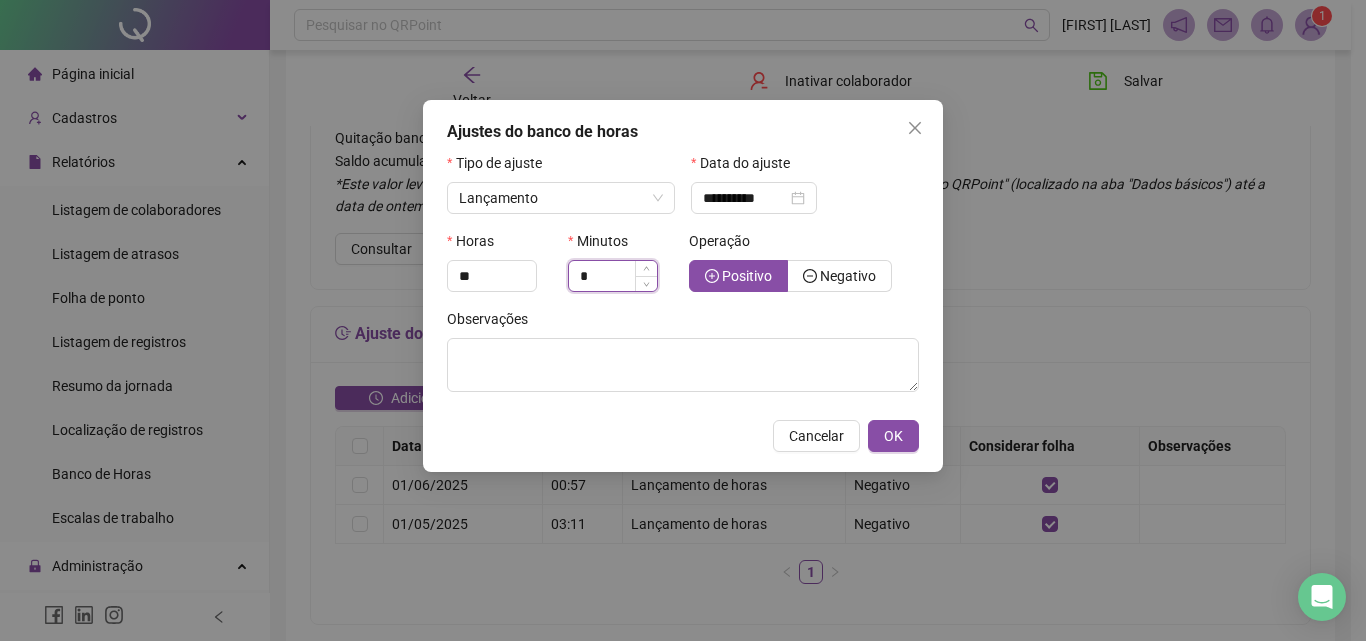 type on "*" 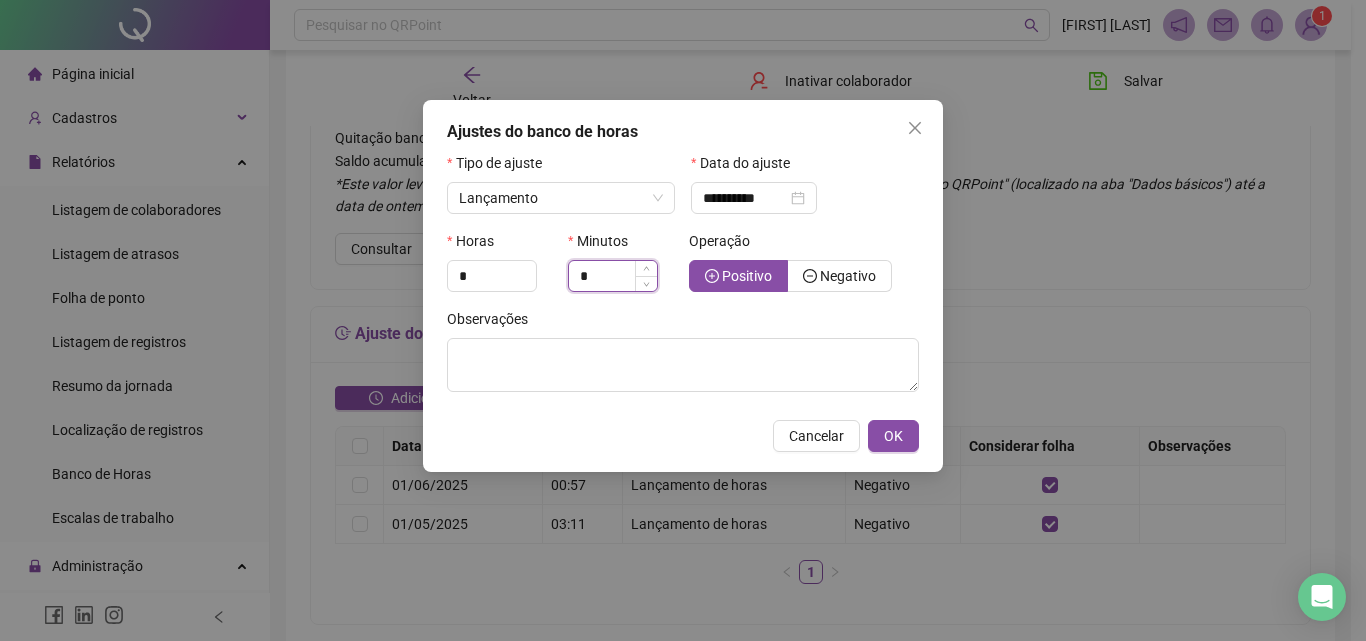 click on "*" at bounding box center (613, 276) 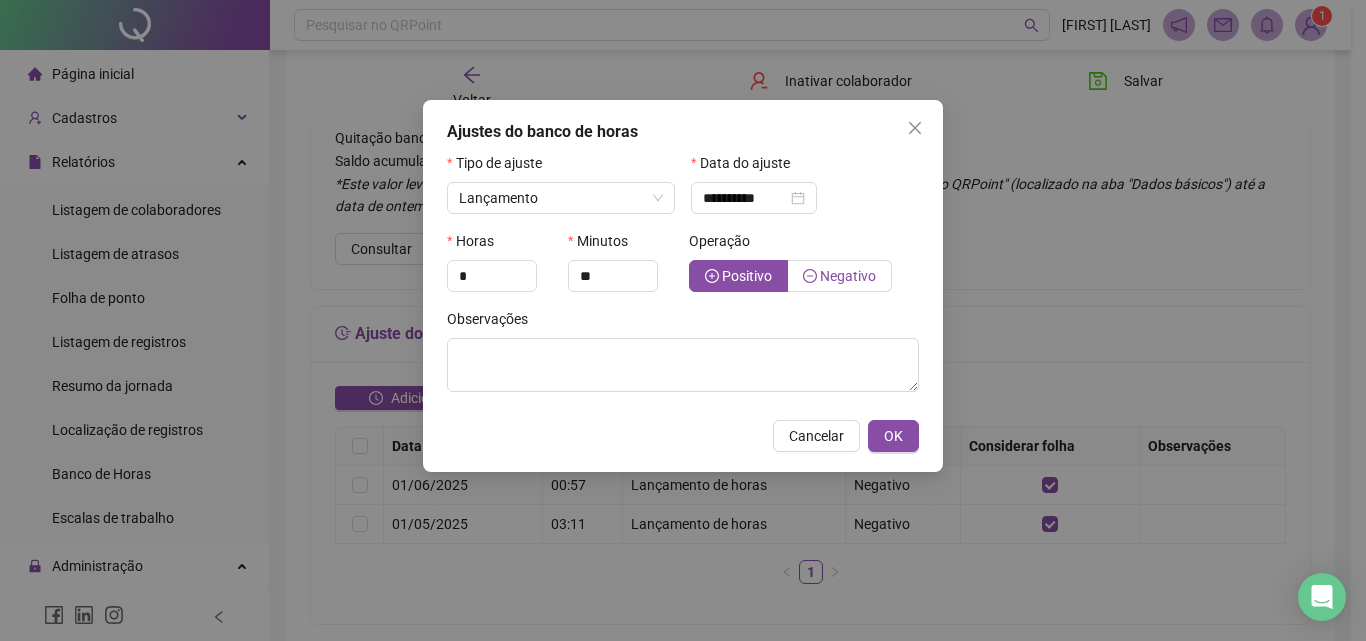 type on "*" 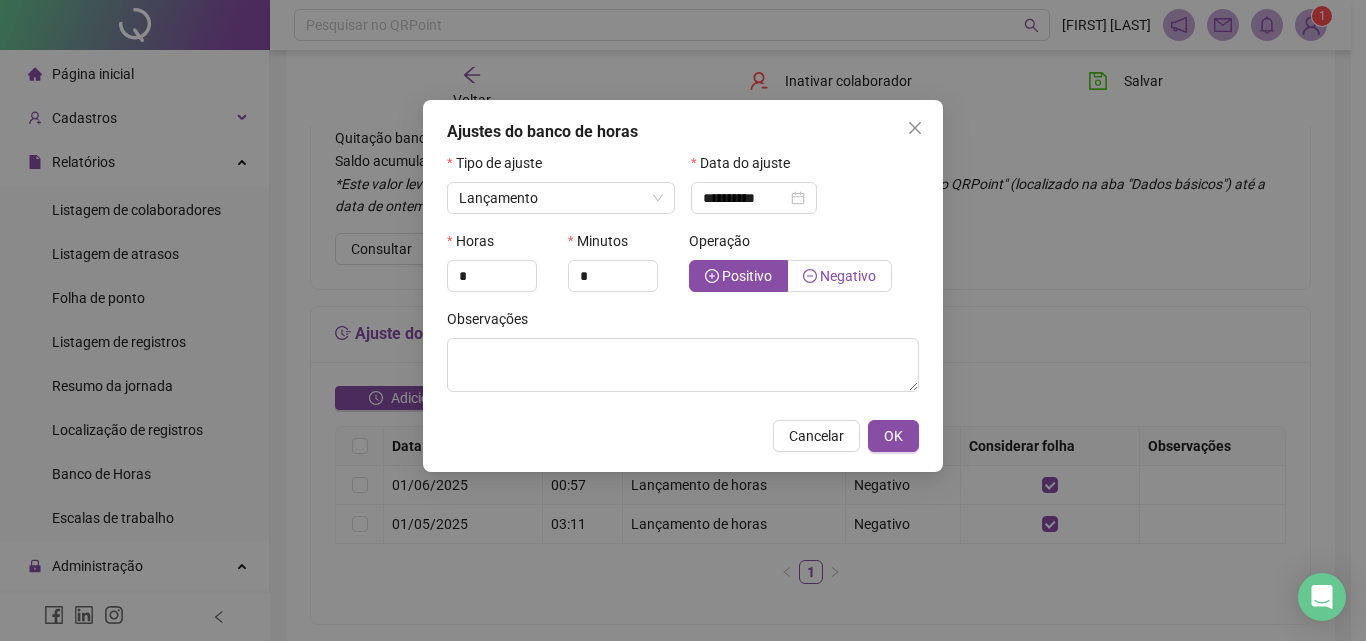 click 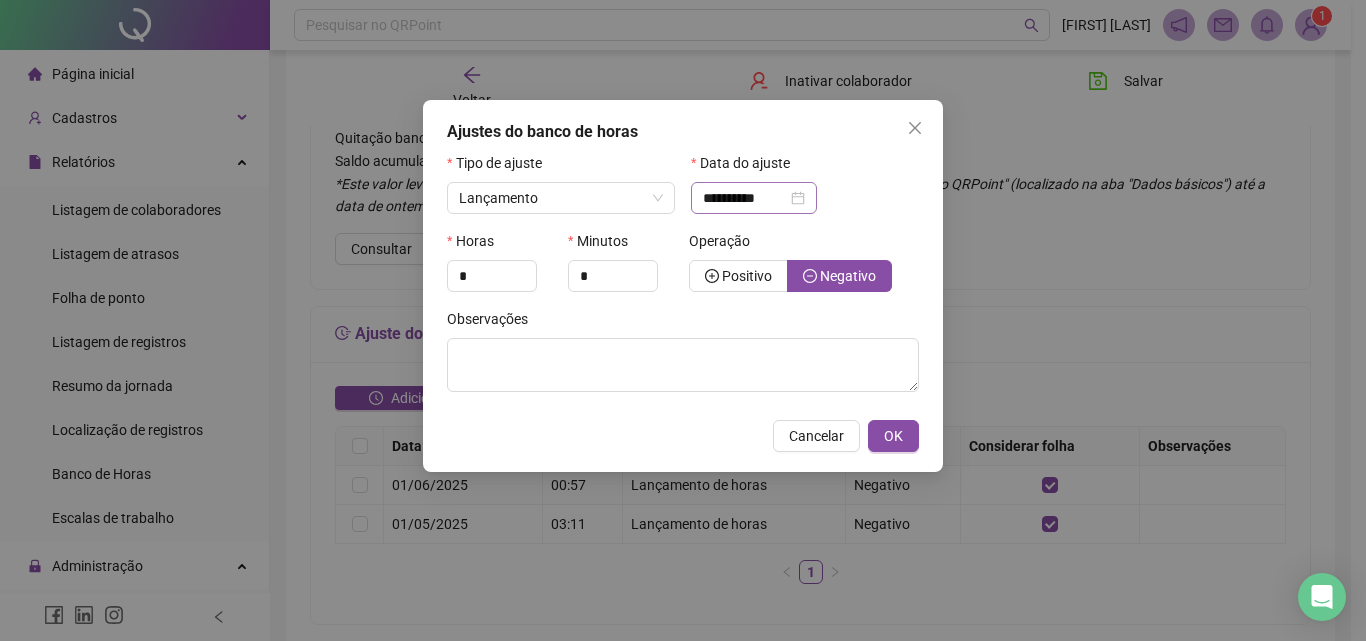 click on "**********" at bounding box center (754, 198) 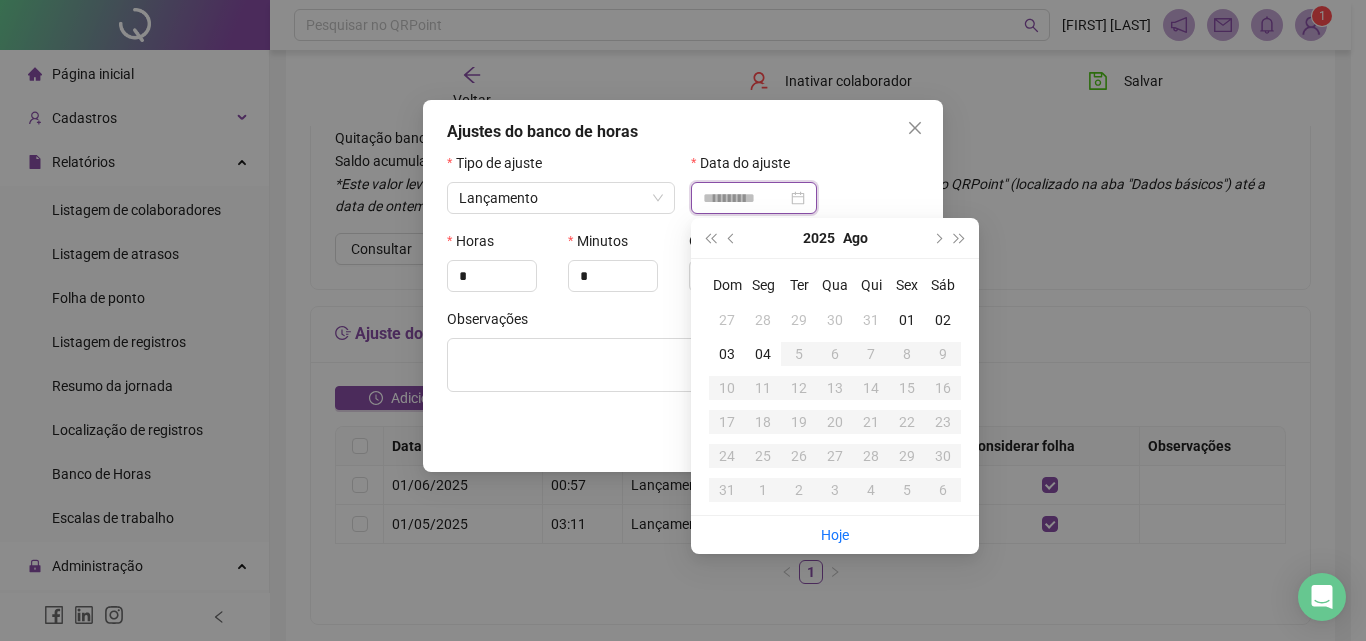 type on "**********" 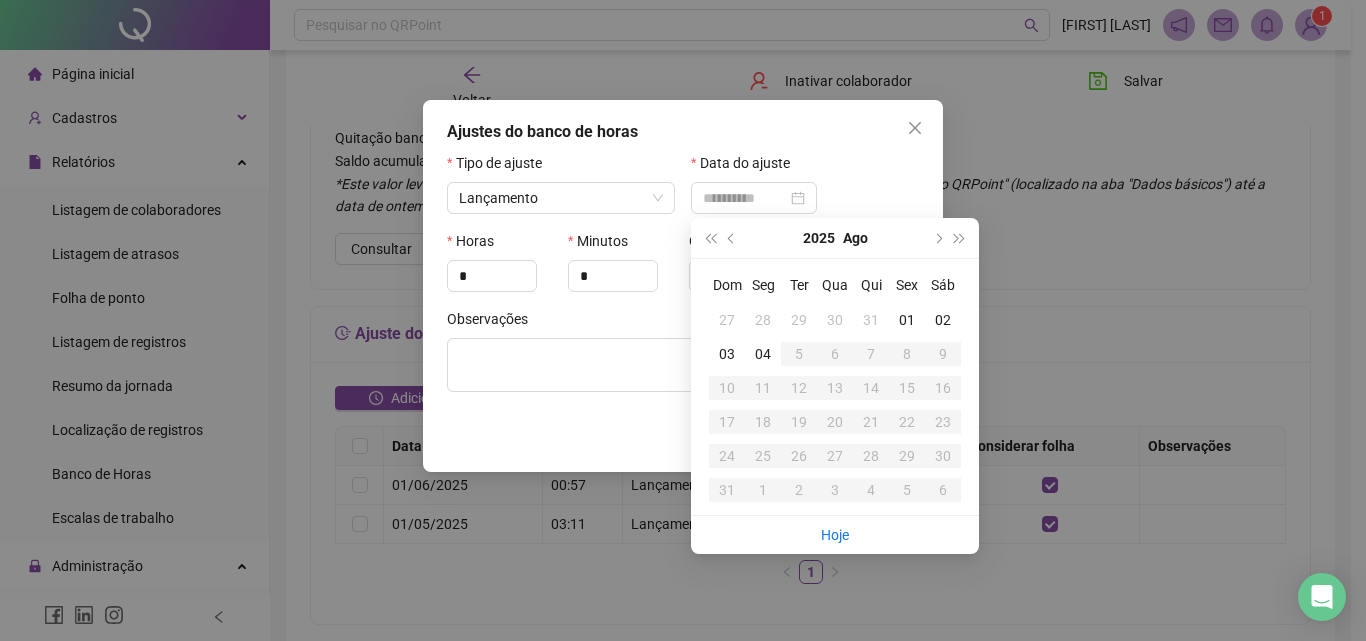 click on "01" at bounding box center [907, 320] 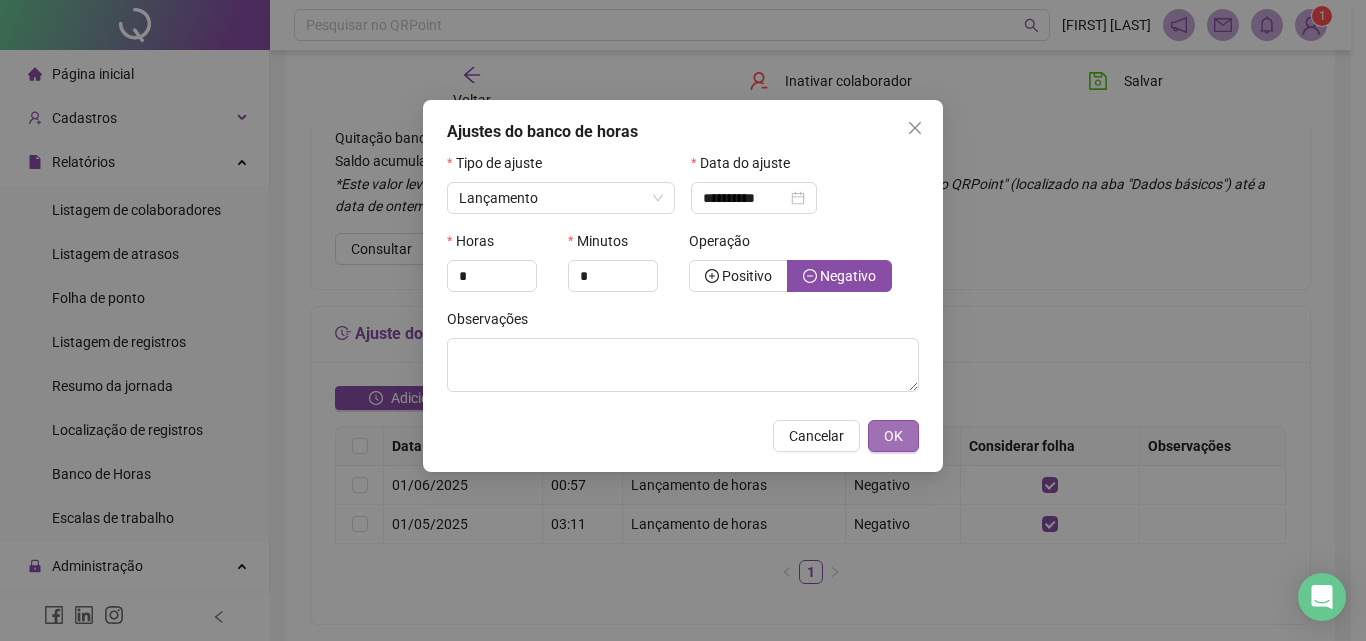 click on "OK" at bounding box center (893, 436) 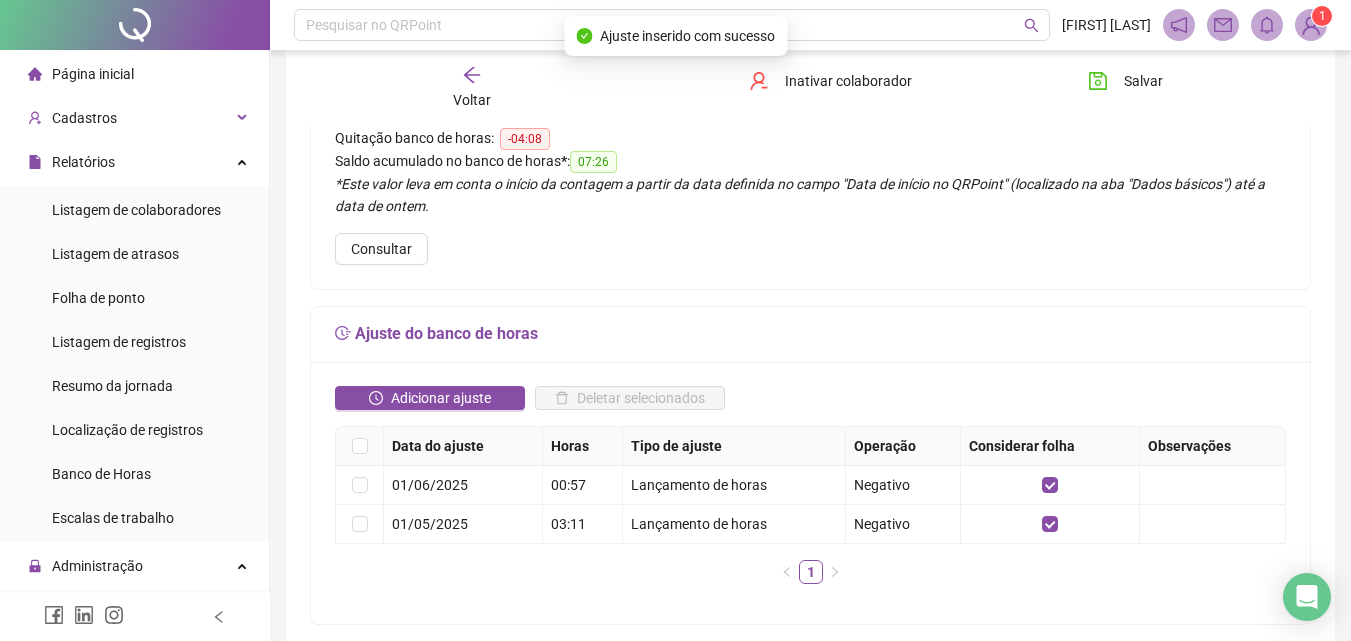click on "Voltar Inativar colaborador Salvar" at bounding box center [810, 88] 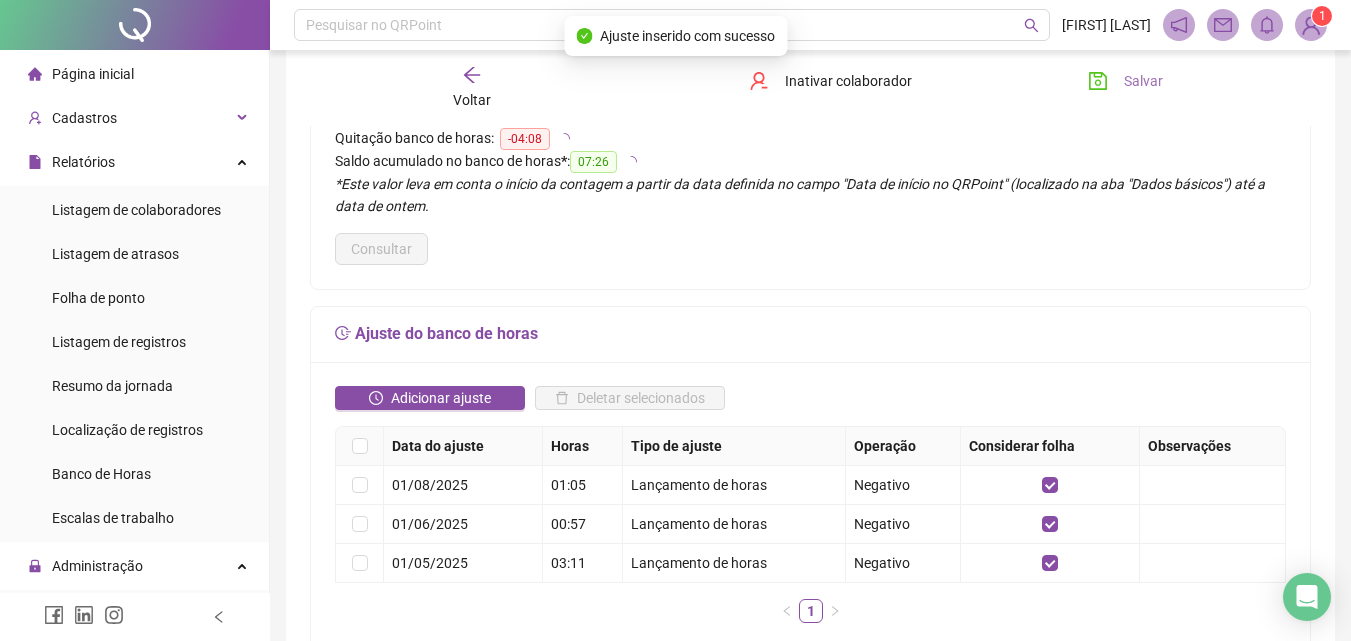 click on "Salvar" at bounding box center [1143, 81] 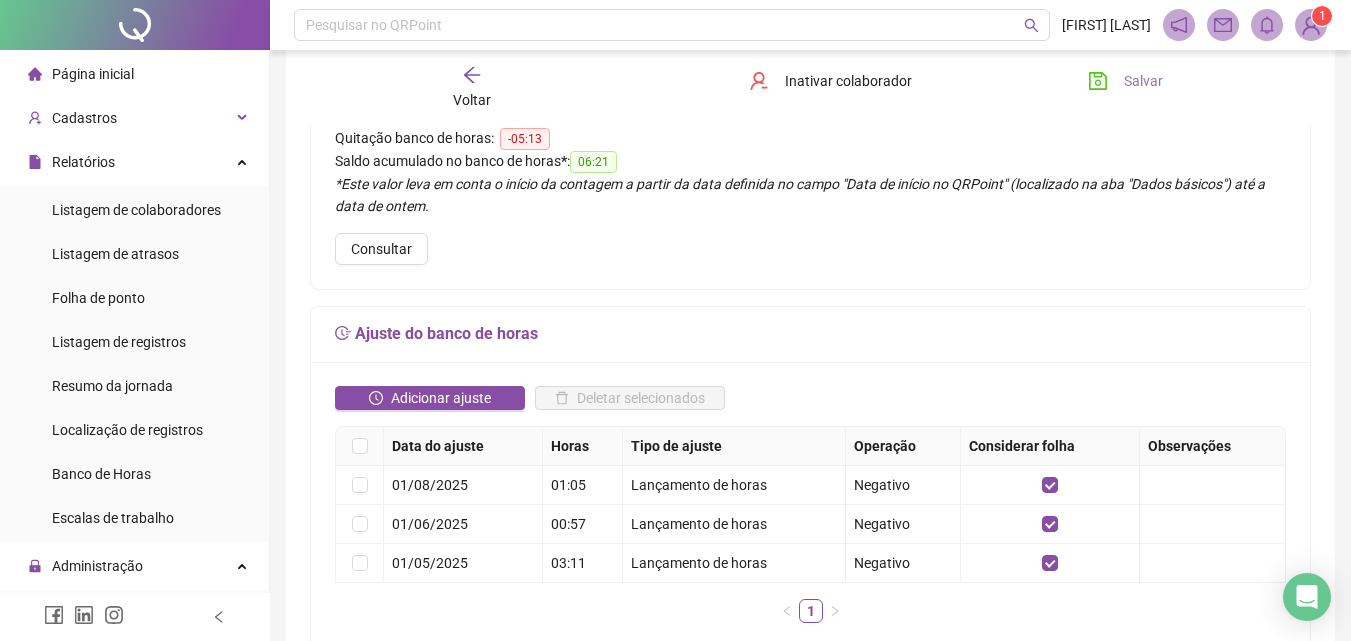 click on "Salvar" at bounding box center [1125, 81] 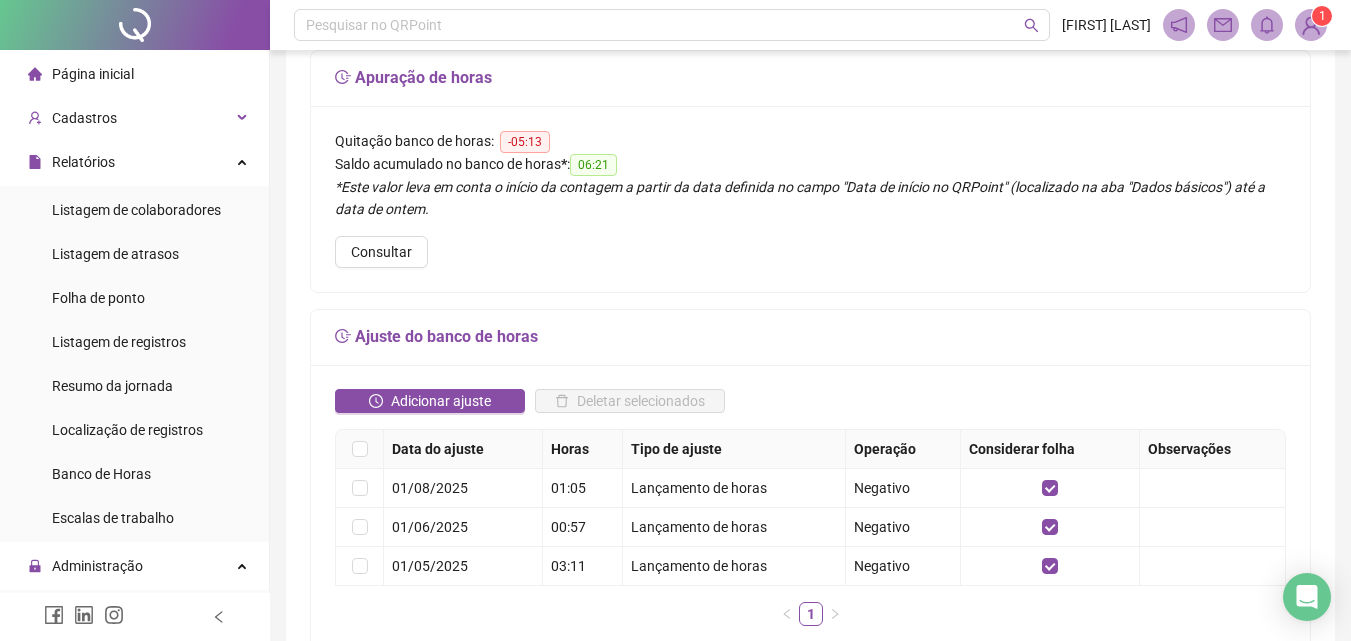 scroll, scrollTop: 0, scrollLeft: 0, axis: both 